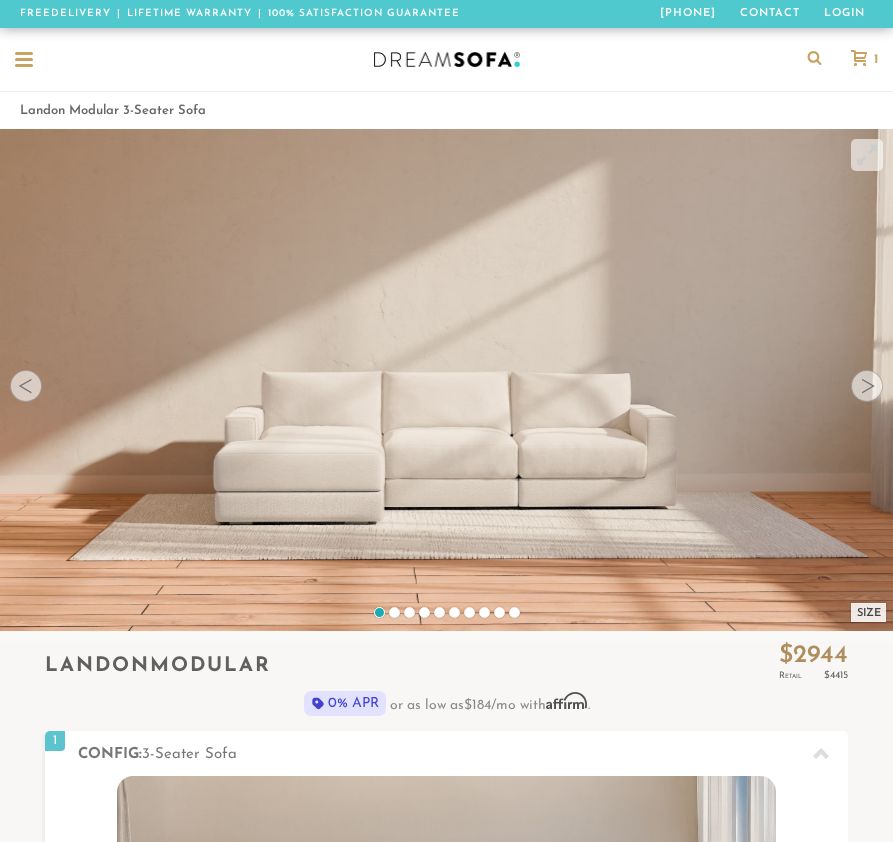 scroll, scrollTop: 0, scrollLeft: 0, axis: both 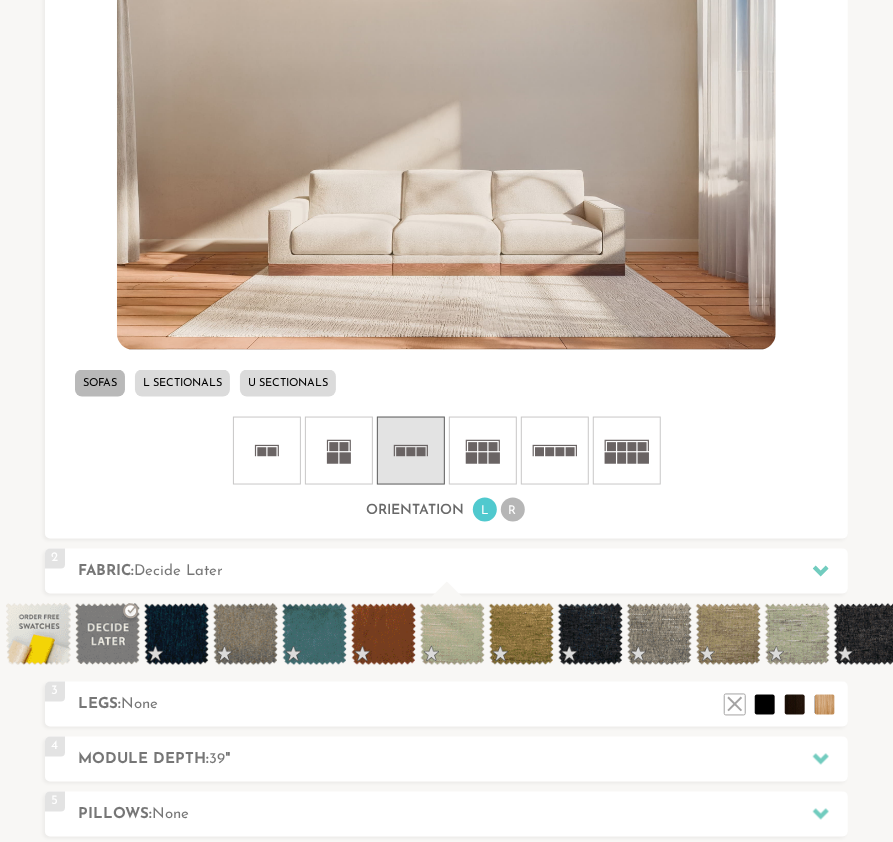 click on "L Sectionals" at bounding box center [182, 383] 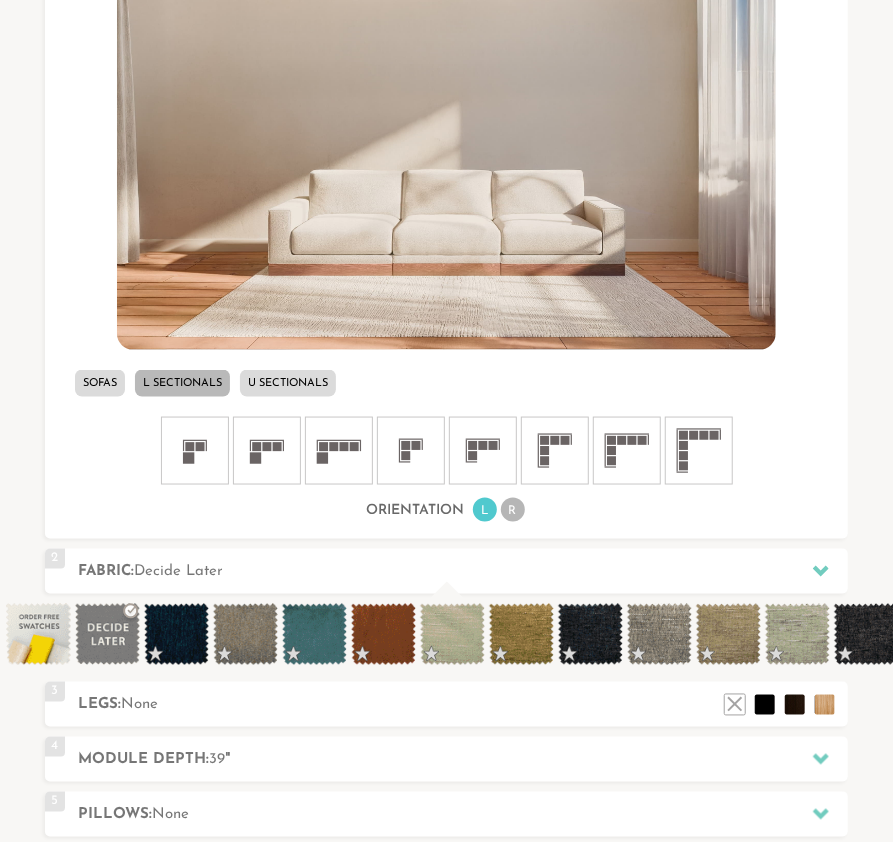 click 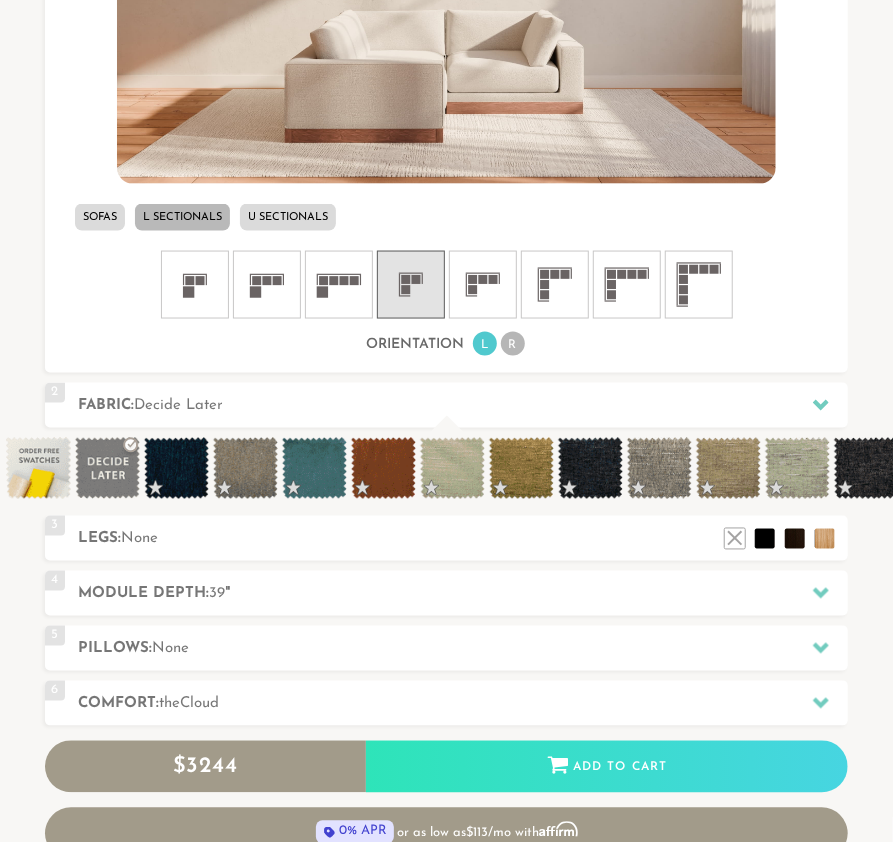 scroll, scrollTop: 984, scrollLeft: 0, axis: vertical 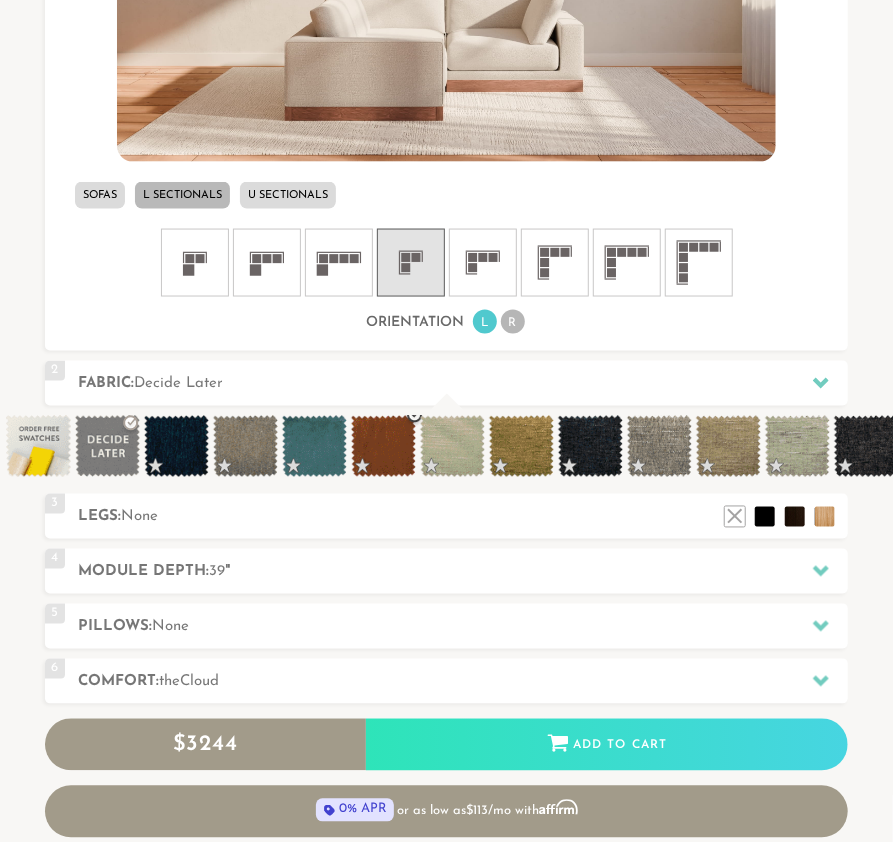 click at bounding box center [383, 447] 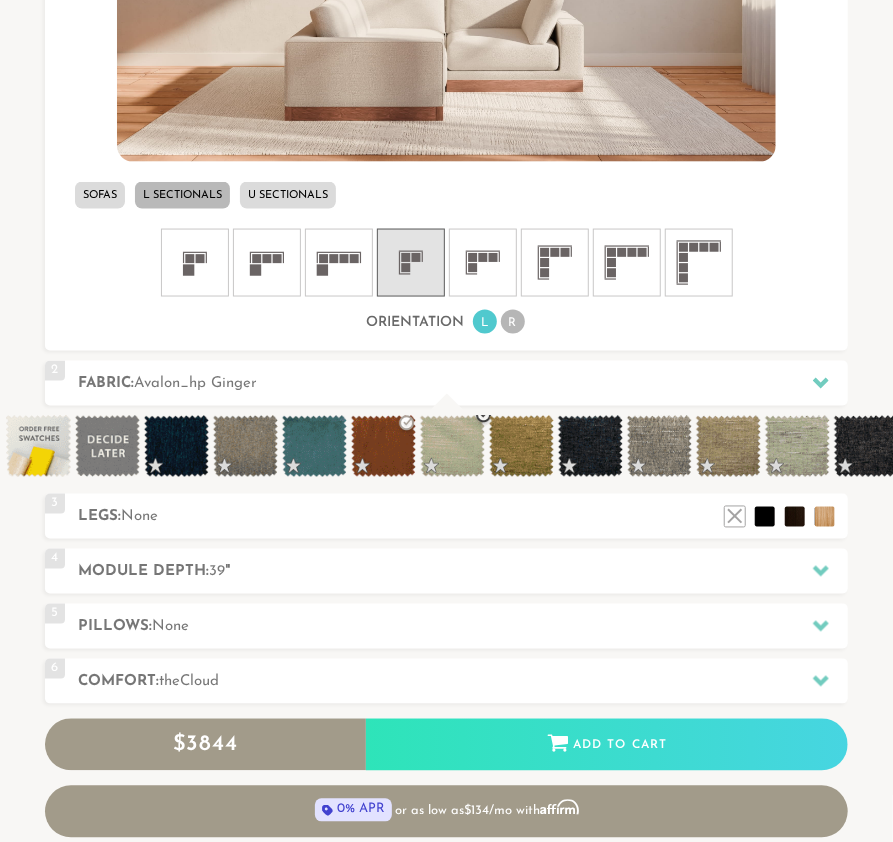 click at bounding box center [452, 447] 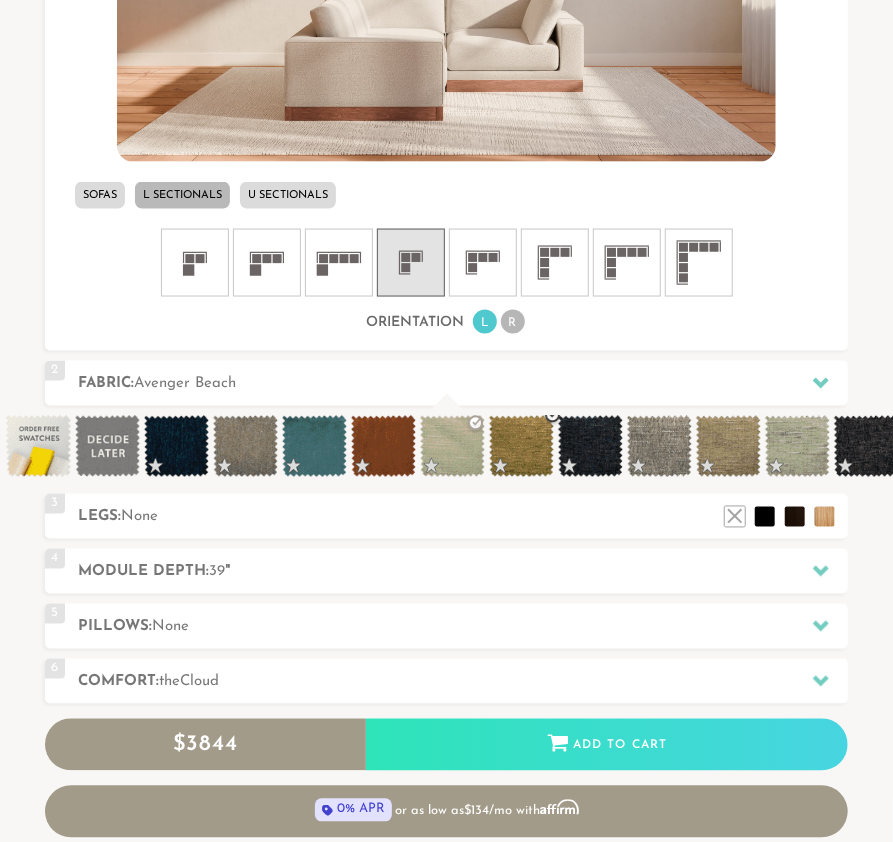 click at bounding box center [521, 447] 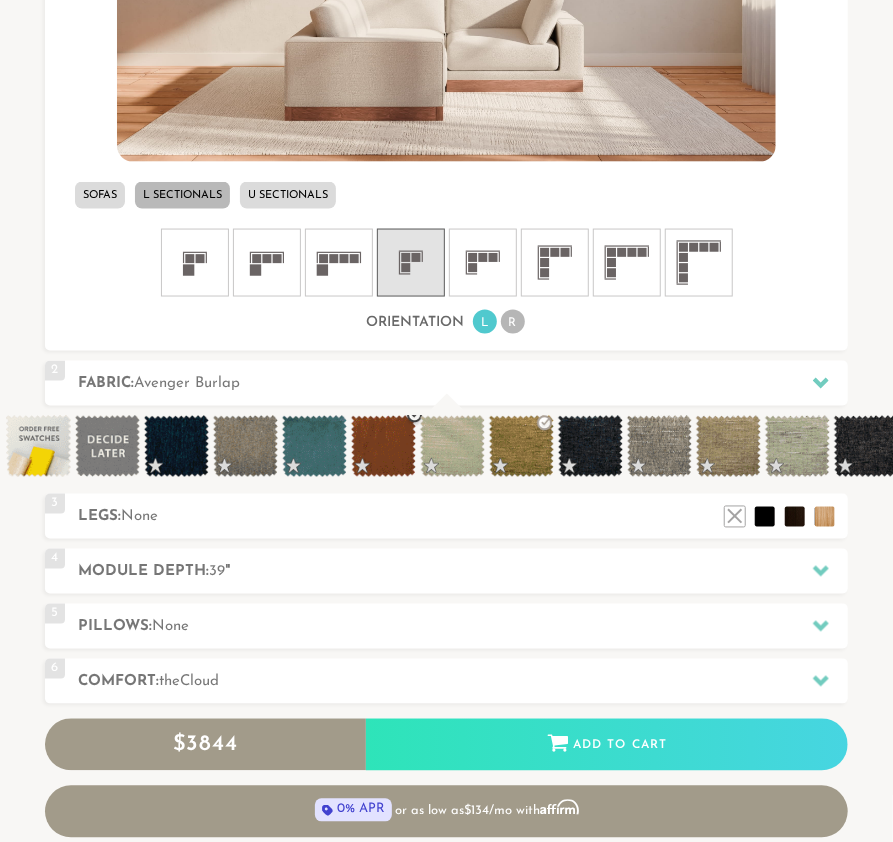 click at bounding box center (383, 447) 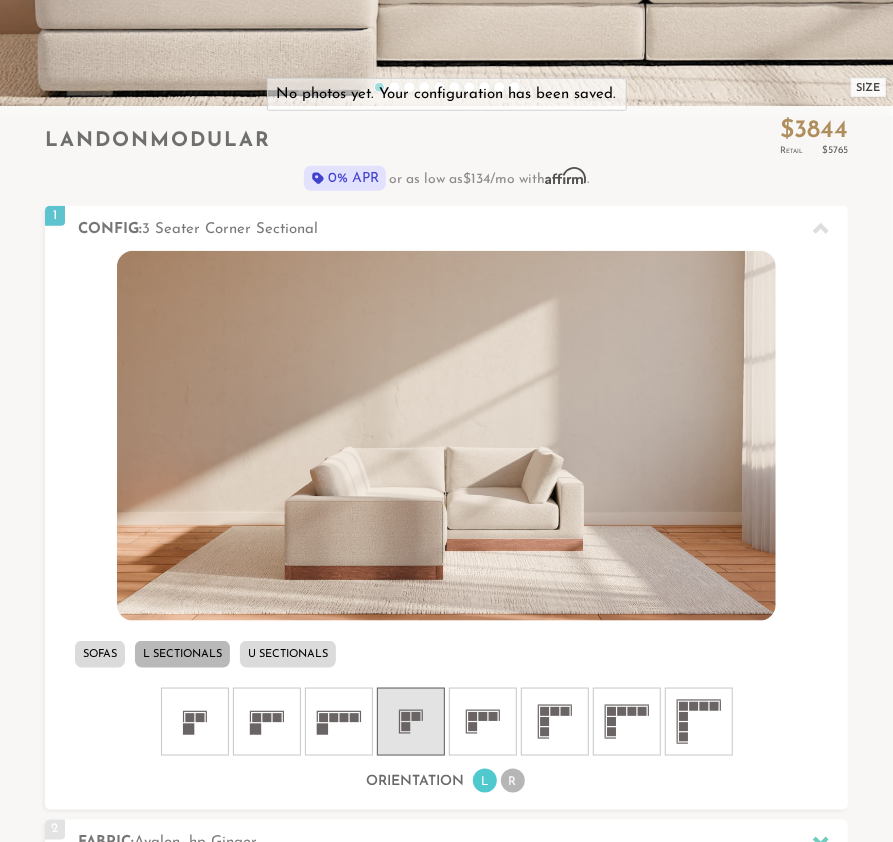 scroll, scrollTop: 517, scrollLeft: 0, axis: vertical 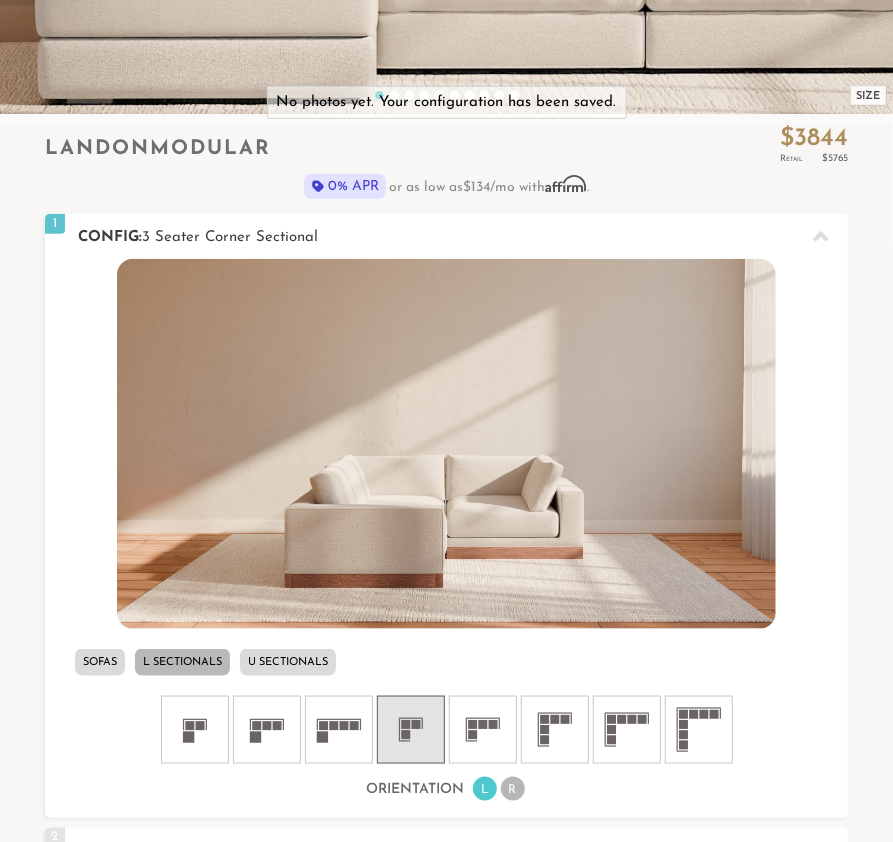 click on "R" at bounding box center (513, 789) 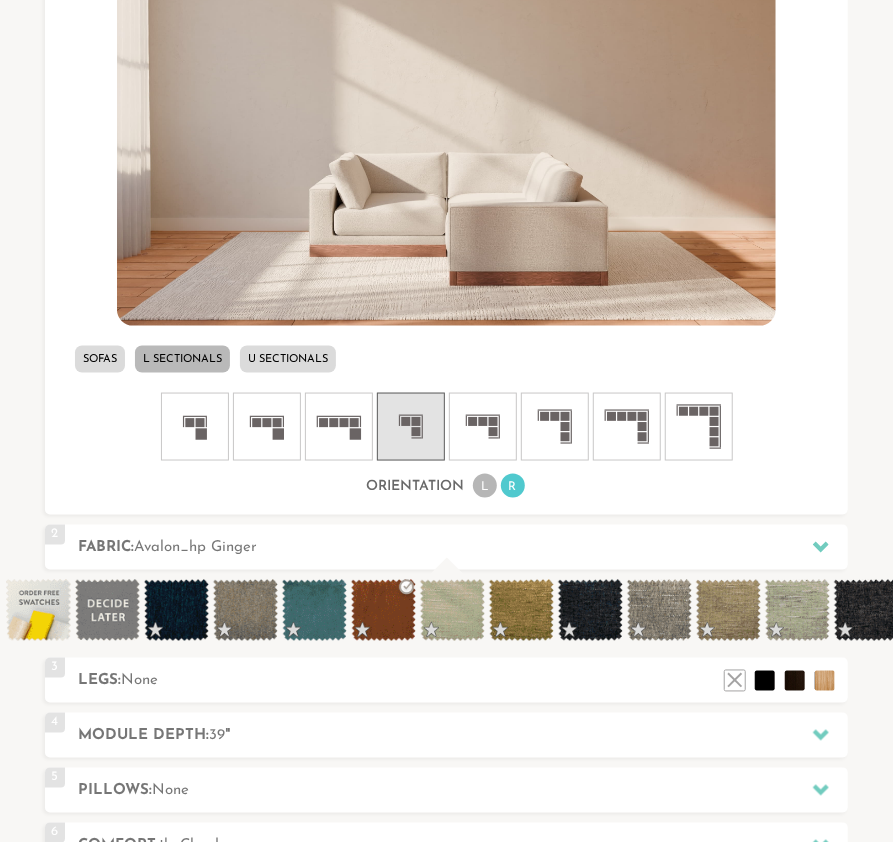scroll, scrollTop: 822, scrollLeft: 0, axis: vertical 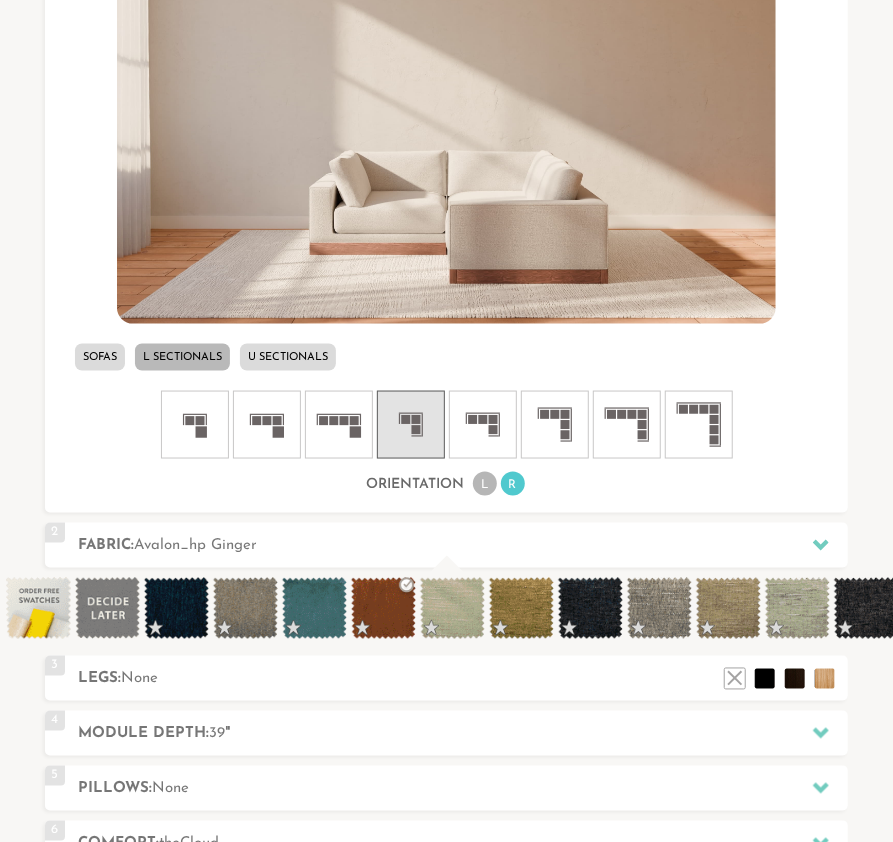click at bounding box center (383, 609) 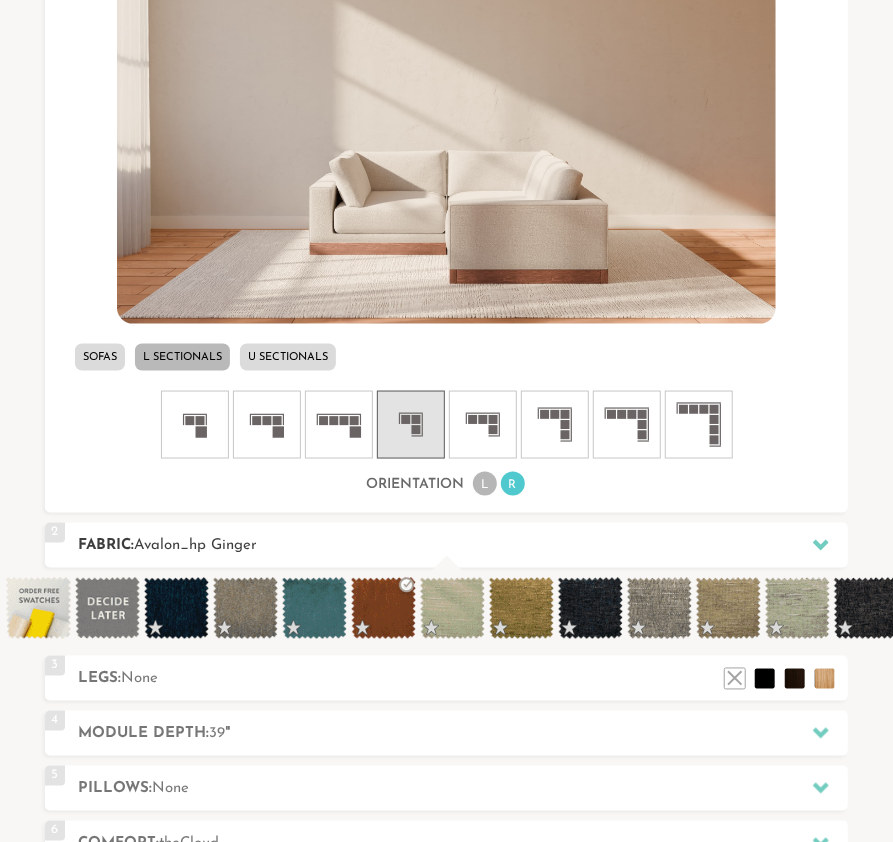 click on "2
Fabric:  Avalon_hp Ginger" at bounding box center [447, 545] 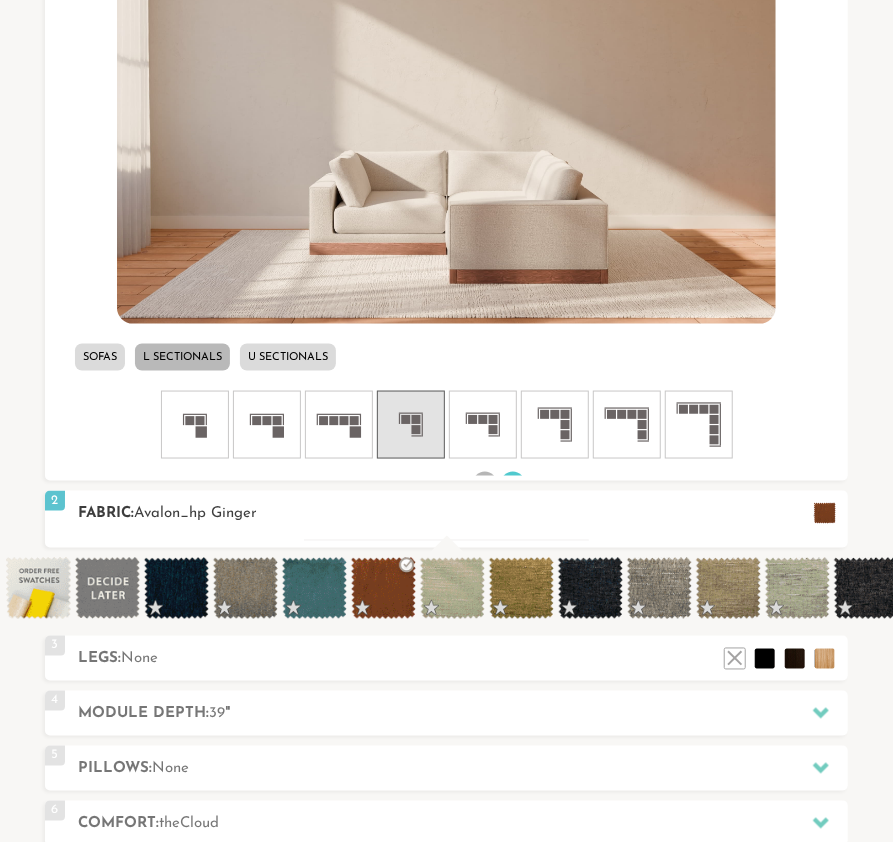 scroll, scrollTop: 1, scrollLeft: 0, axis: vertical 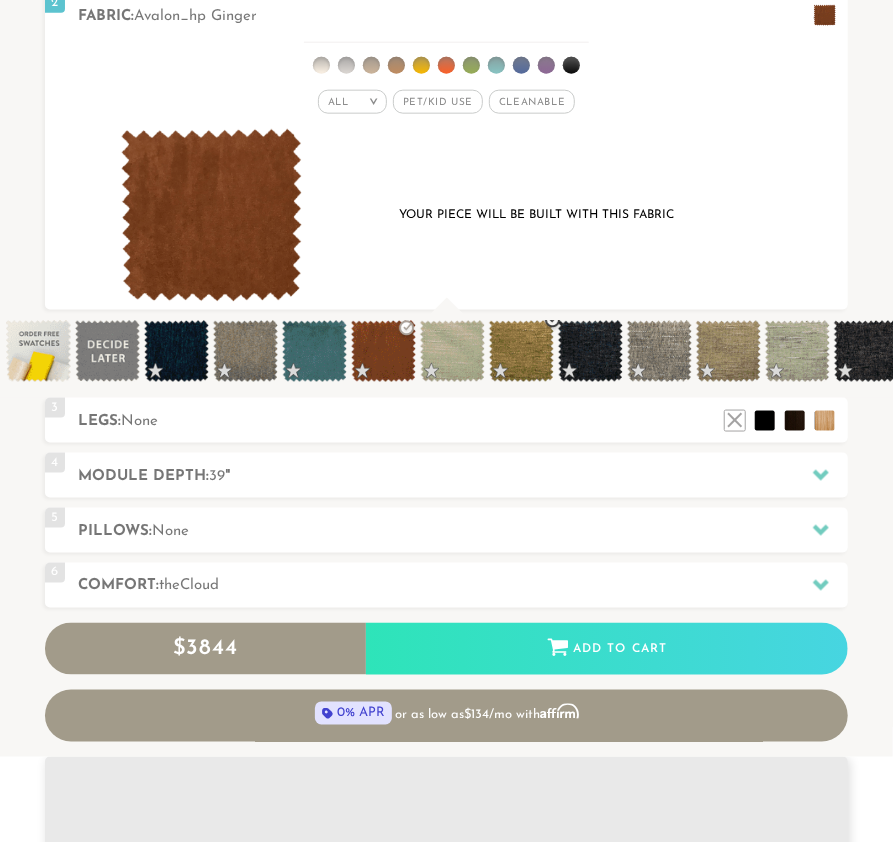 click at bounding box center (521, 351) 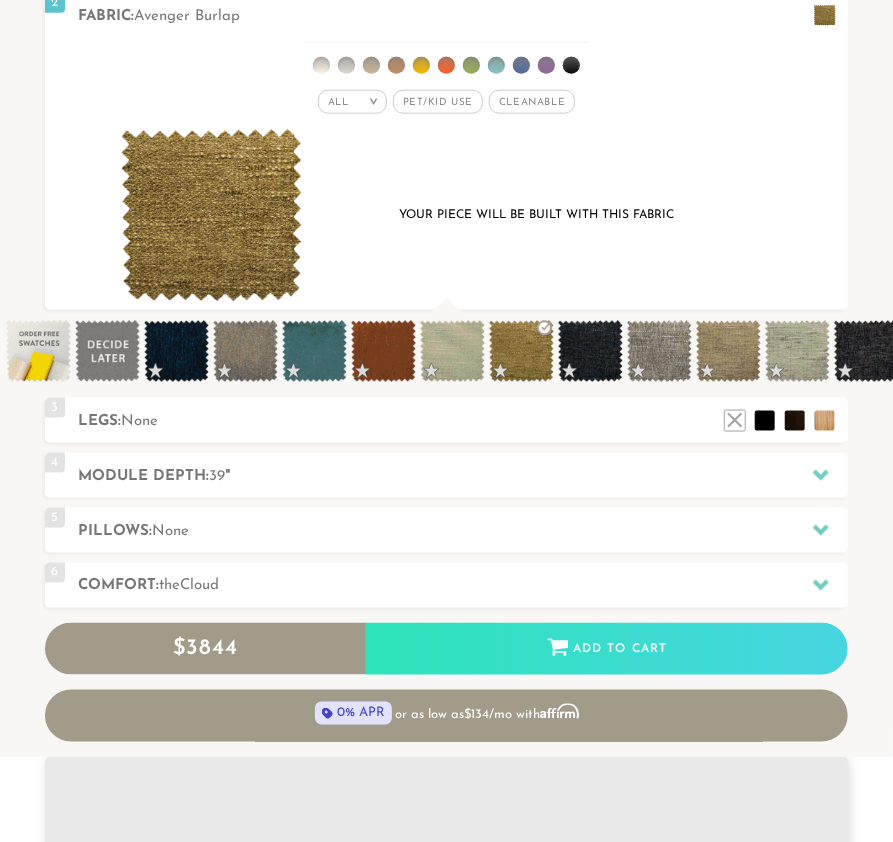 scroll, scrollTop: 19931, scrollLeft: 893, axis: both 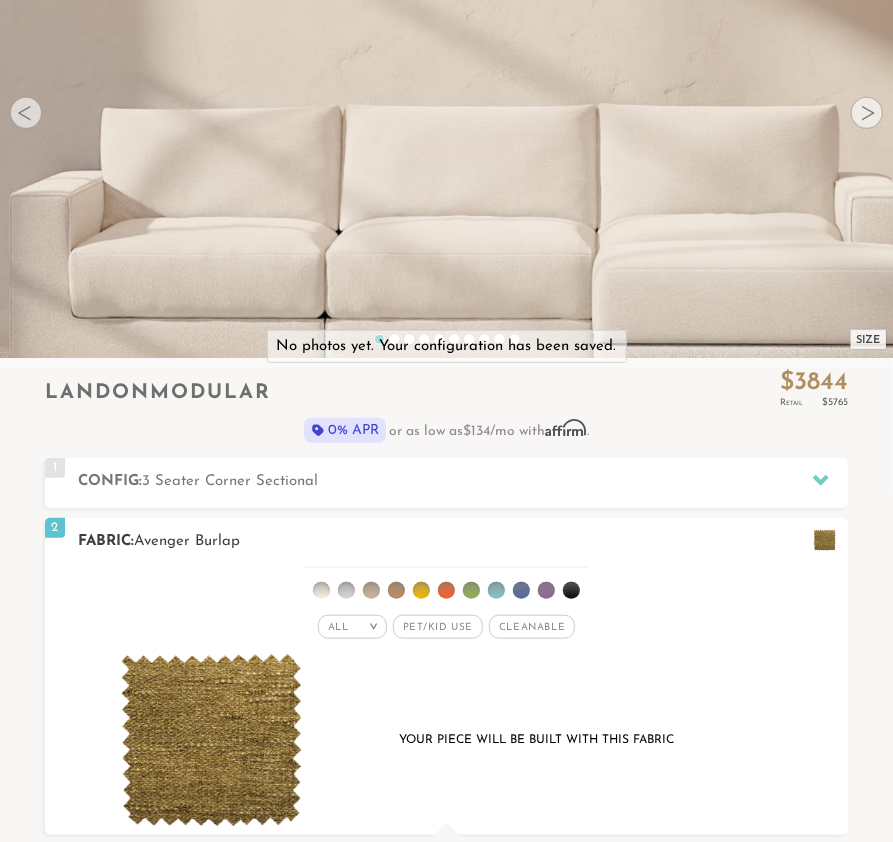click at bounding box center [446, 586] 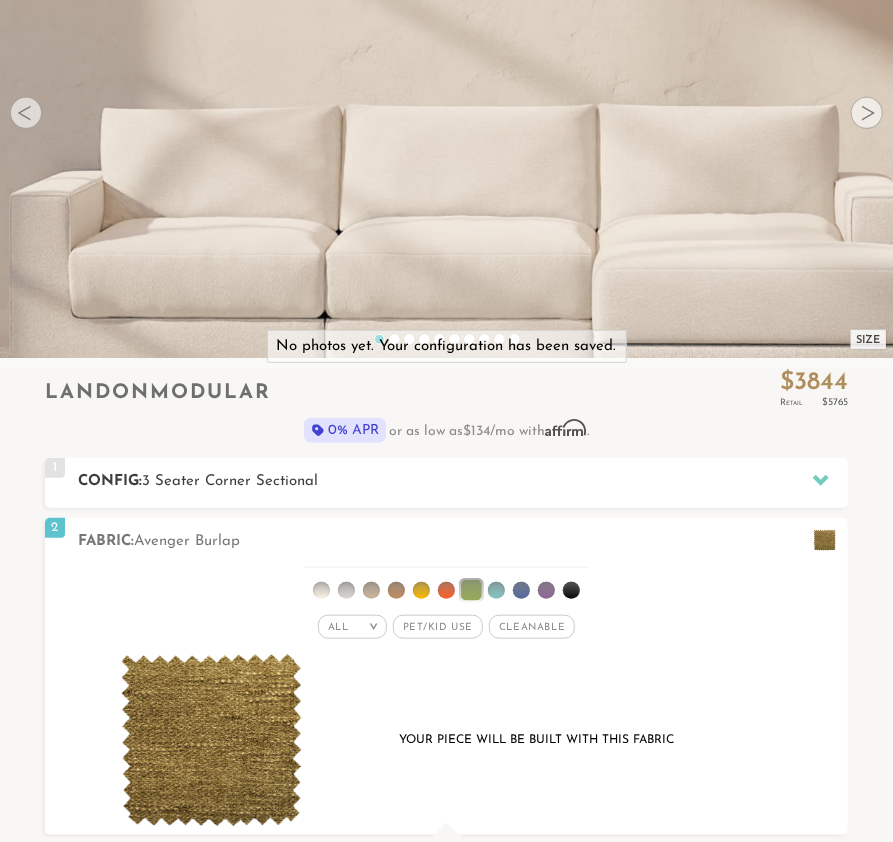 click on "Config:   3 Seater Corner Sectional" at bounding box center (463, 481) 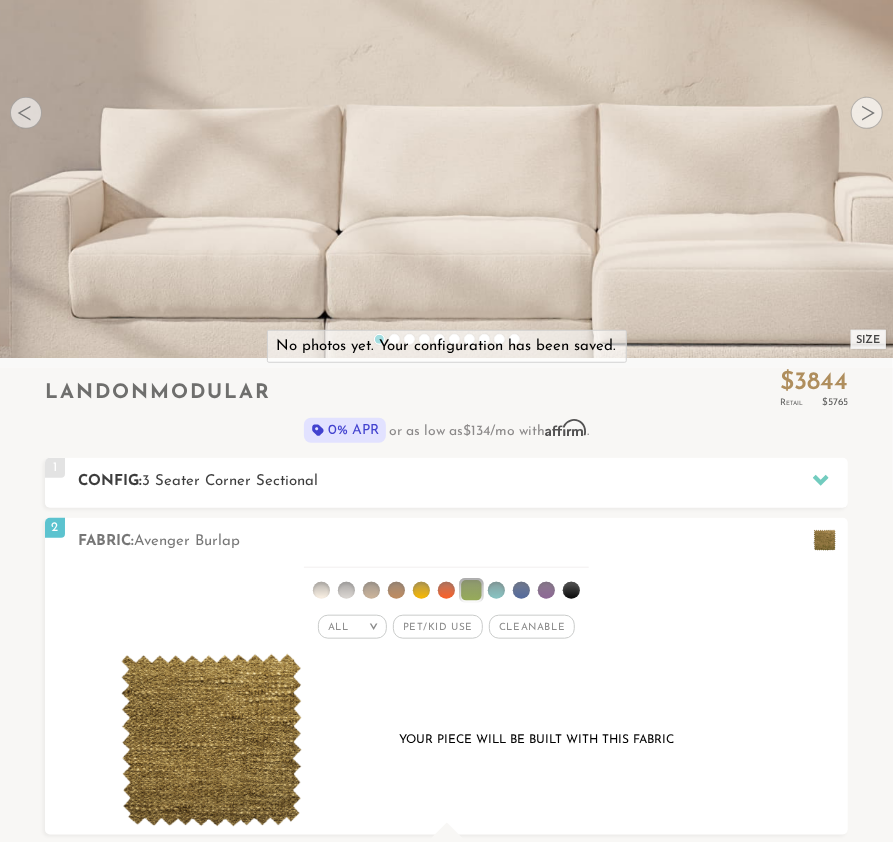 scroll, scrollTop: 20088, scrollLeft: 893, axis: both 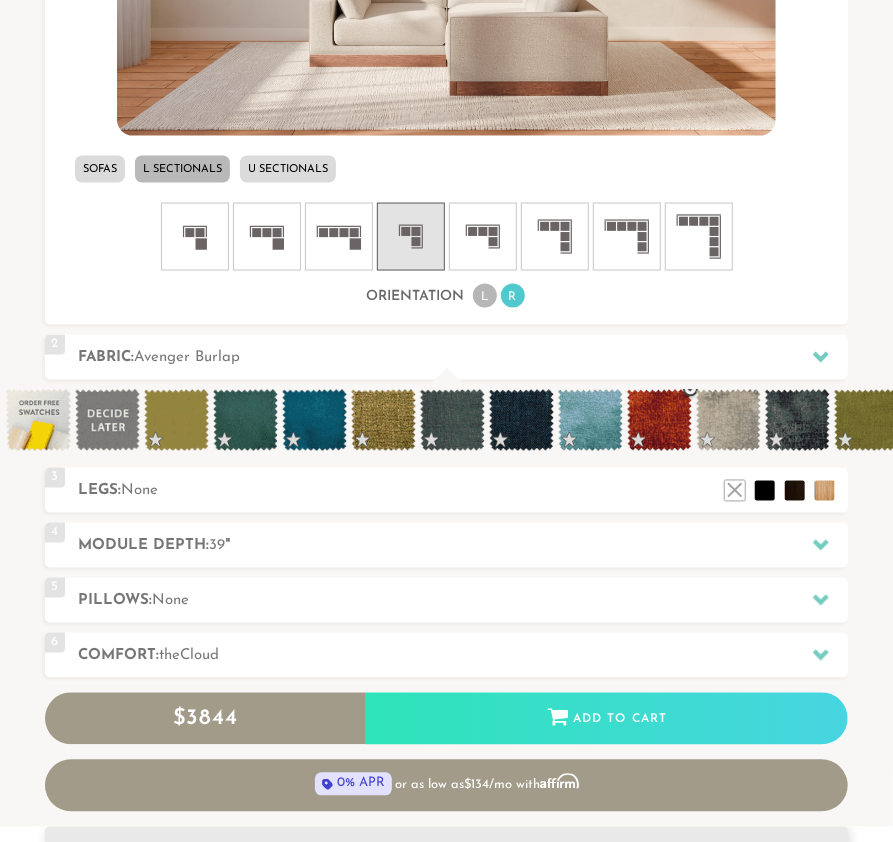 click at bounding box center [659, 421] 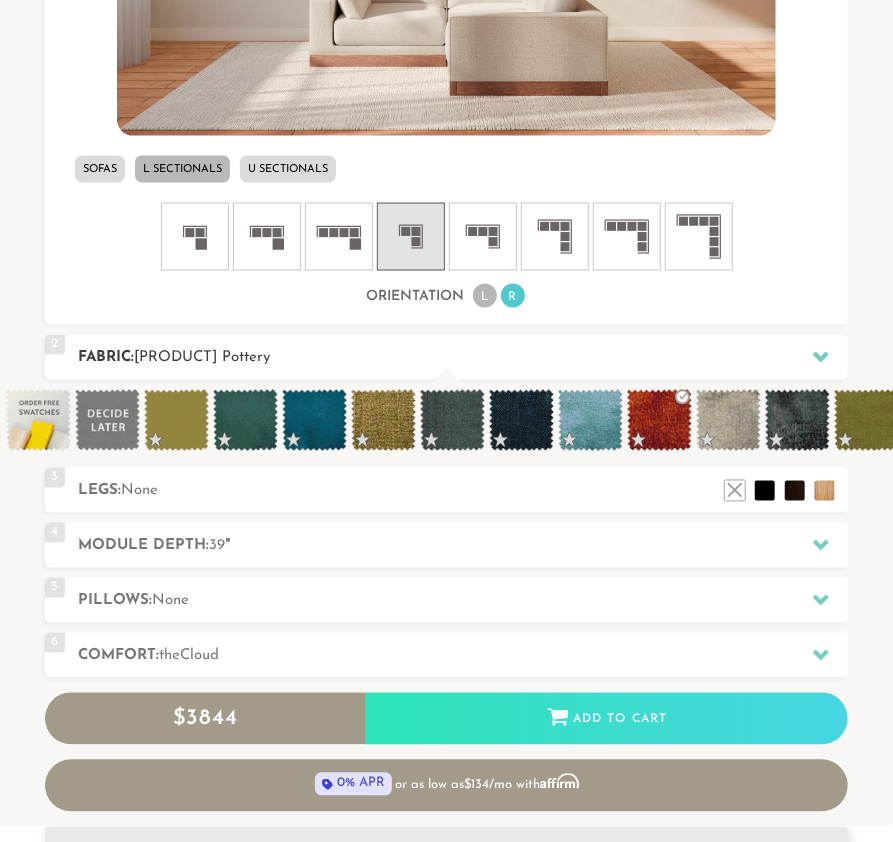 click on "Fabric:  Hepburn_hrp Pottery" at bounding box center (463, 358) 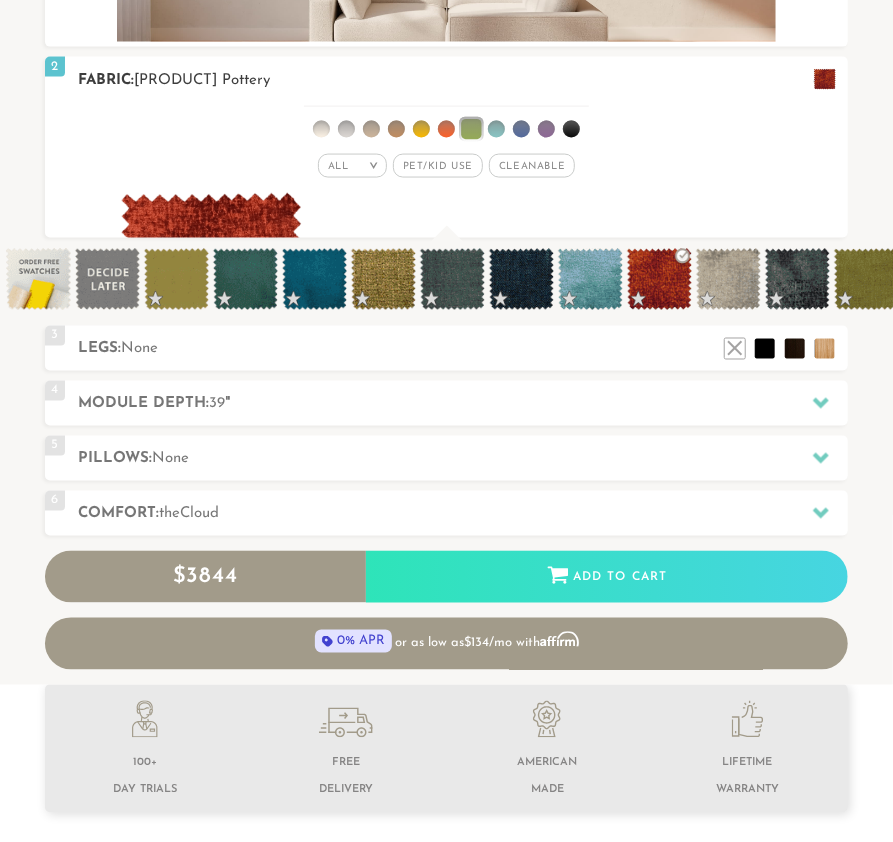 scroll, scrollTop: 20061, scrollLeft: 893, axis: both 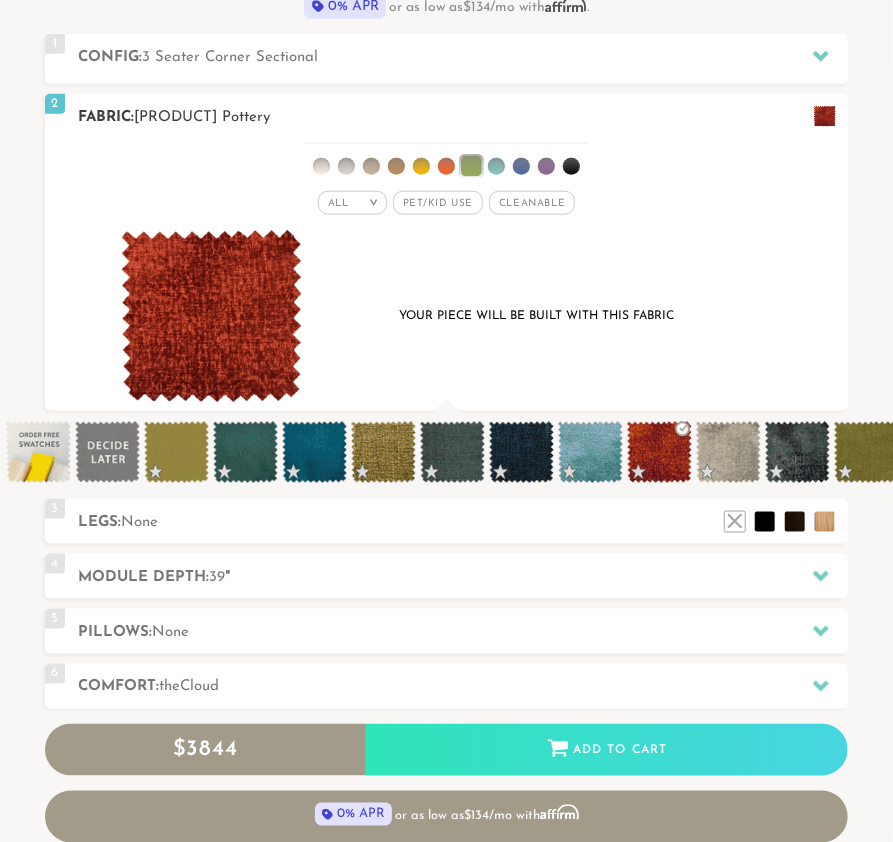 click at bounding box center [496, 166] 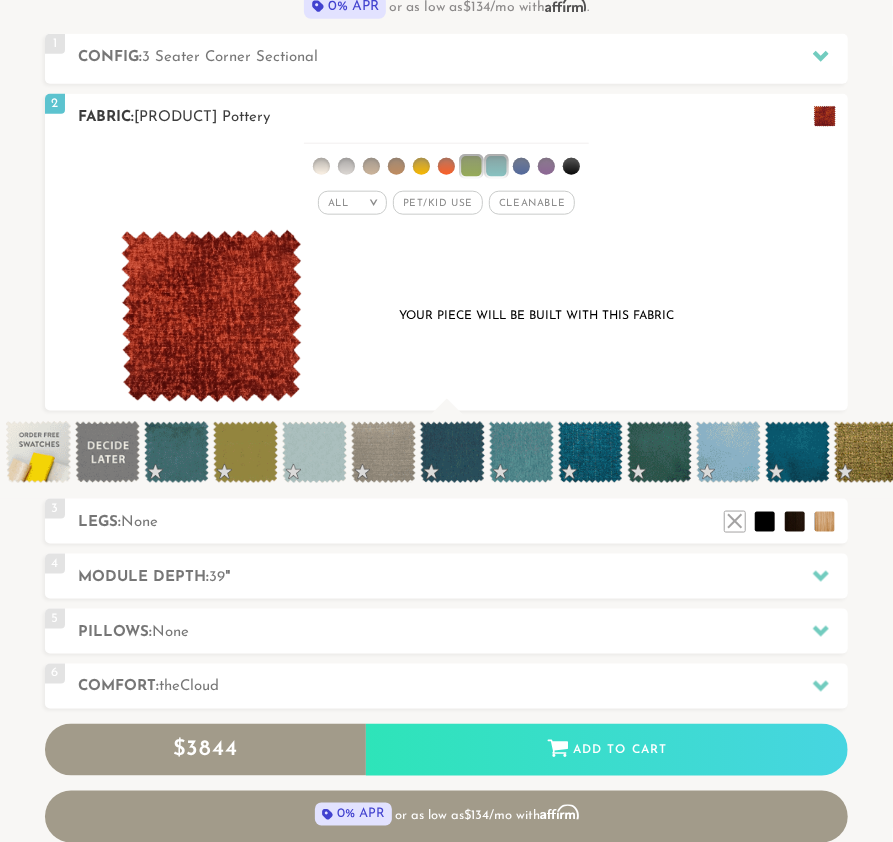 click on "Pet/Kid Use x" at bounding box center (438, 203) 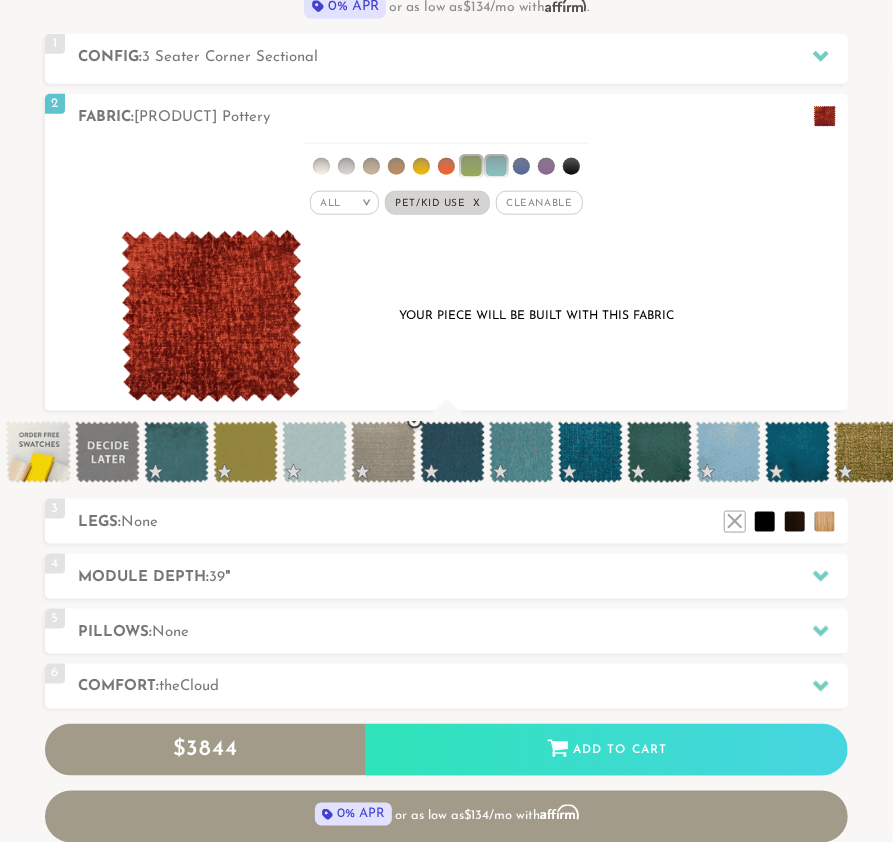 click at bounding box center (383, 452) 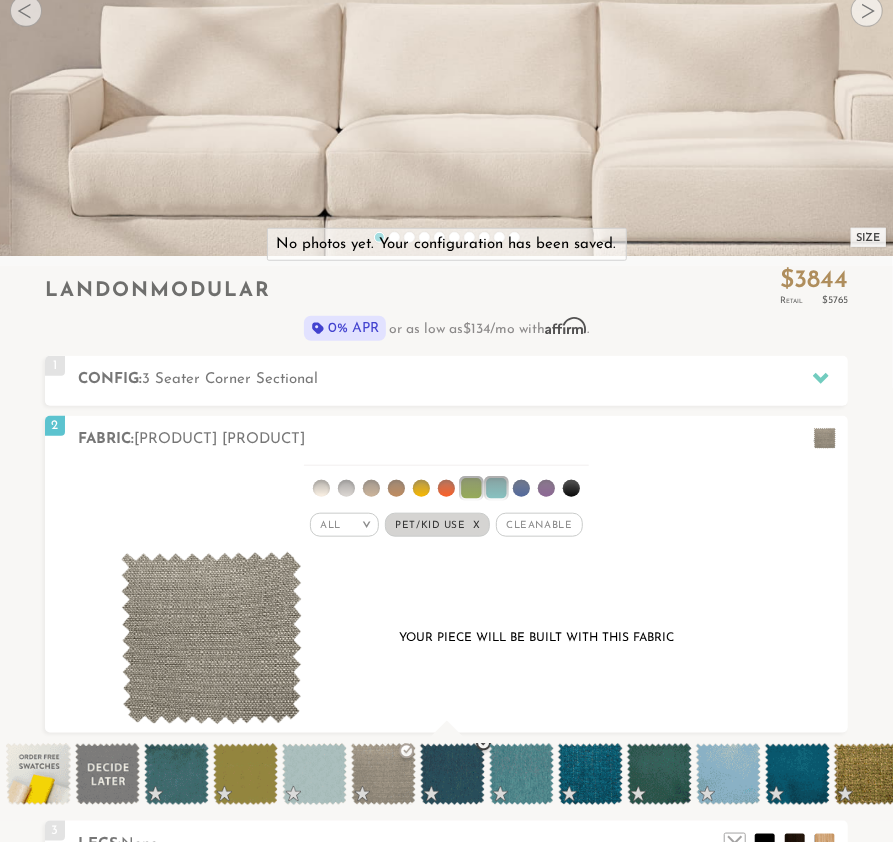click at bounding box center (452, 774) 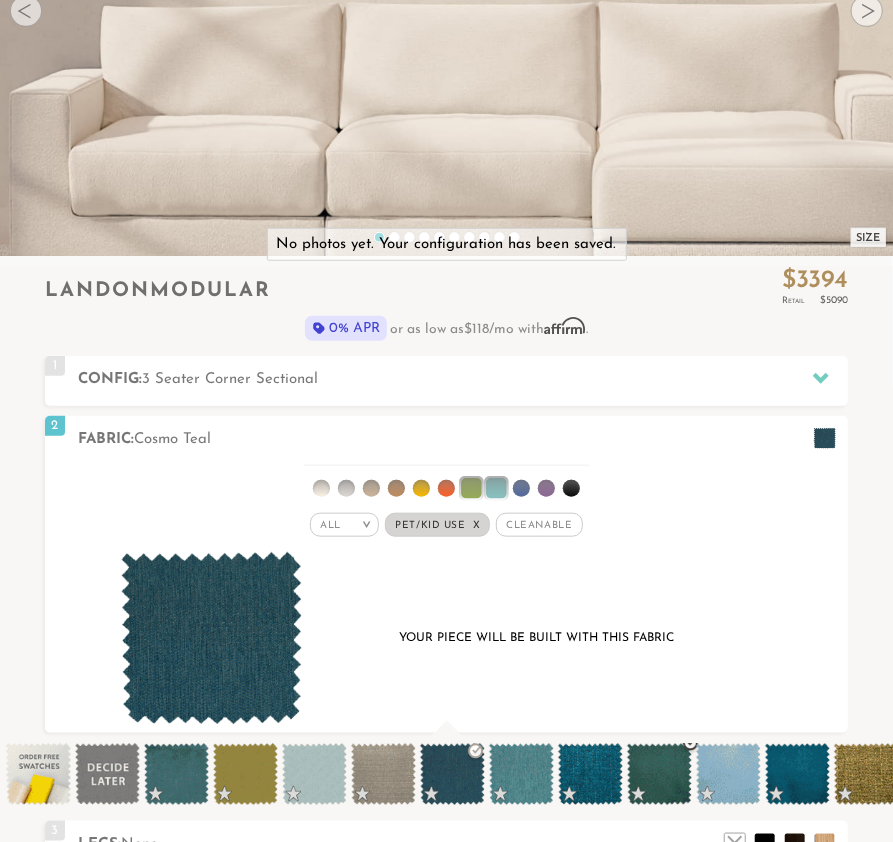 click at bounding box center [659, 774] 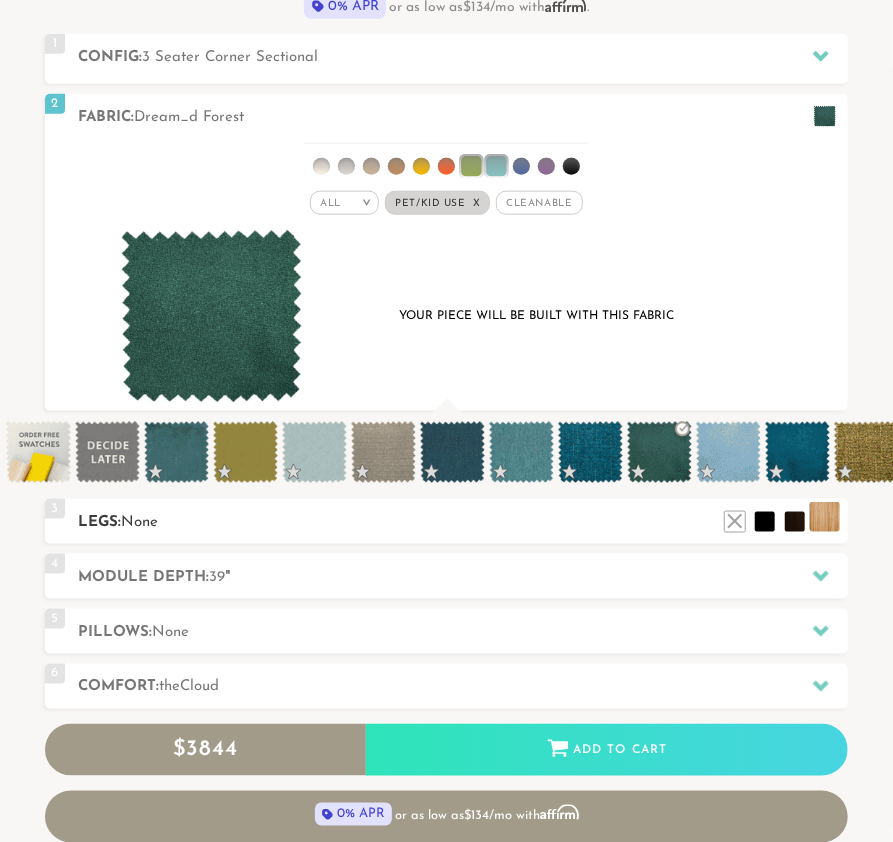 click at bounding box center [825, 517] 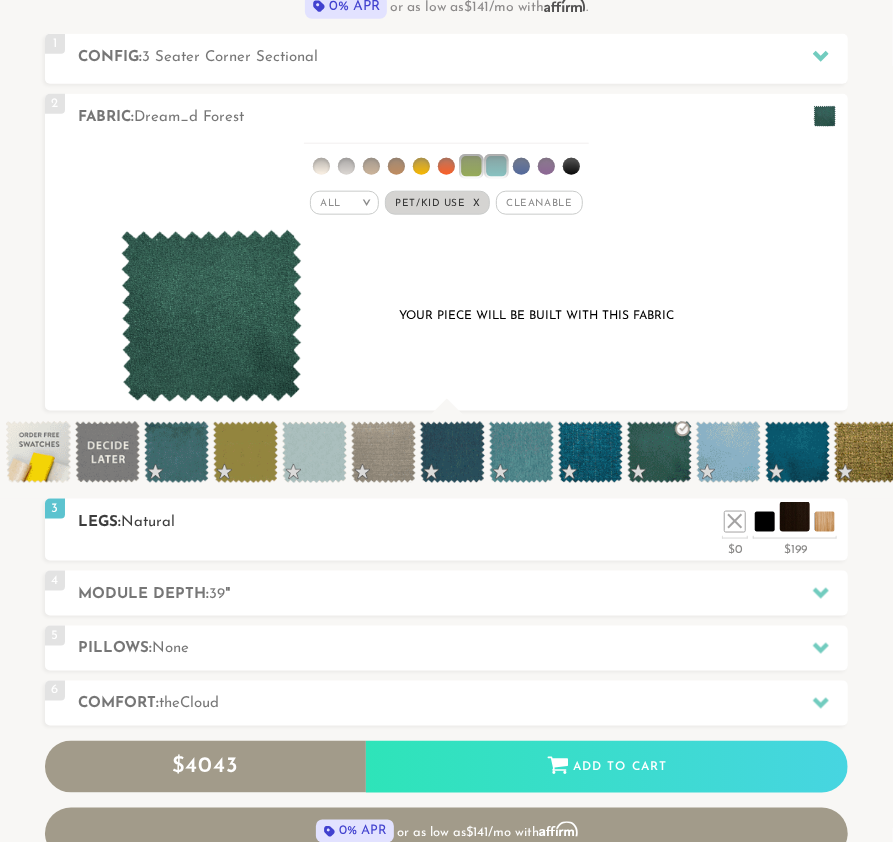 click at bounding box center (795, 517) 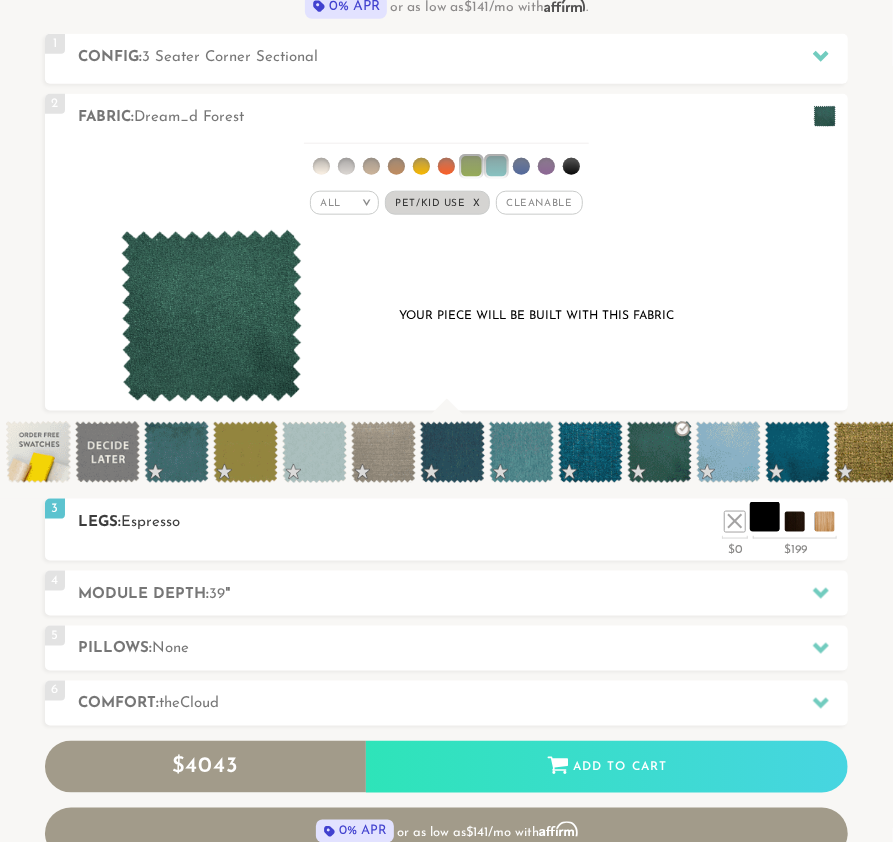 click at bounding box center [765, 517] 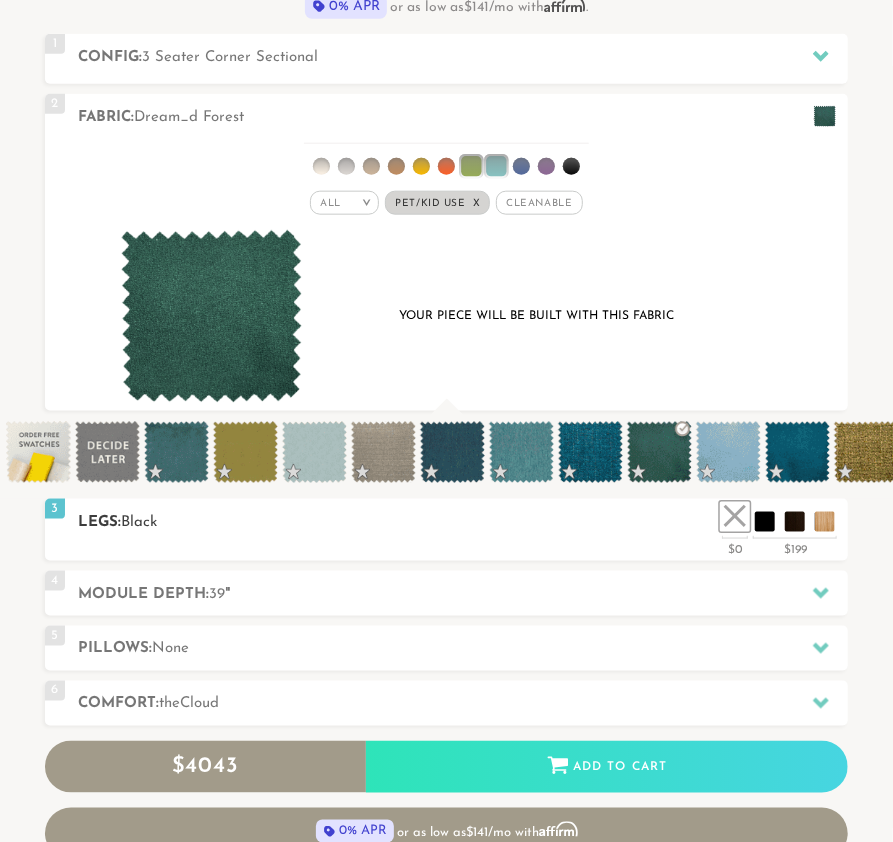 click at bounding box center [735, 517] 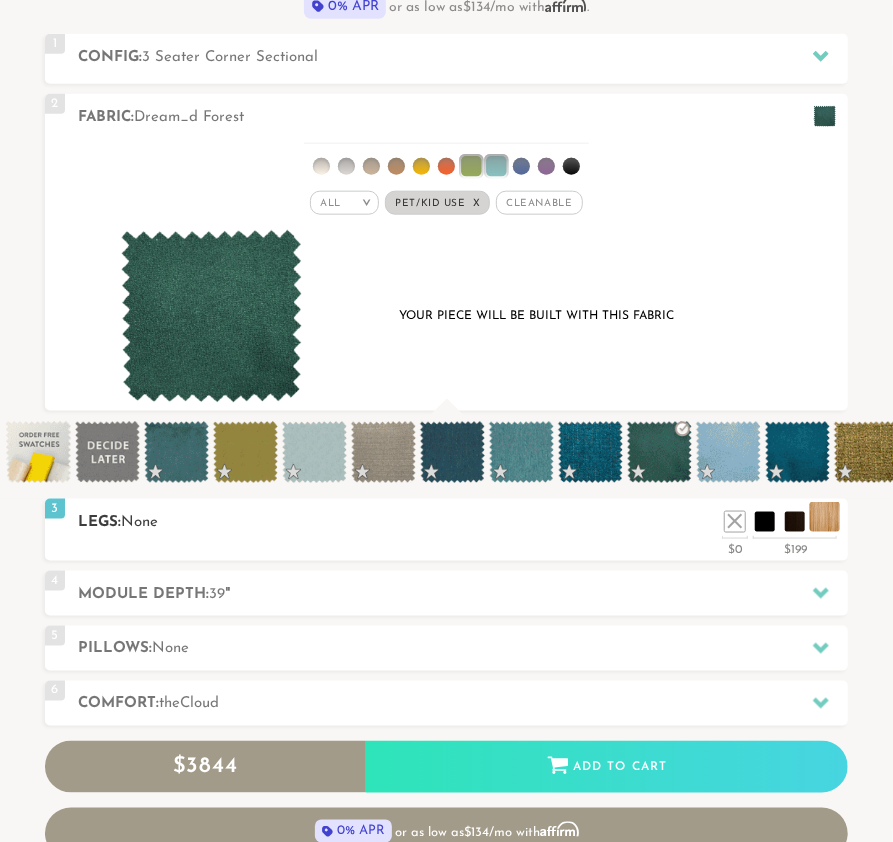 click at bounding box center [825, 517] 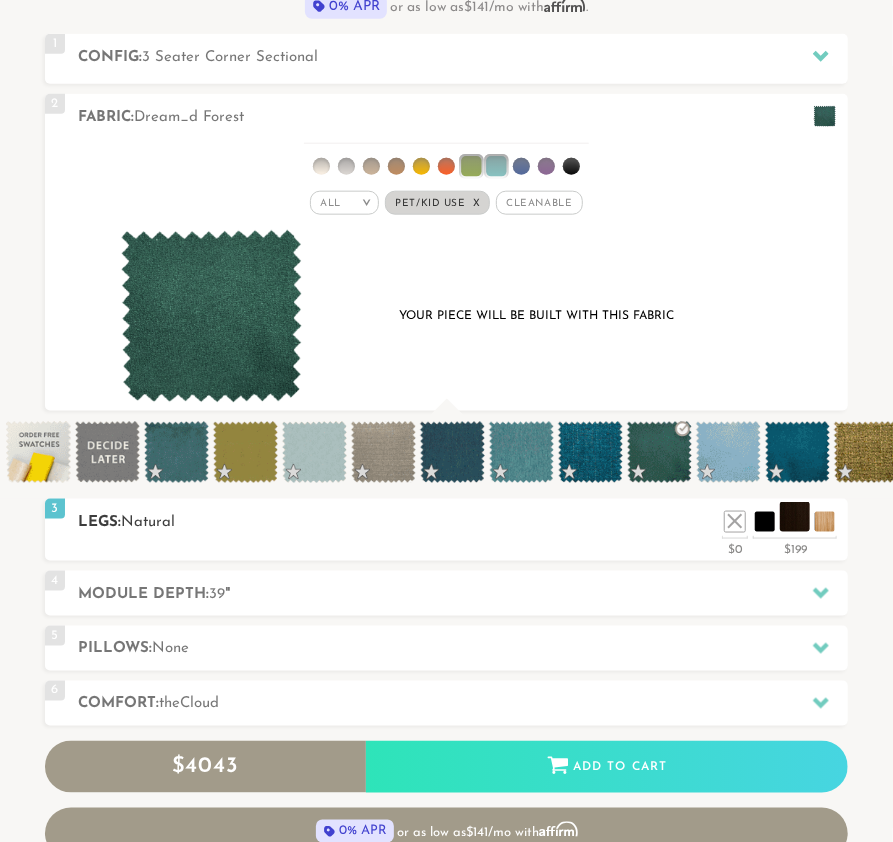 click at bounding box center (795, 517) 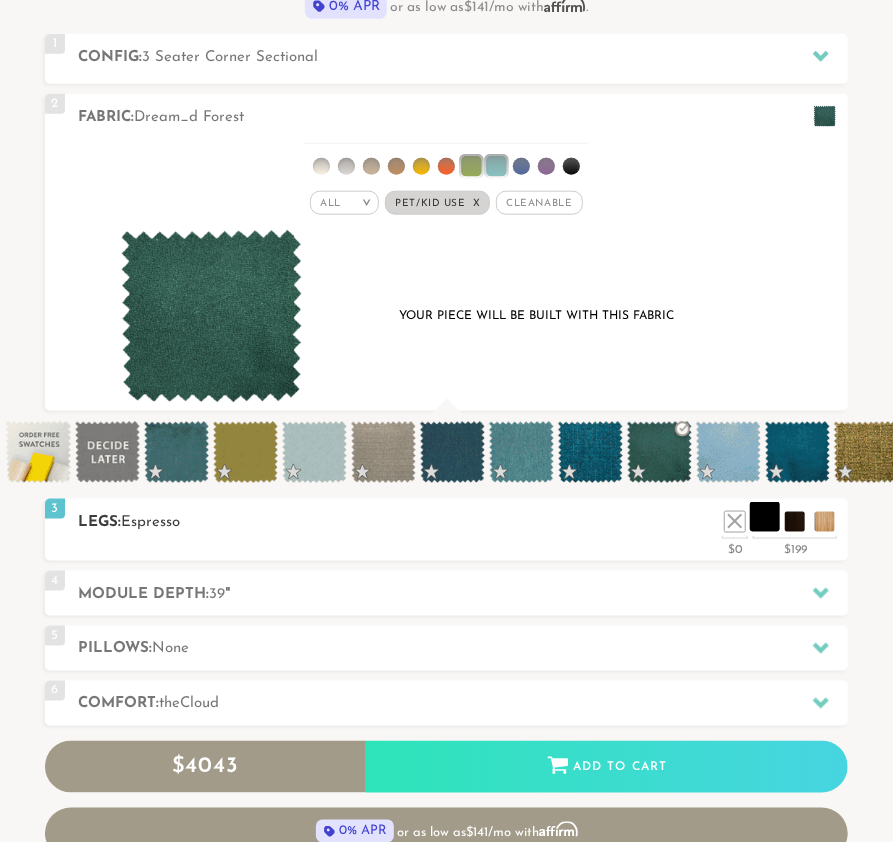 click at bounding box center [765, 517] 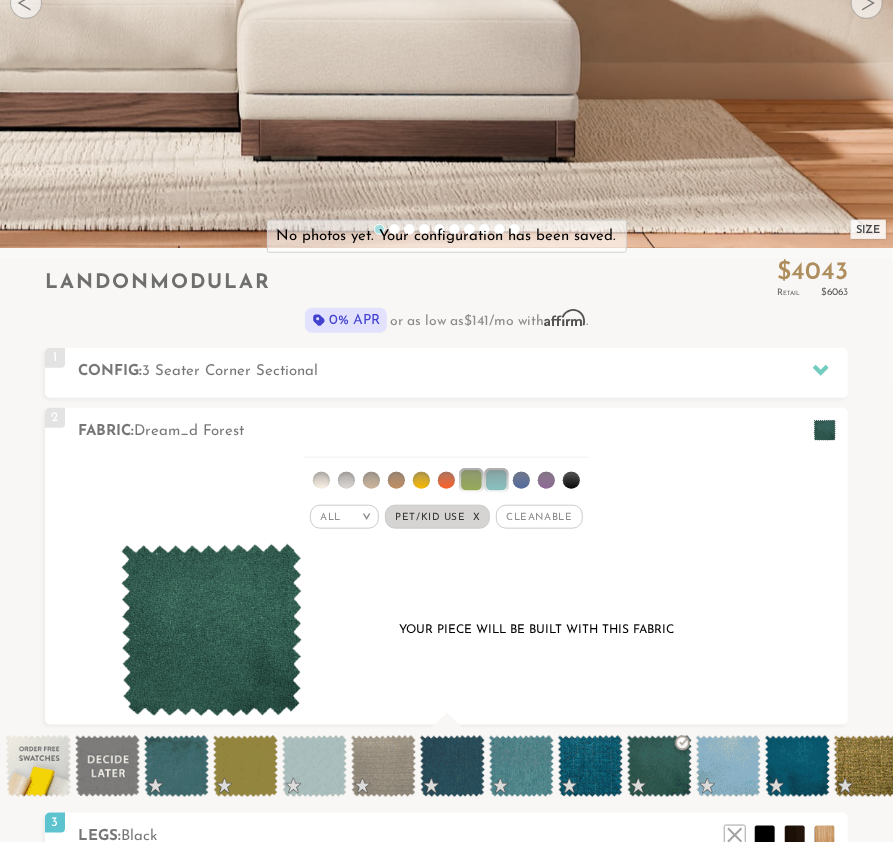 click at bounding box center (659, 766) 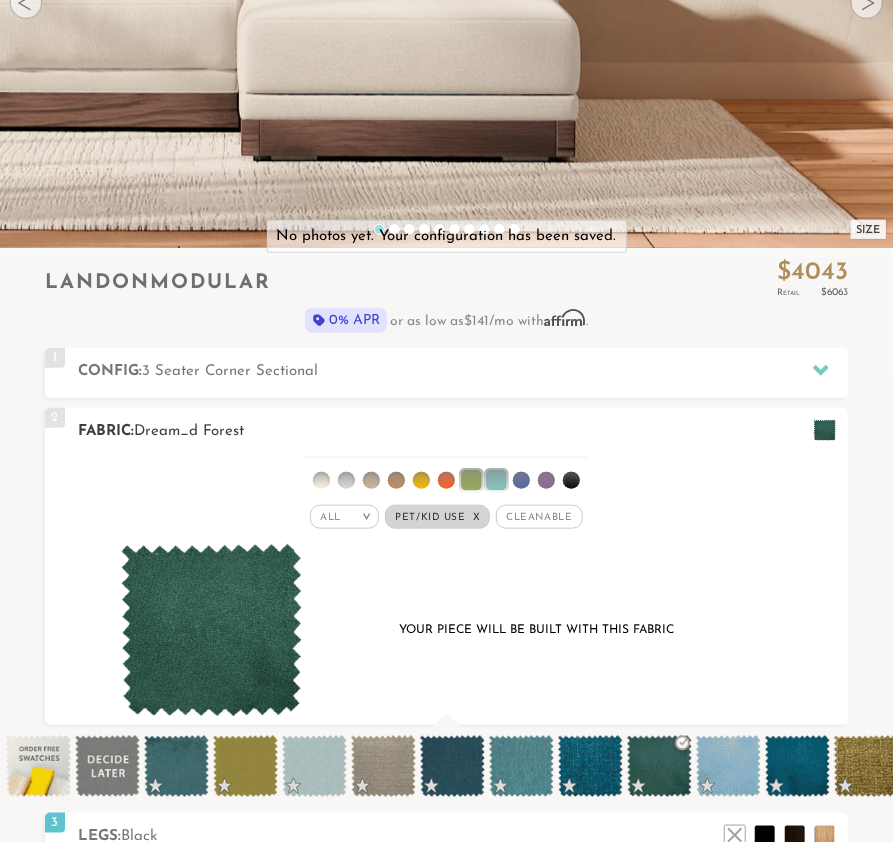 click at bounding box center (446, 476) 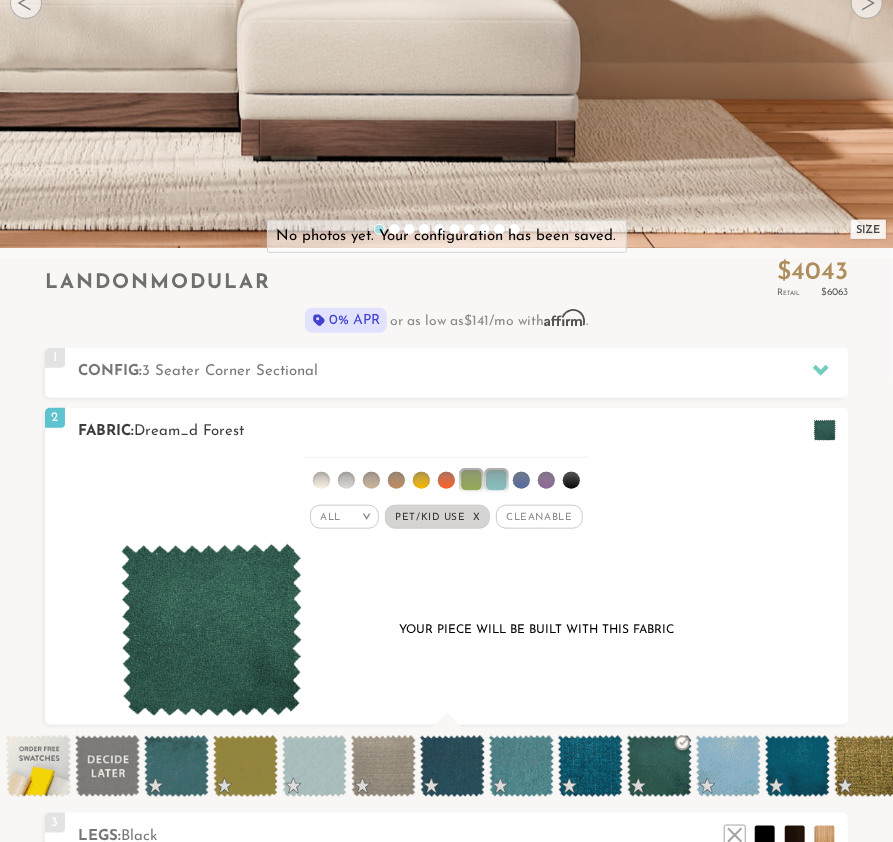 click at bounding box center (396, 480) 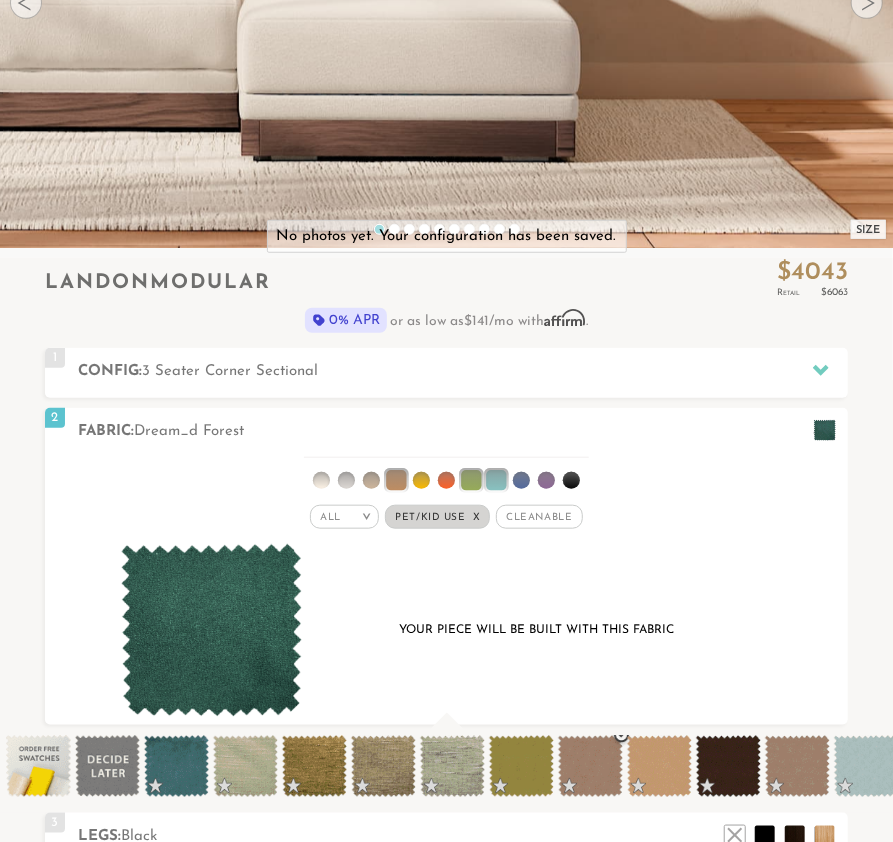 click at bounding box center [590, 766] 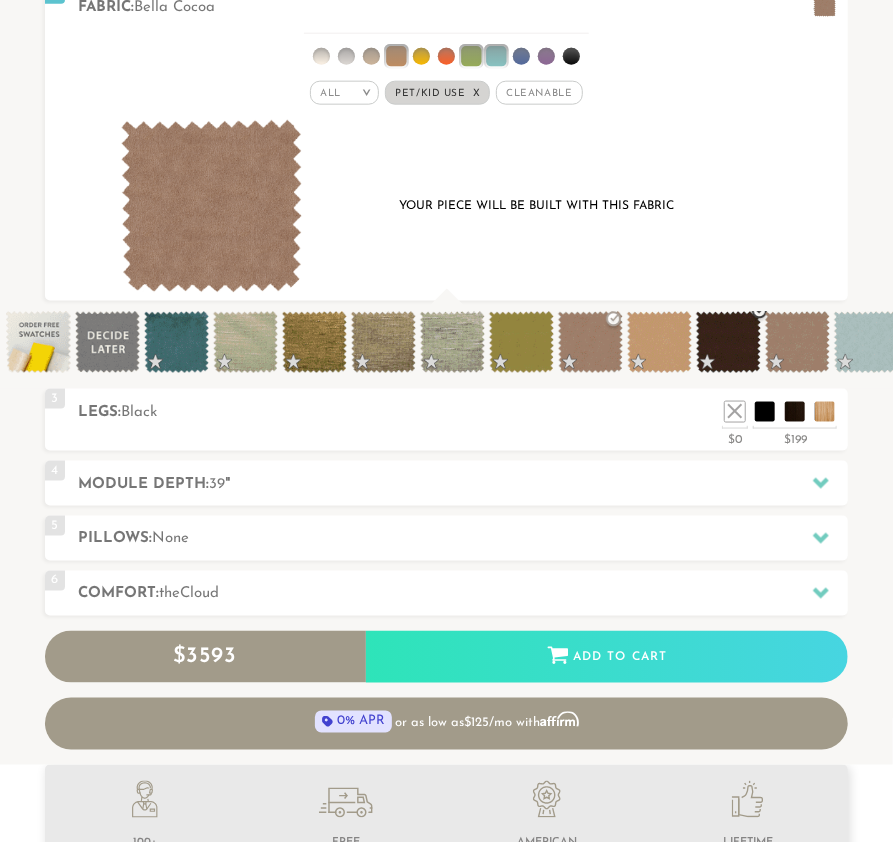 click at bounding box center (728, 342) 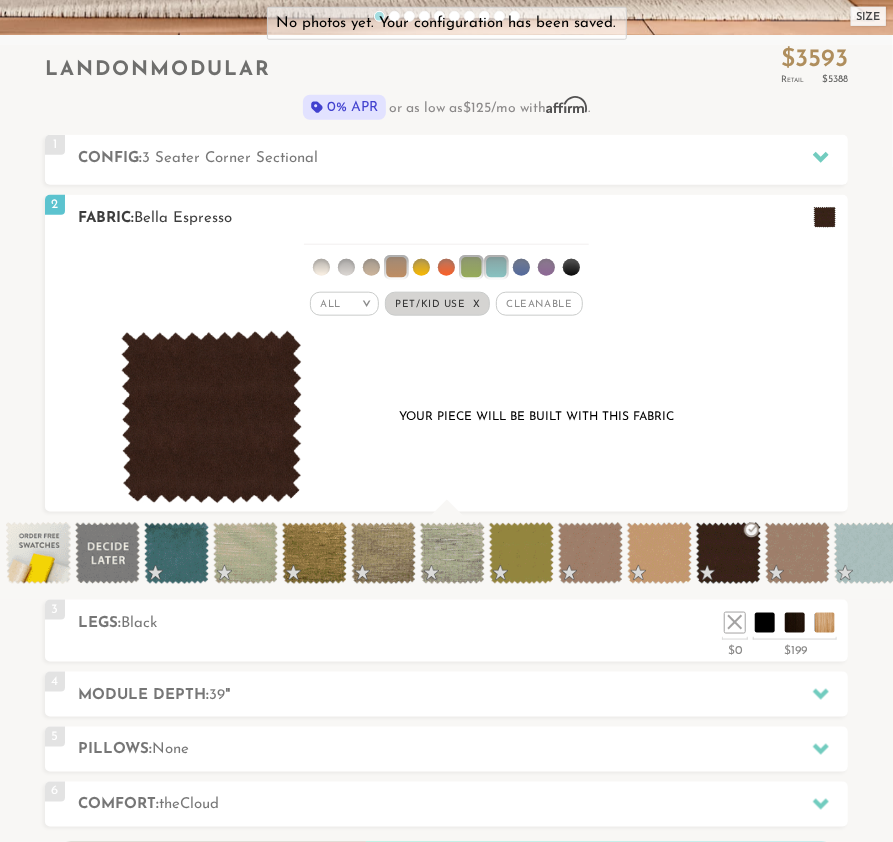 click at bounding box center (371, 267) 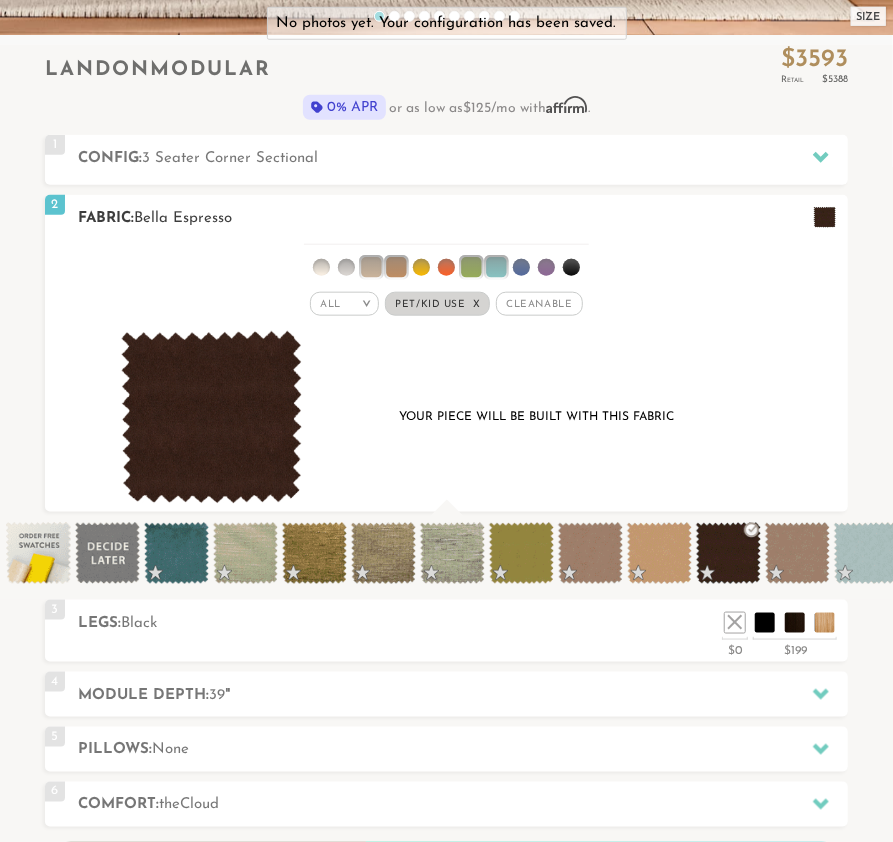 click at bounding box center (371, 267) 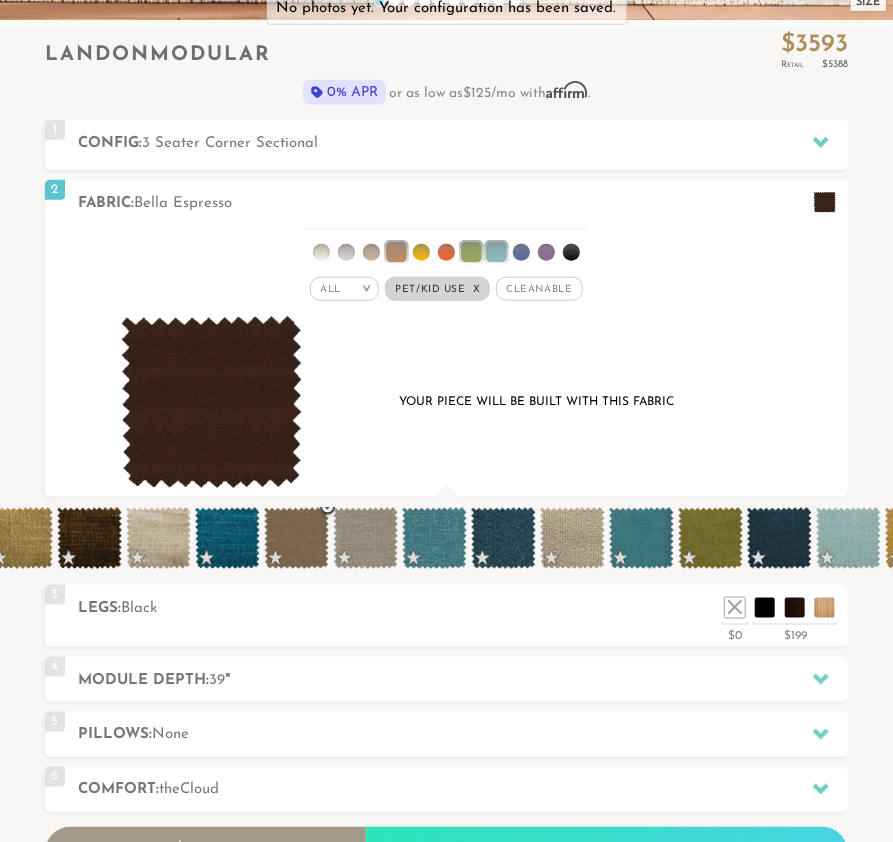 click at bounding box center [296, 538] 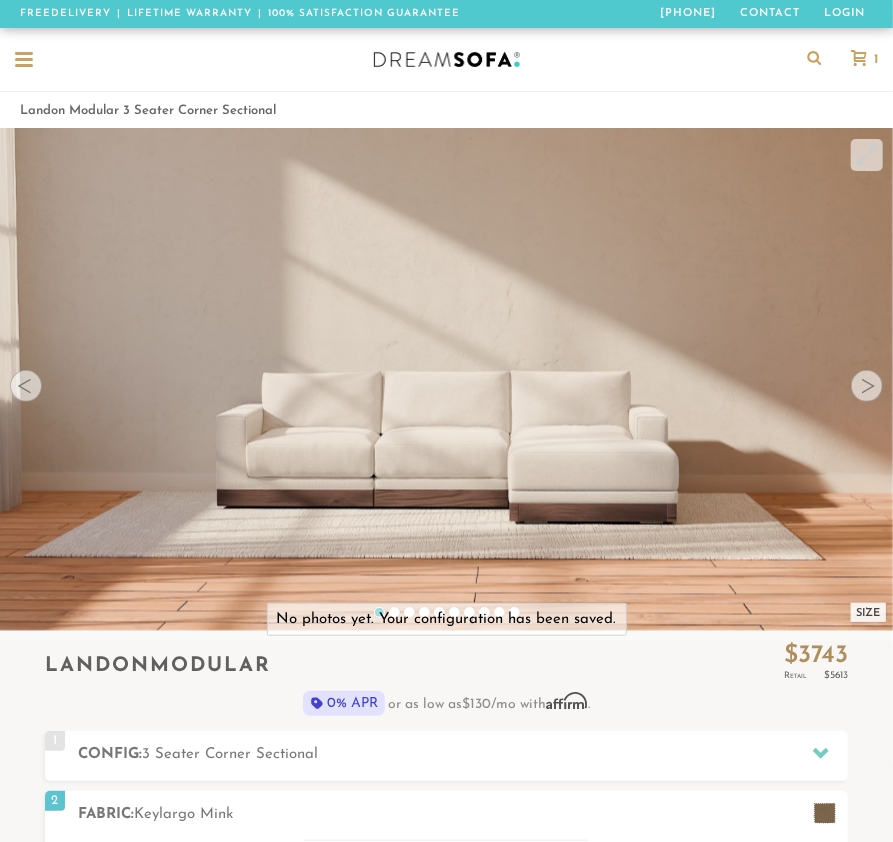 click at bounding box center (867, 386) 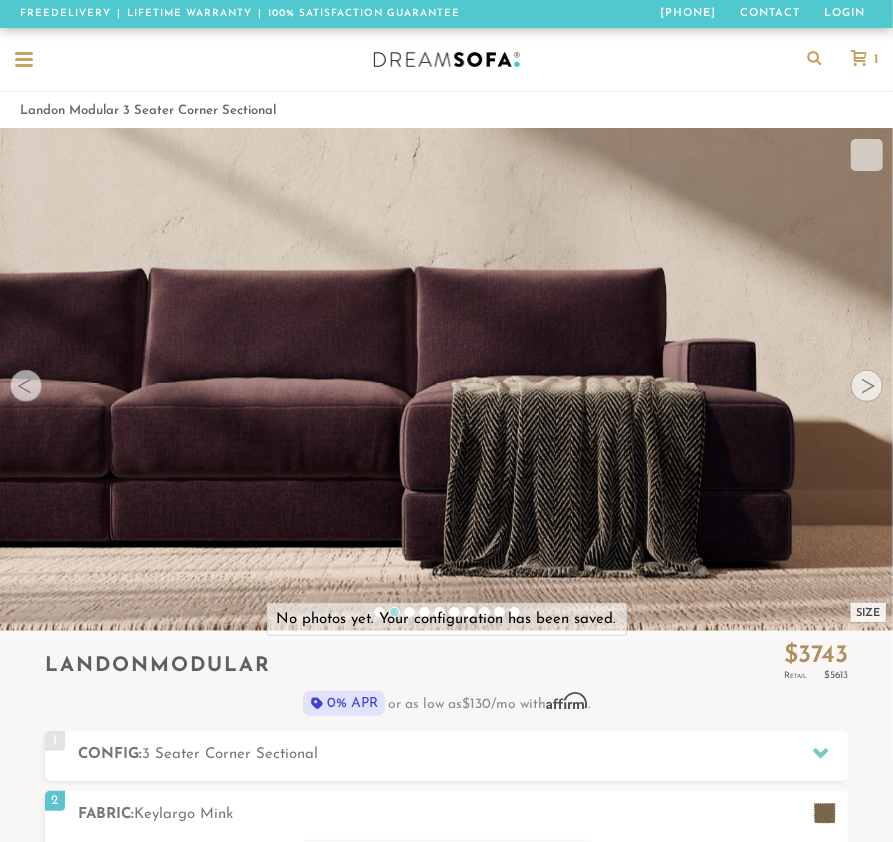 click at bounding box center [867, 386] 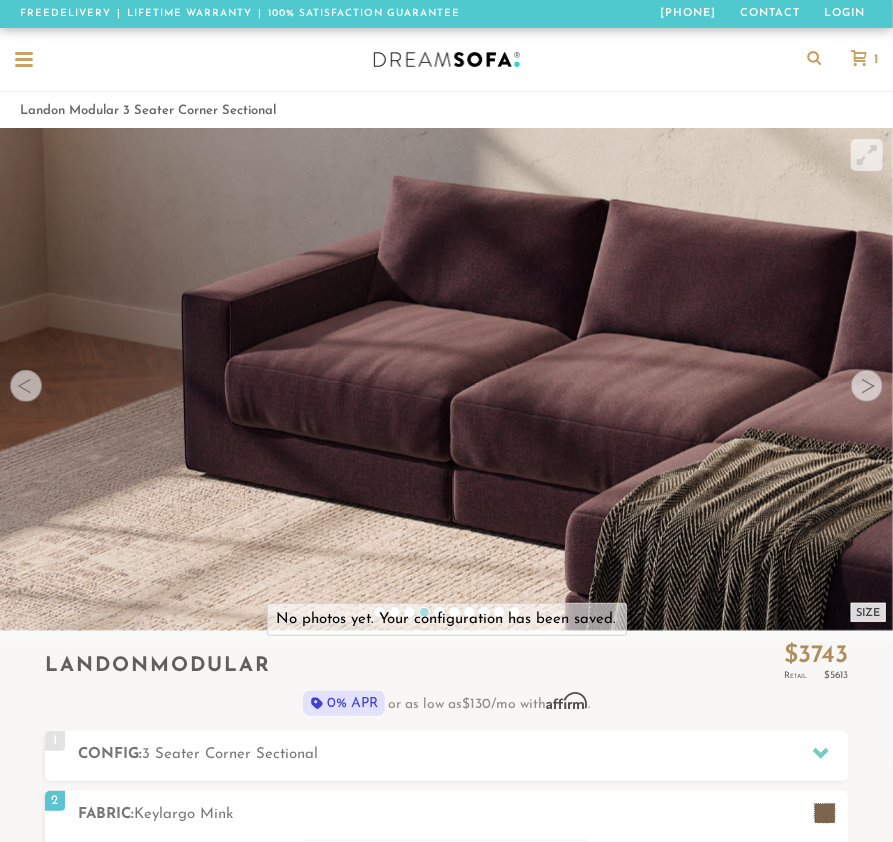 click at bounding box center (867, 386) 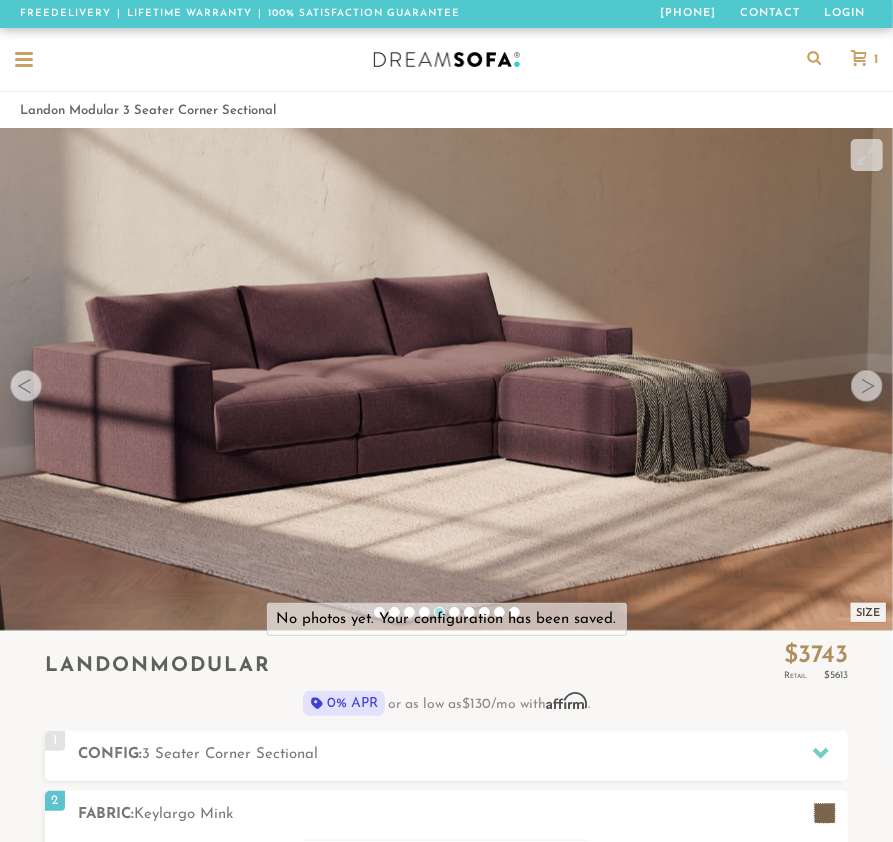 click at bounding box center [867, 386] 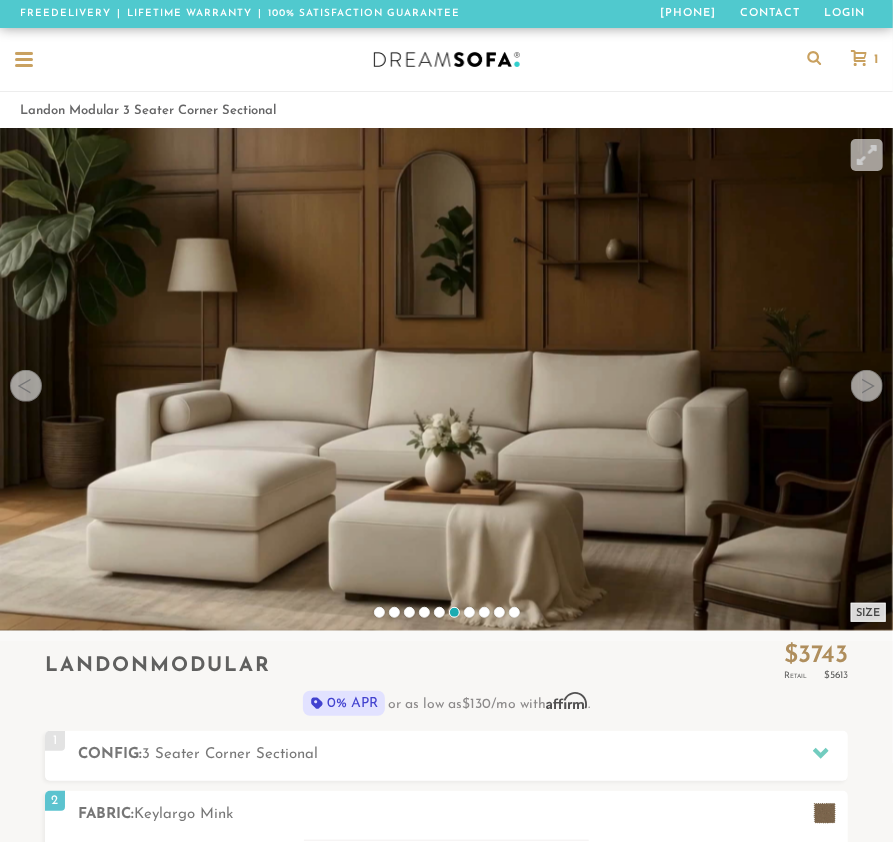 click at bounding box center (867, 386) 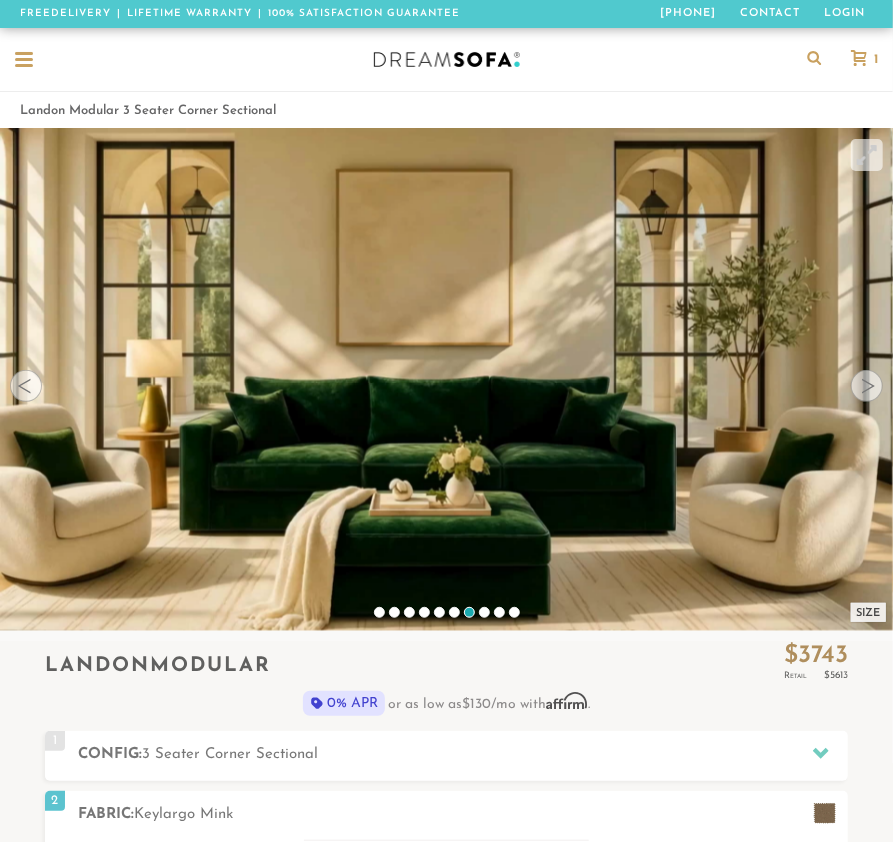 click at bounding box center [867, 386] 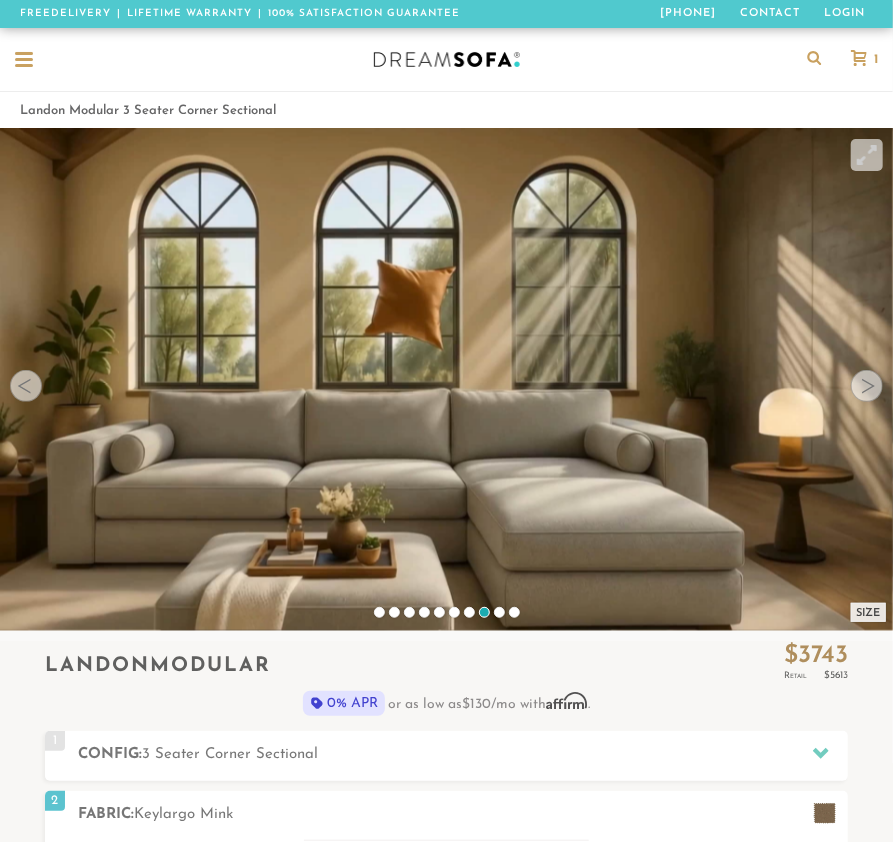 click at bounding box center [867, 386] 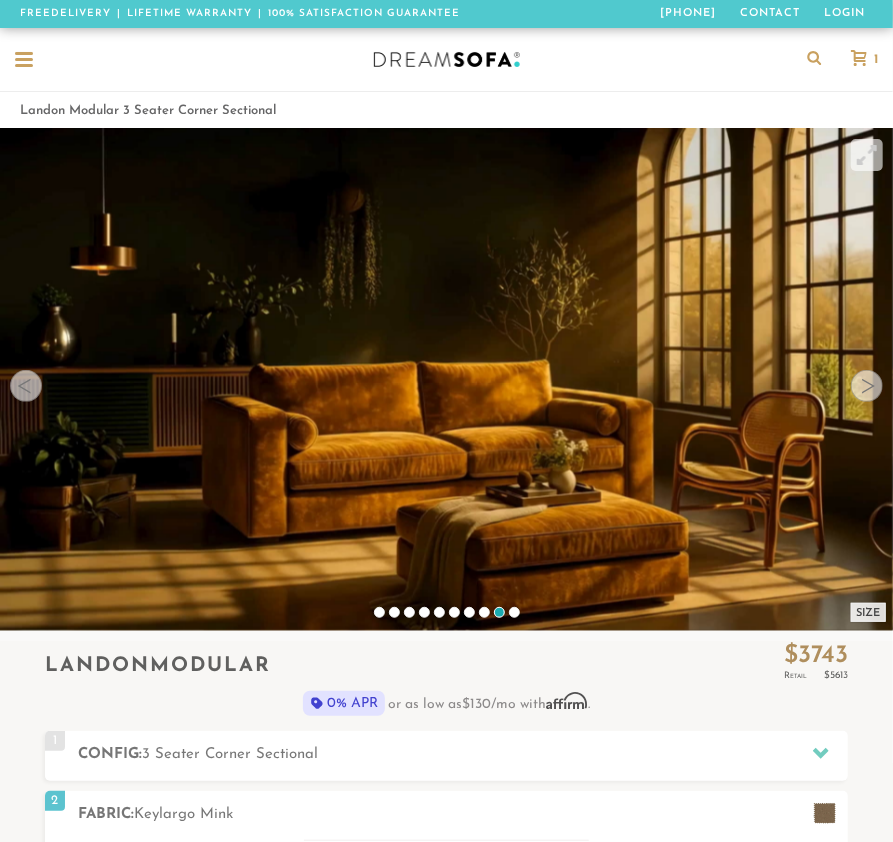 click at bounding box center [867, 386] 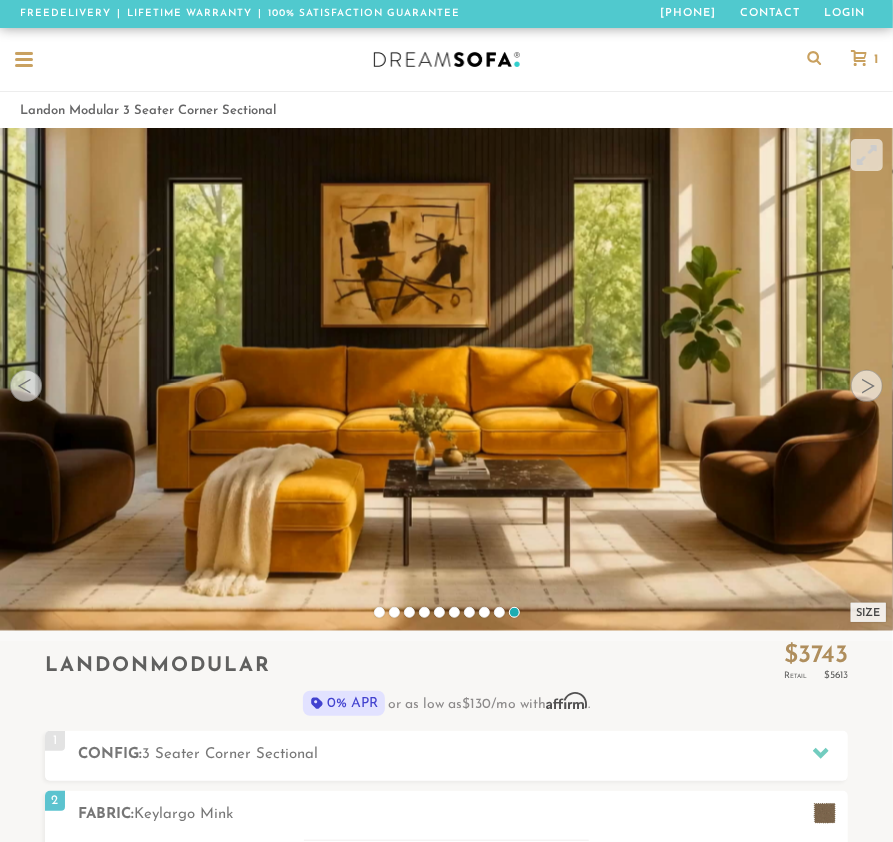 click at bounding box center [867, 386] 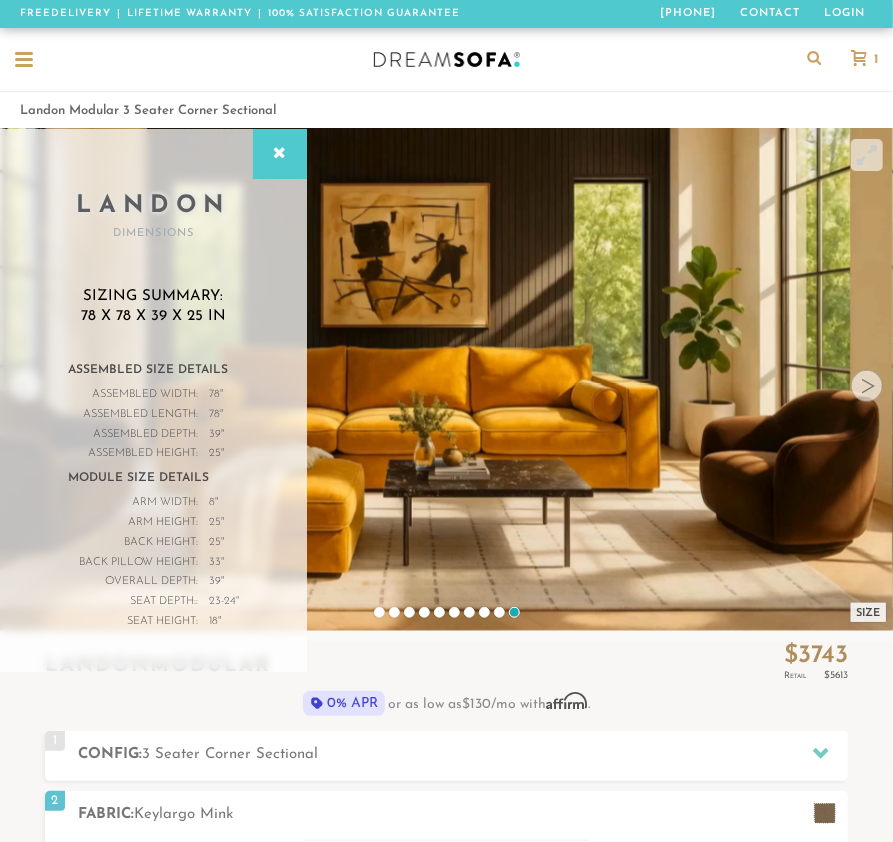 click at bounding box center (867, 386) 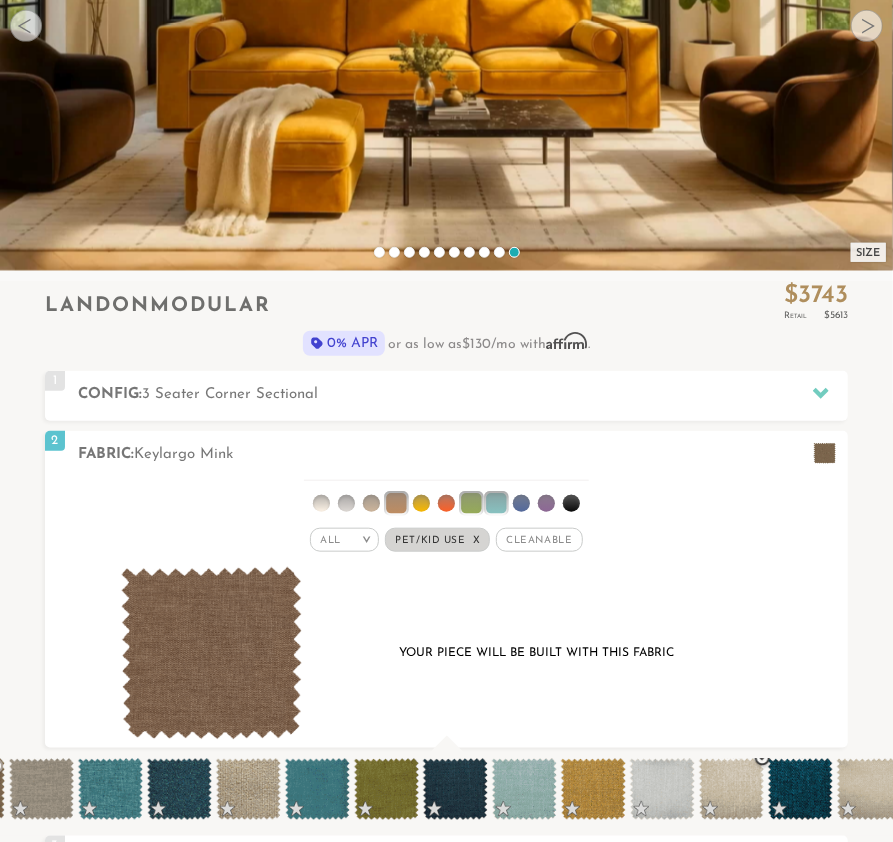 click at bounding box center (731, 789) 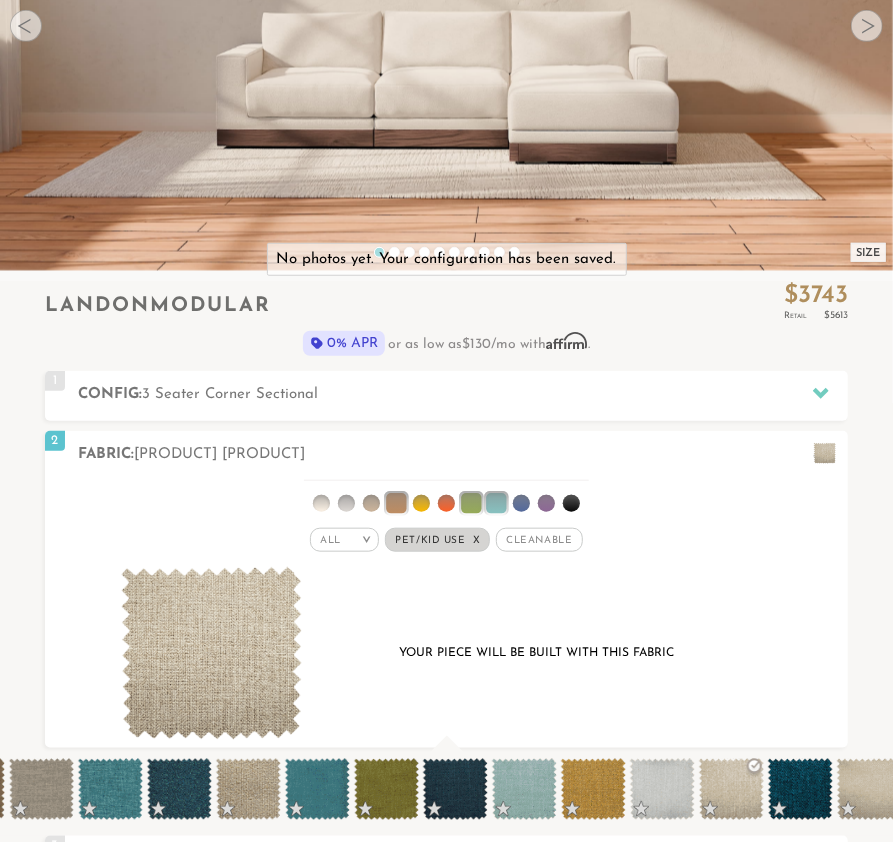 click on "Introducing
Landon  Modular
$ 3743
Retail  $ 5613
$ 3743
Retail
$ 5613
0% APR  or as low as  $130 /mo with  Affirm .  See if you qualify
Orders Typically Delivered in 6 Weeks
1 Config:  R" at bounding box center [446, 739] 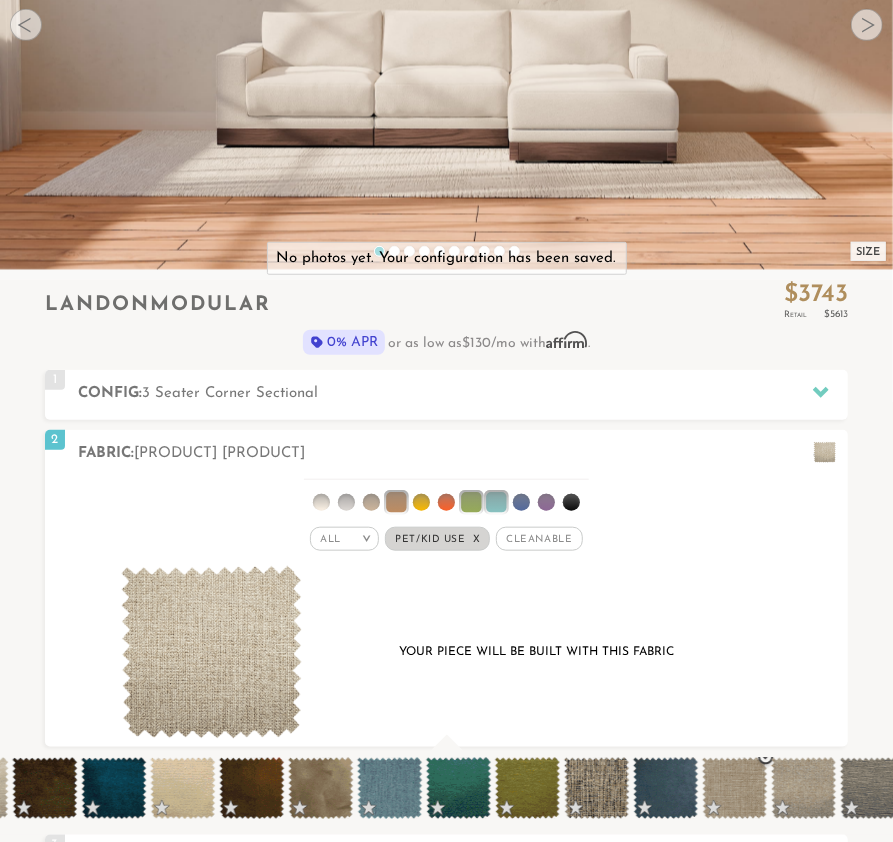click at bounding box center (734, 788) 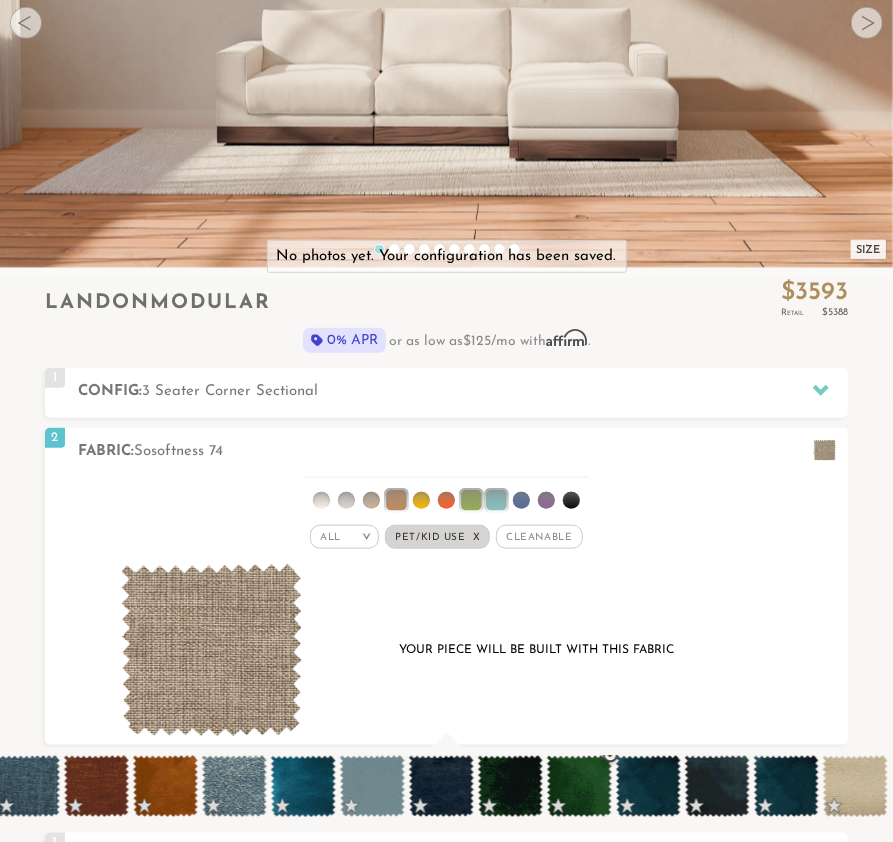 click at bounding box center (579, 786) 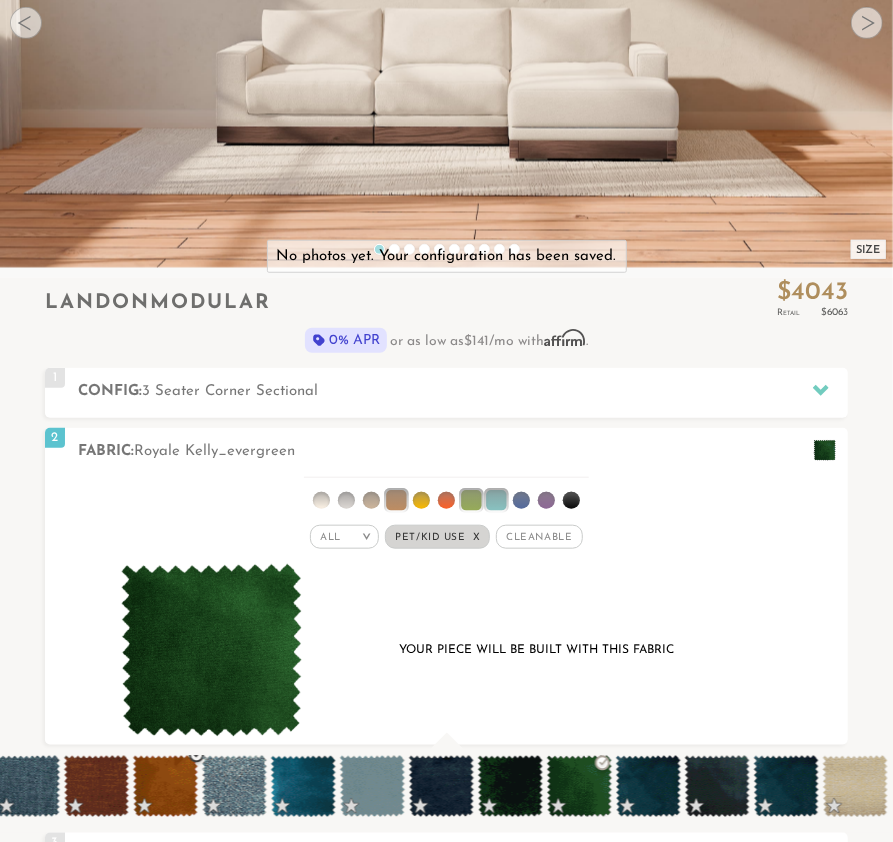 click at bounding box center [165, 786] 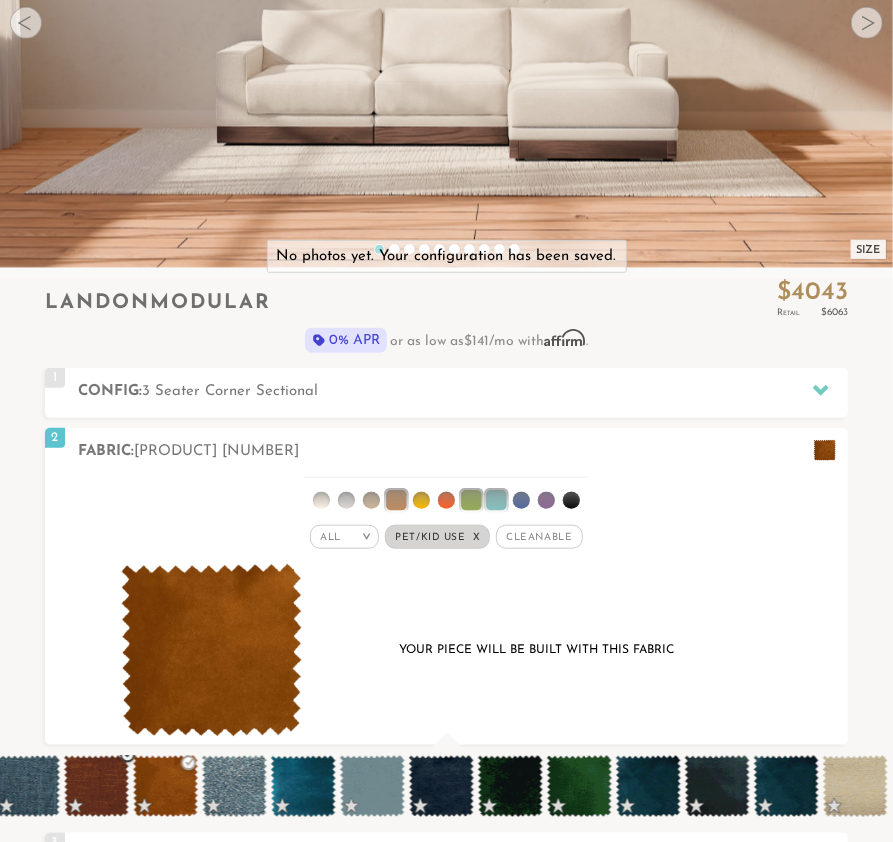 click at bounding box center (96, 786) 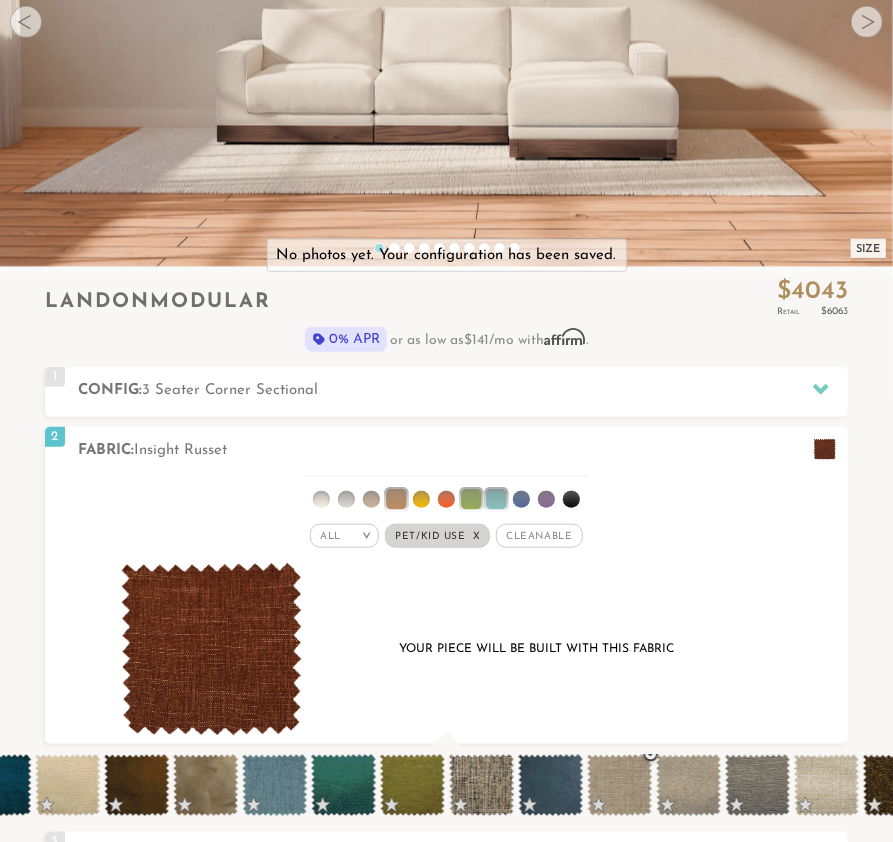 click at bounding box center (619, 785) 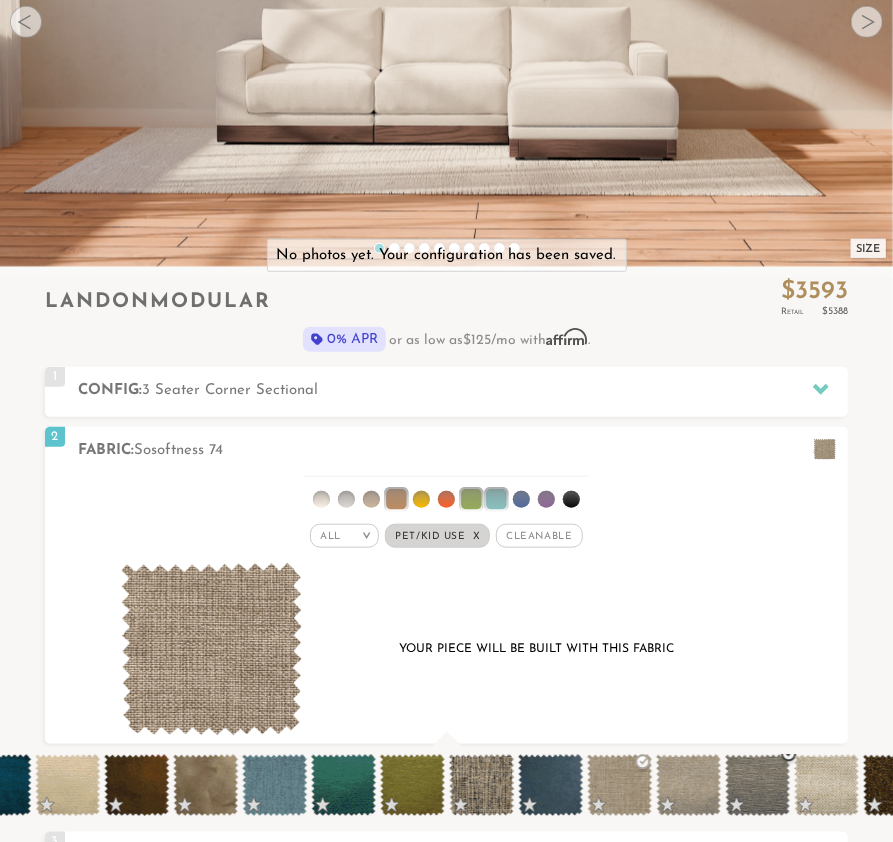 click at bounding box center (757, 785) 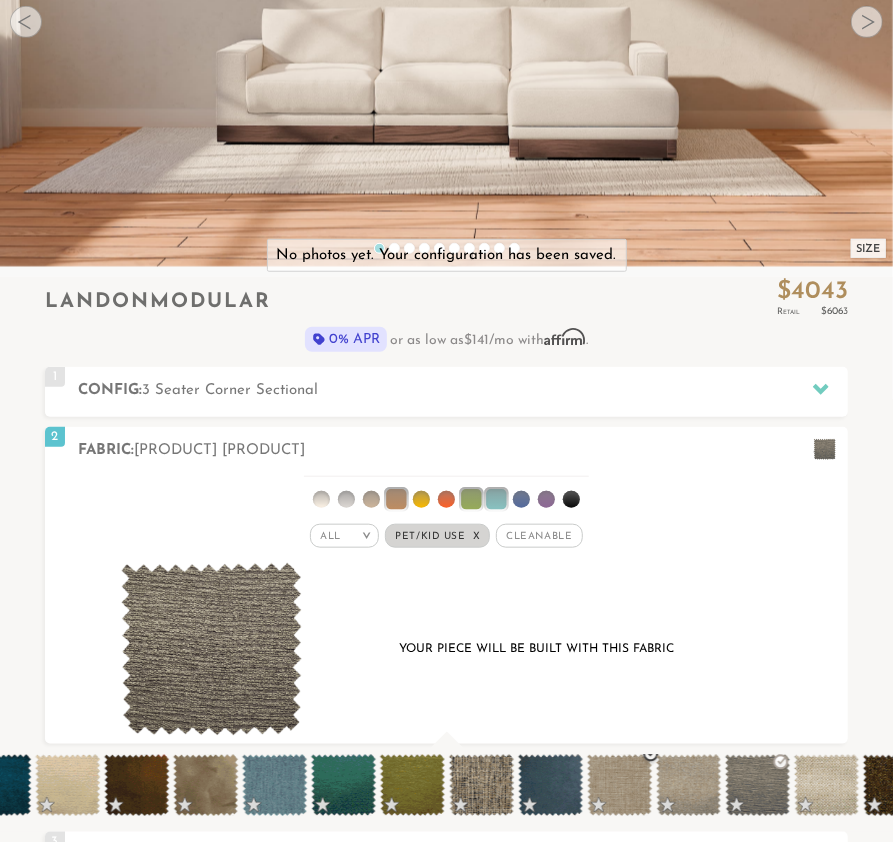 click at bounding box center (619, 785) 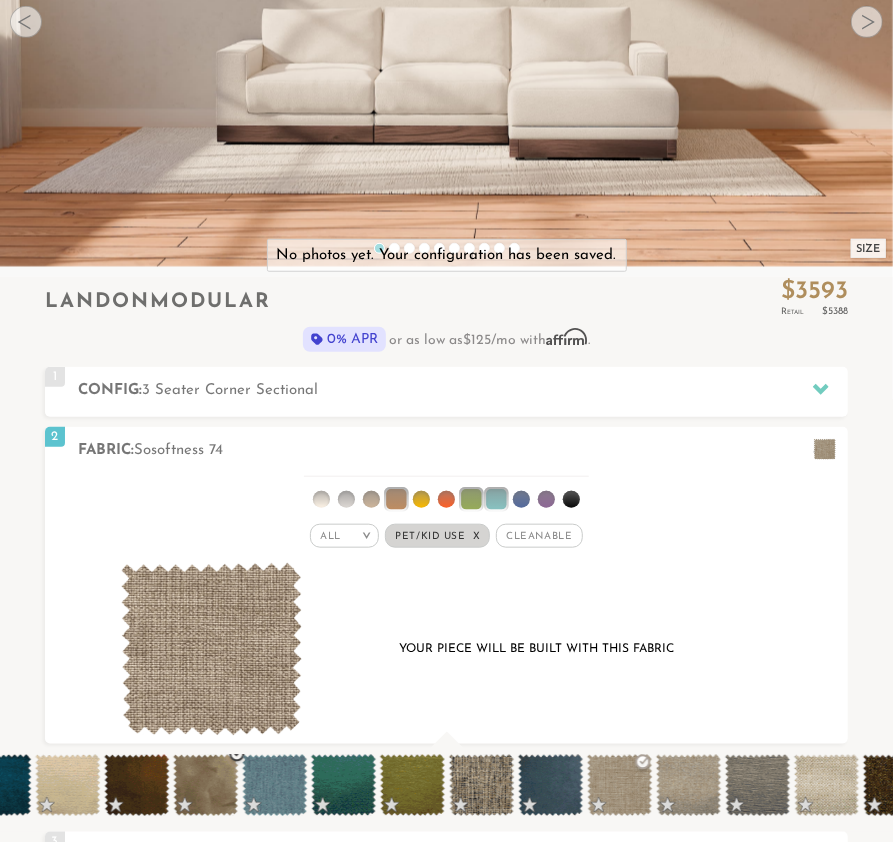 click at bounding box center [205, 785] 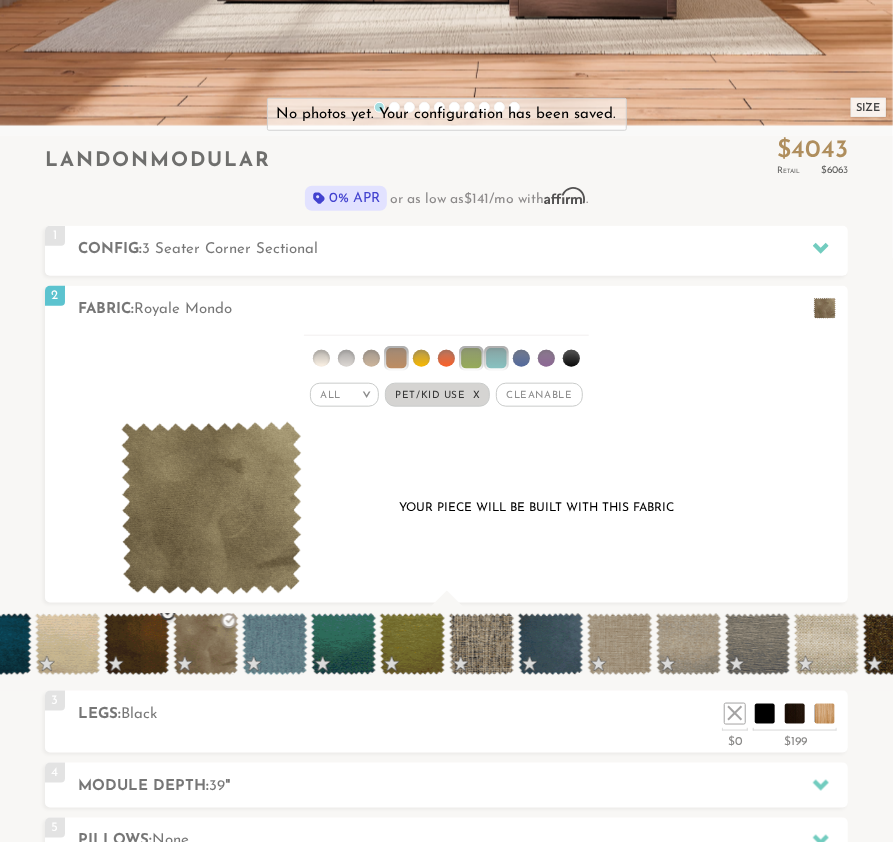 click at bounding box center [136, 644] 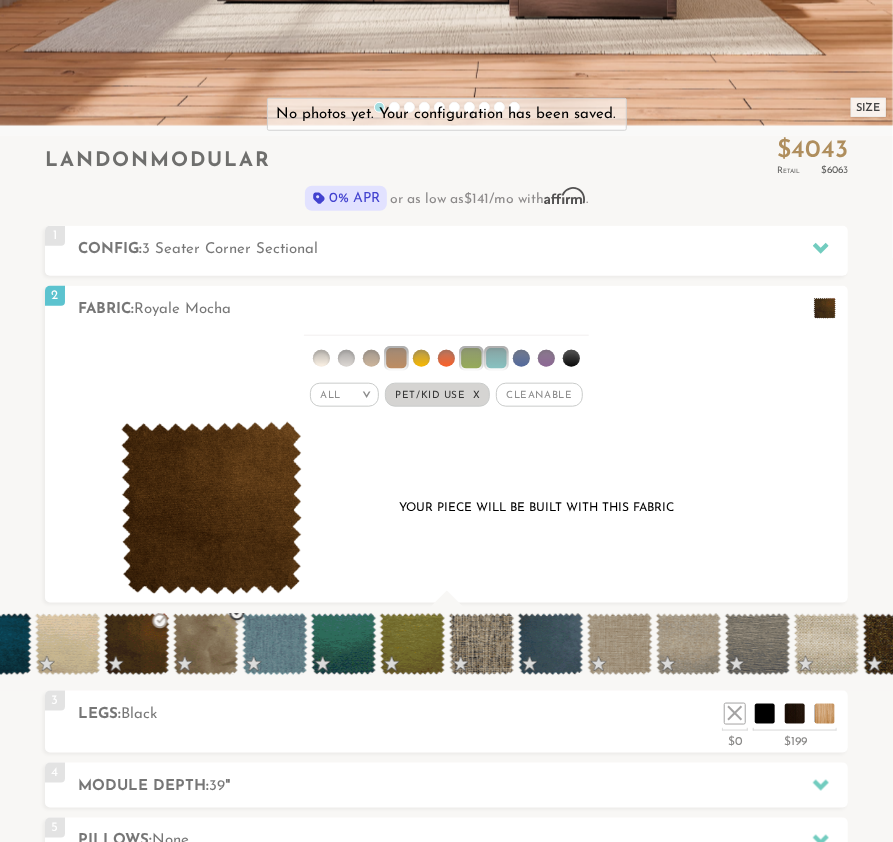 click at bounding box center [205, 644] 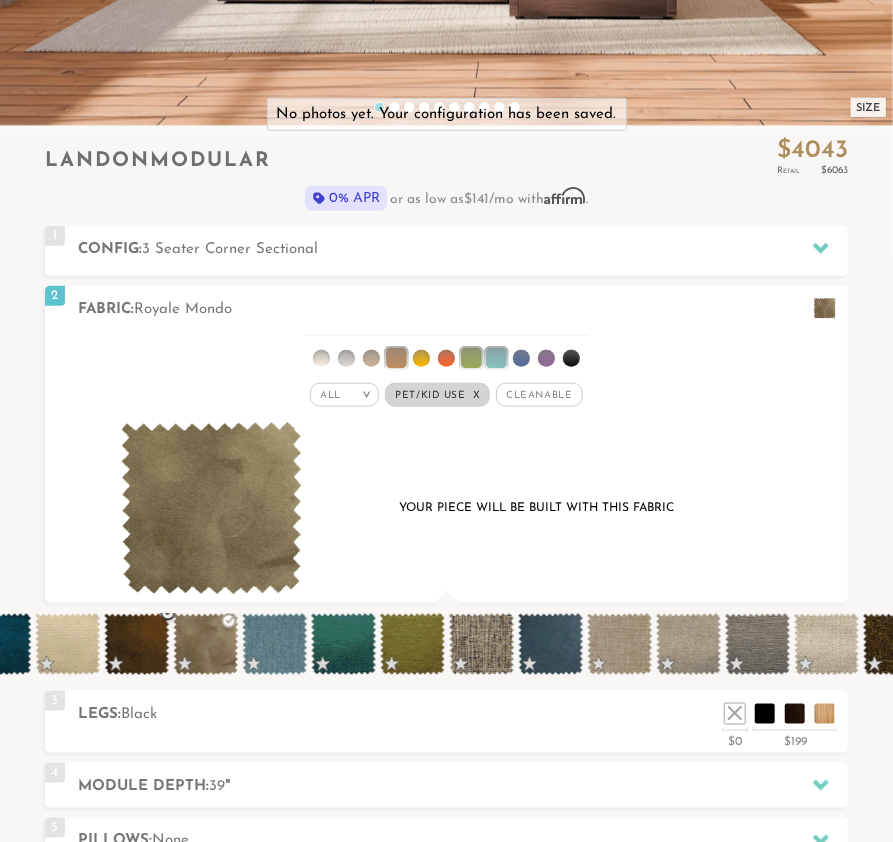 click at bounding box center (136, 644) 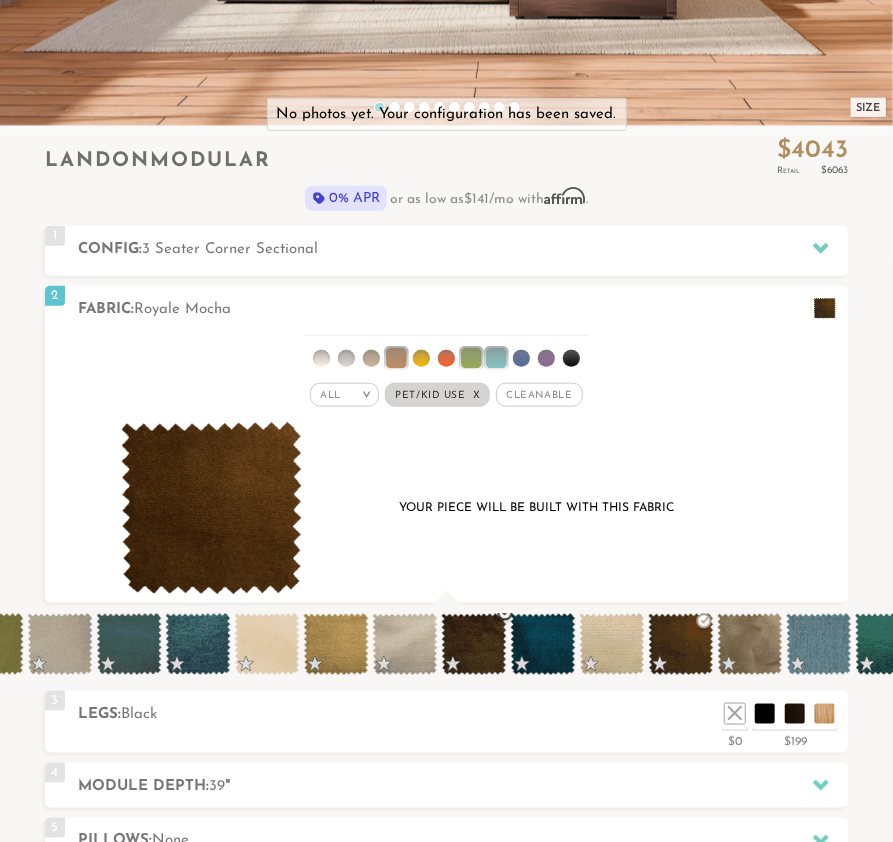 click at bounding box center (473, 644) 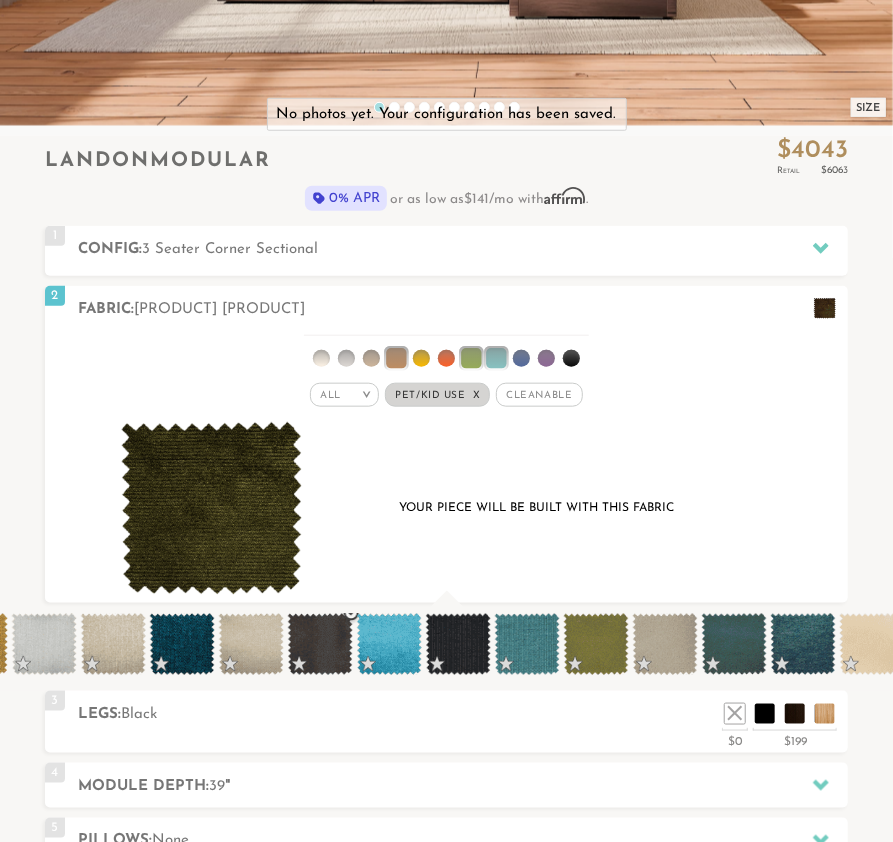 click at bounding box center (320, 644) 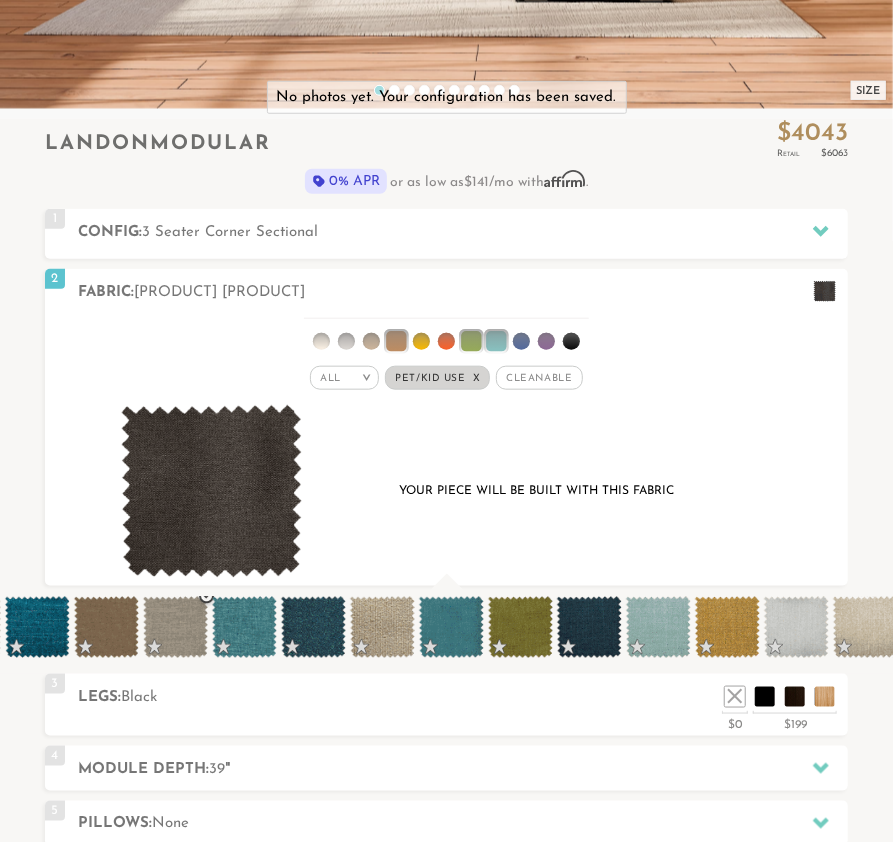 click at bounding box center (175, 627) 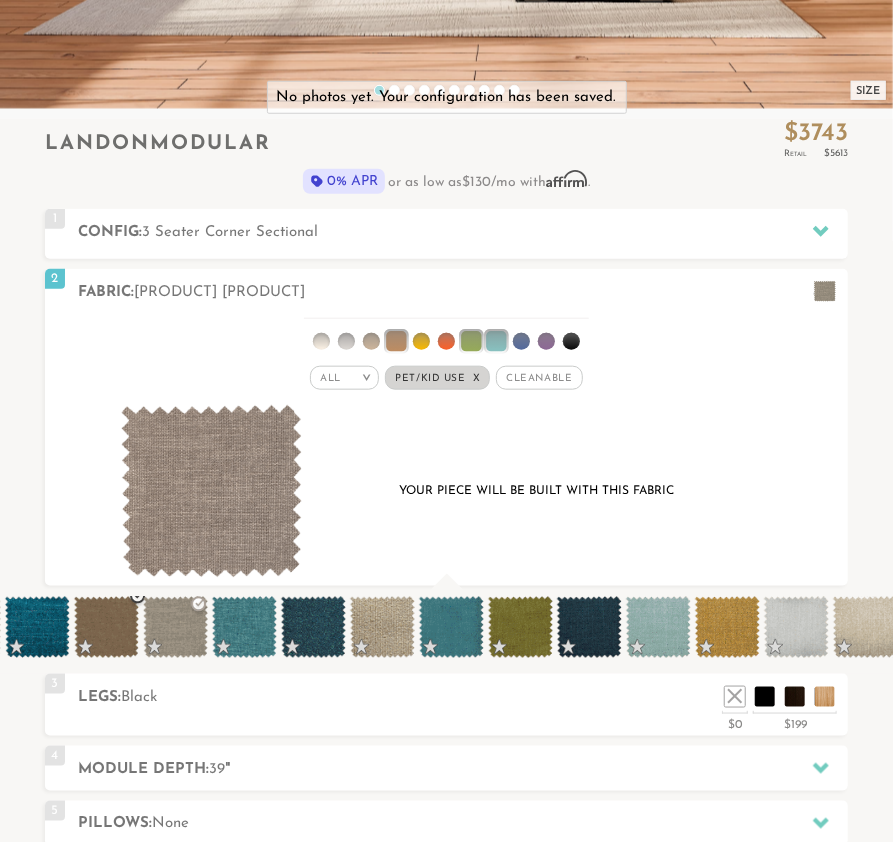 click at bounding box center [106, 627] 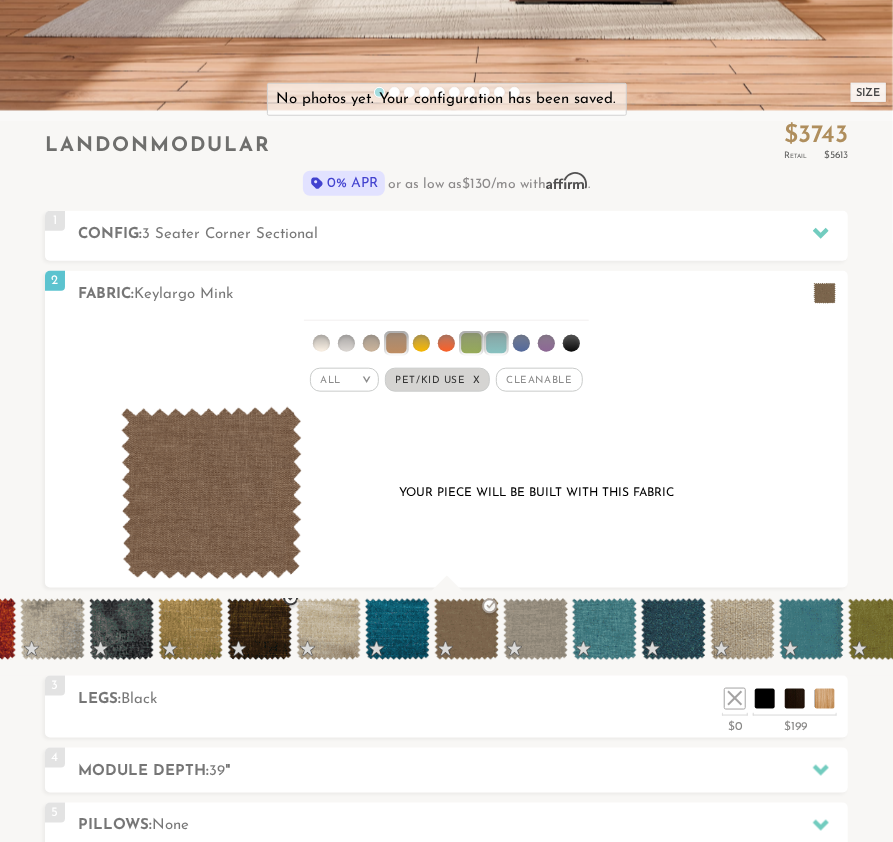 click at bounding box center (259, 629) 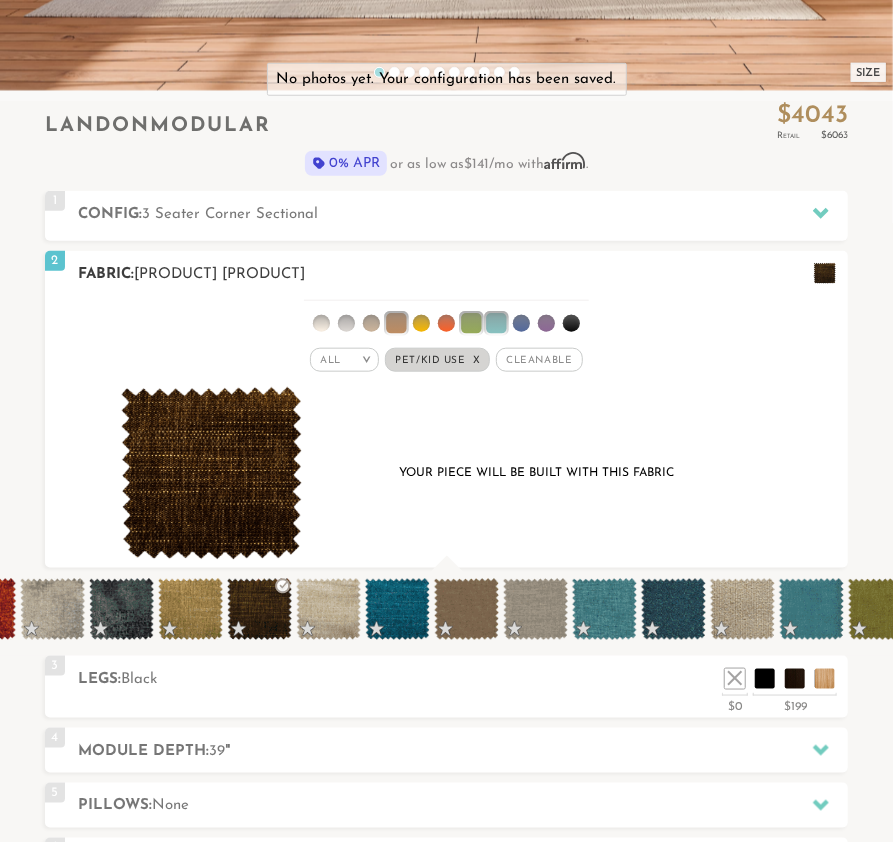 click on "Insight Cafe" at bounding box center (219, 274) 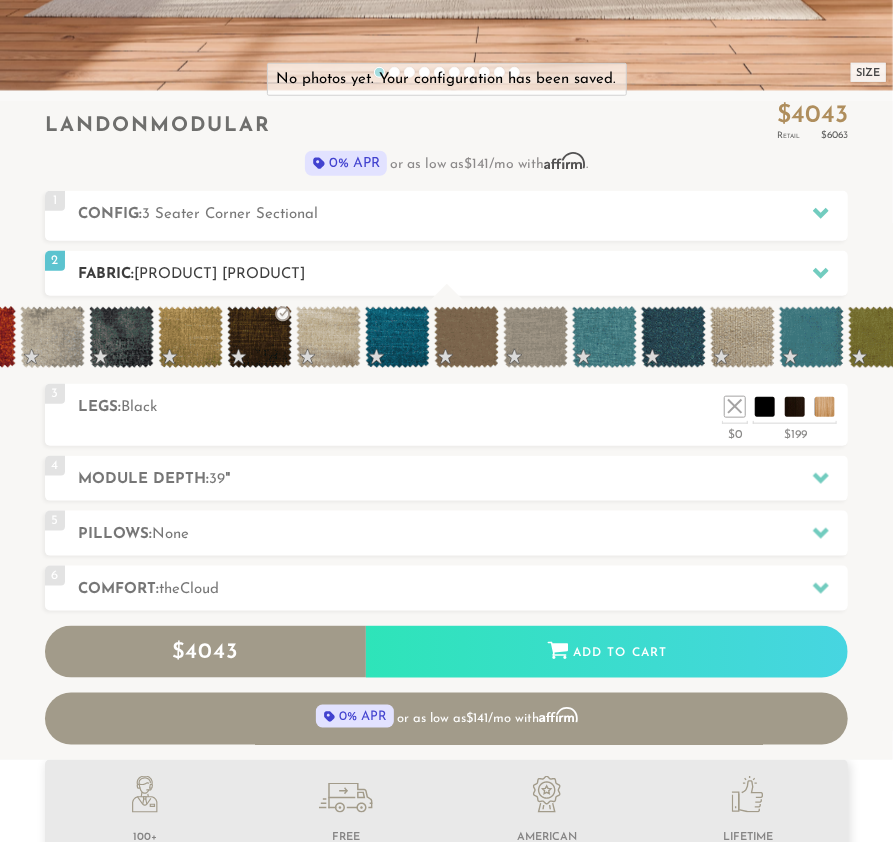 click on "Insight Cafe" at bounding box center (219, 274) 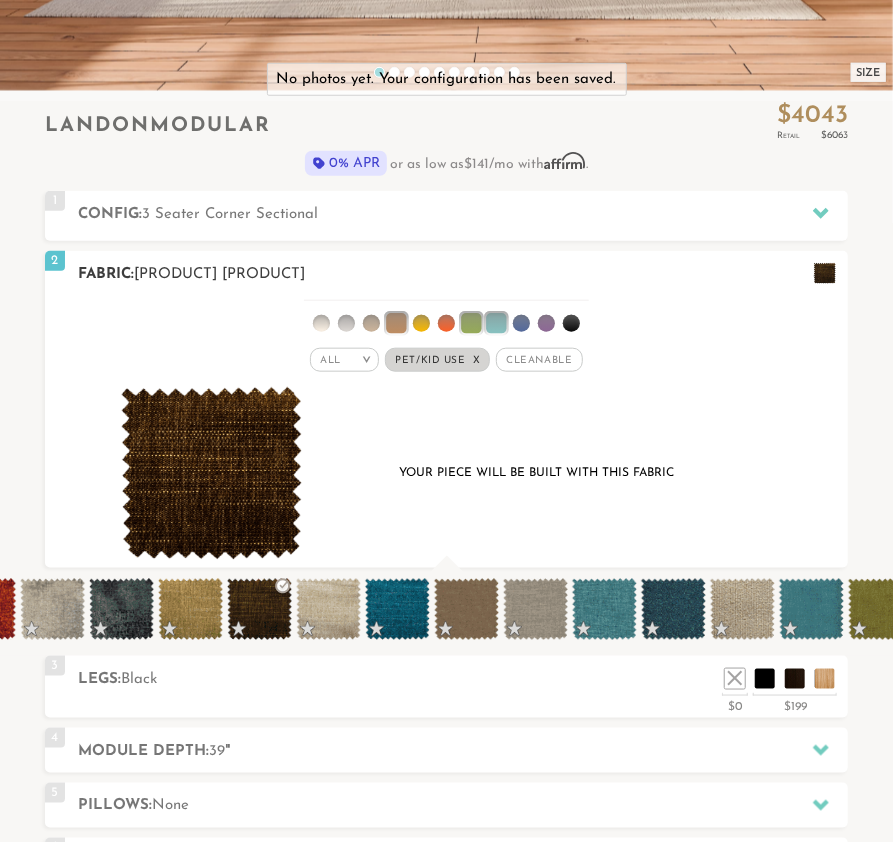 click on "All >" at bounding box center [344, 360] 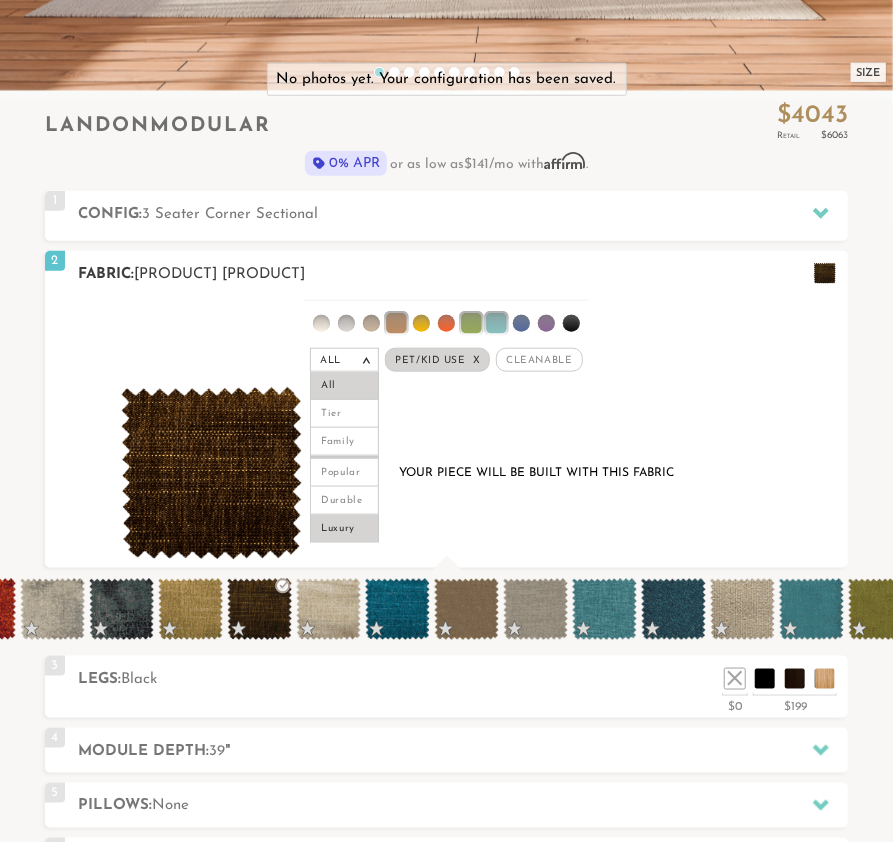 click on "Luxury" at bounding box center [344, 529] 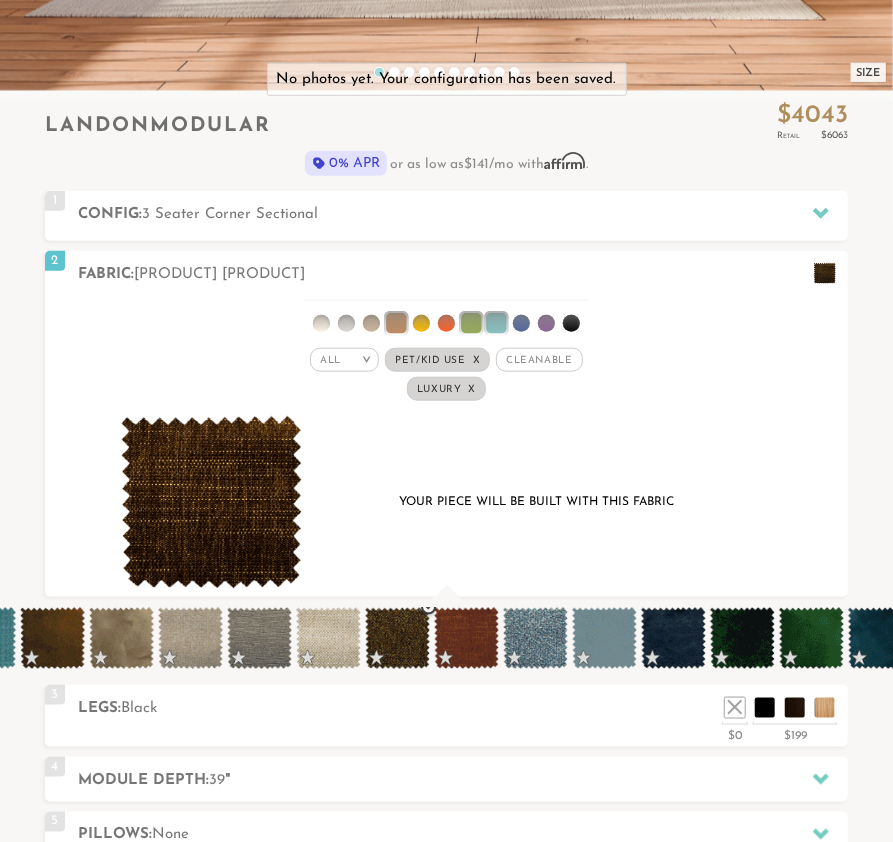 click at bounding box center [397, 638] 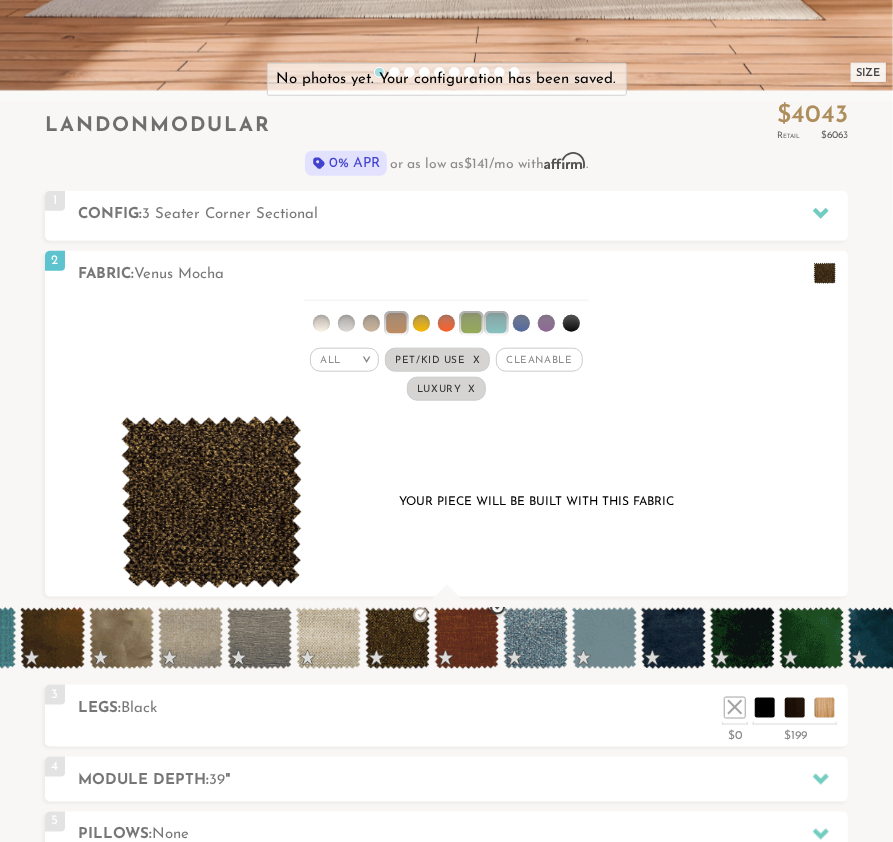 click at bounding box center [466, 638] 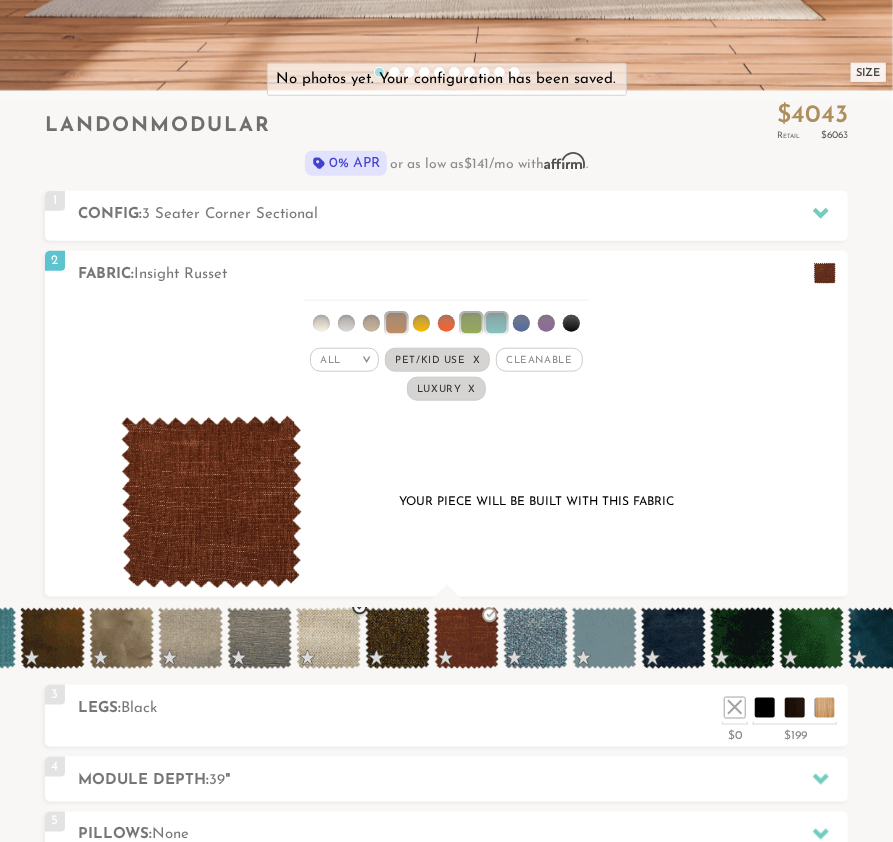 click at bounding box center [328, 638] 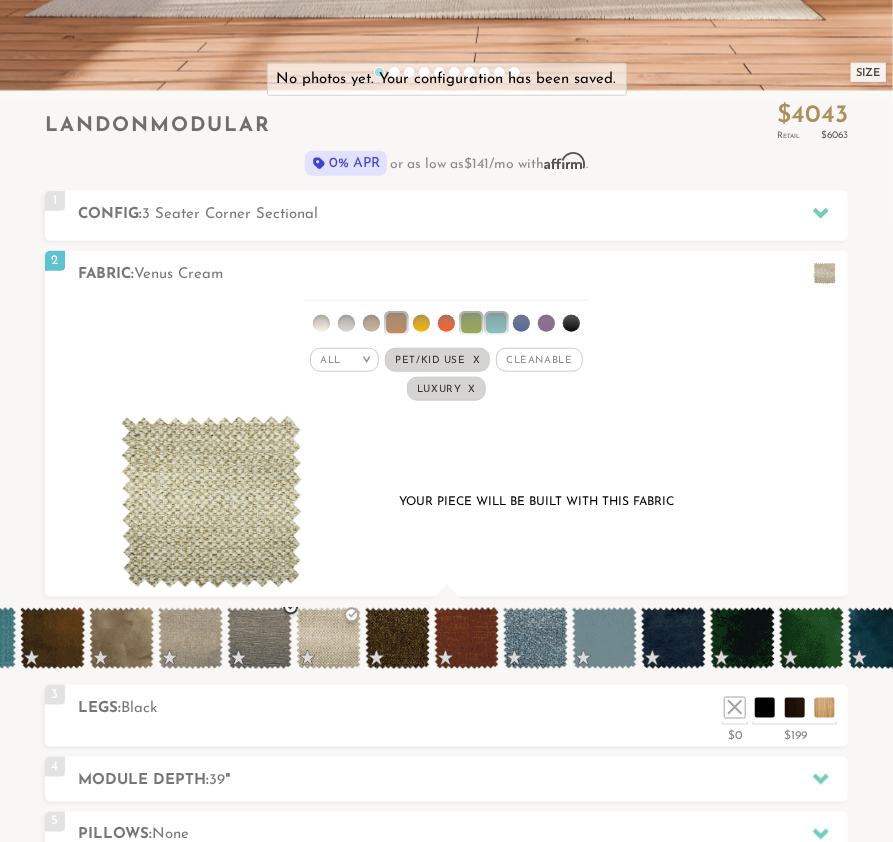click at bounding box center (259, 638) 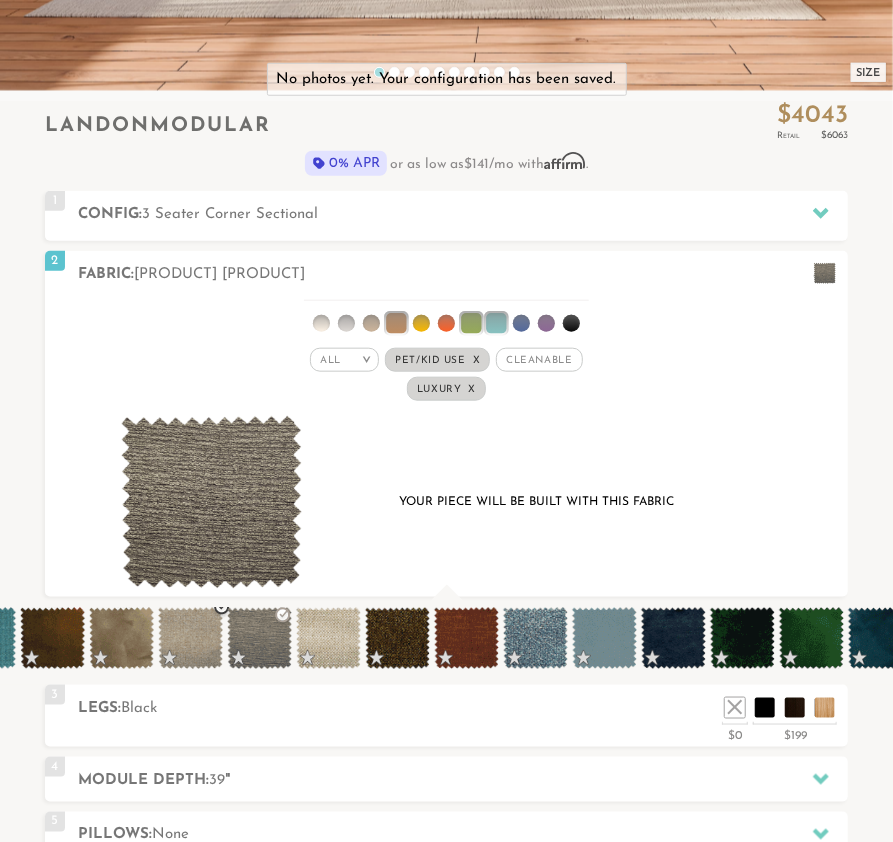 click at bounding box center (190, 638) 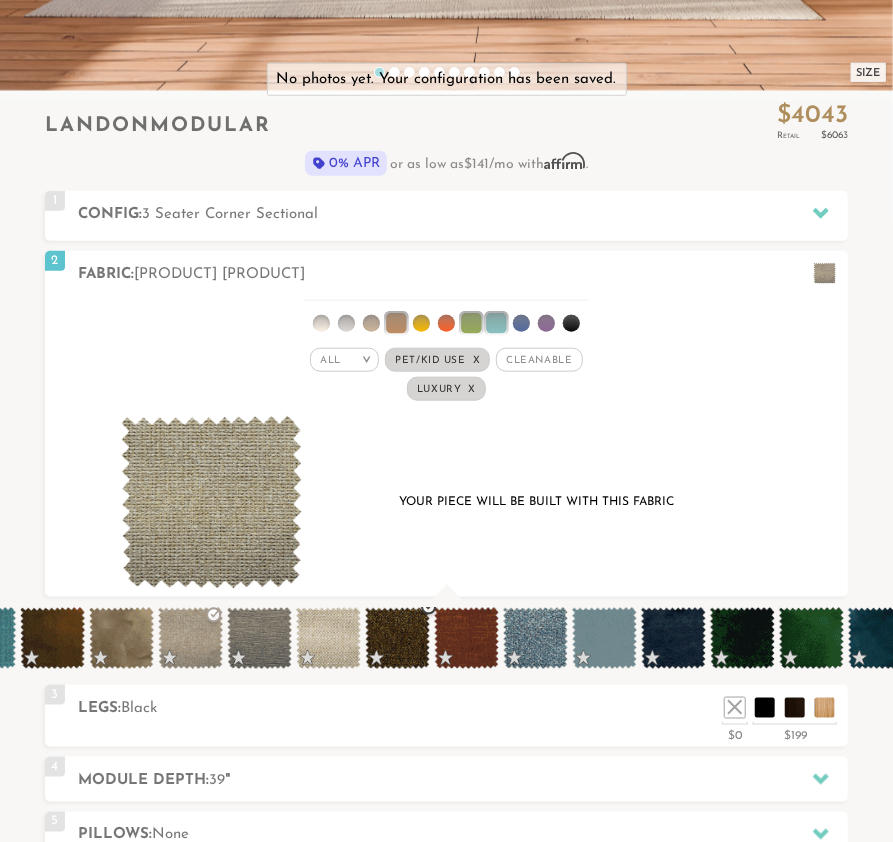 click at bounding box center [397, 638] 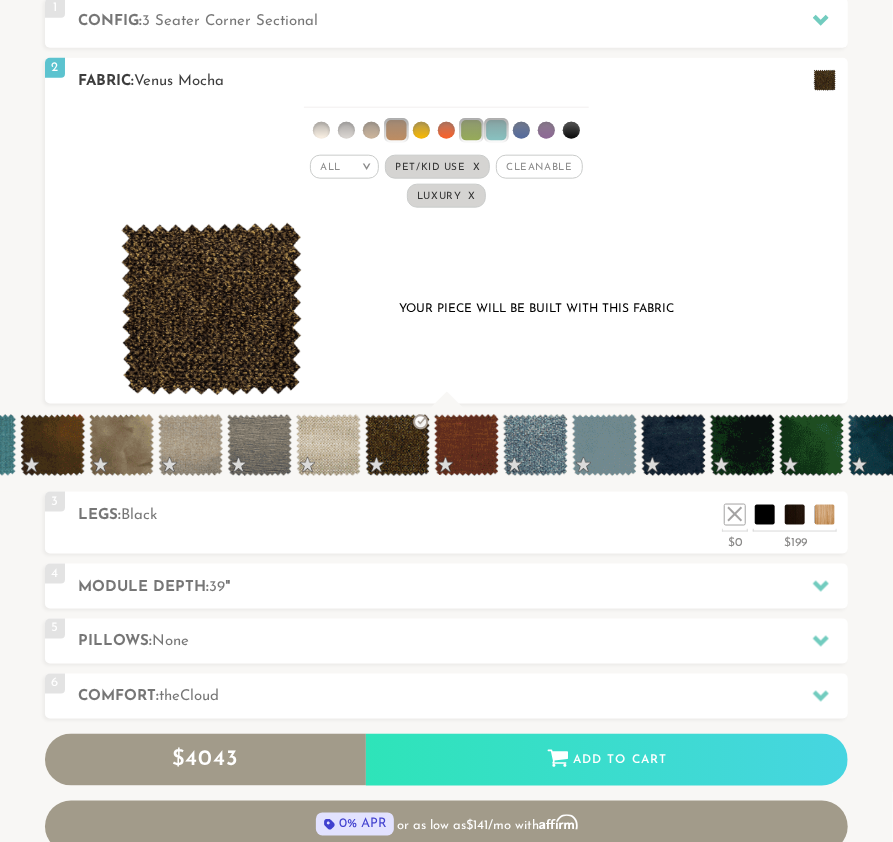 click on "All >" at bounding box center [344, 167] 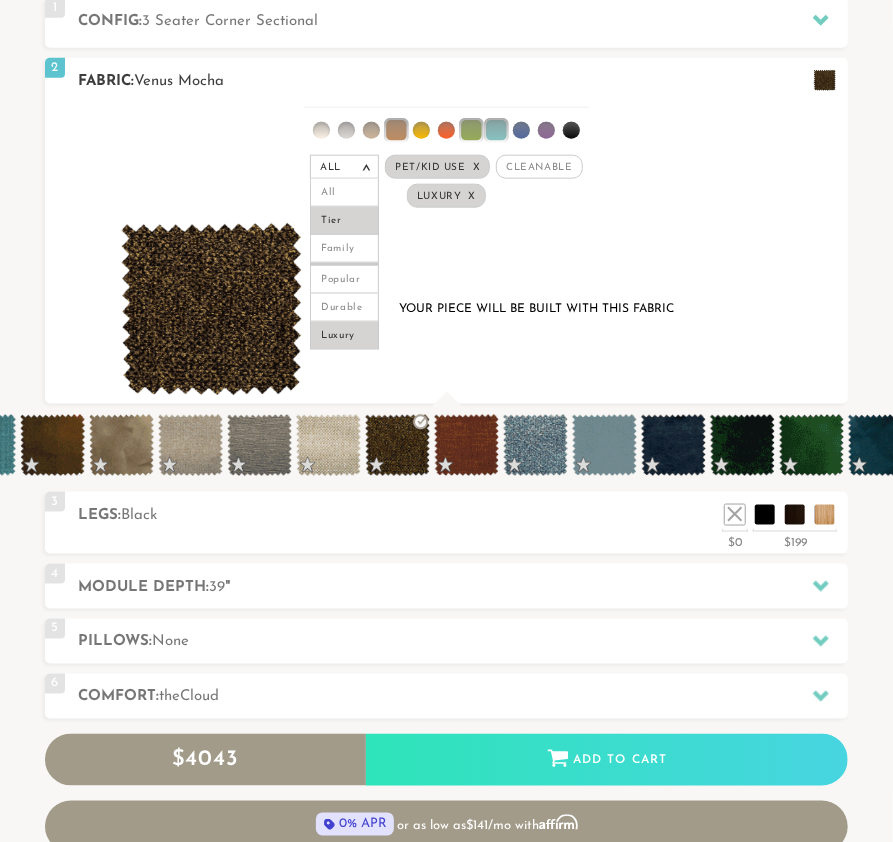click on "Tier" at bounding box center (344, 221) 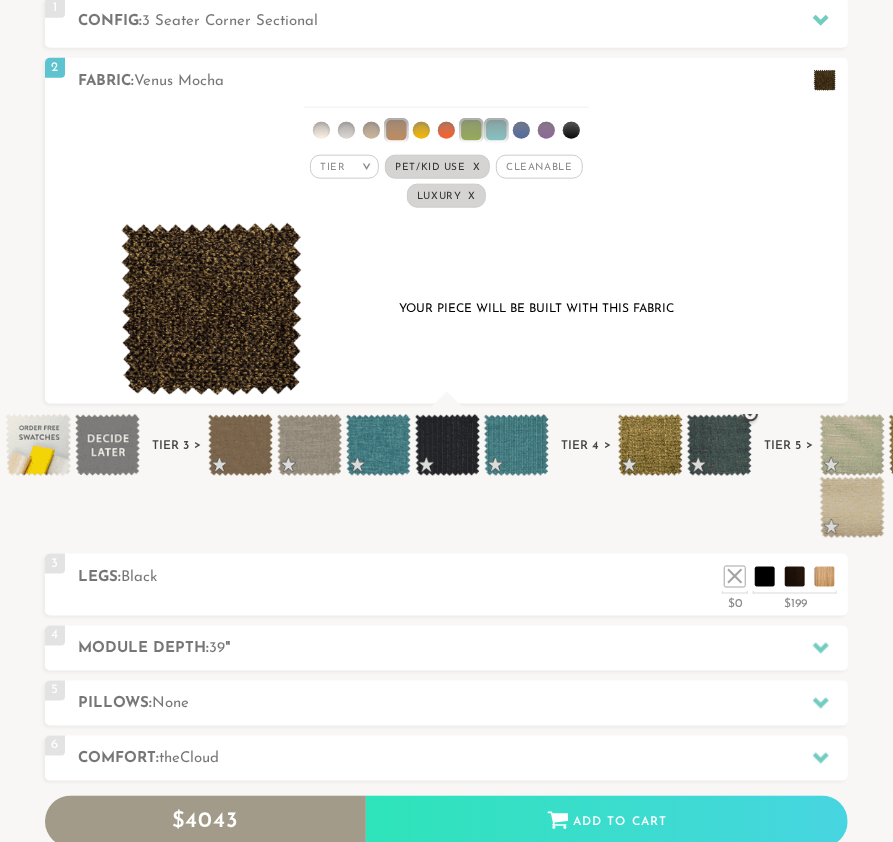 click at bounding box center (719, 445) 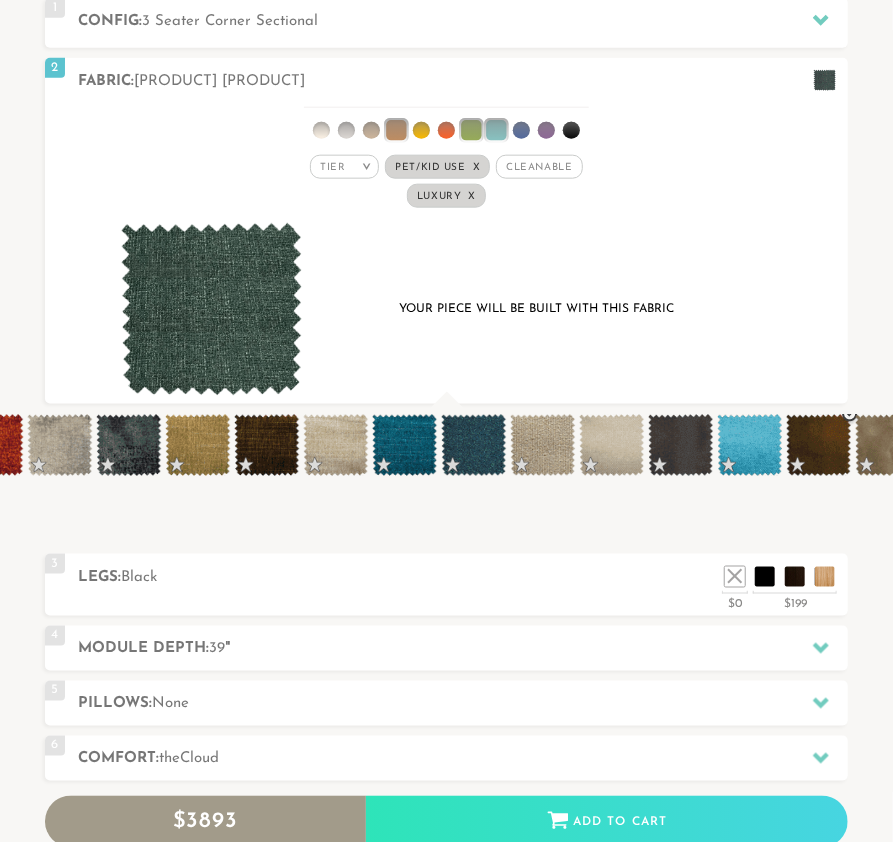 click at bounding box center [818, 445] 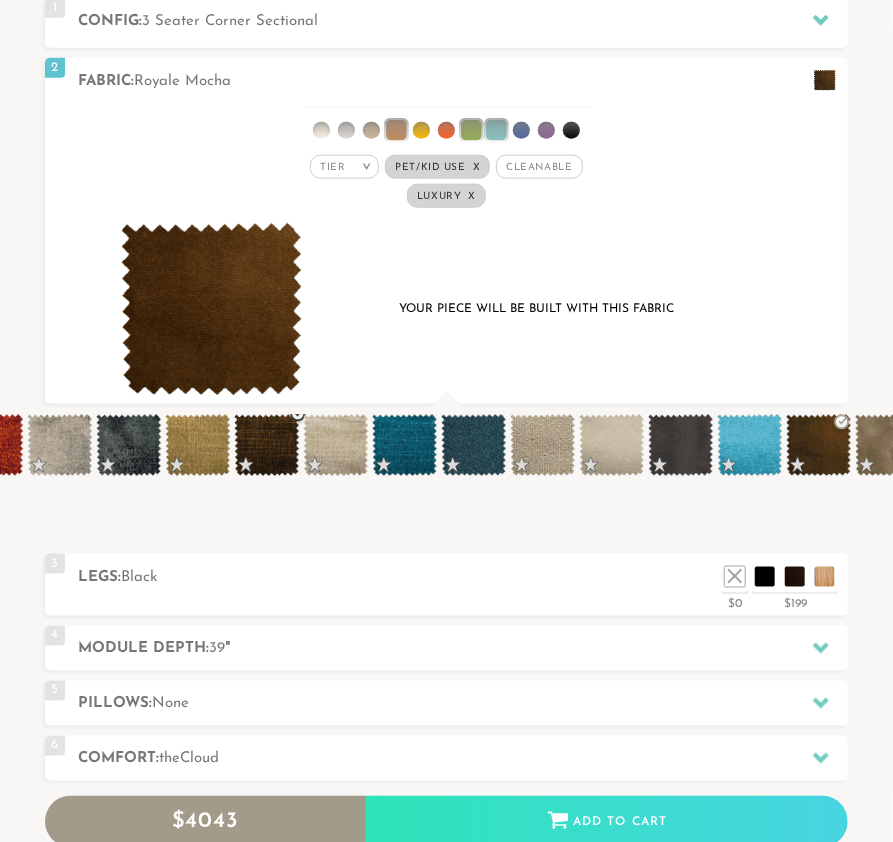 click at bounding box center [266, 445] 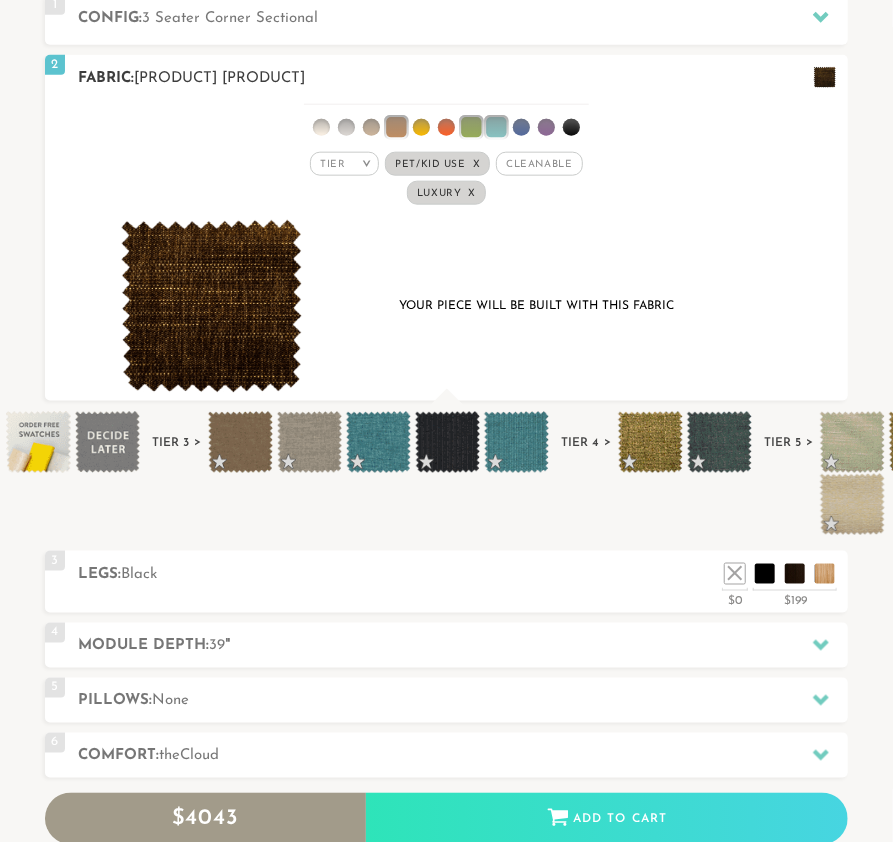 click on "Tier >" at bounding box center (344, 164) 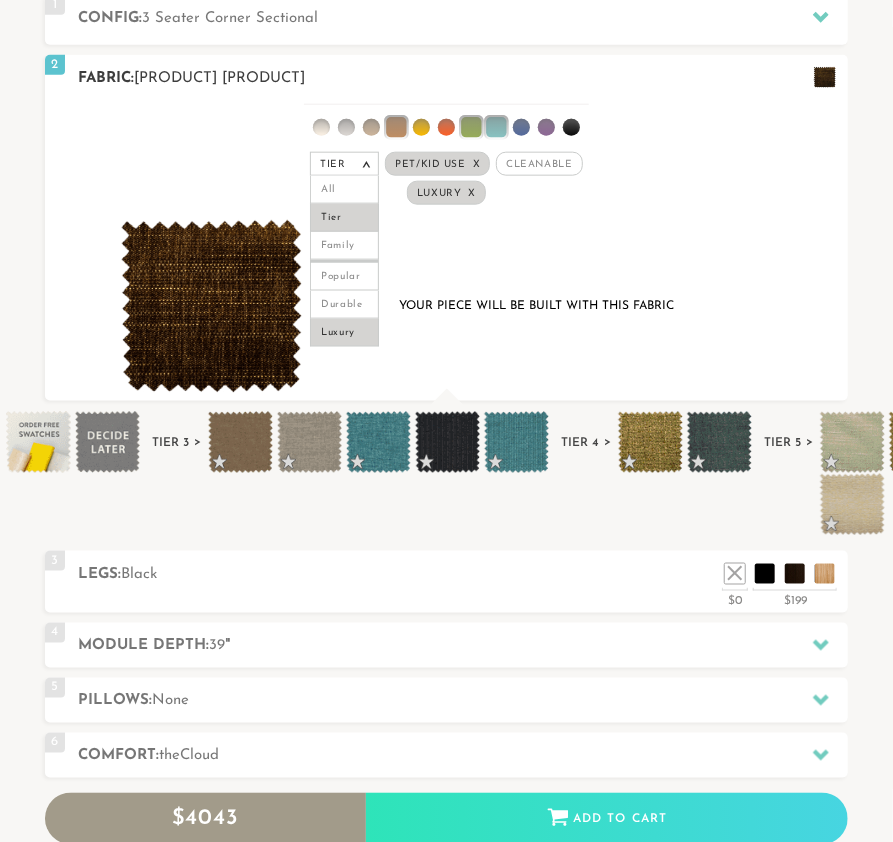 click on "Luxury" at bounding box center (344, 333) 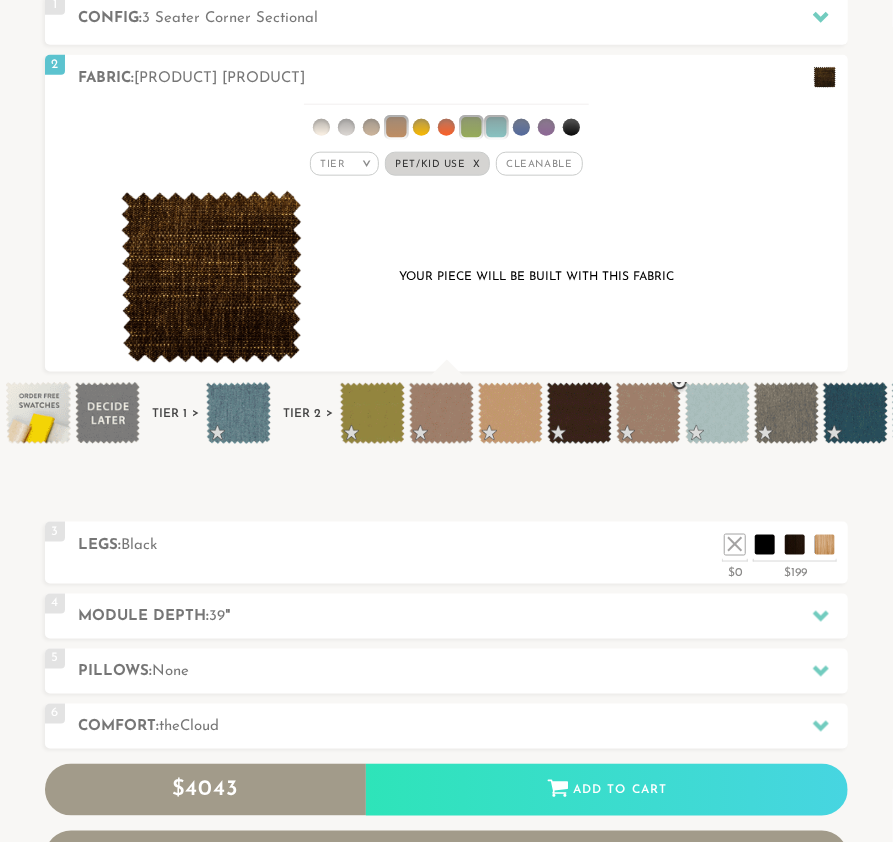 click at bounding box center (648, 413) 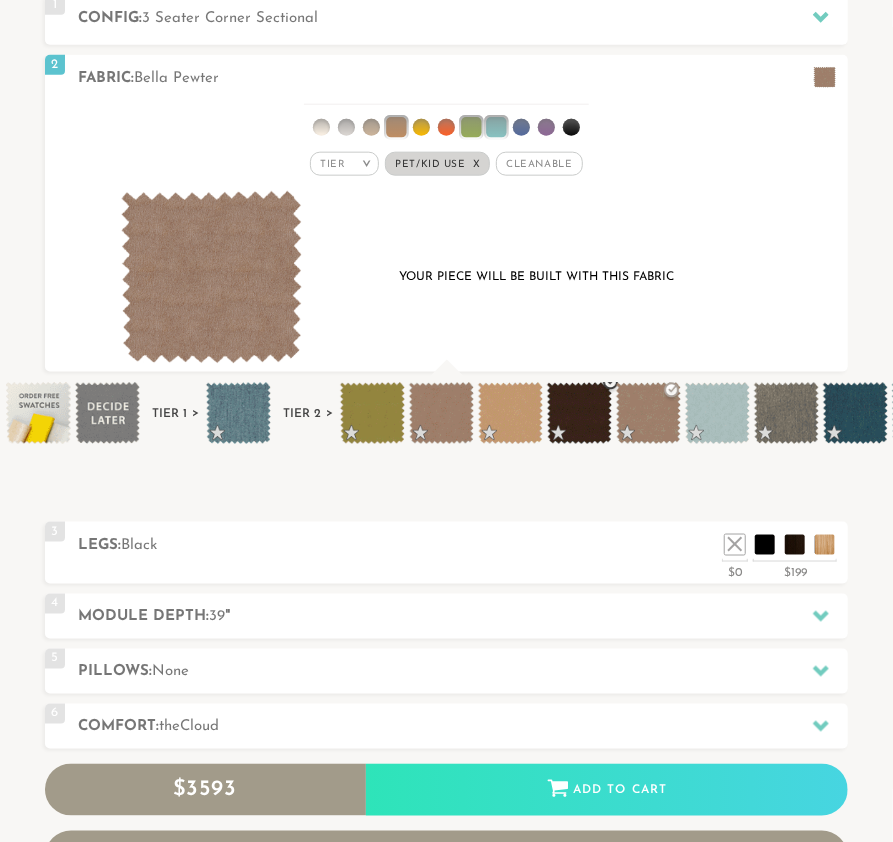 click at bounding box center [579, 413] 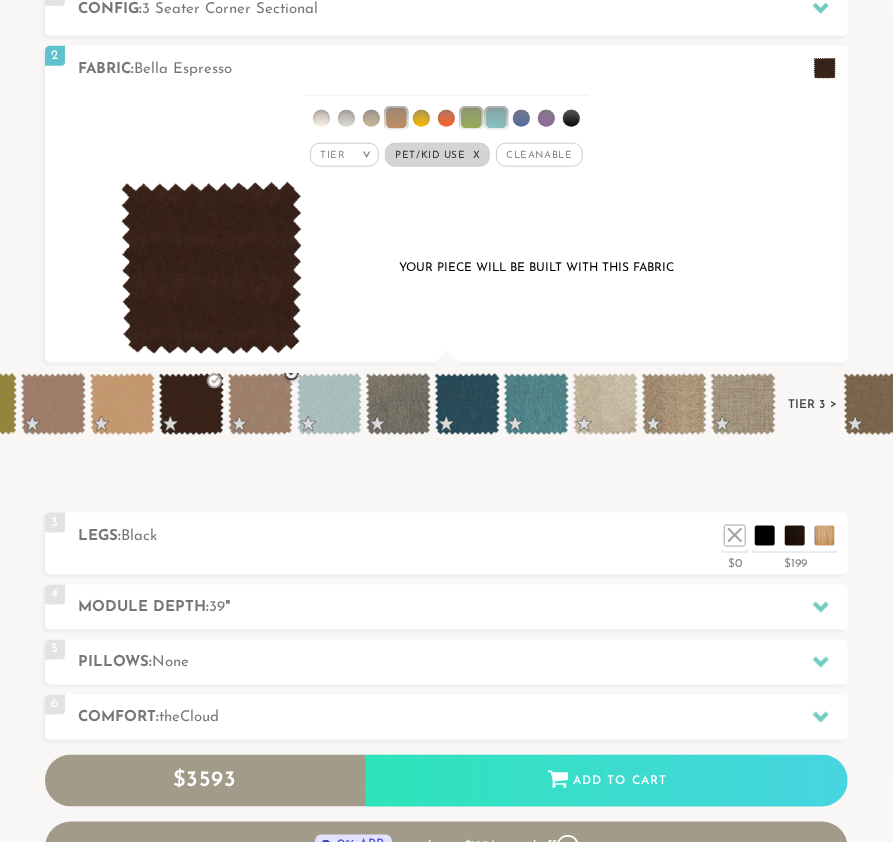 click at bounding box center (260, 404) 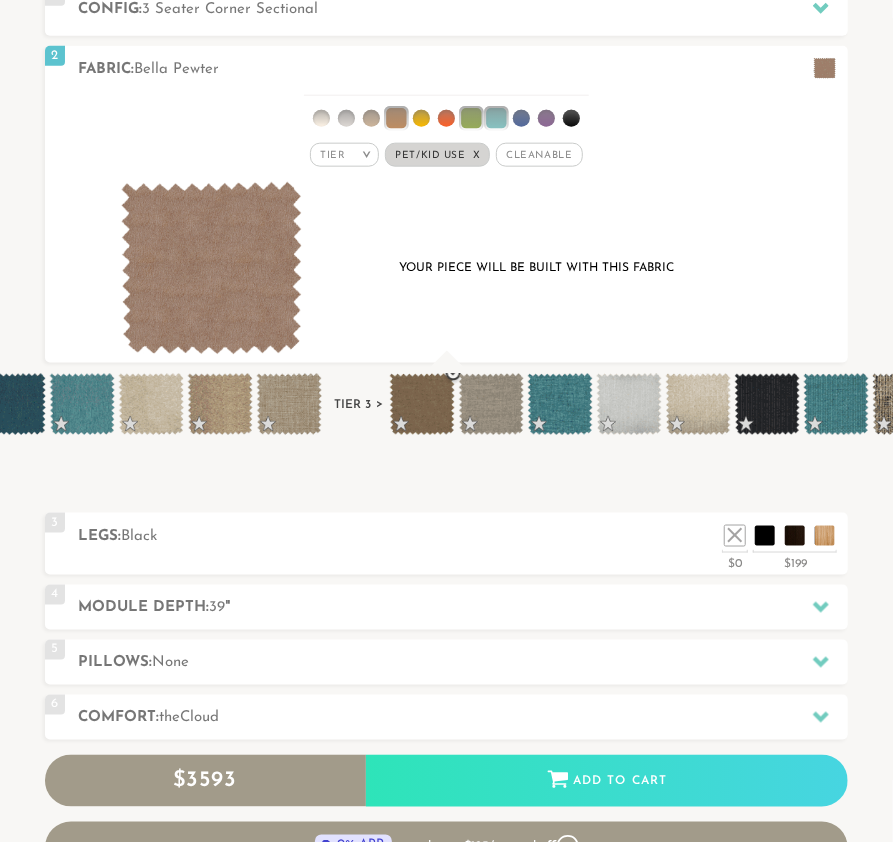 click at bounding box center [422, 404] 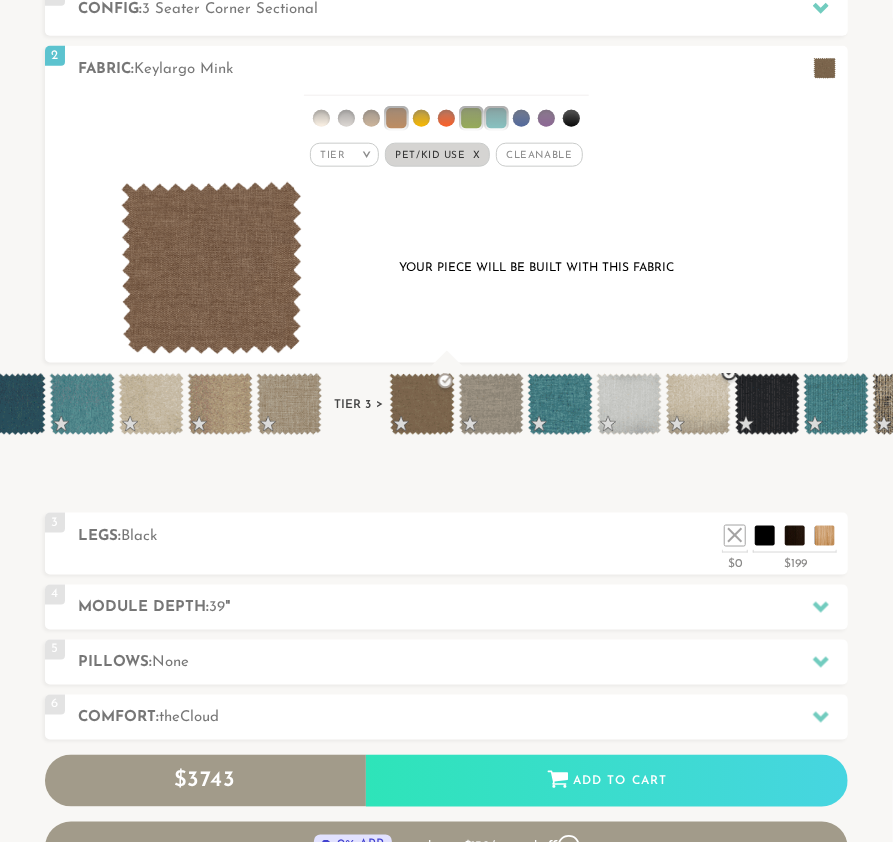 click at bounding box center (698, 404) 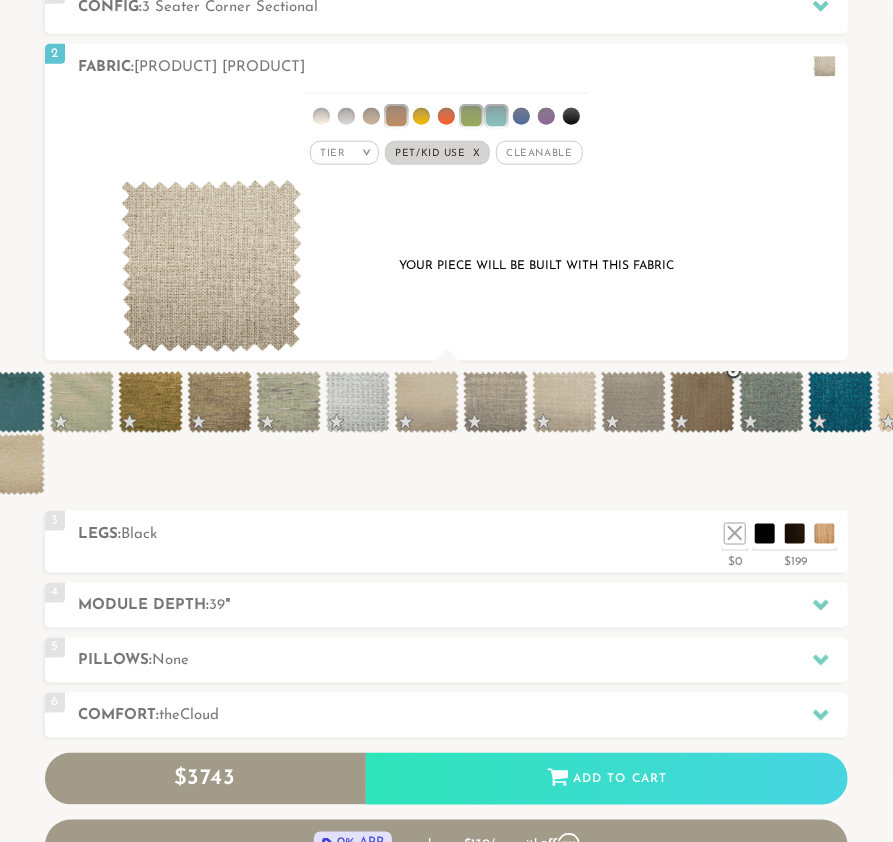 click at bounding box center [702, 402] 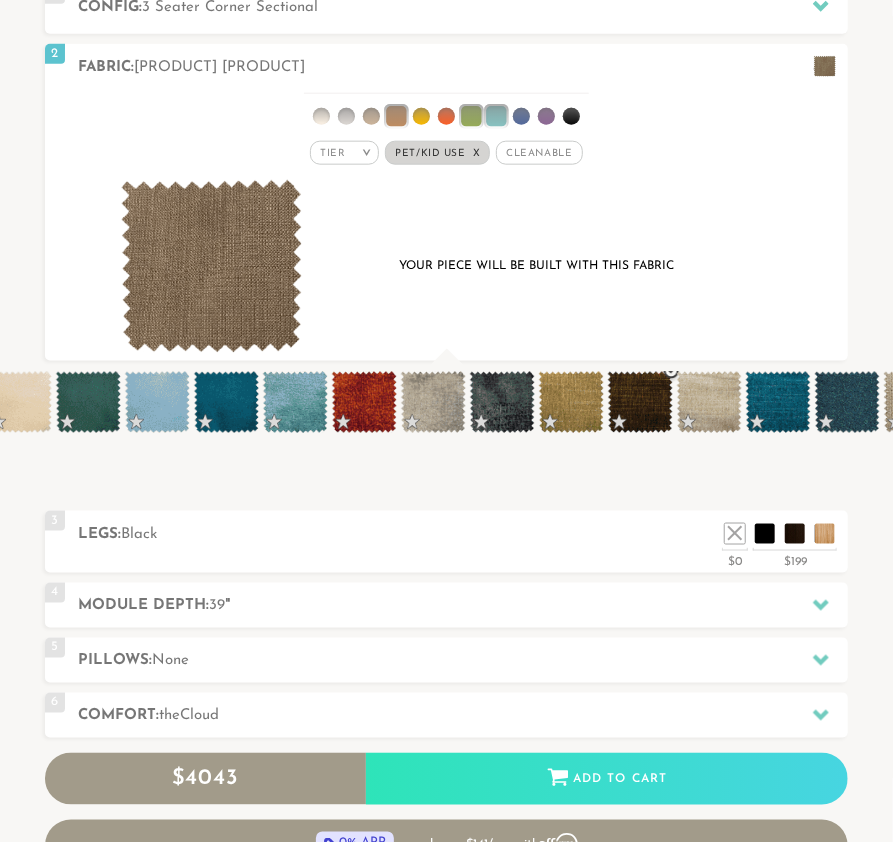 click at bounding box center [640, 402] 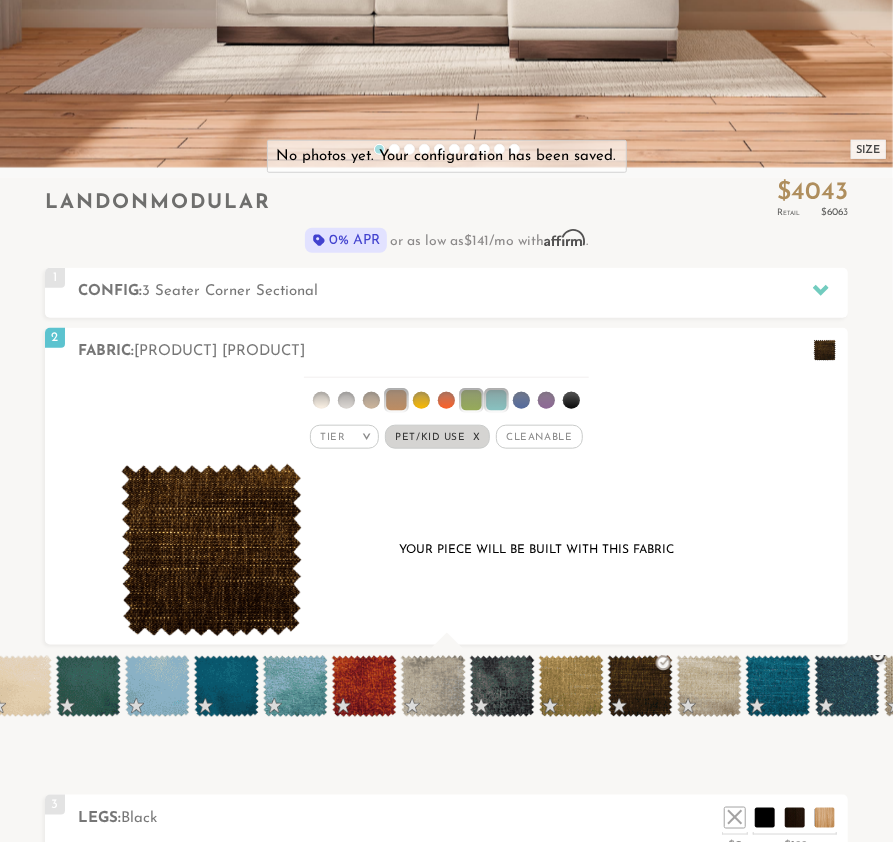 click at bounding box center [847, 686] 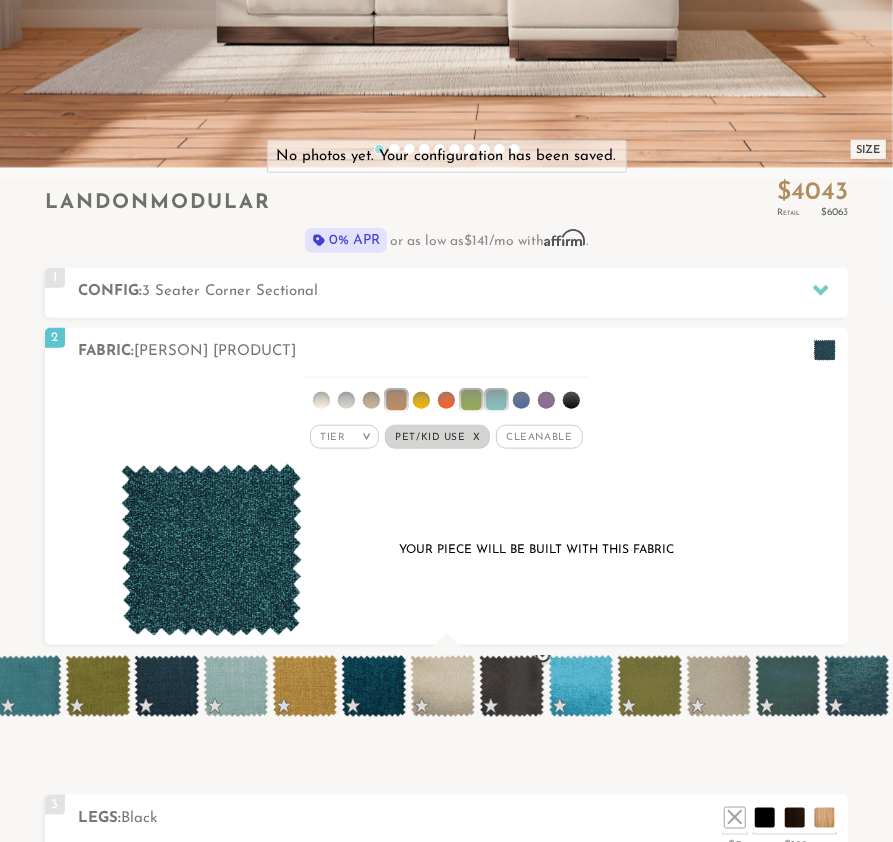 click at bounding box center (511, 686) 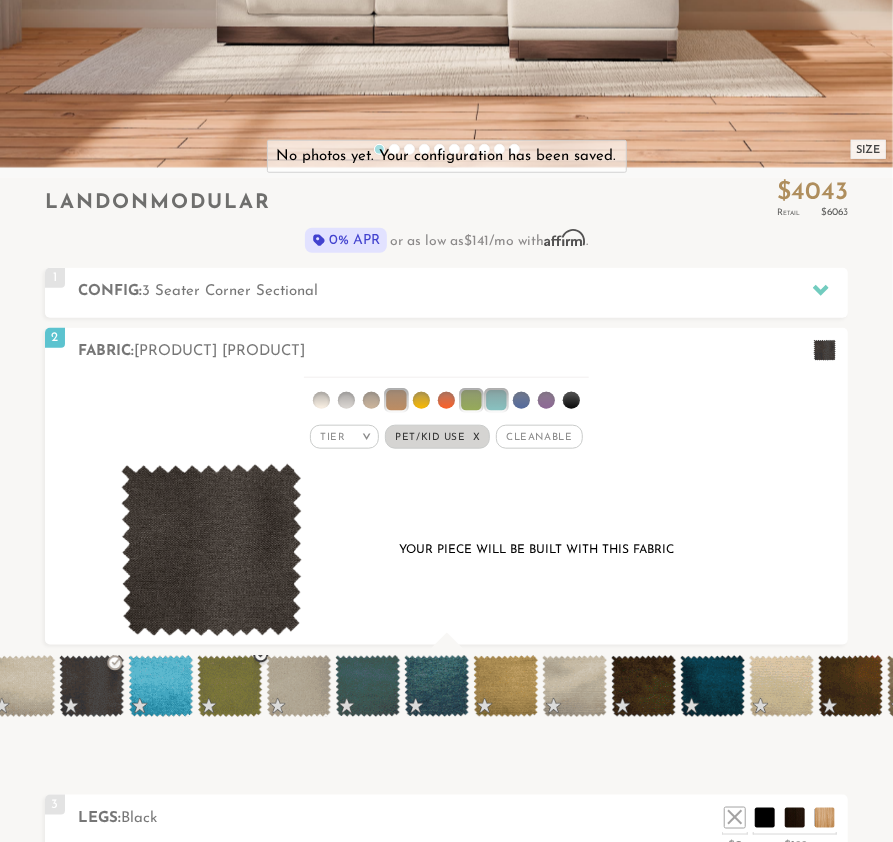 click at bounding box center (643, 686) 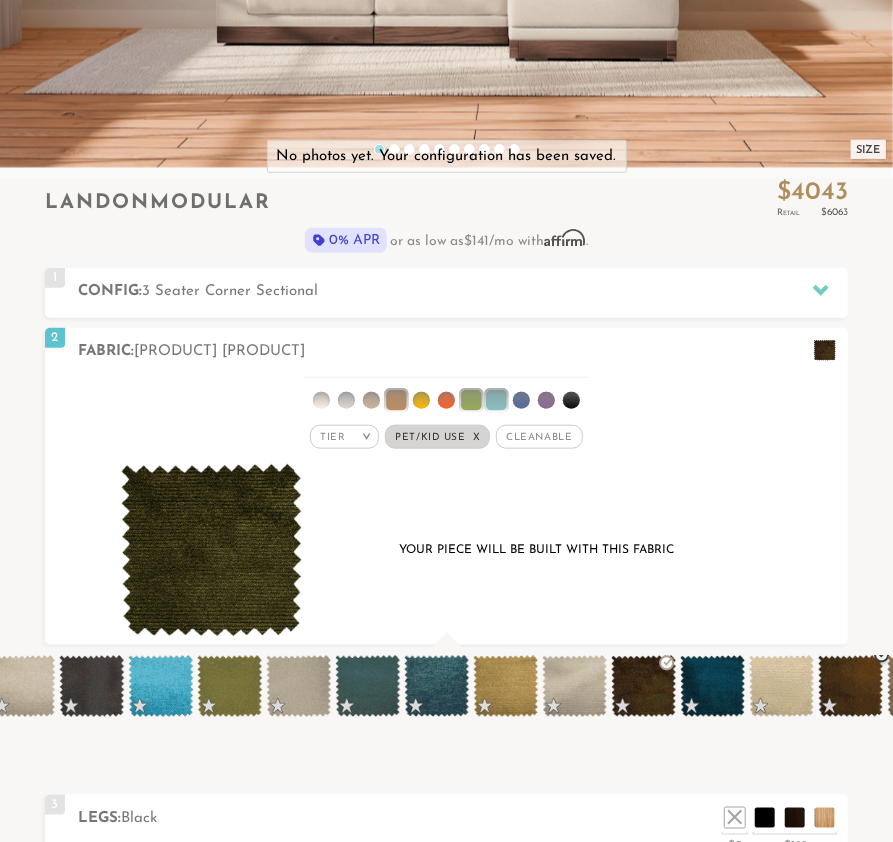click at bounding box center (850, 686) 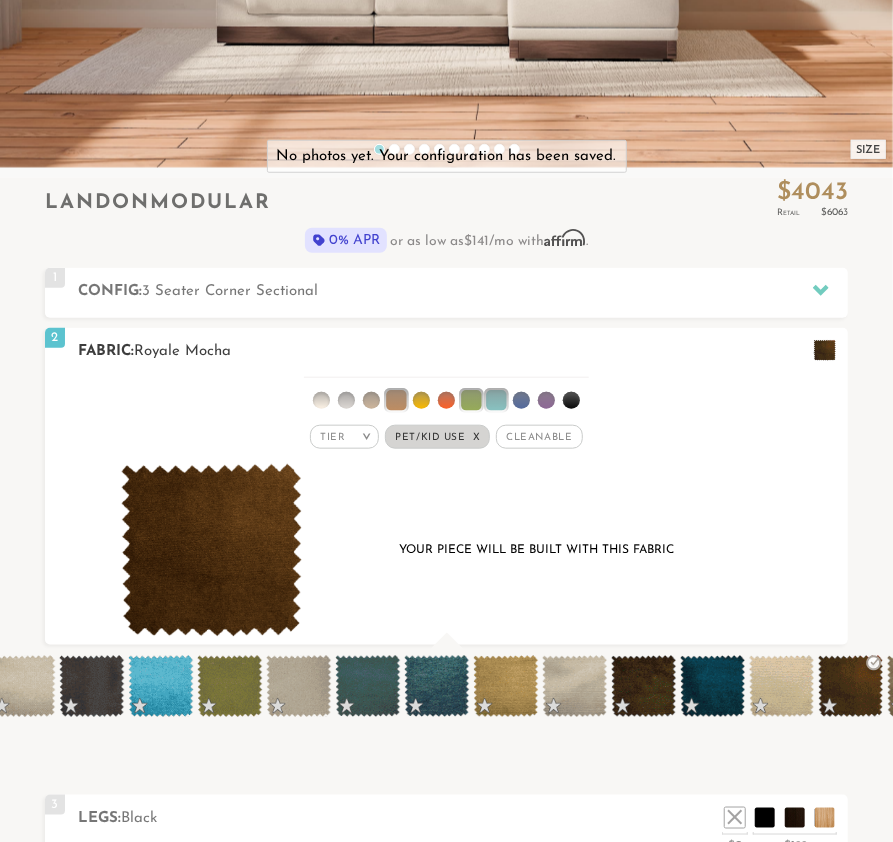 click on "Tier >
All
Tier
Family Popular x x x" at bounding box center (447, 412) 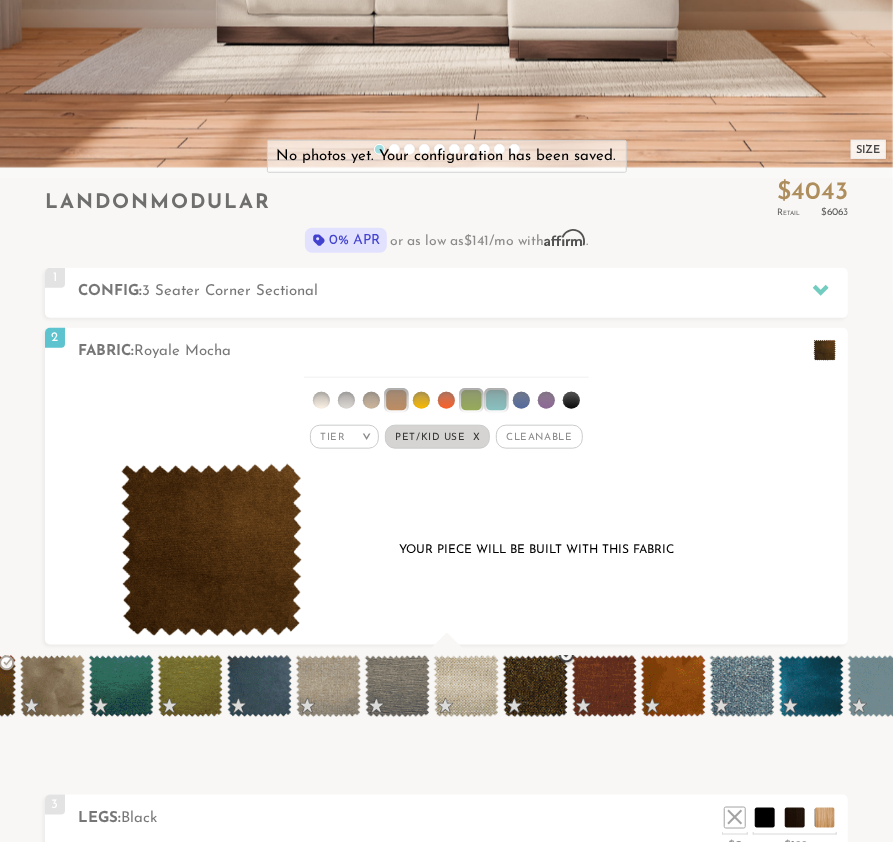 click at bounding box center (535, 686) 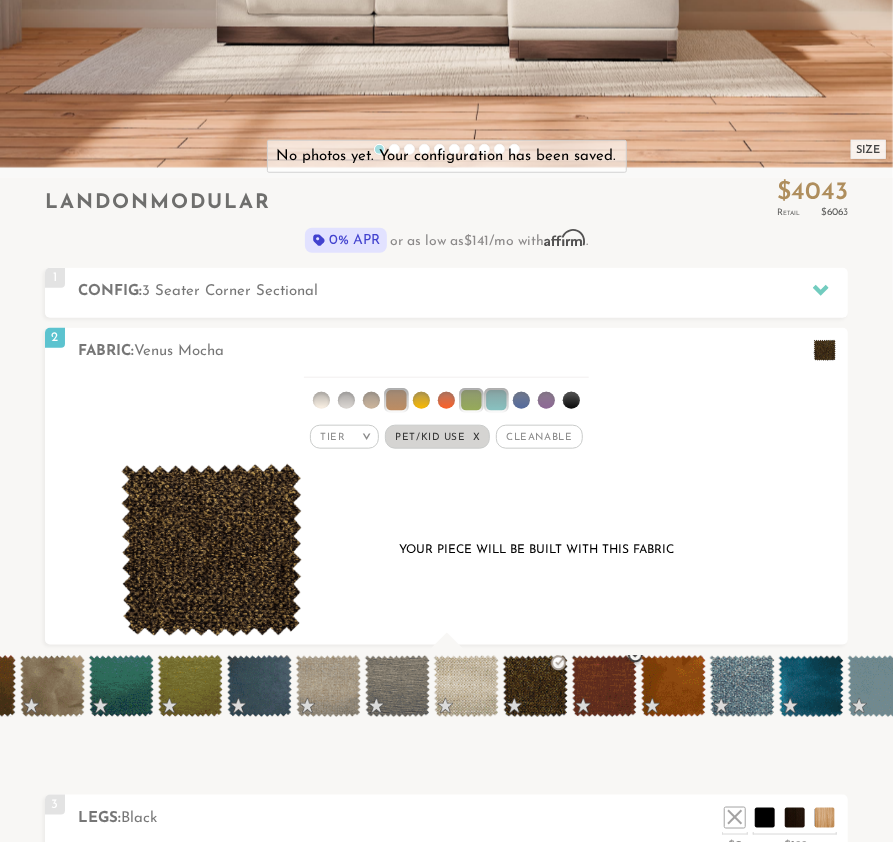 click at bounding box center [604, 686] 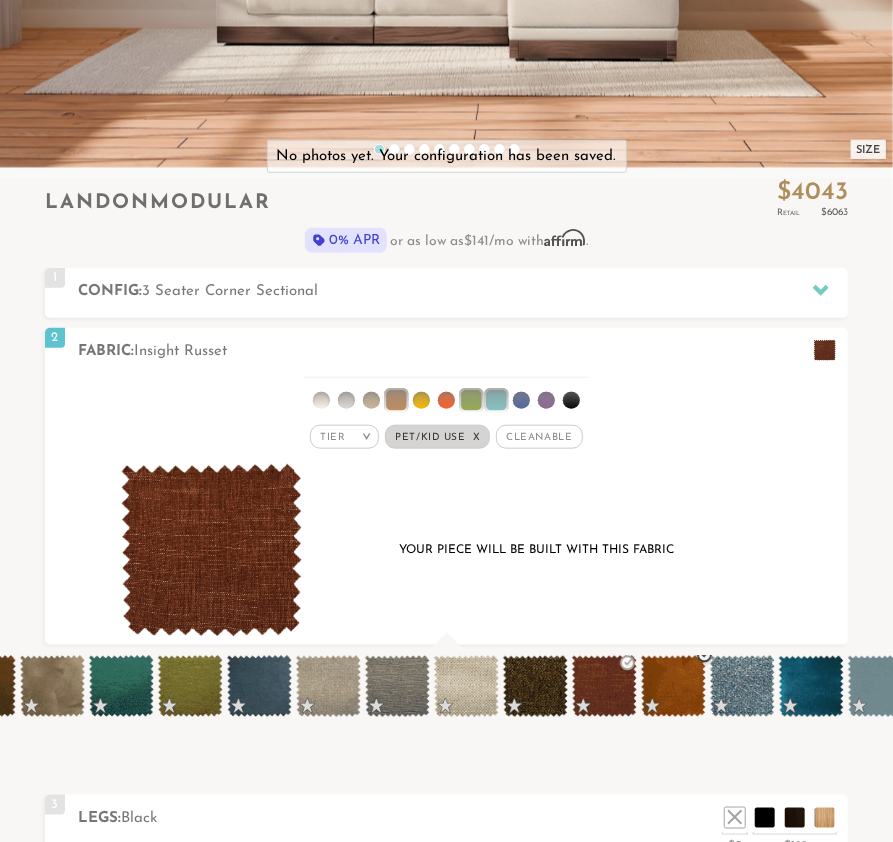 click at bounding box center [673, 686] 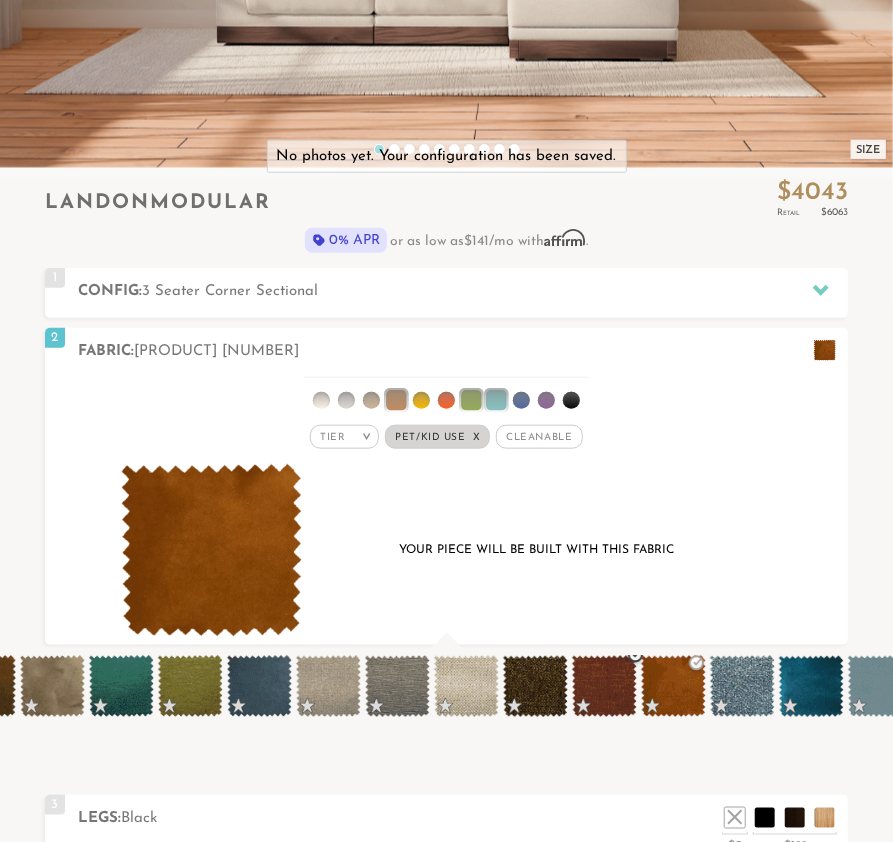 click at bounding box center (604, 686) 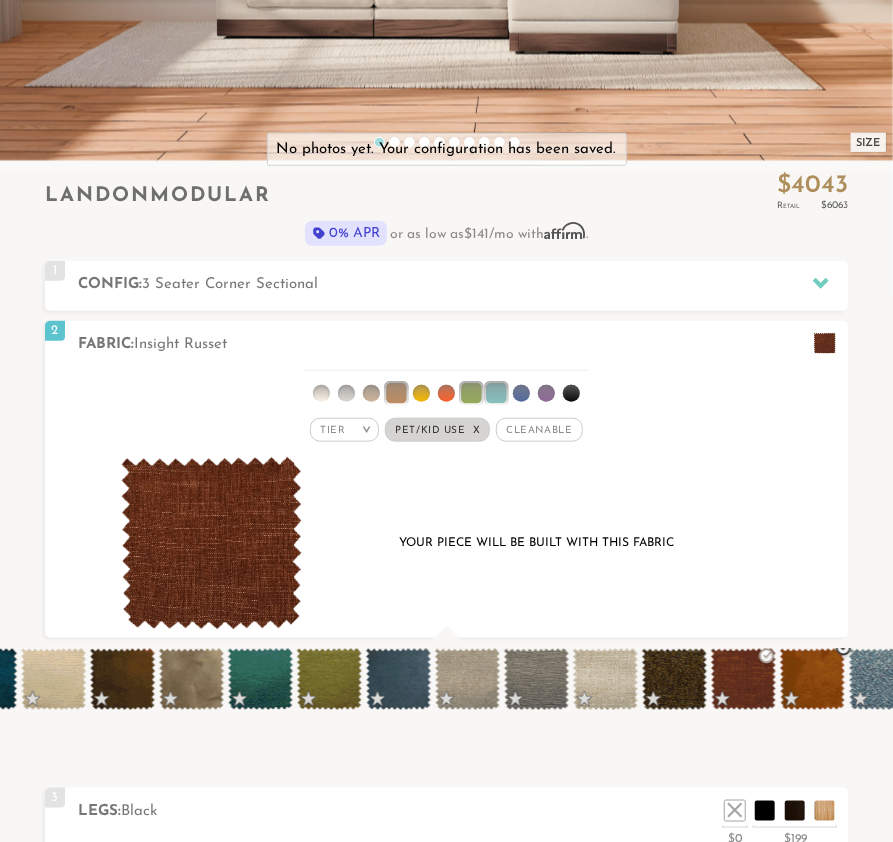 click at bounding box center [812, 679] 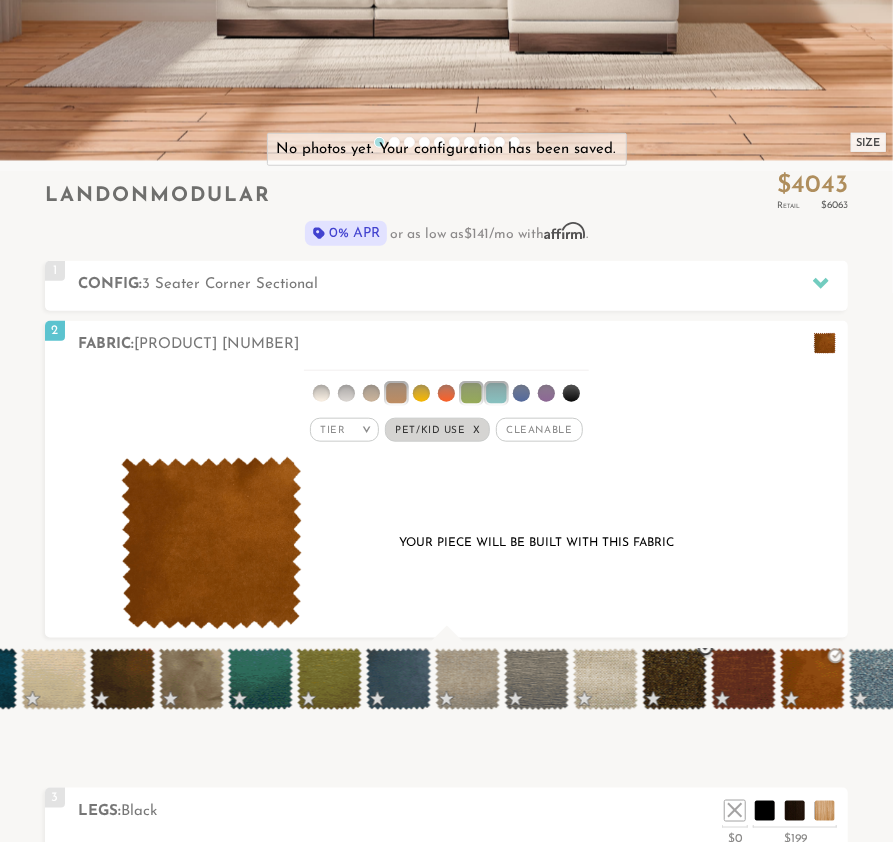 click at bounding box center (674, 679) 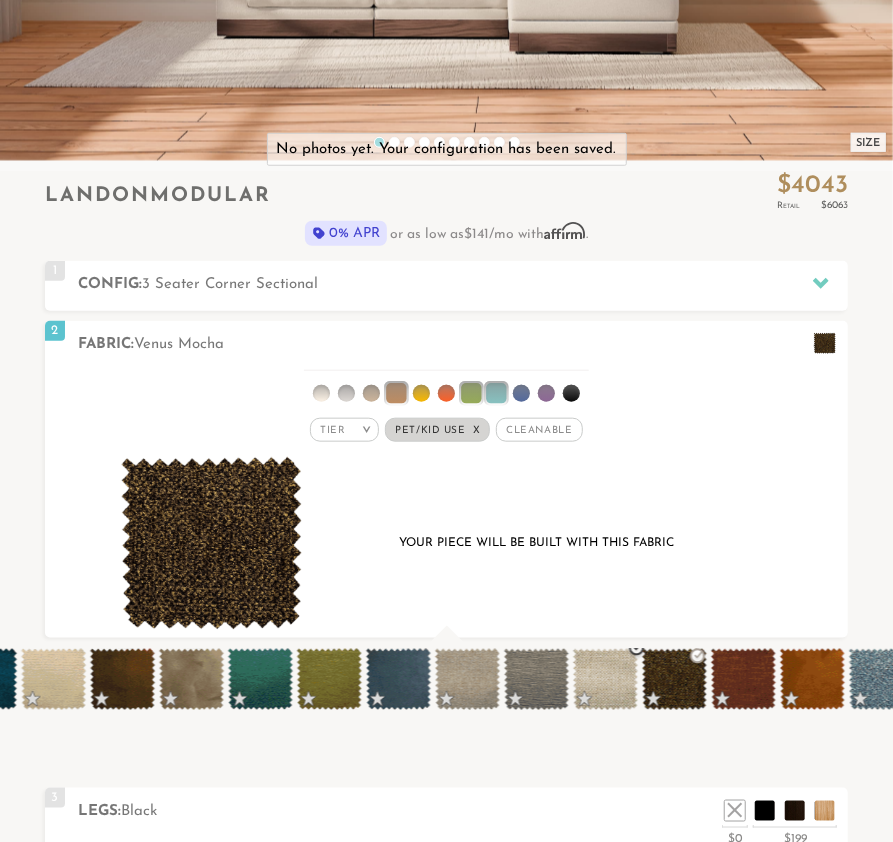 click at bounding box center [605, 679] 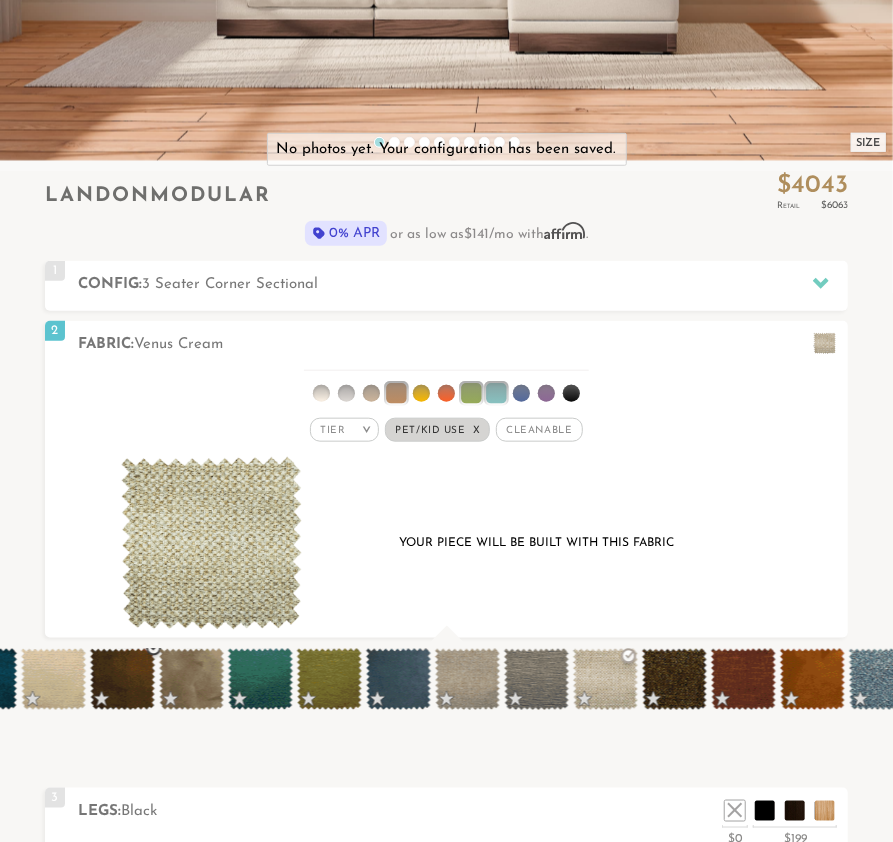 click at bounding box center [122, 679] 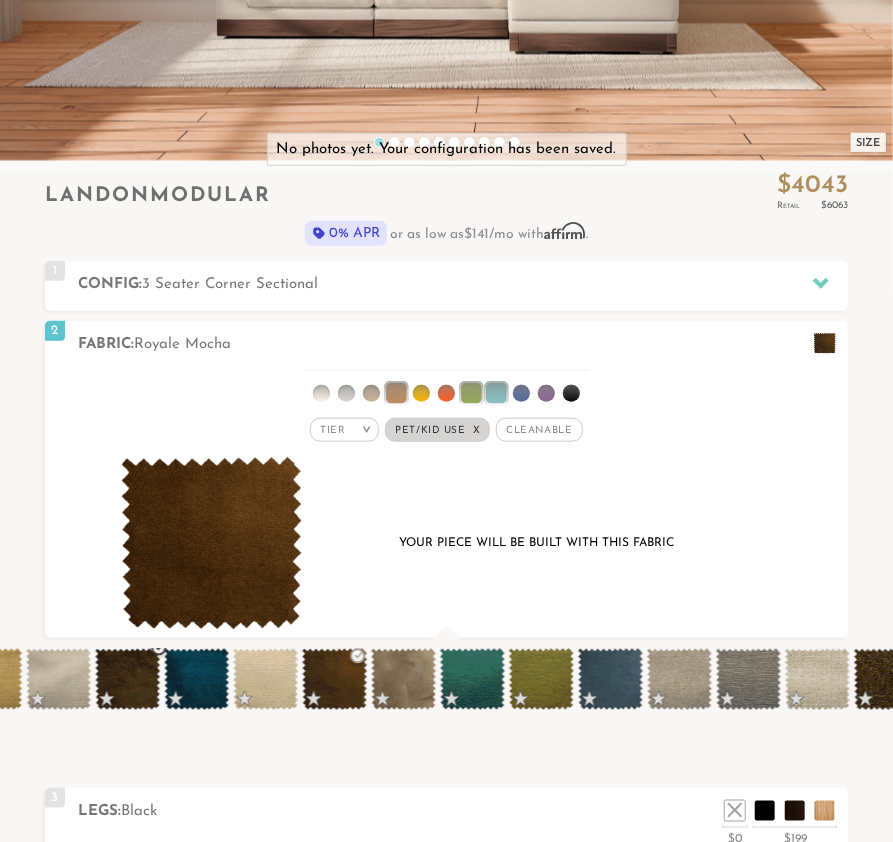 click at bounding box center (127, 679) 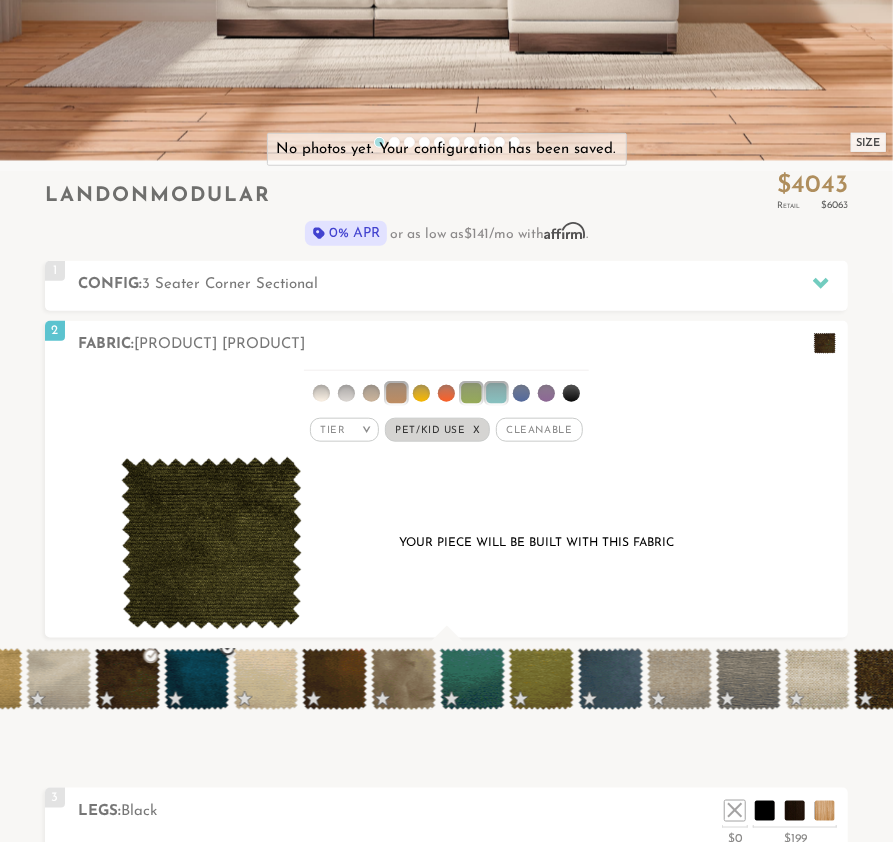 click at bounding box center [196, 679] 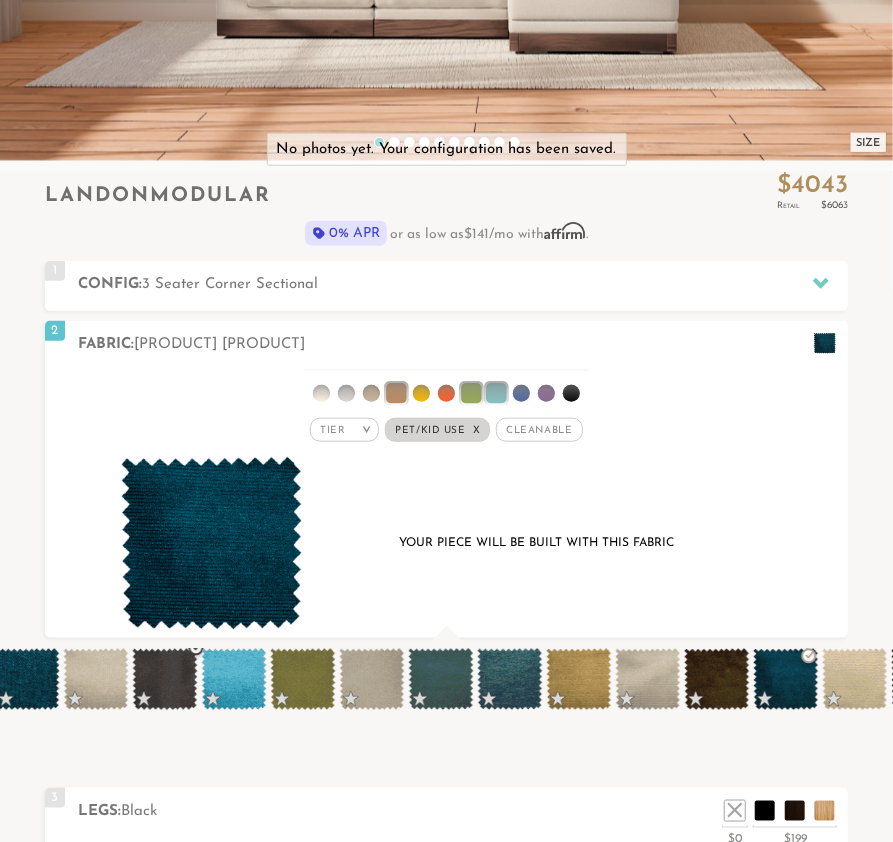 click at bounding box center (164, 679) 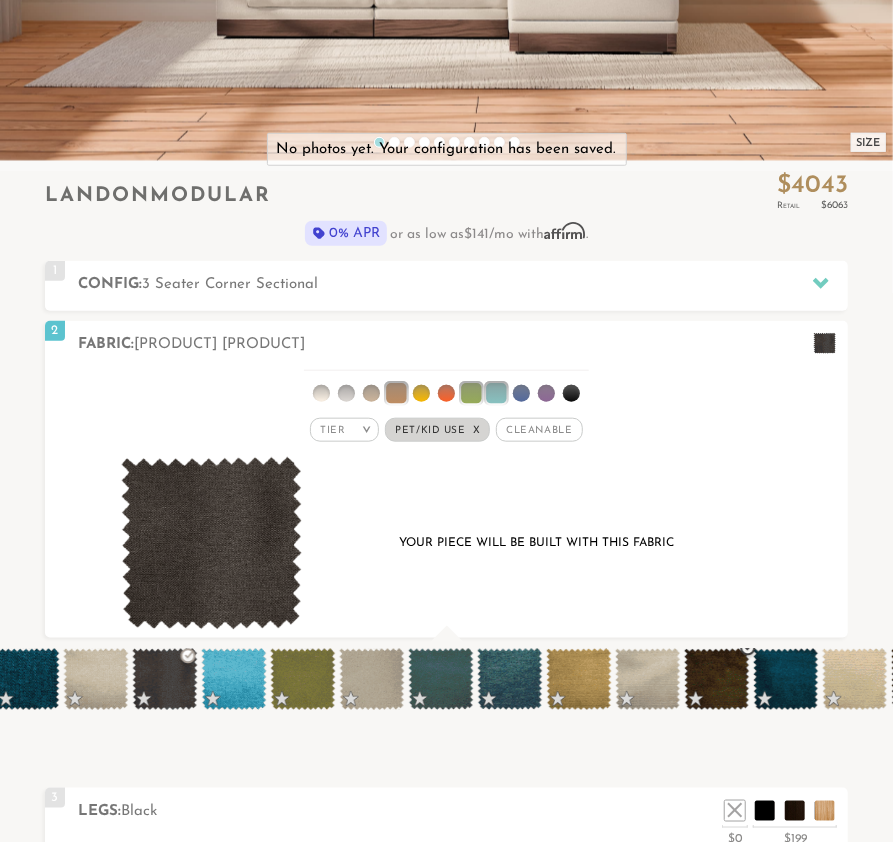 click at bounding box center (716, 679) 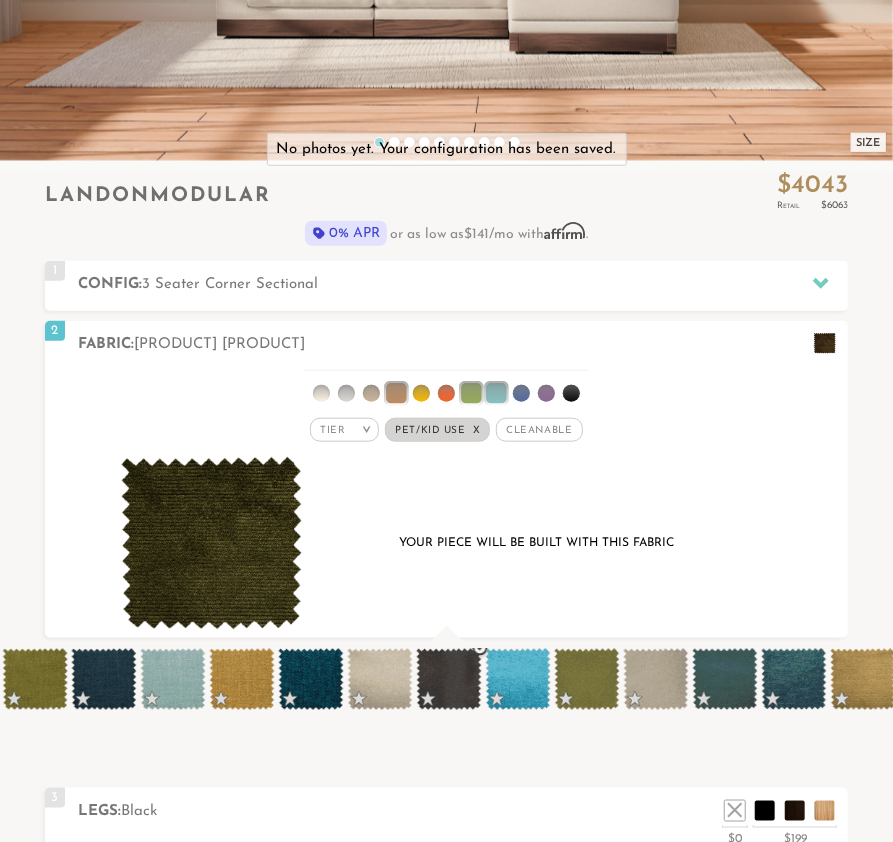 click at bounding box center (448, 679) 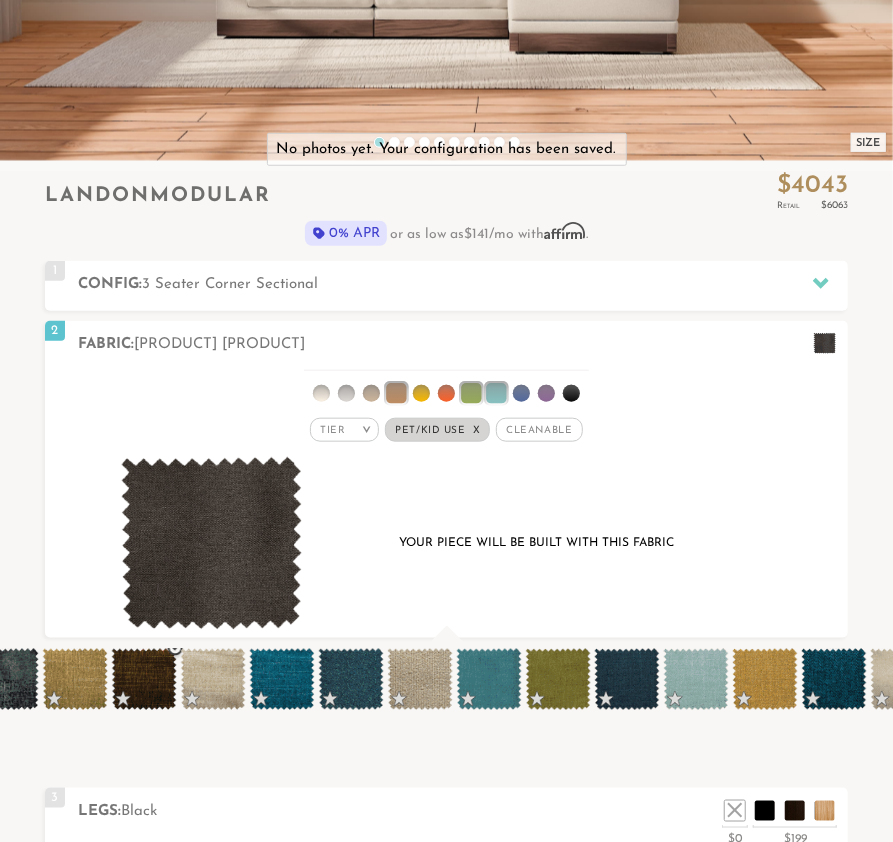 click at bounding box center (144, 679) 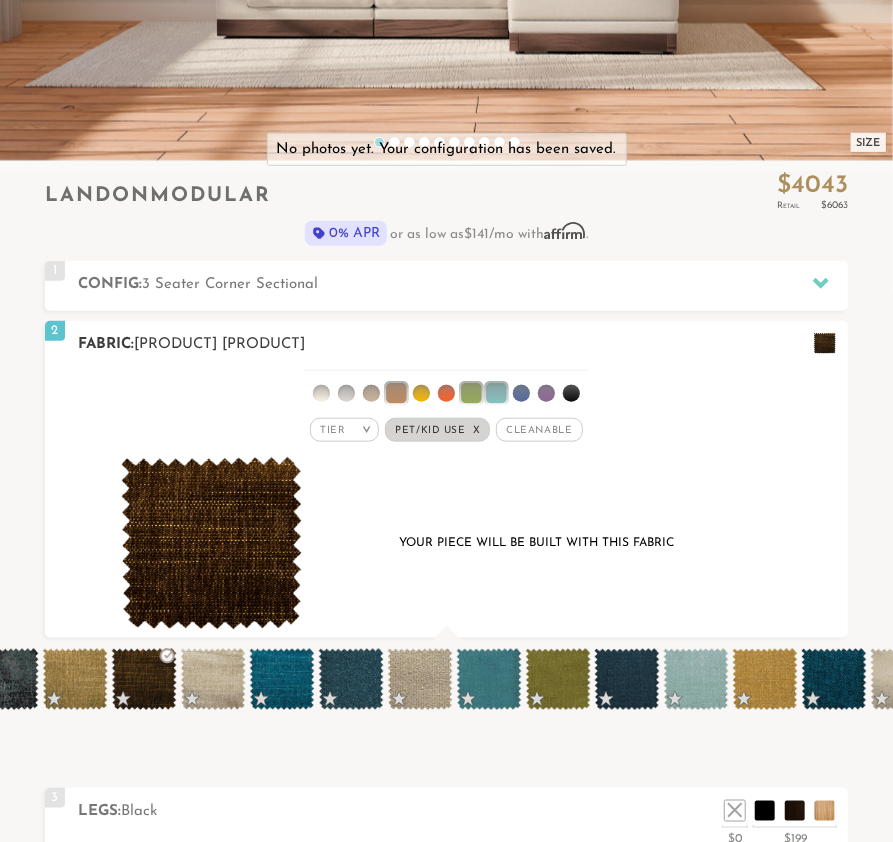 click at bounding box center [211, 543] 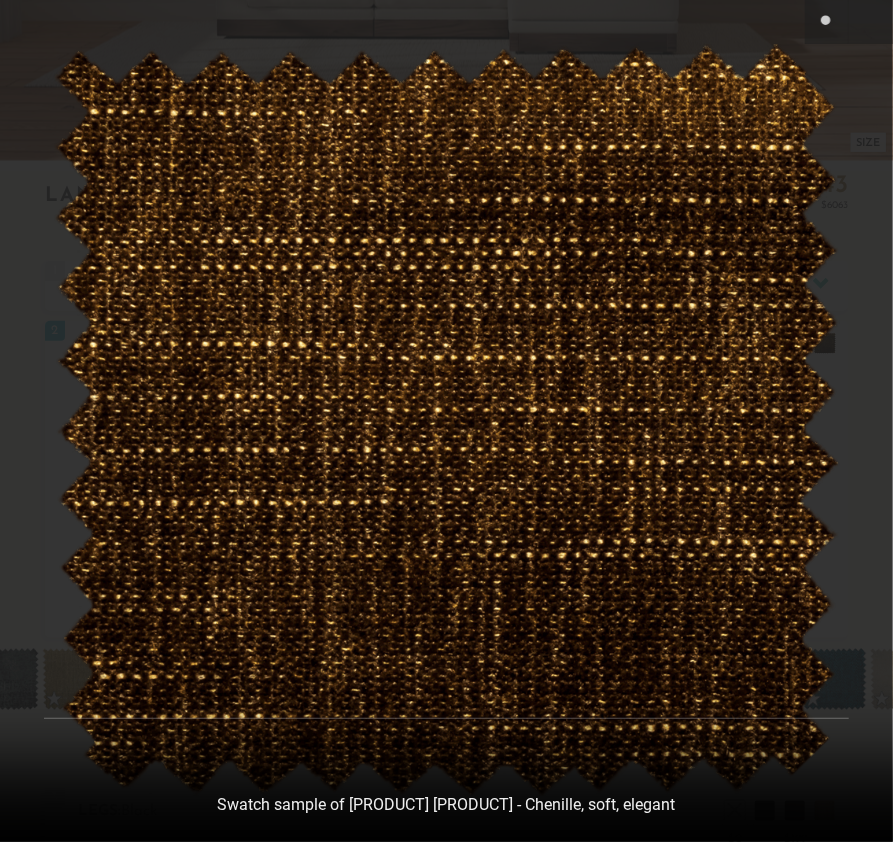 click at bounding box center [446, 421] 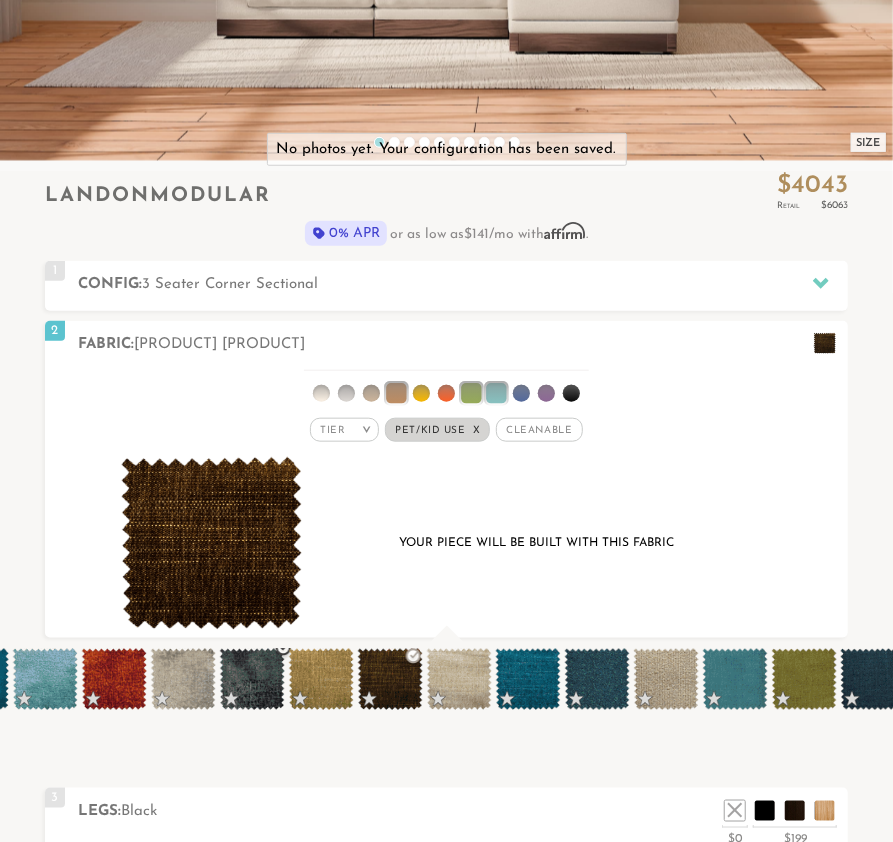 click at bounding box center [252, 679] 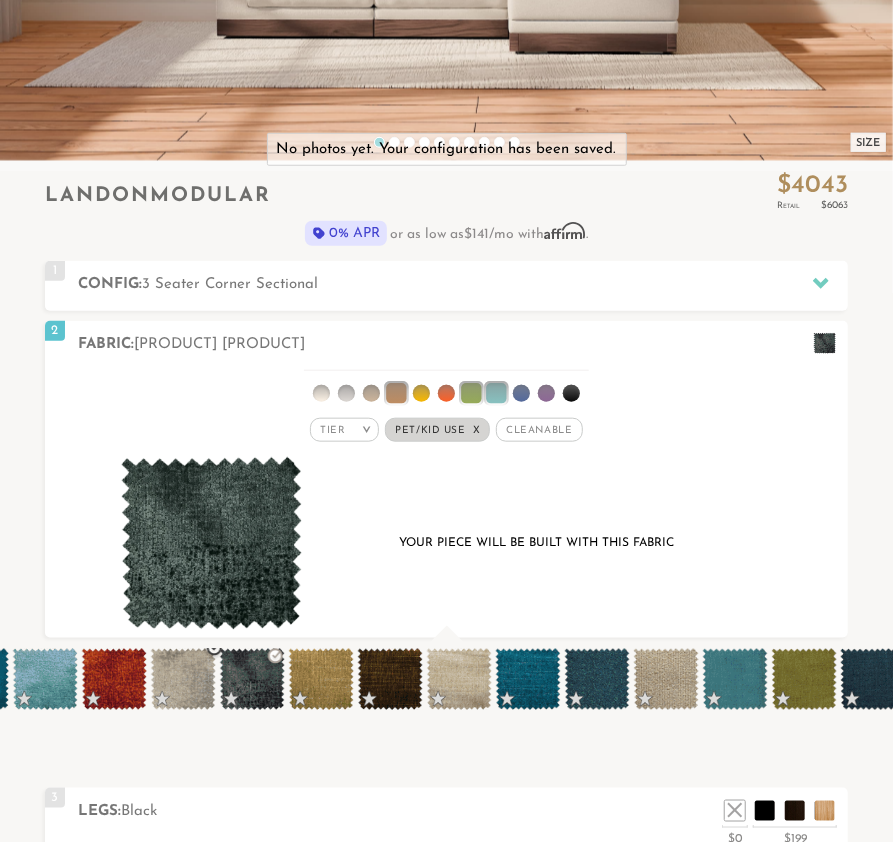click at bounding box center [183, 679] 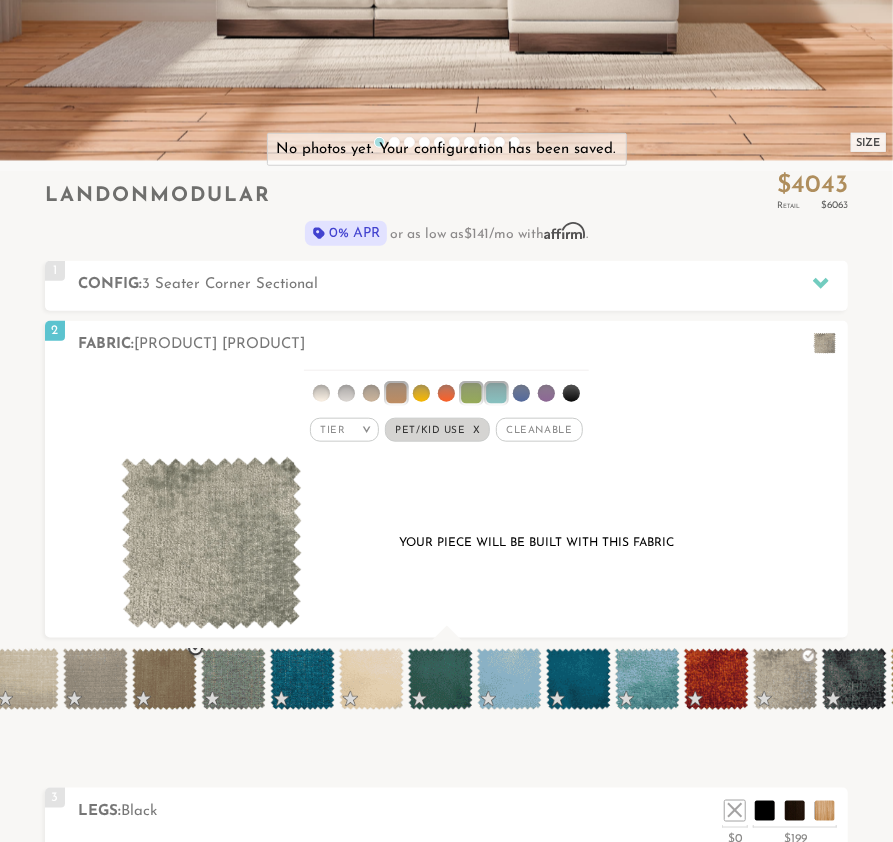 click at bounding box center (164, 679) 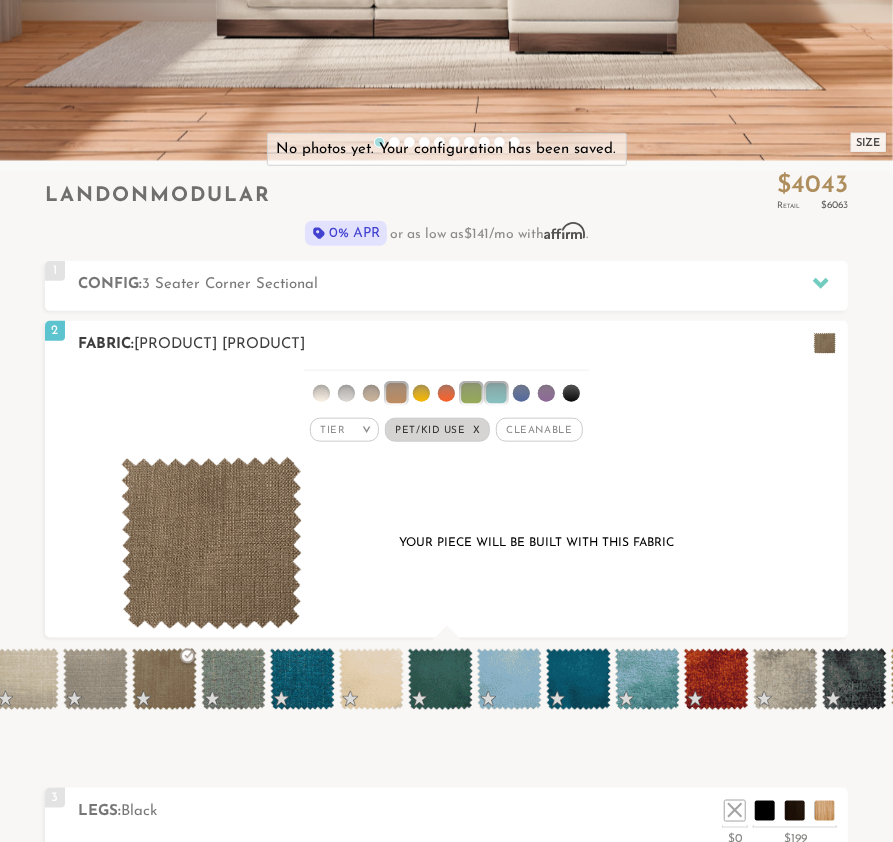 click at bounding box center [211, 543] 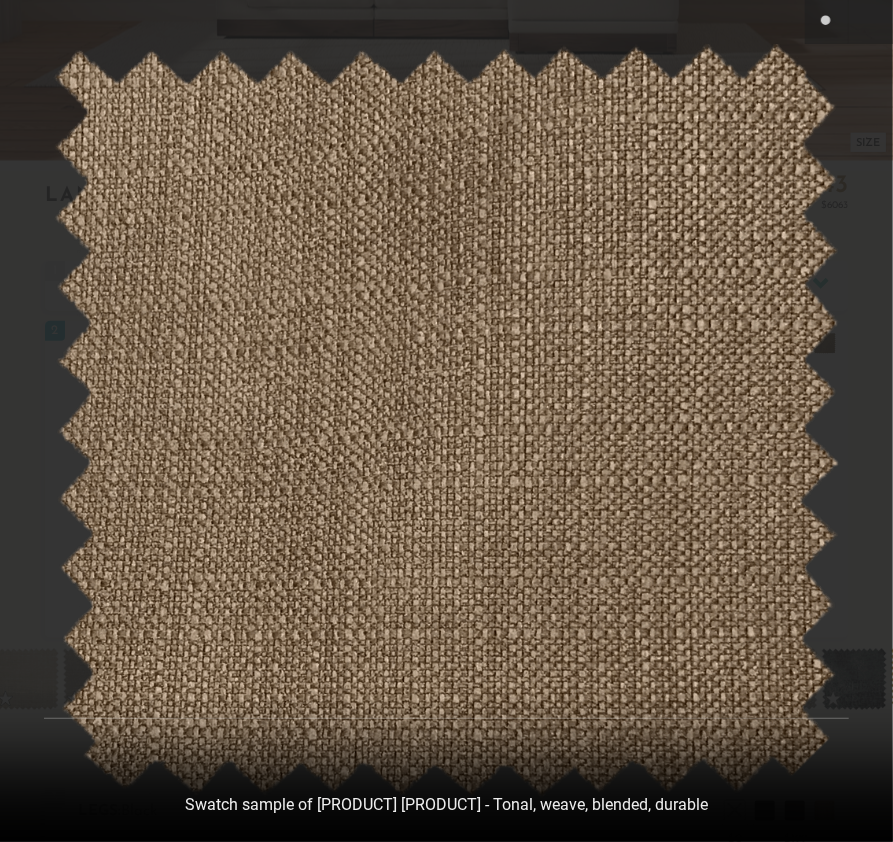 click at bounding box center (446, 421) 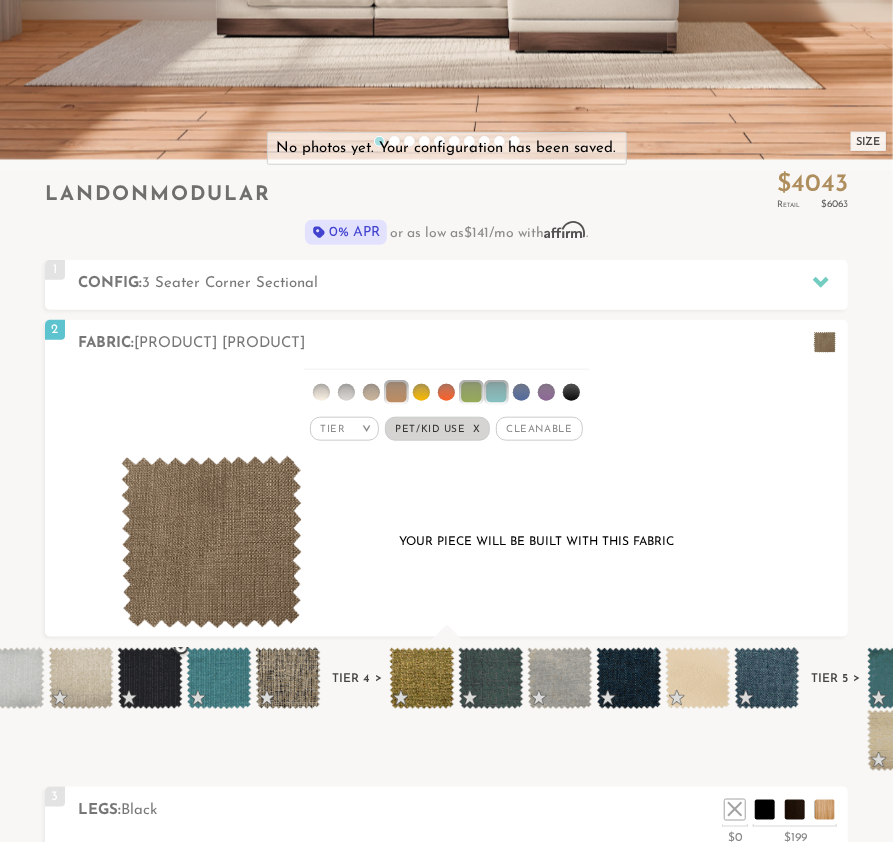 click at bounding box center (149, 678) 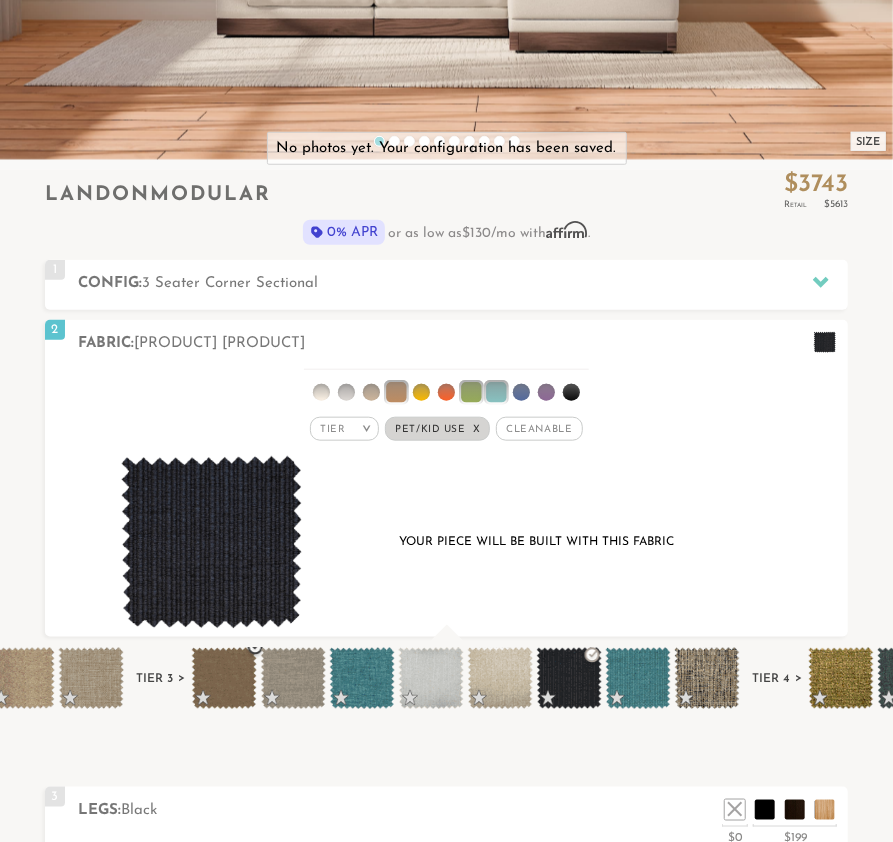click at bounding box center [224, 678] 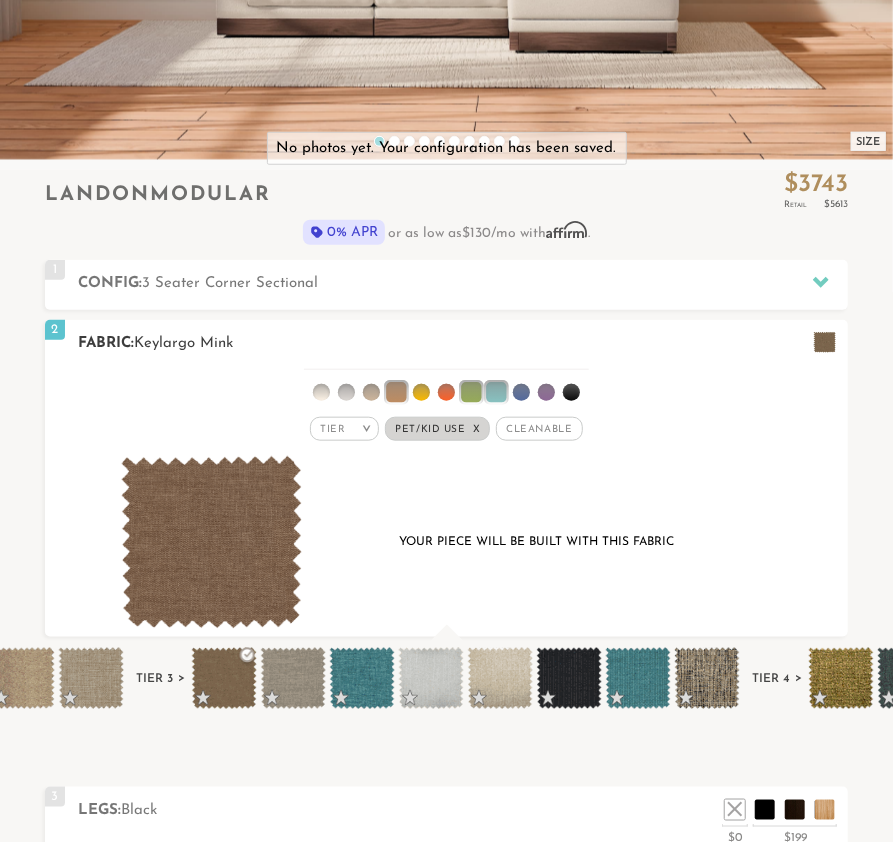 click at bounding box center [211, 542] 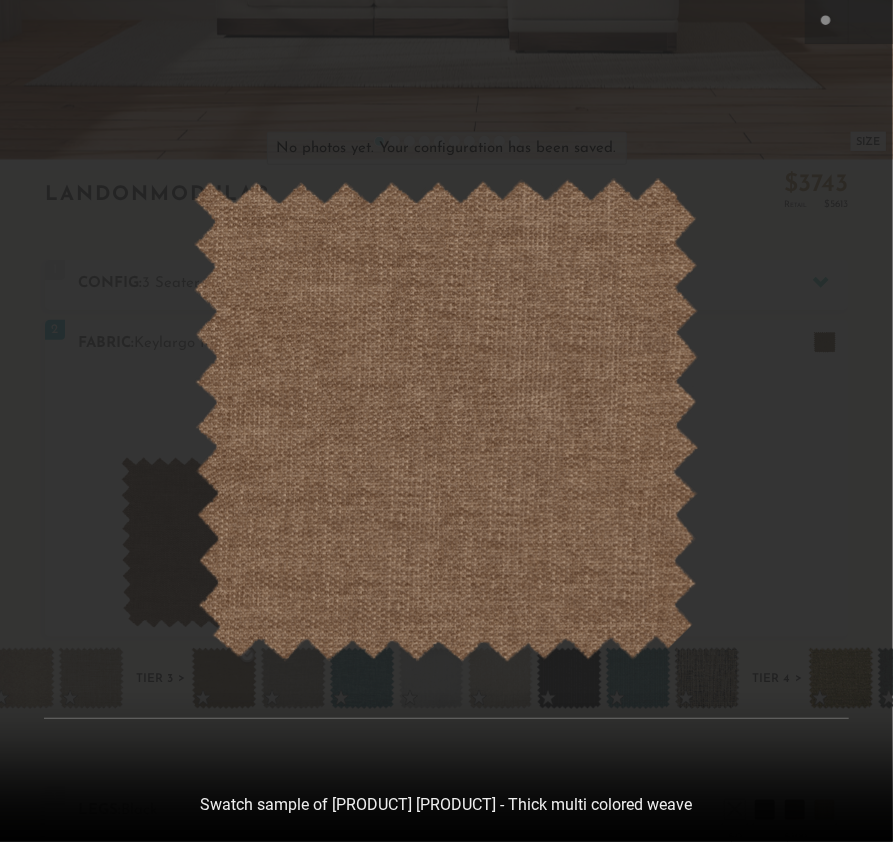 click at bounding box center [446, 421] 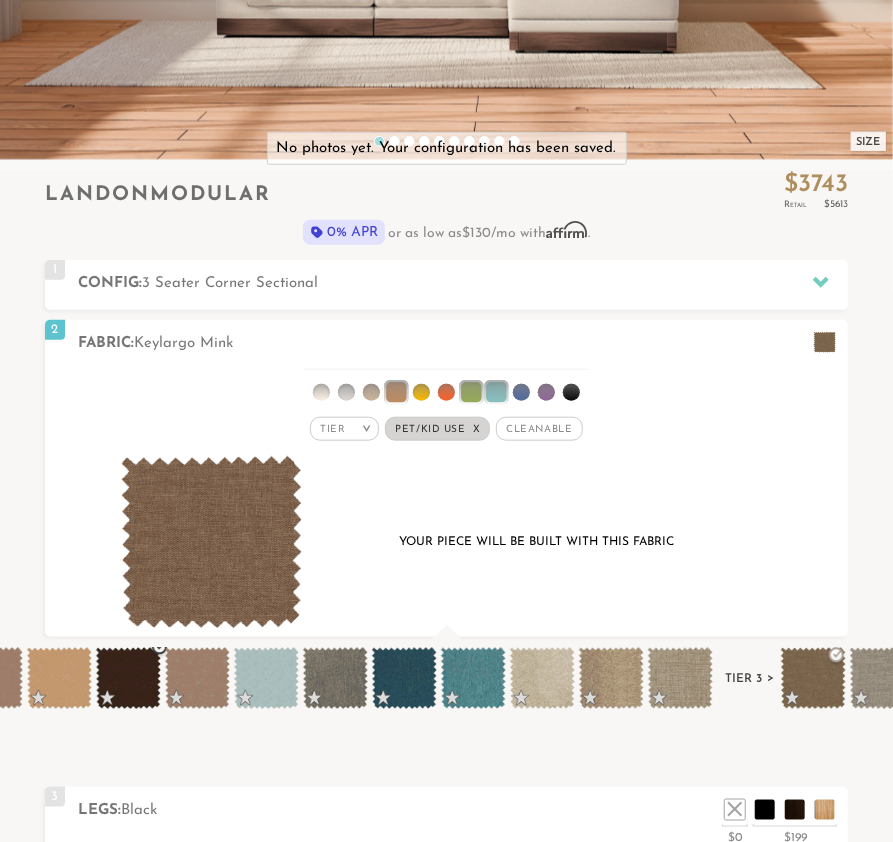 click at bounding box center (128, 678) 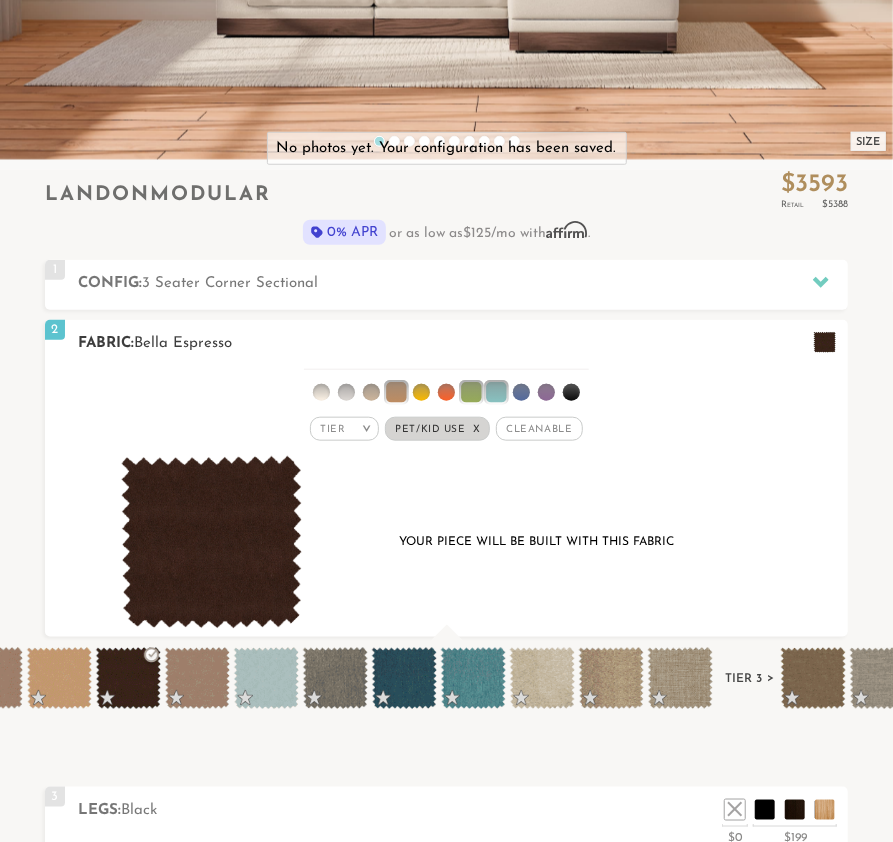 click at bounding box center [211, 542] 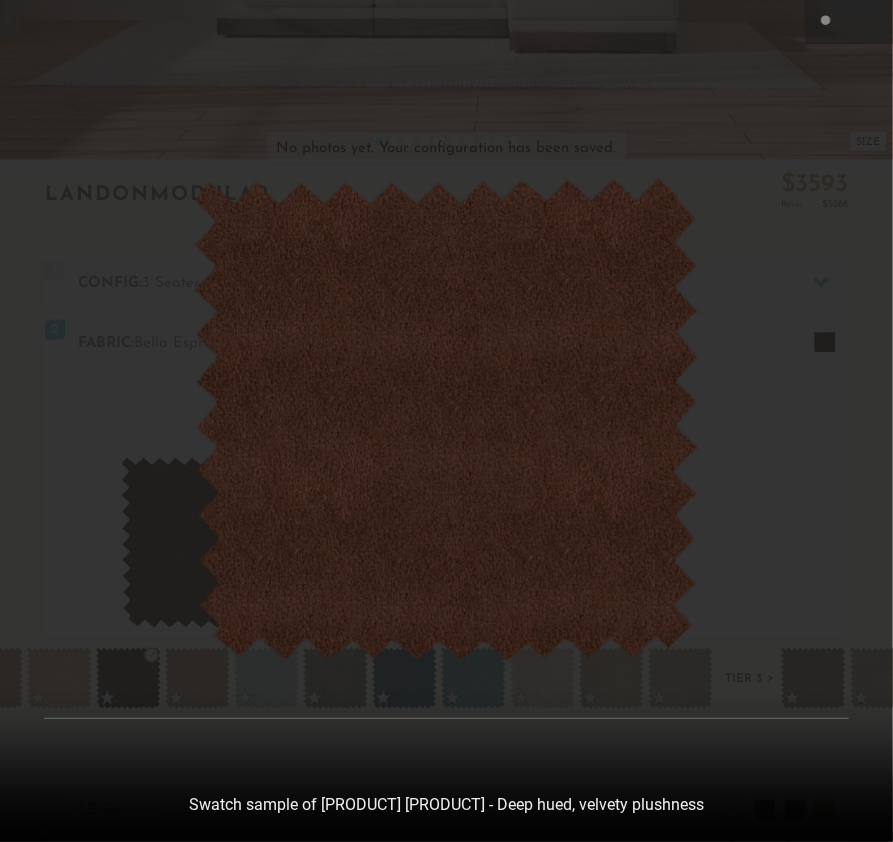 click at bounding box center [446, 421] 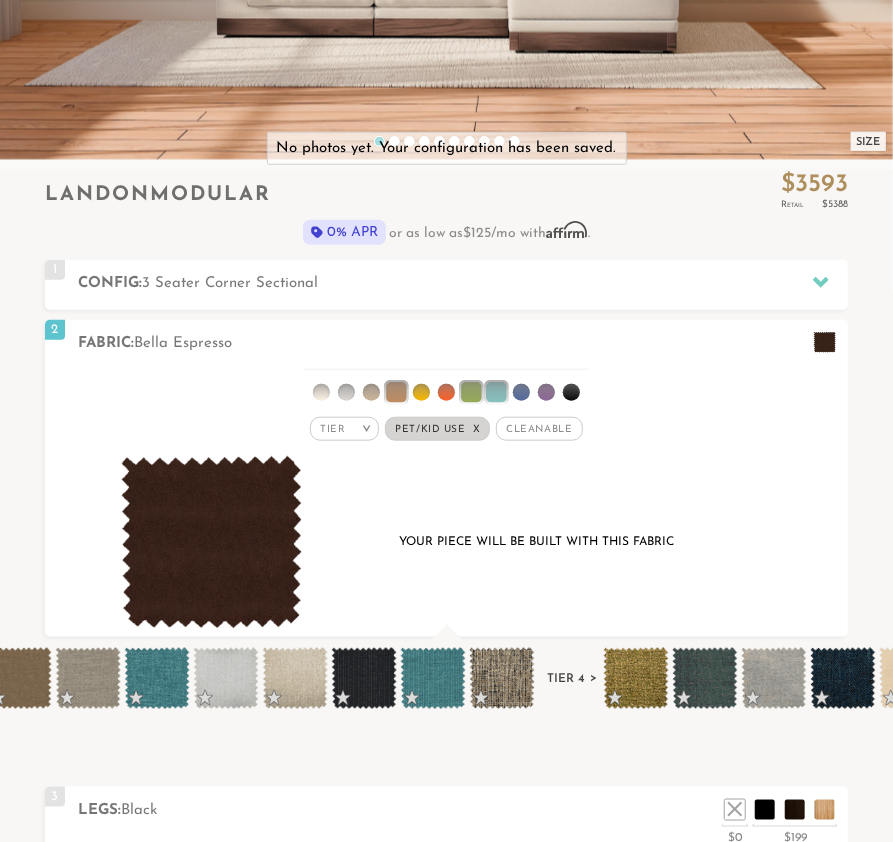 click at bounding box center (364, 678) 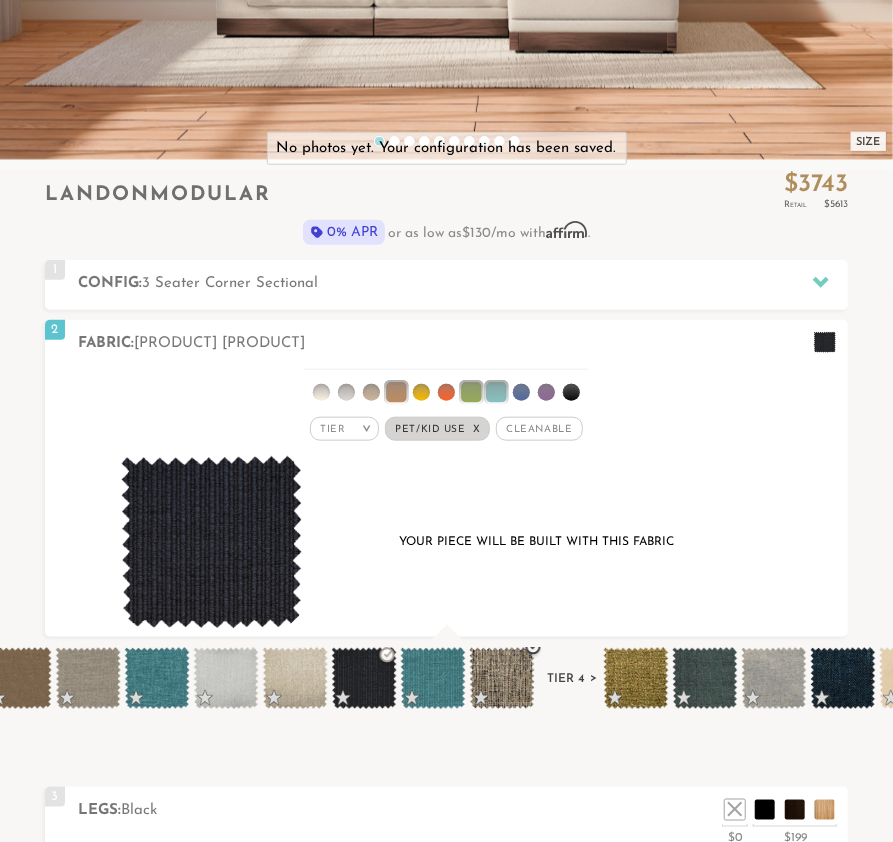 click at bounding box center (502, 678) 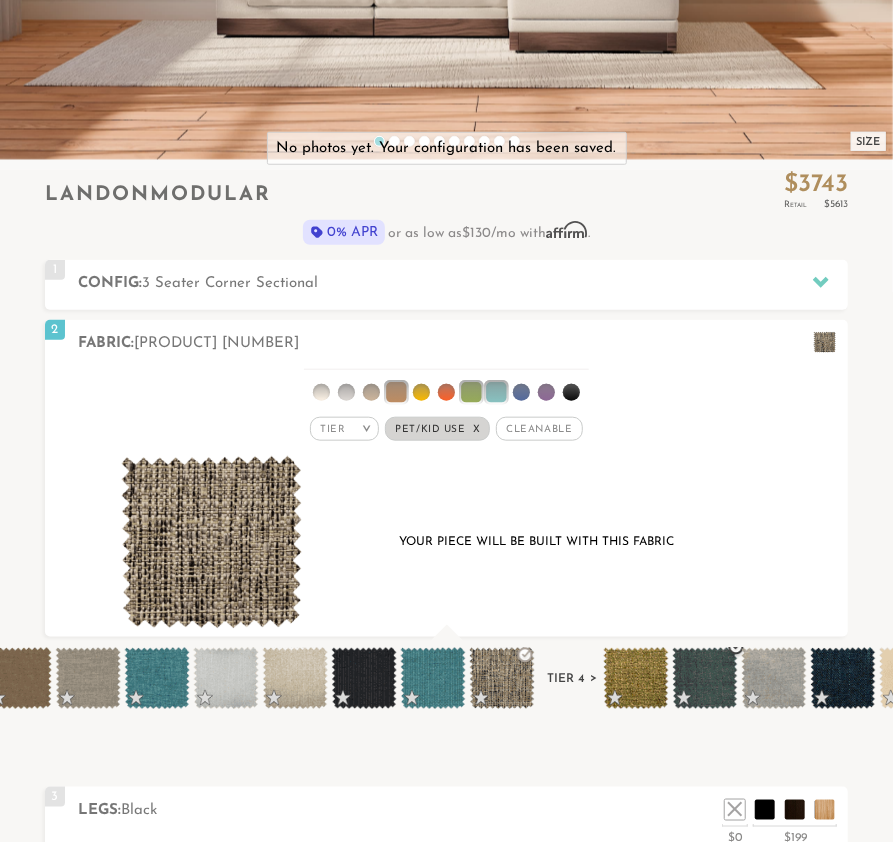 click at bounding box center [705, 678] 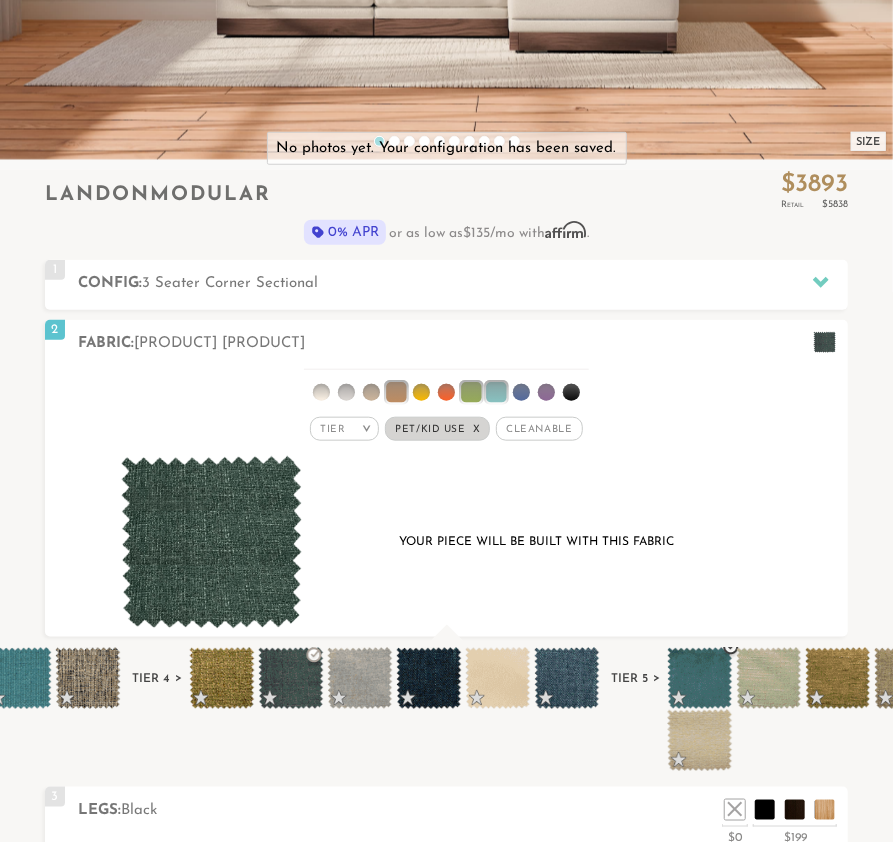 click at bounding box center (699, 678) 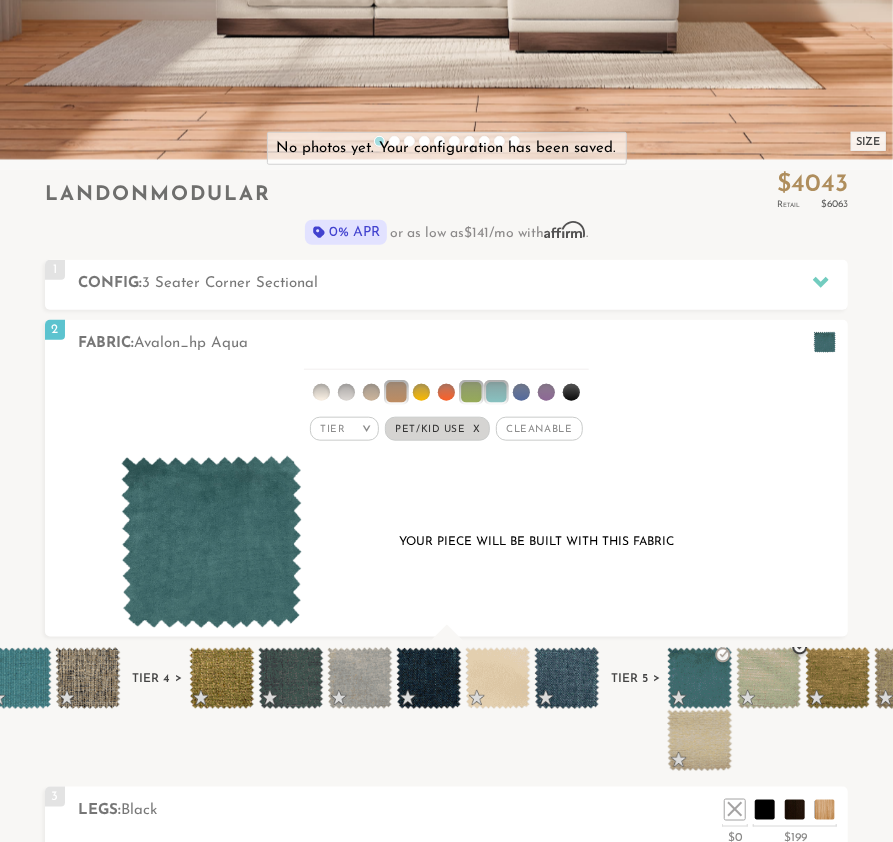 click at bounding box center (768, 678) 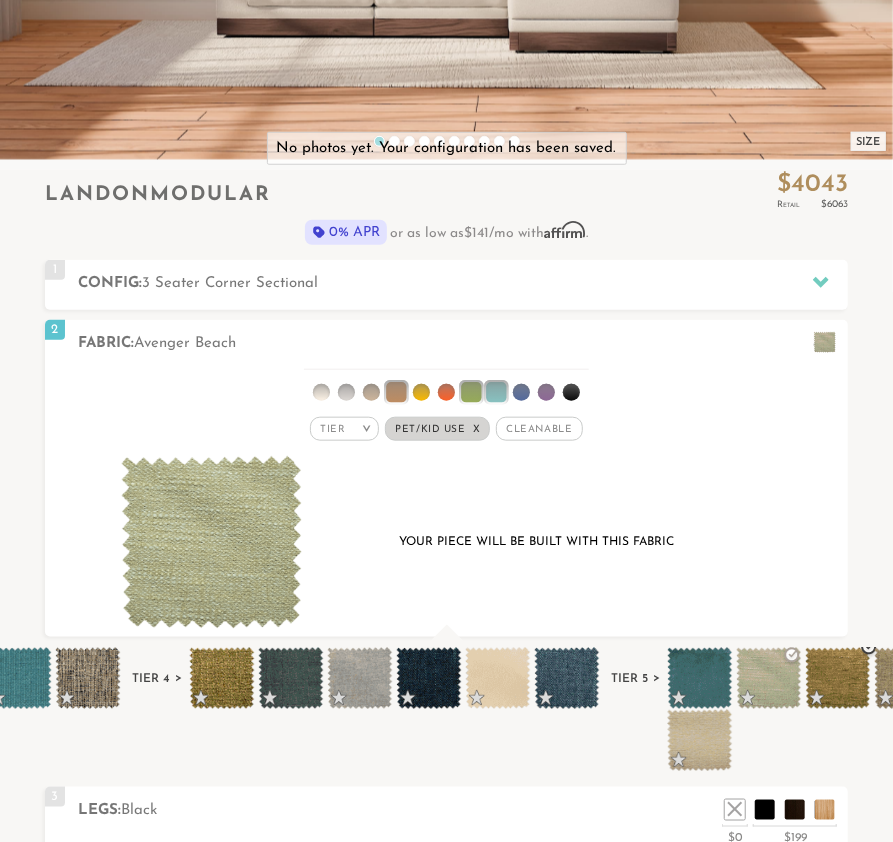 click at bounding box center [837, 678] 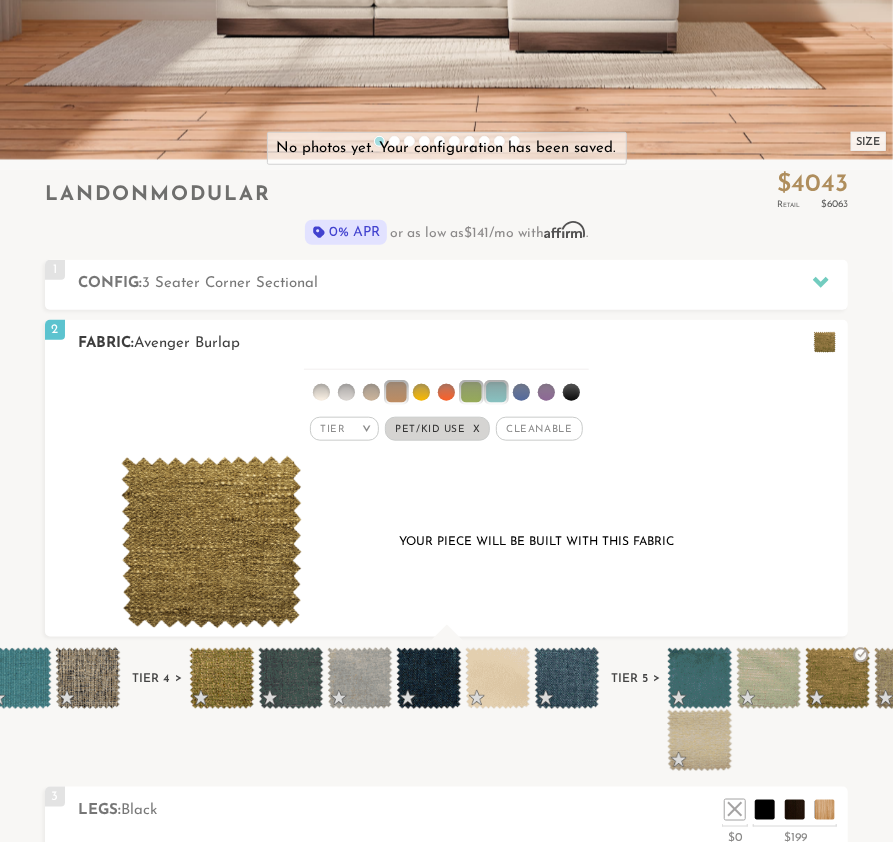 click at bounding box center (211, 542) 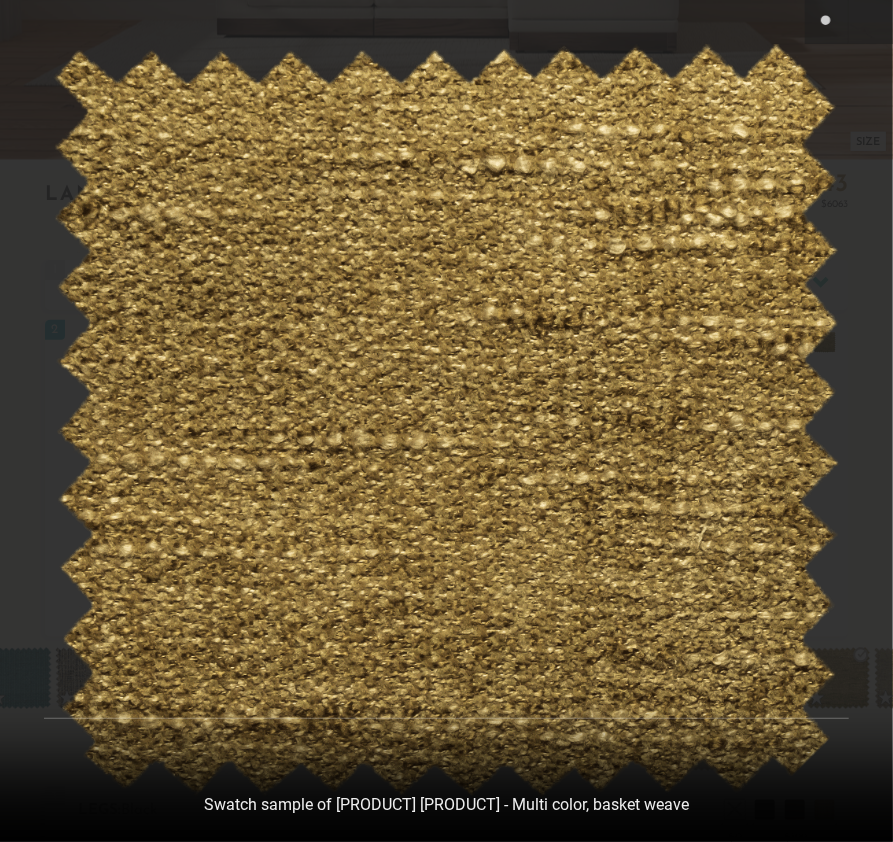 drag, startPoint x: 742, startPoint y: 796, endPoint x: 738, endPoint y: 806, distance: 10.770329 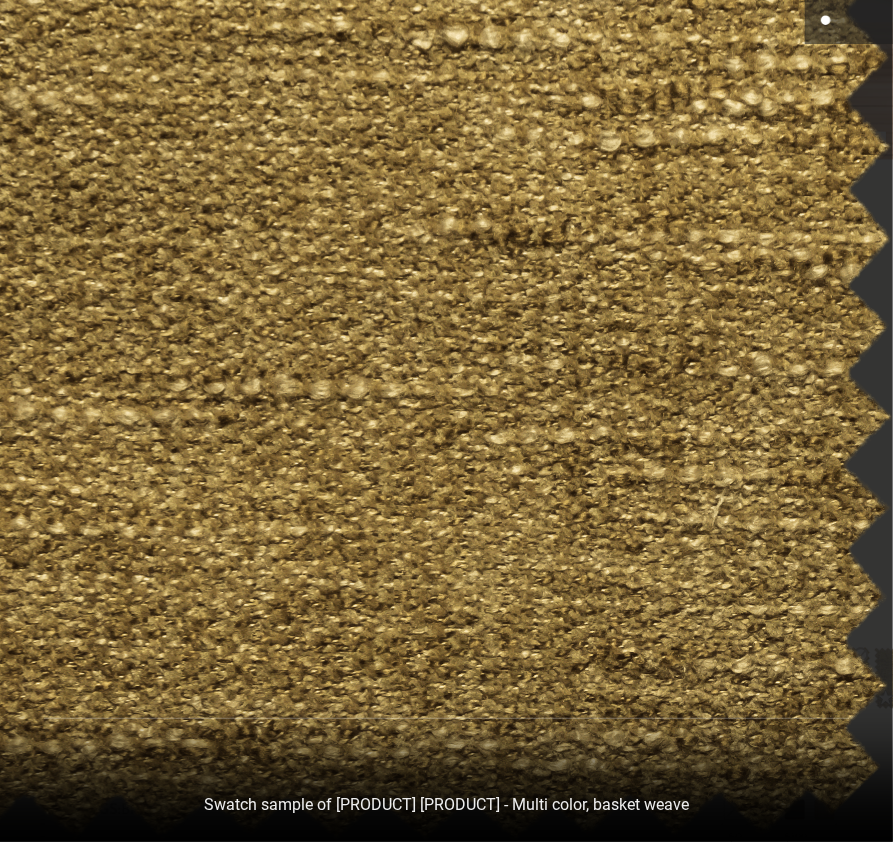 click 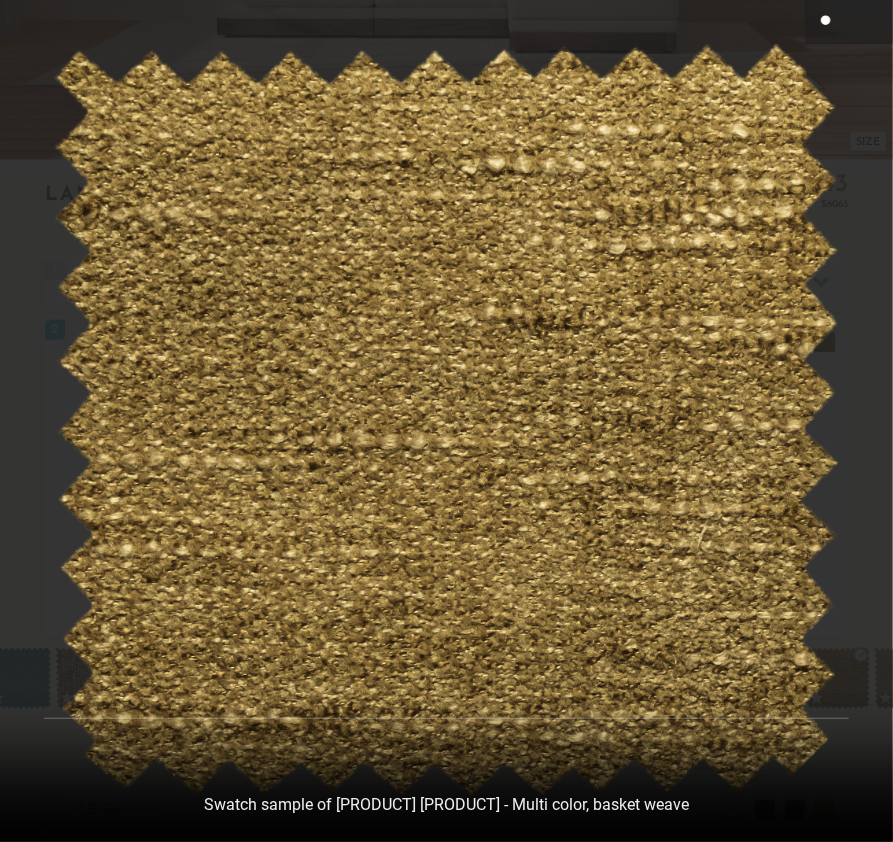 type 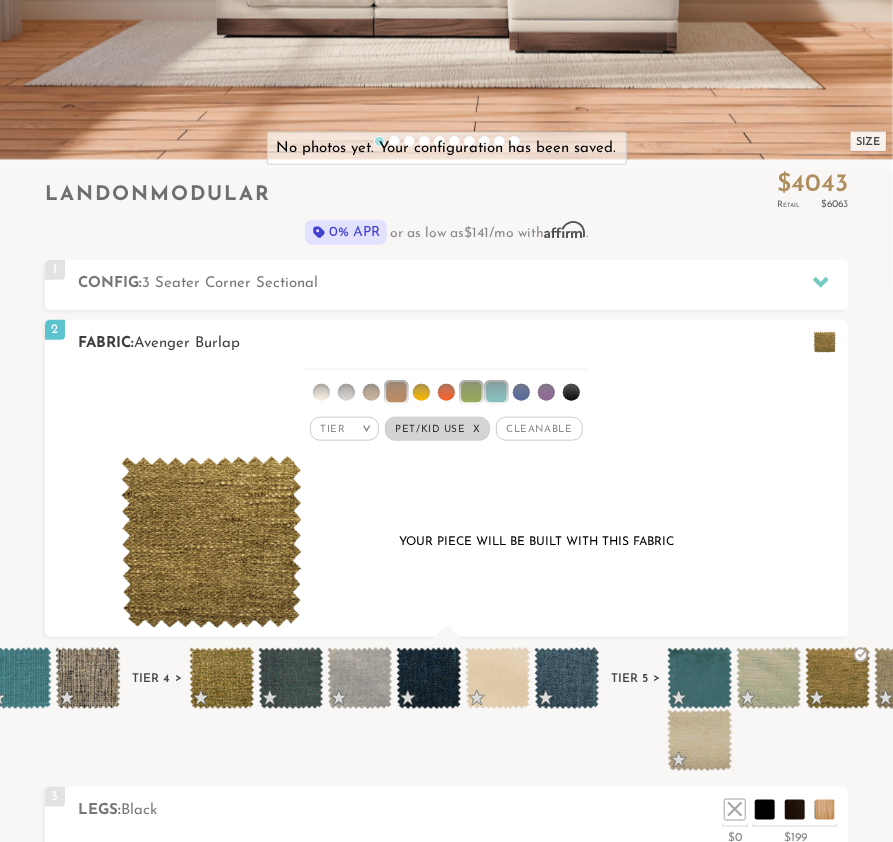 click on "Tier >
All
Tier x" at bounding box center [447, 501] 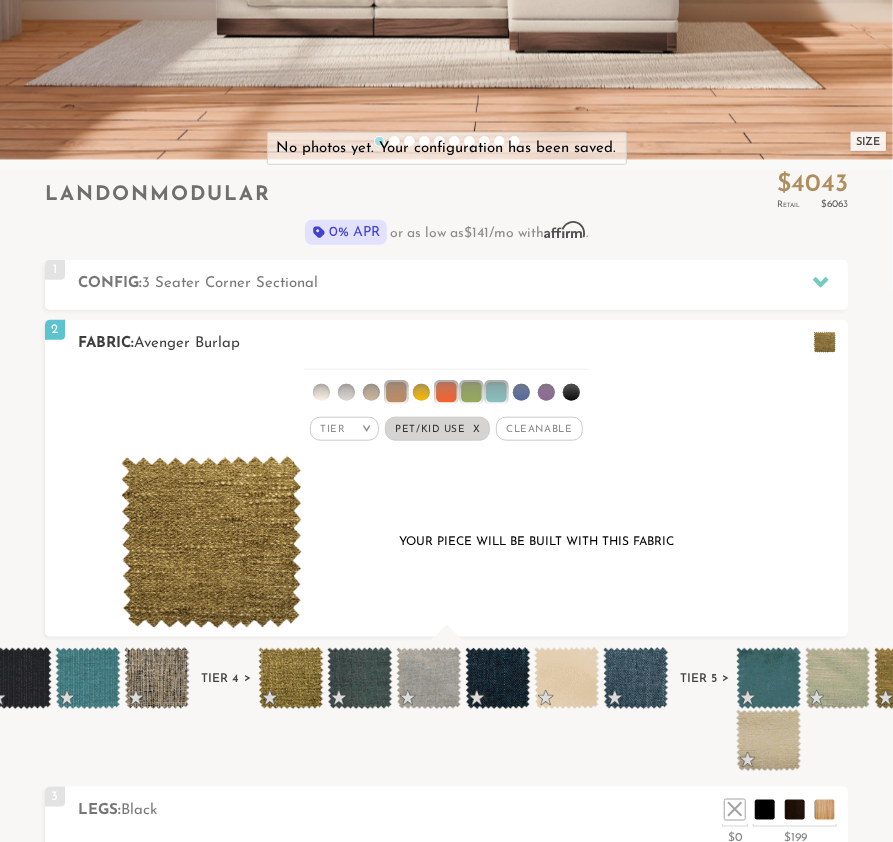 click at bounding box center [521, 392] 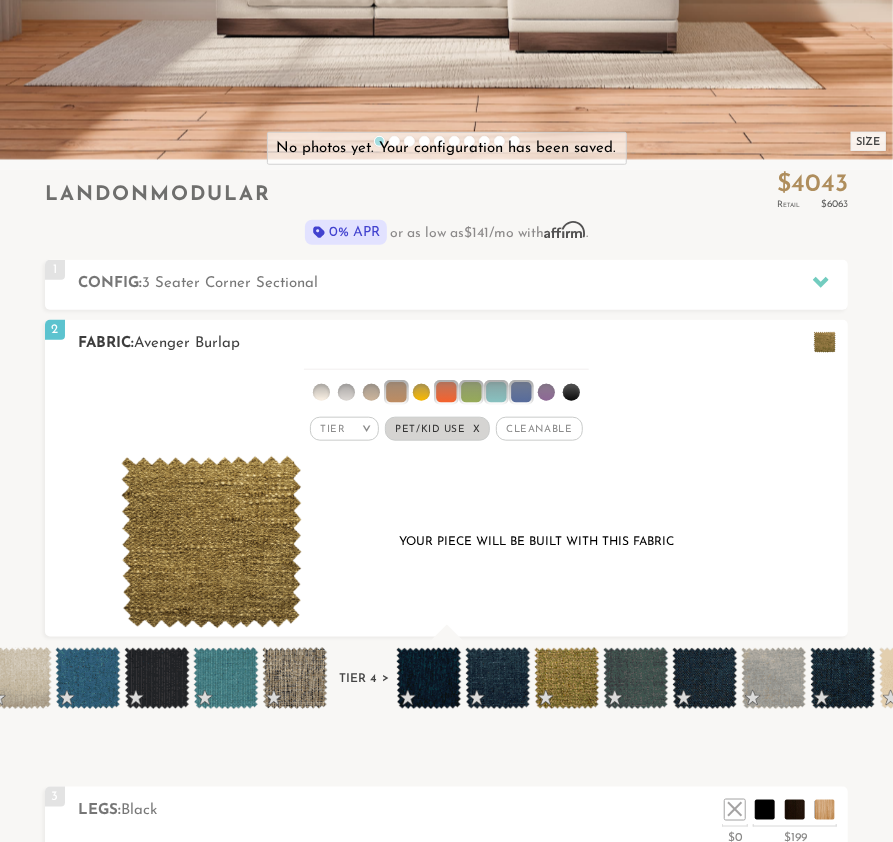 click at bounding box center (446, 388) 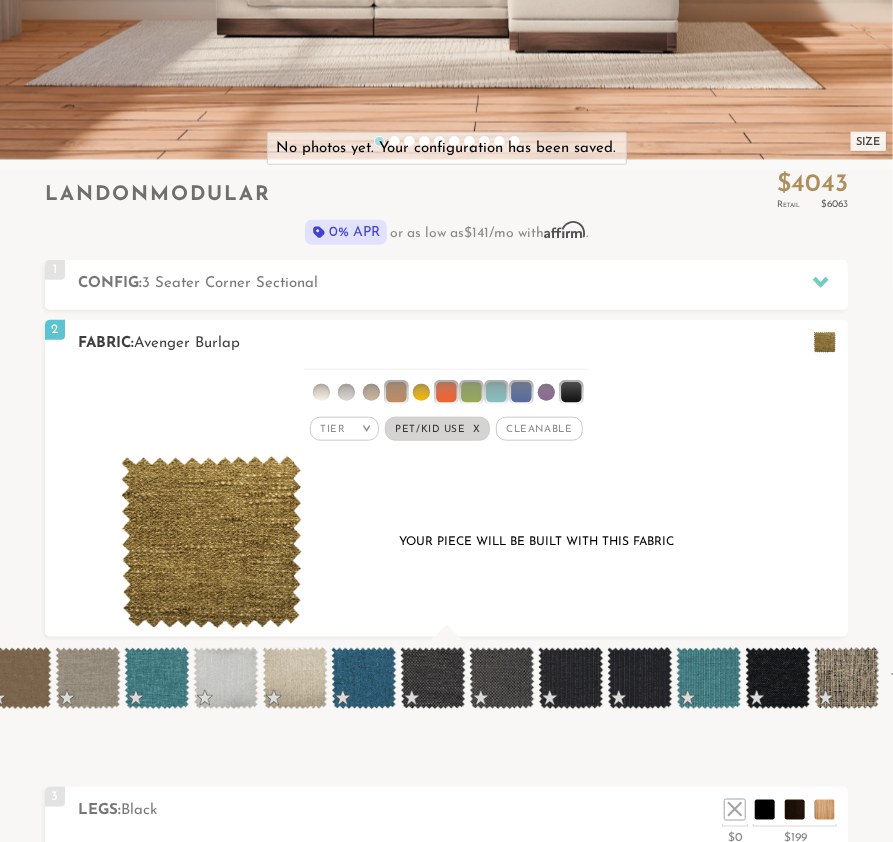 click at bounding box center (521, 392) 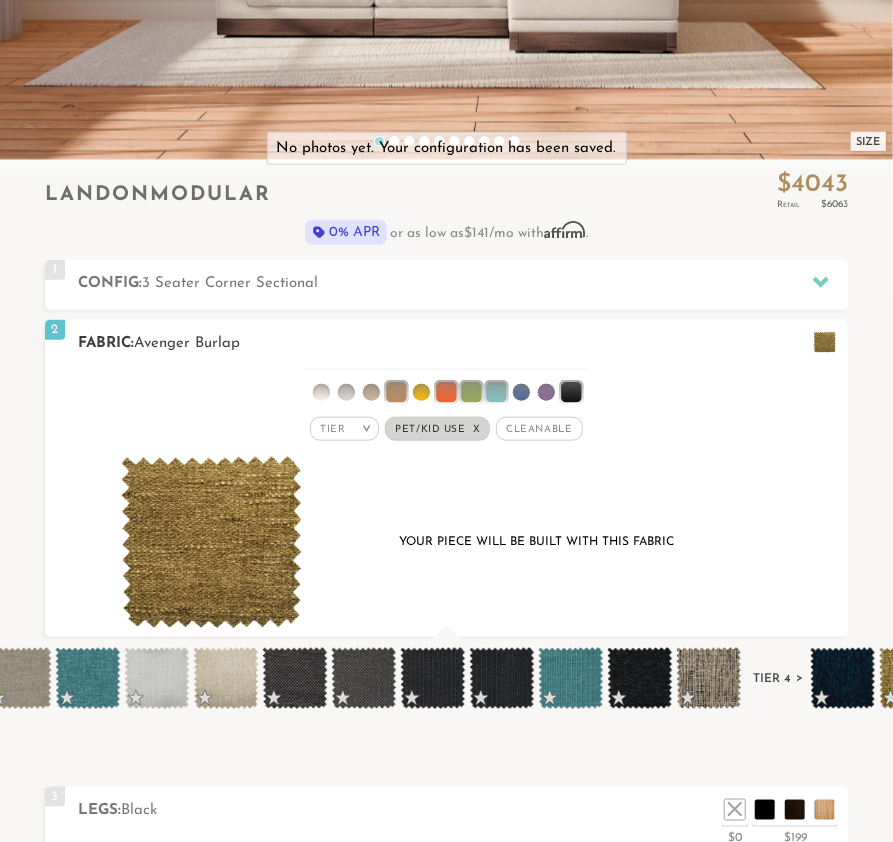 click at bounding box center (446, 388) 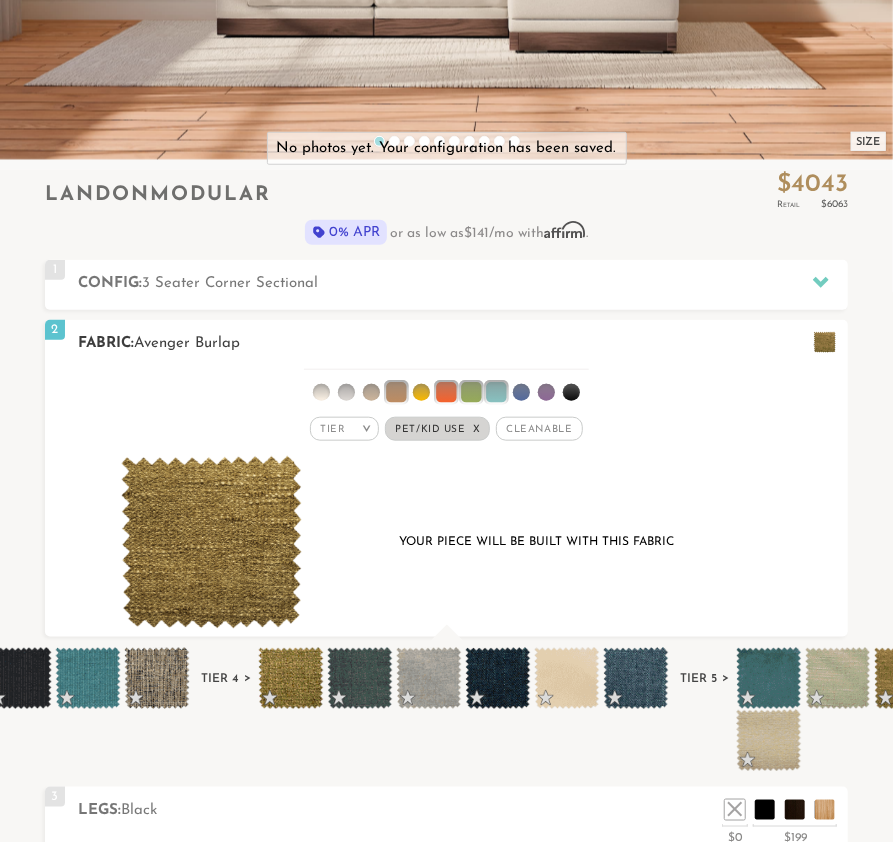 click on "Pet/Kid Use x" at bounding box center (437, 429) 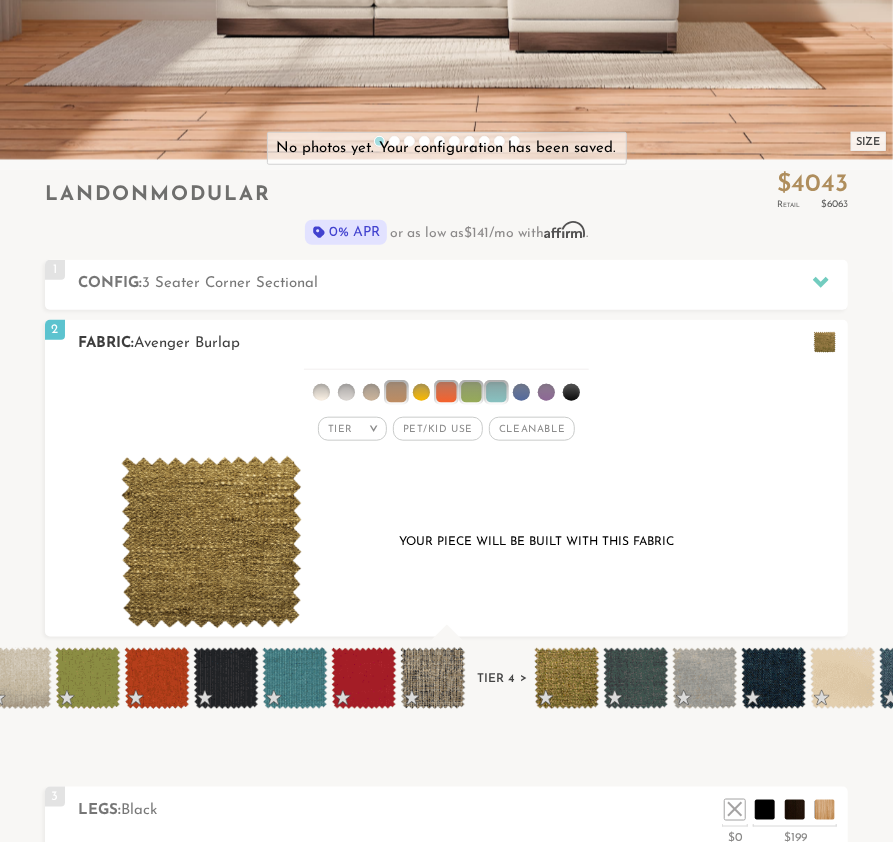 click on "Tier >" at bounding box center (352, 429) 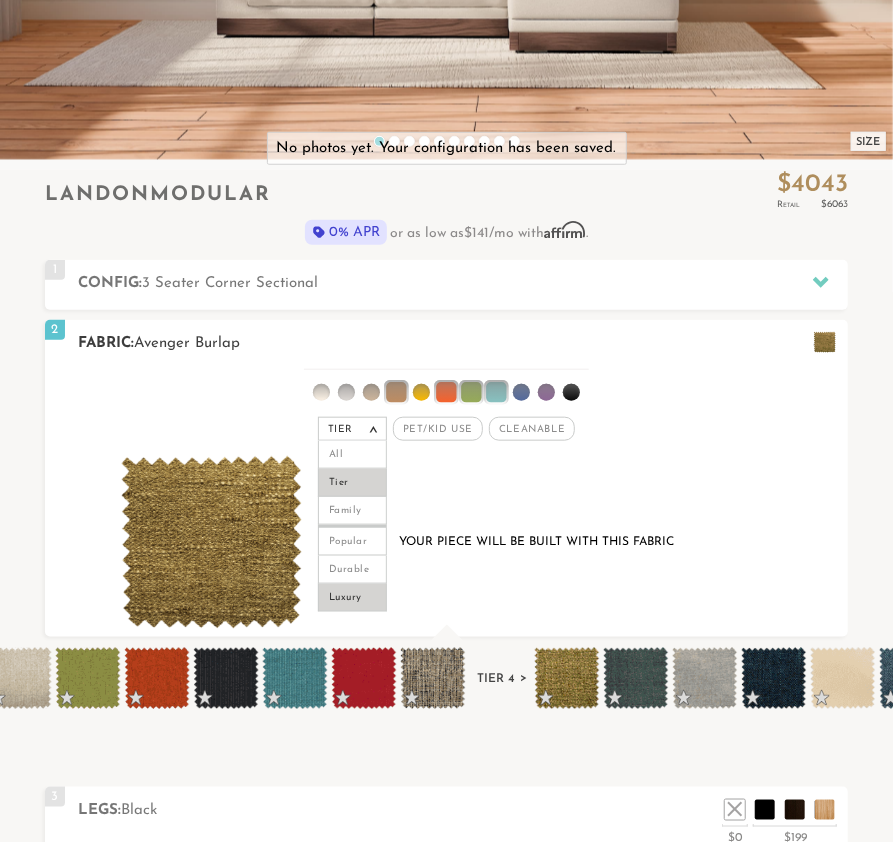 click on "Luxury" at bounding box center [352, 598] 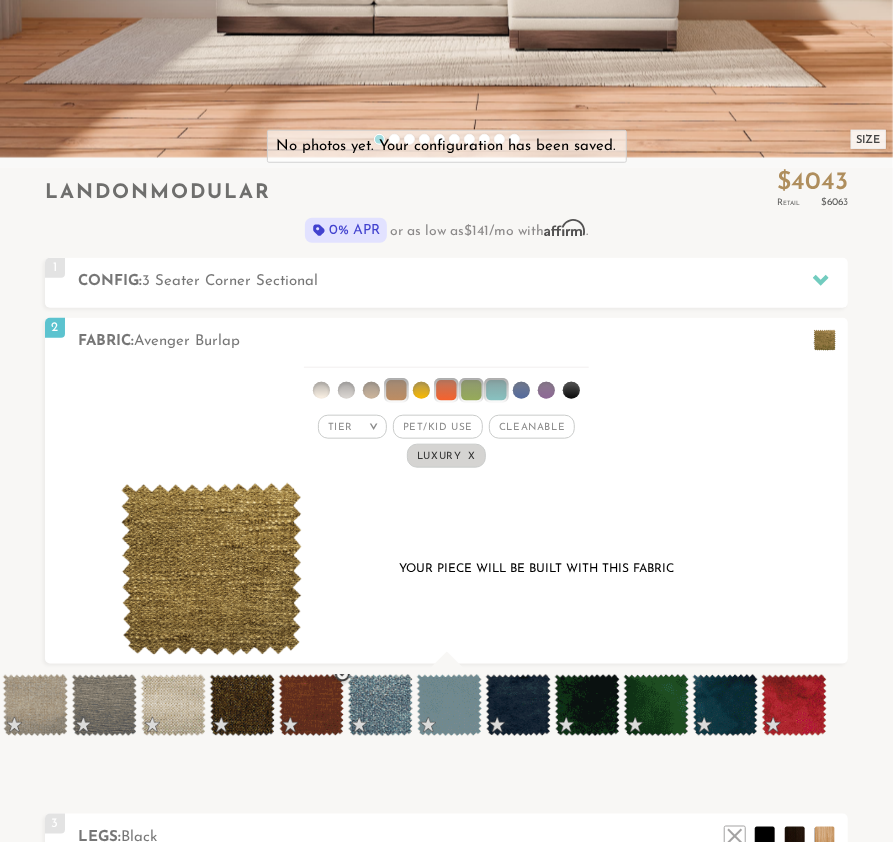 click at bounding box center (311, 705) 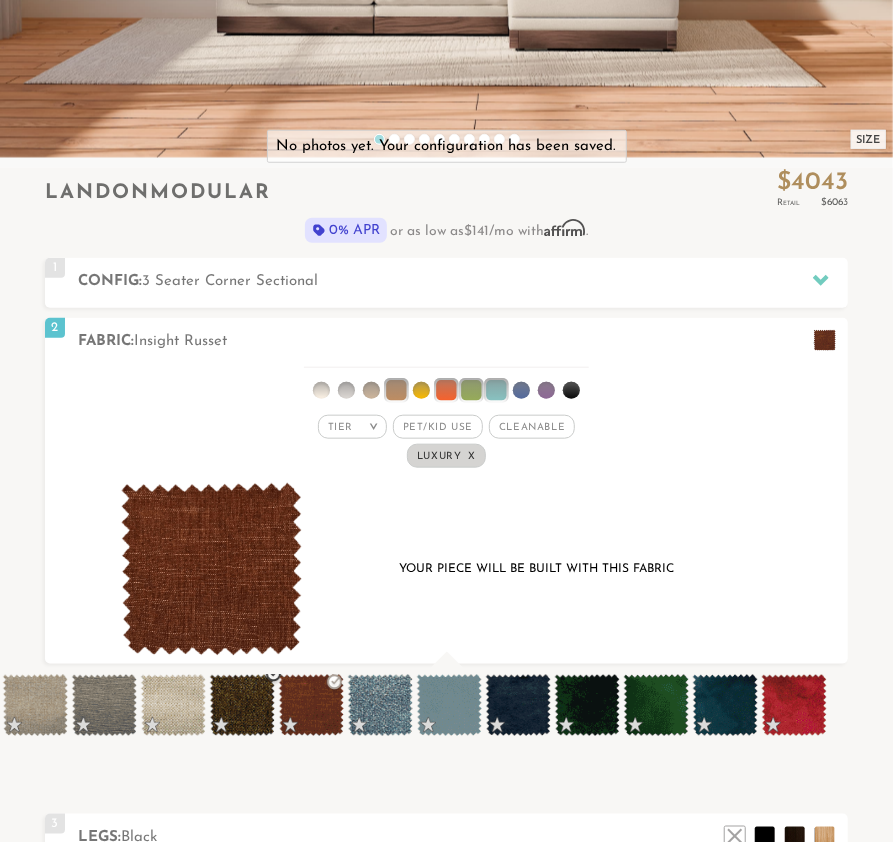 click at bounding box center [242, 705] 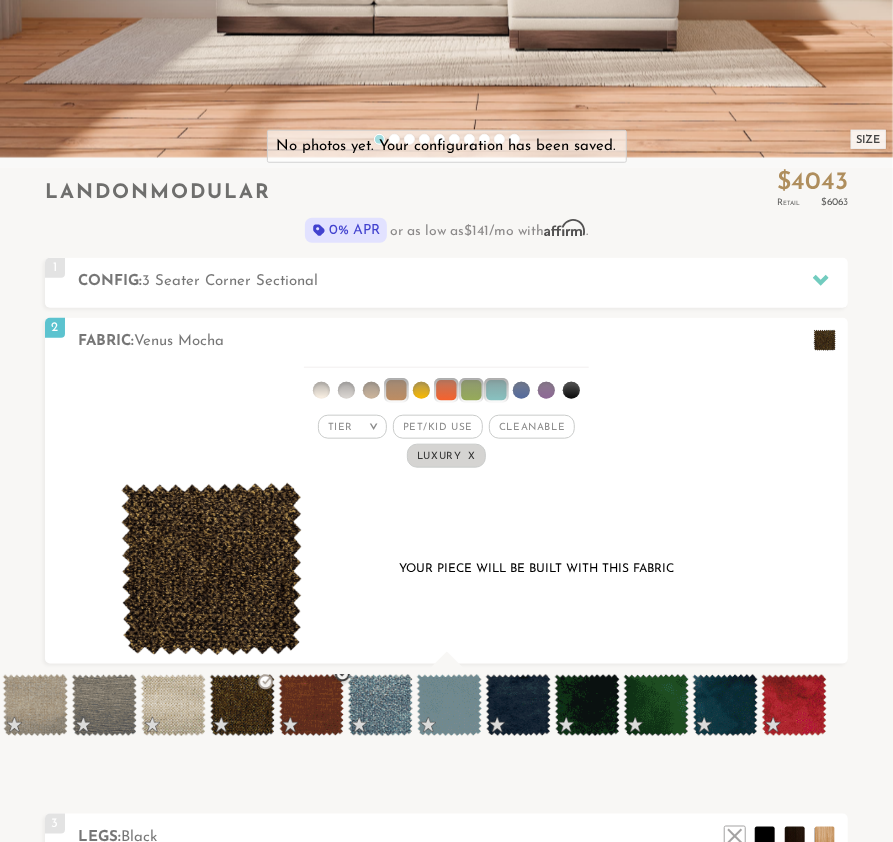 click at bounding box center [311, 705] 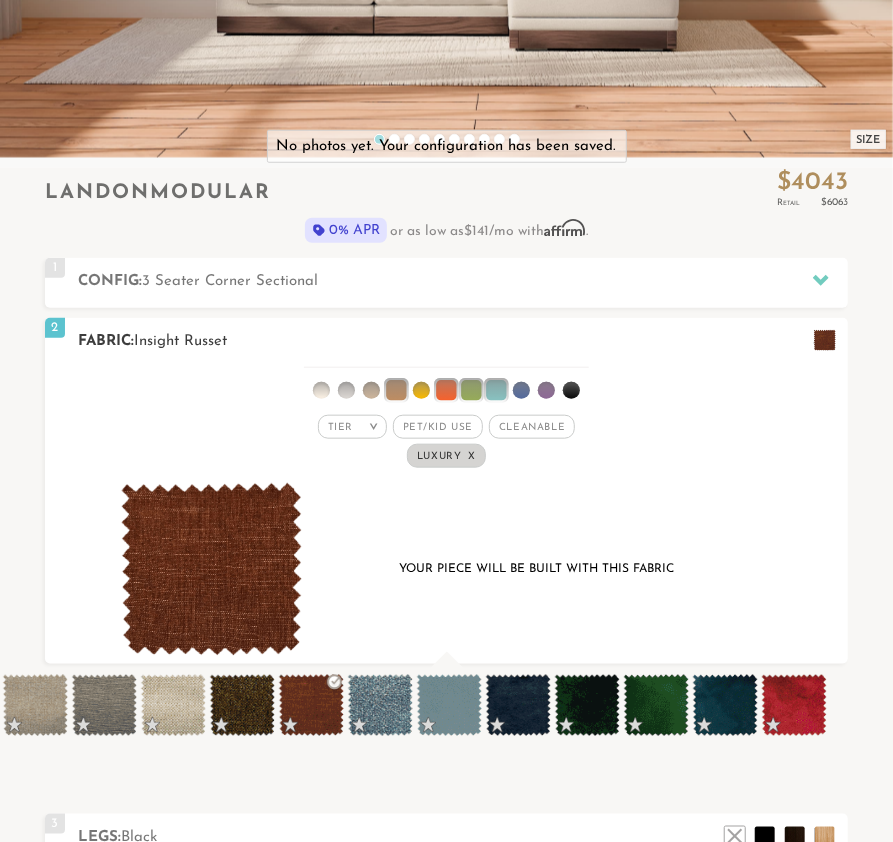 click at bounding box center (211, 569) 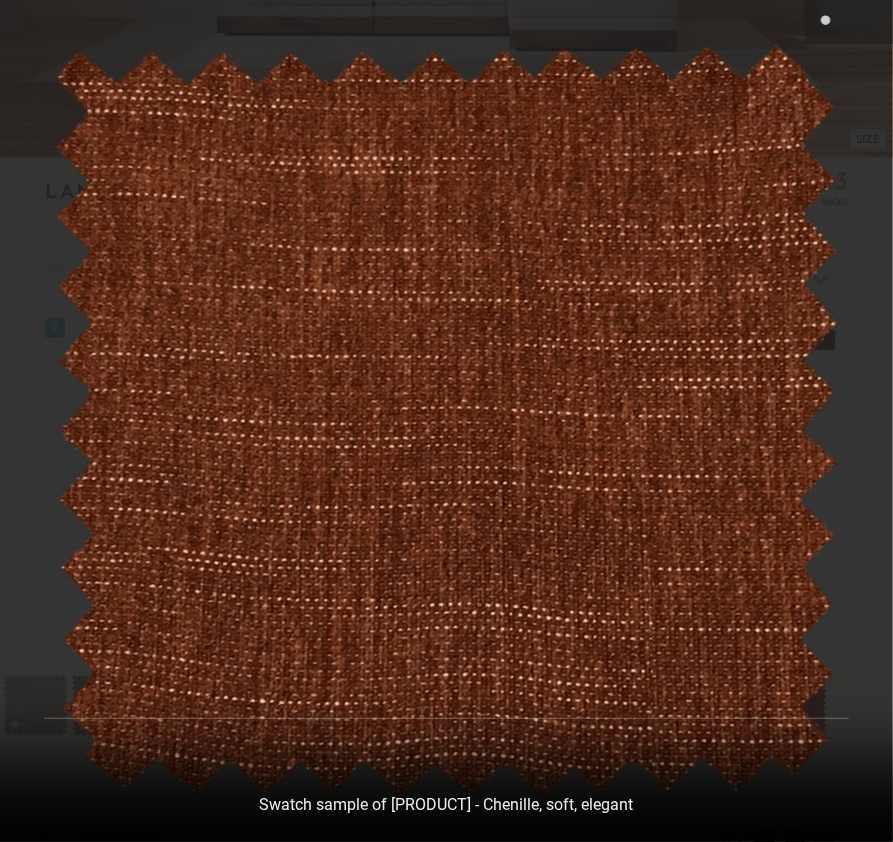 click at bounding box center (446, 421) 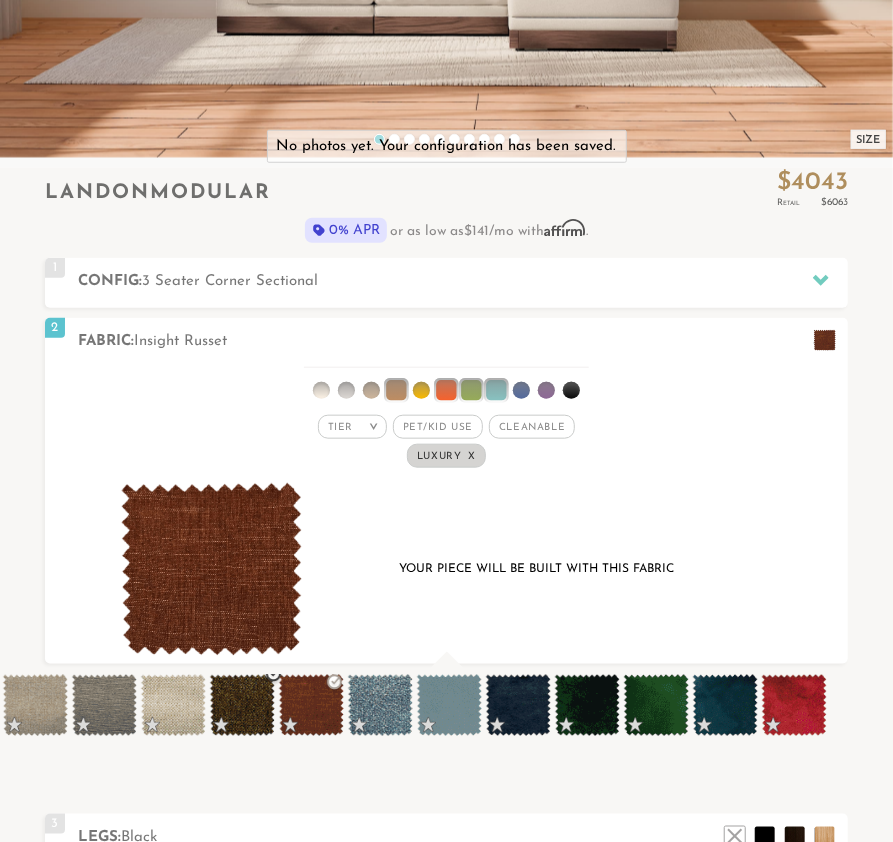 click at bounding box center [242, 705] 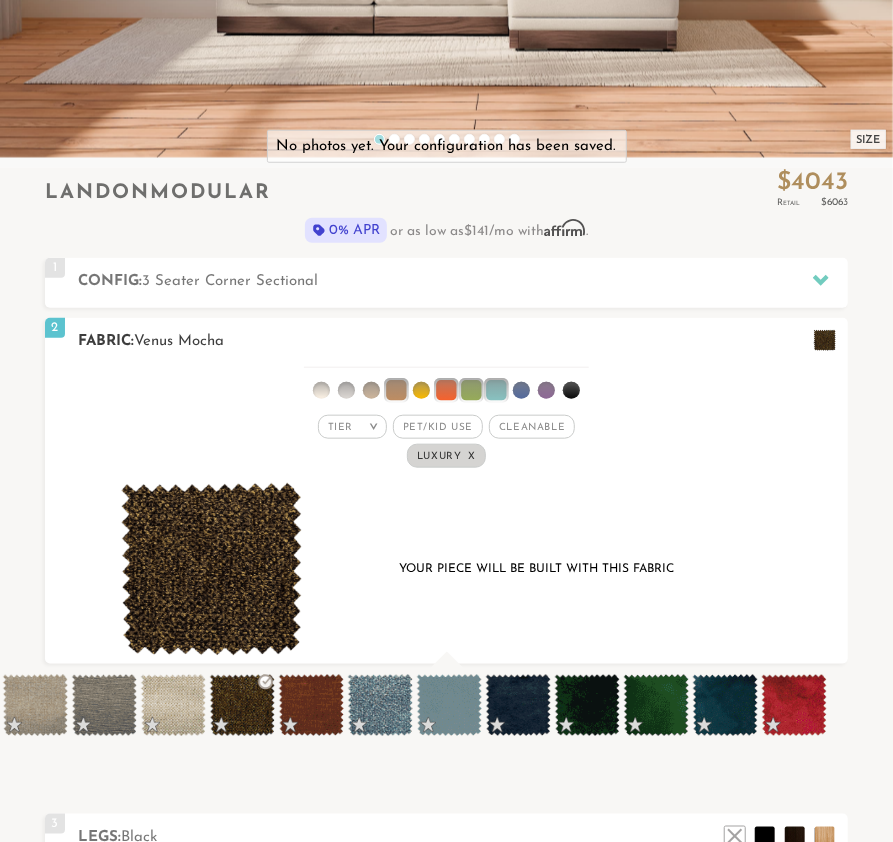 click at bounding box center (211, 569) 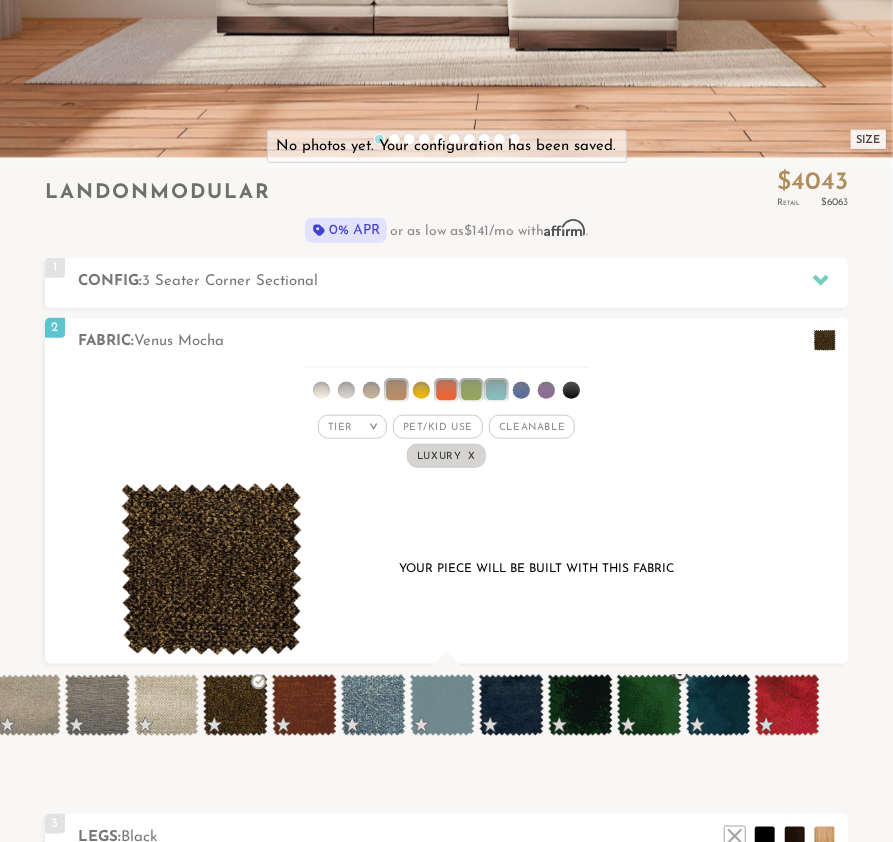 click at bounding box center [649, 705] 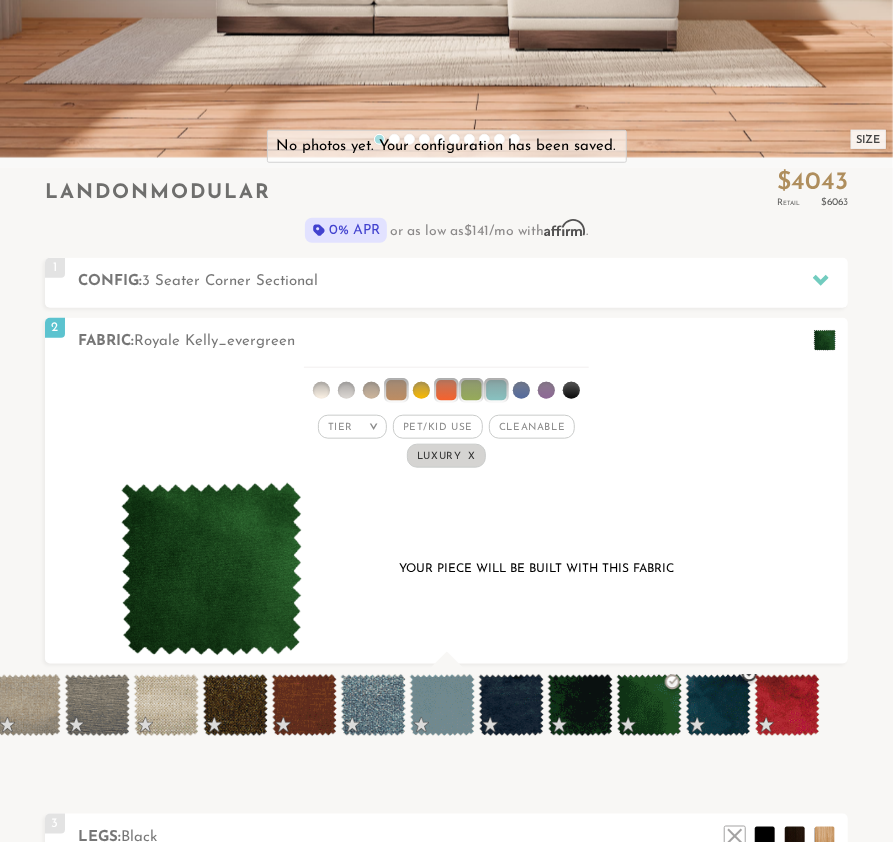 click at bounding box center (718, 705) 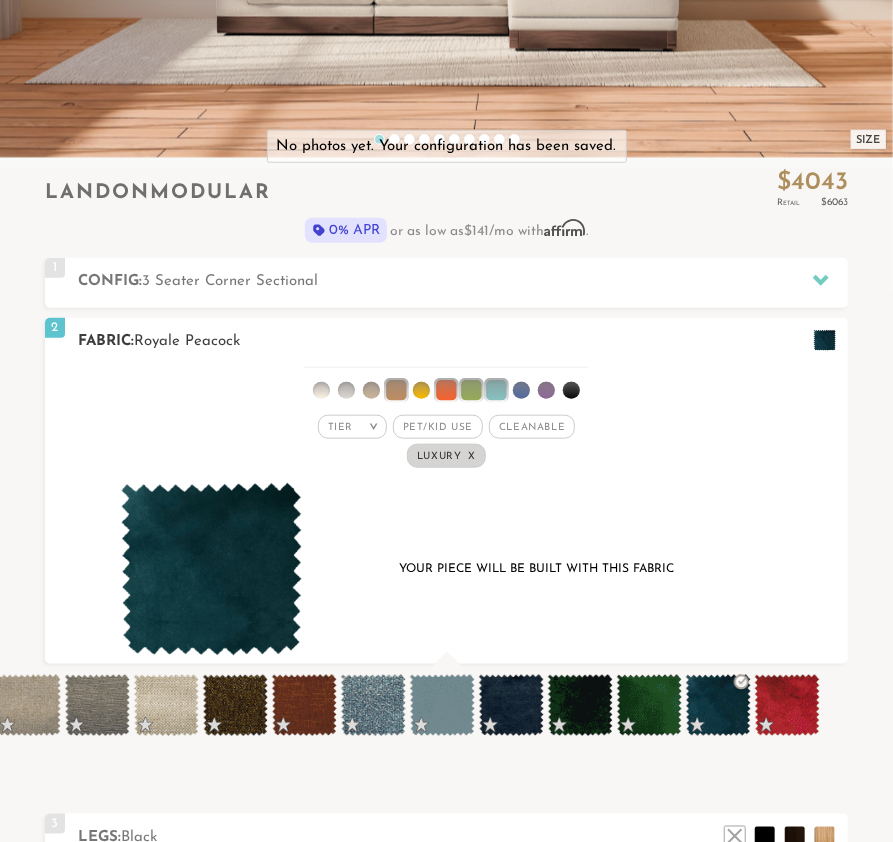 click at bounding box center [211, 569] 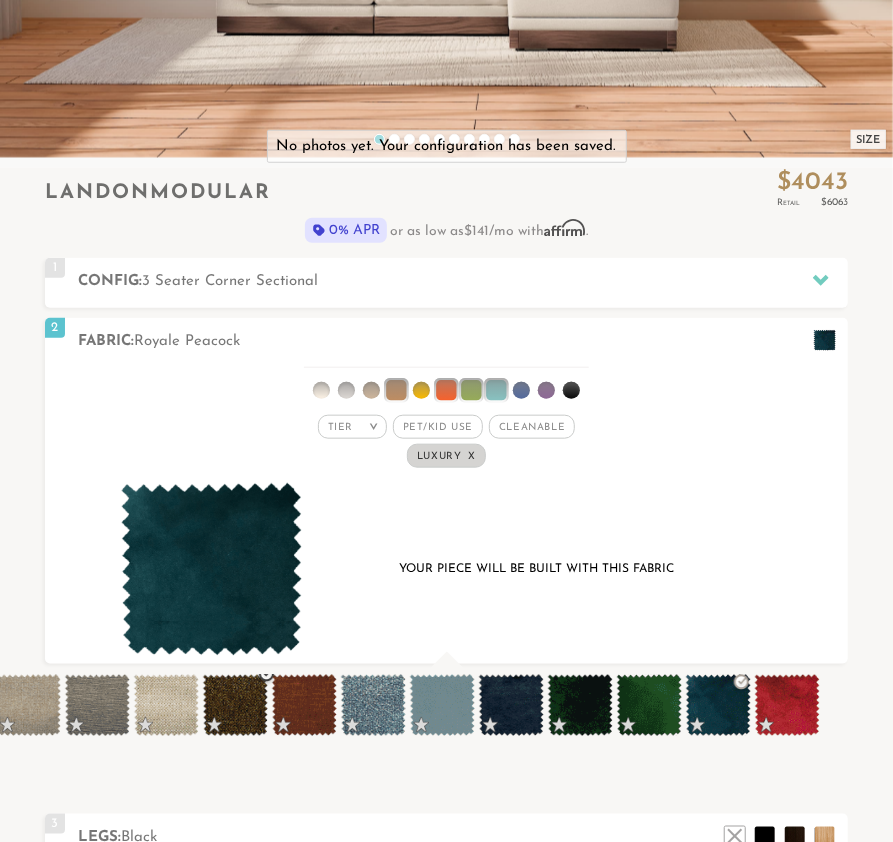 click at bounding box center [235, 705] 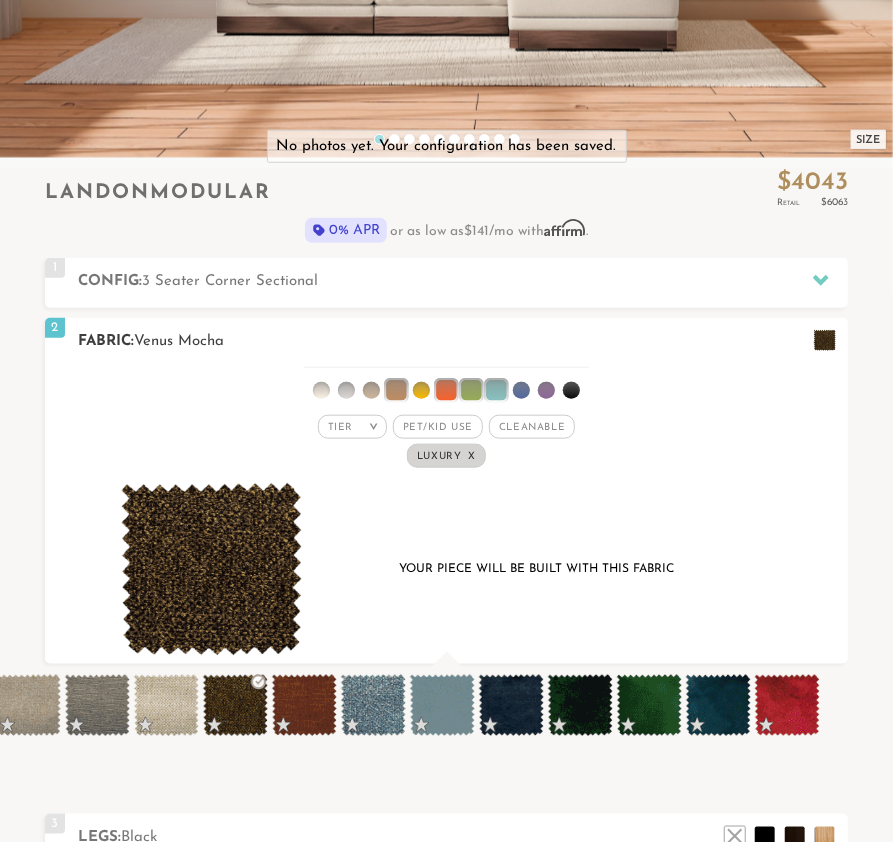 click at bounding box center [211, 569] 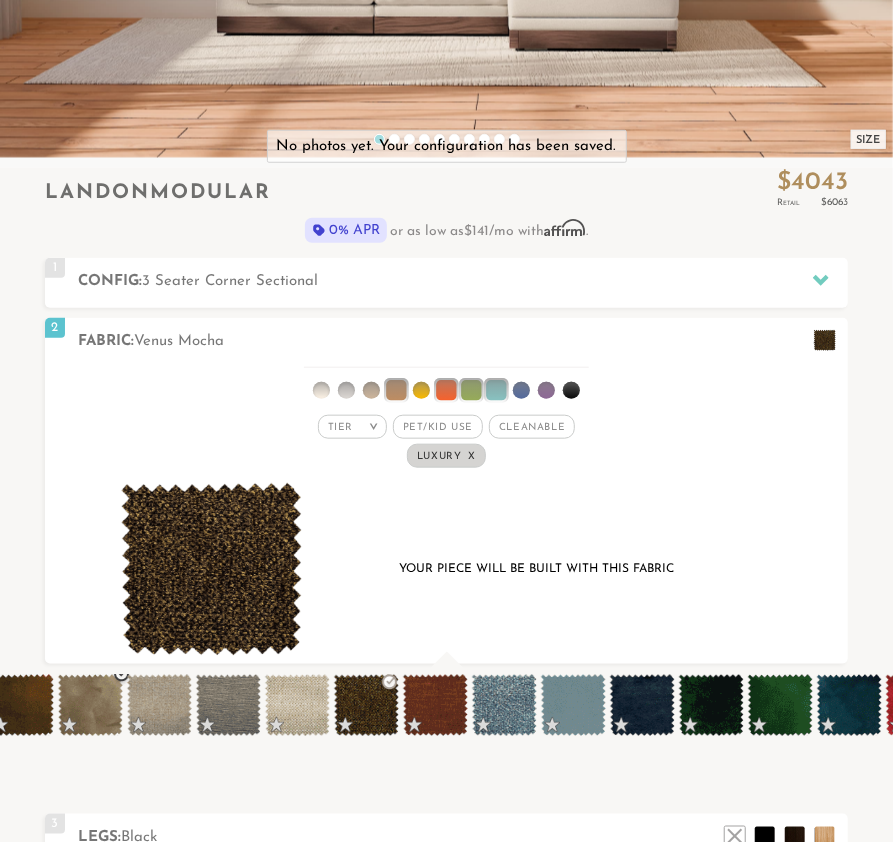 click at bounding box center [90, 705] 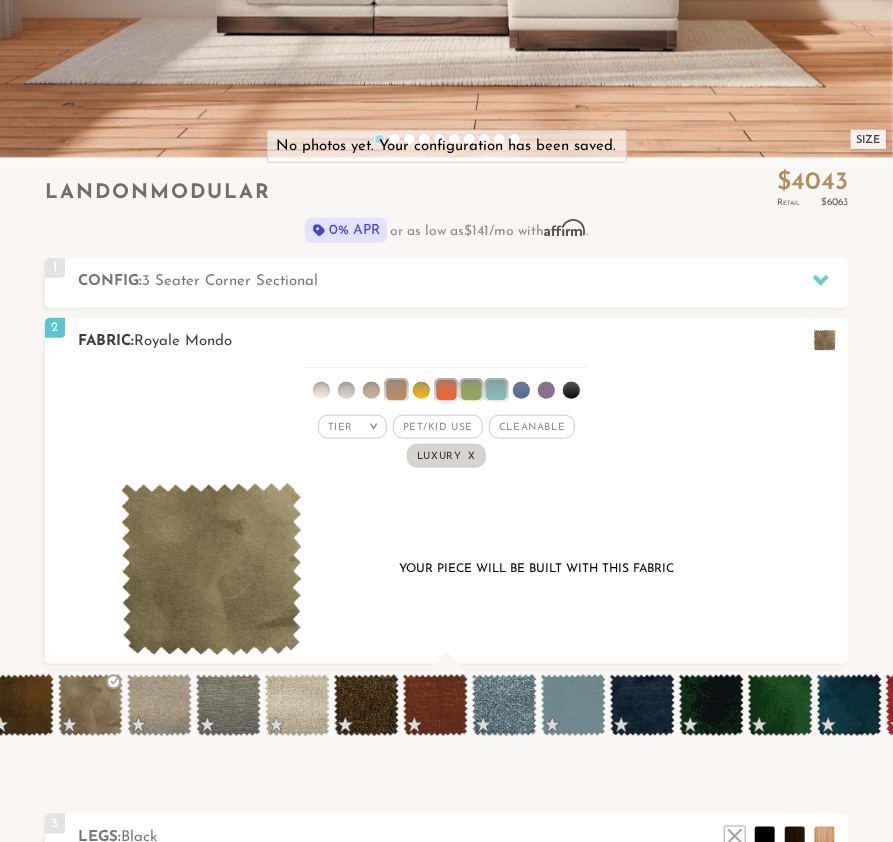 click at bounding box center (211, 569) 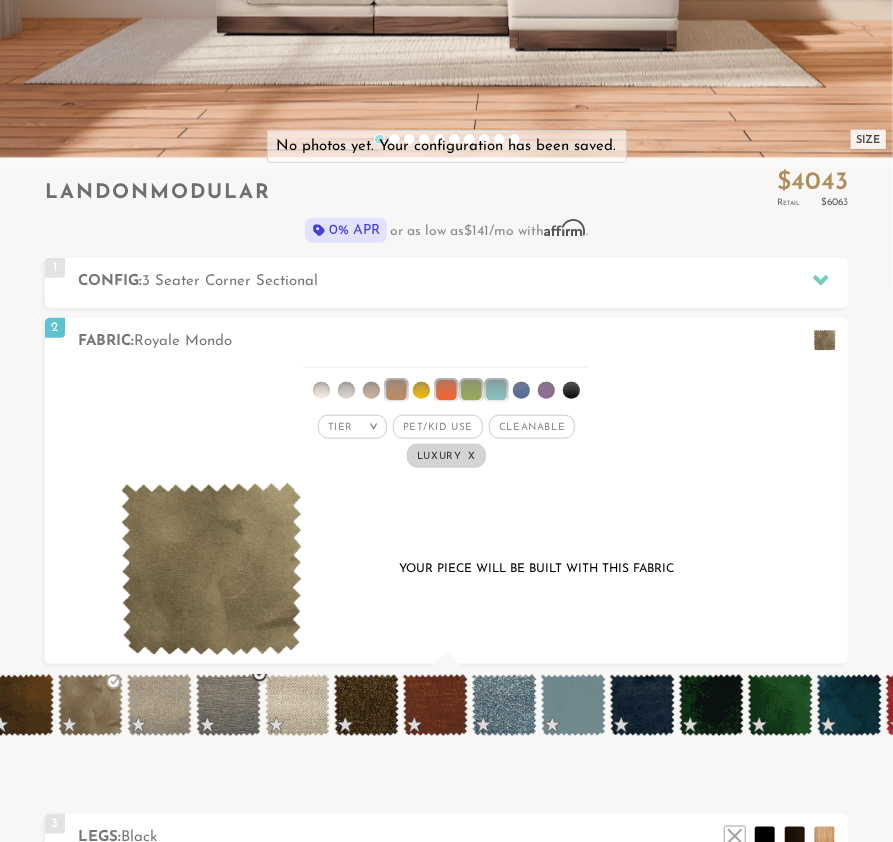 click at bounding box center [228, 705] 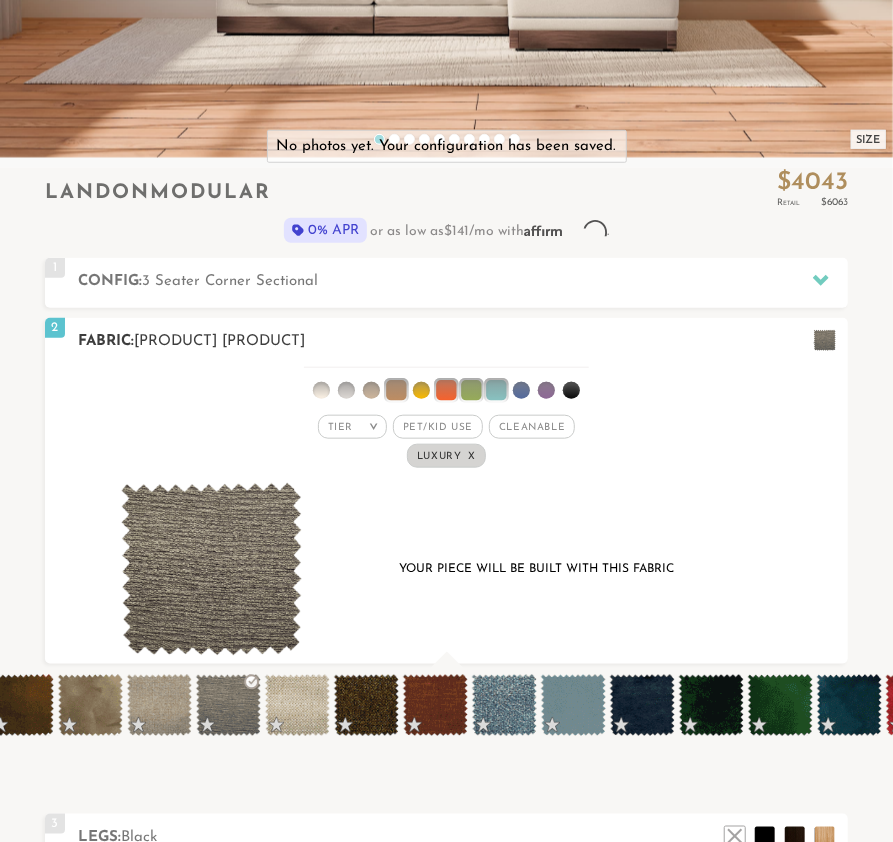 click at bounding box center [211, 569] 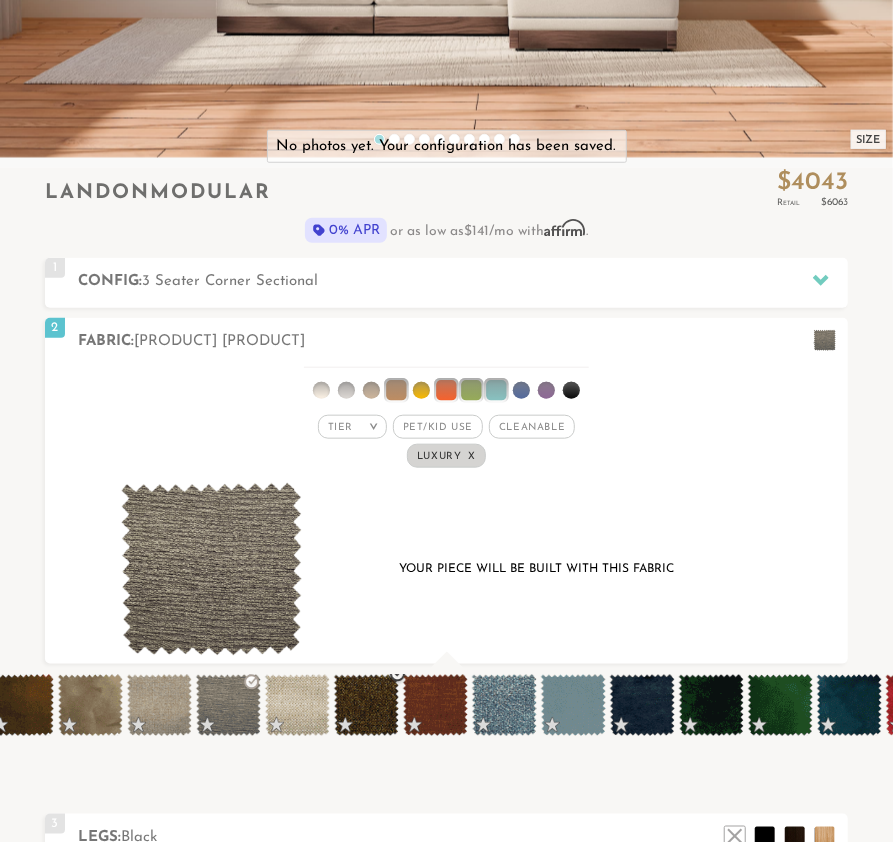 click at bounding box center [366, 705] 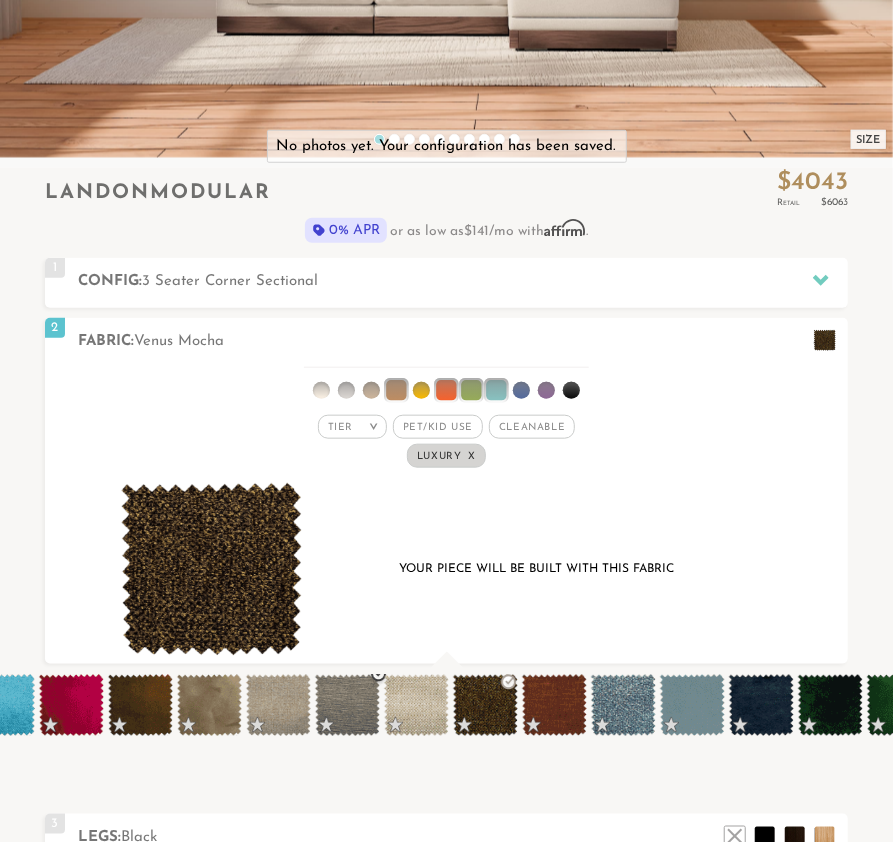 scroll, scrollTop: 0, scrollLeft: 2787, axis: horizontal 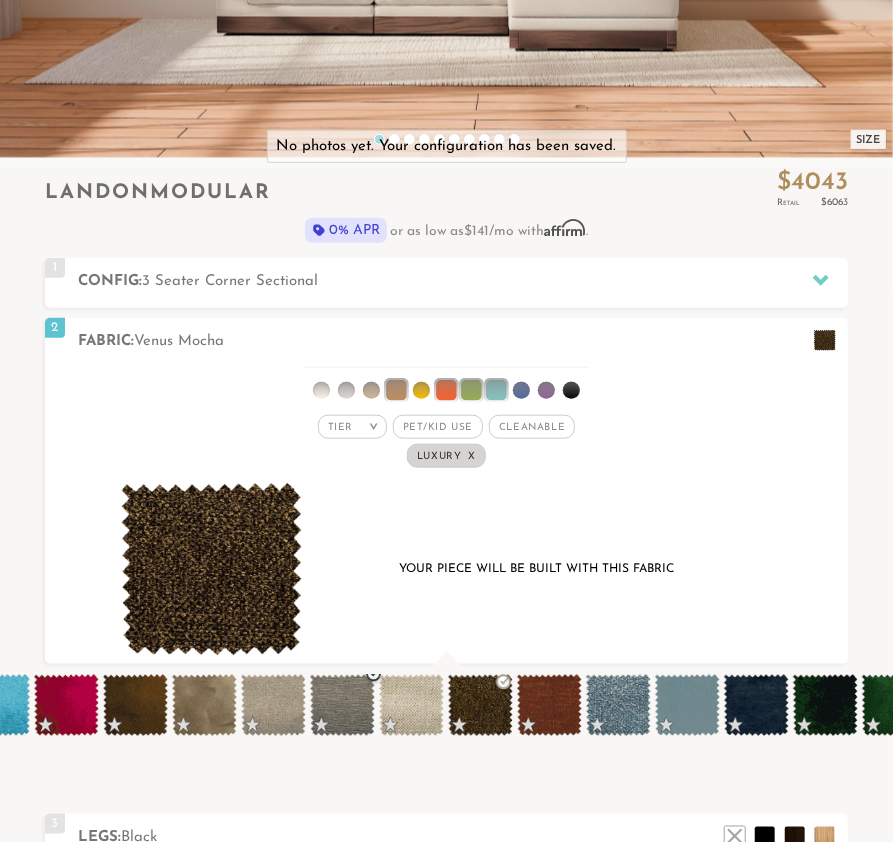 click at bounding box center [204, 705] 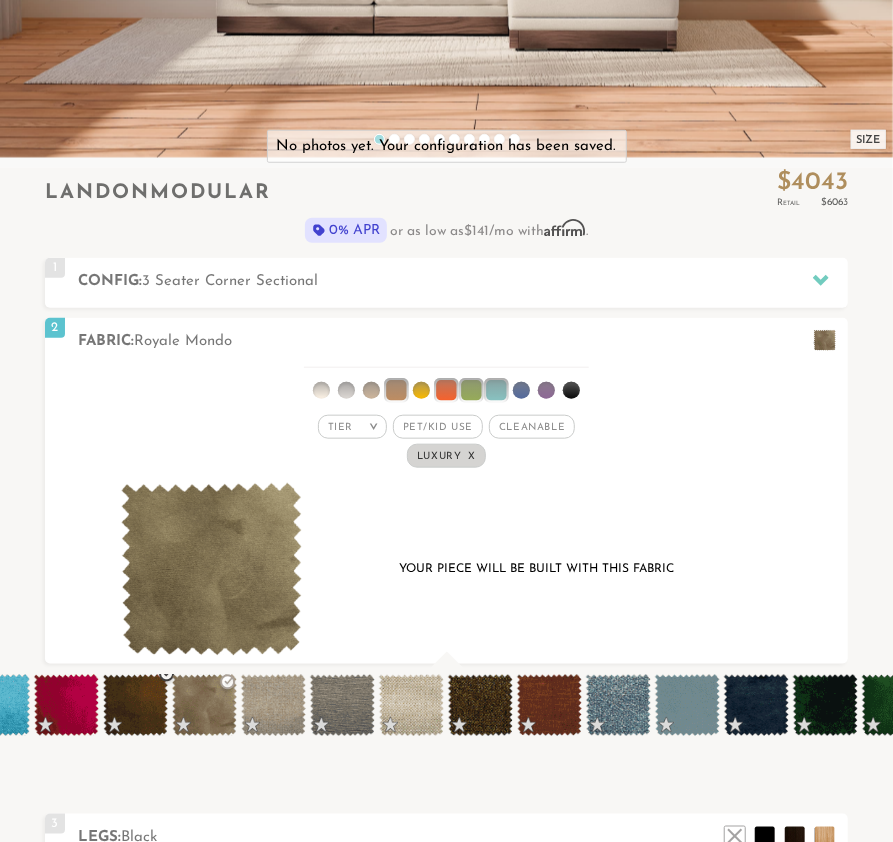 click at bounding box center (135, 705) 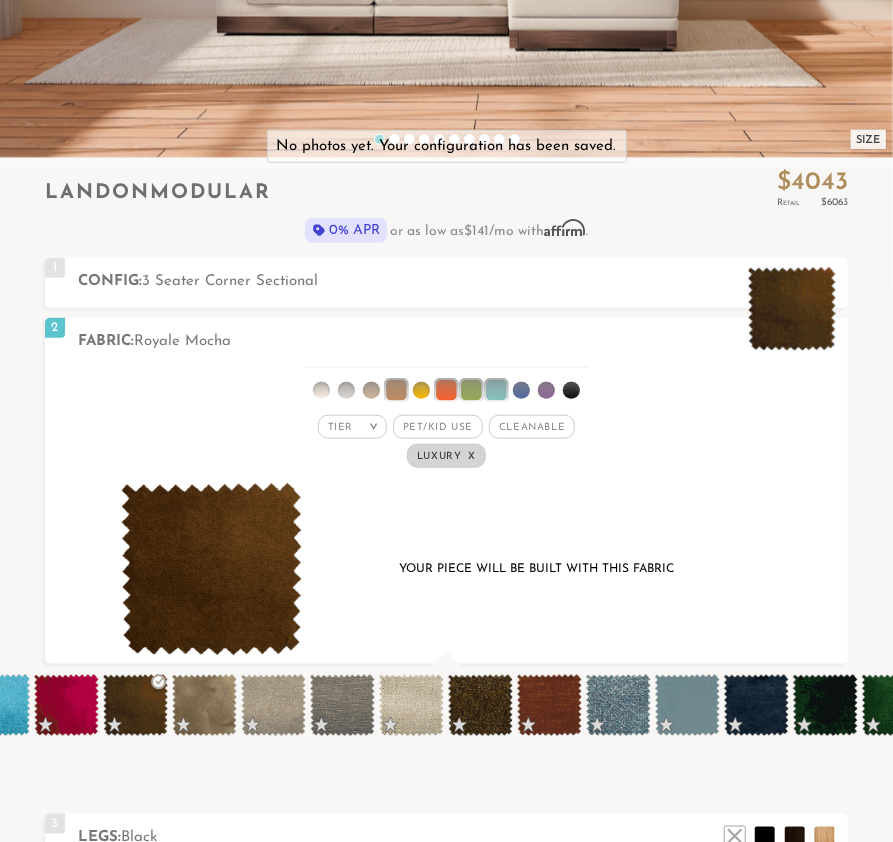 scroll, scrollTop: 19979, scrollLeft: 893, axis: both 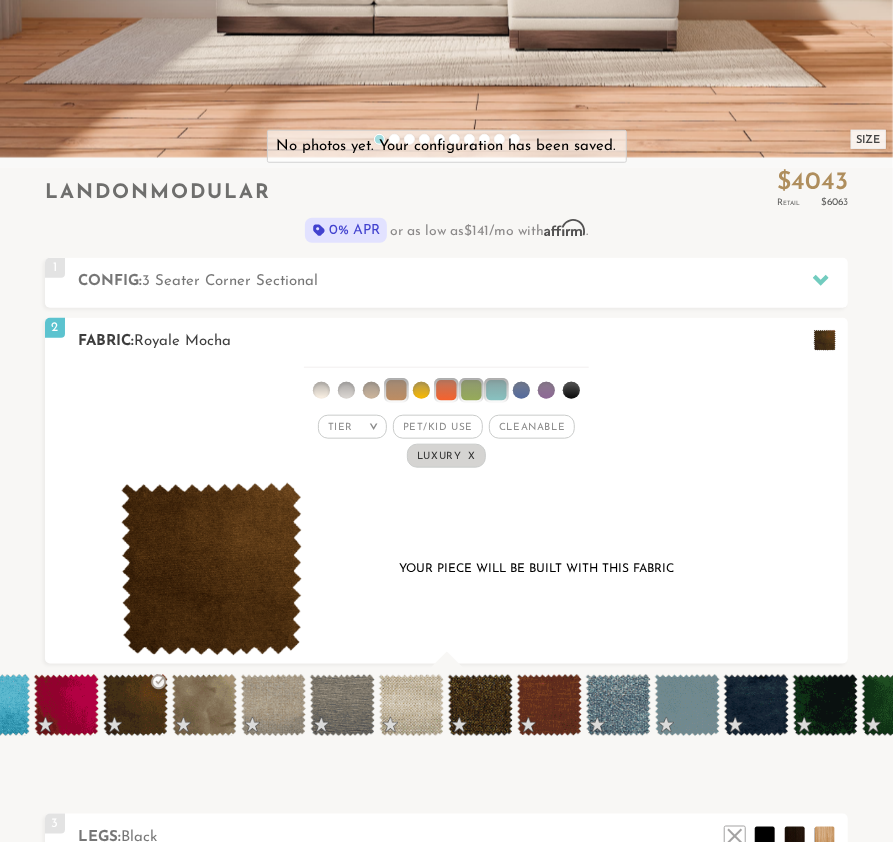 click at bounding box center (211, 569) 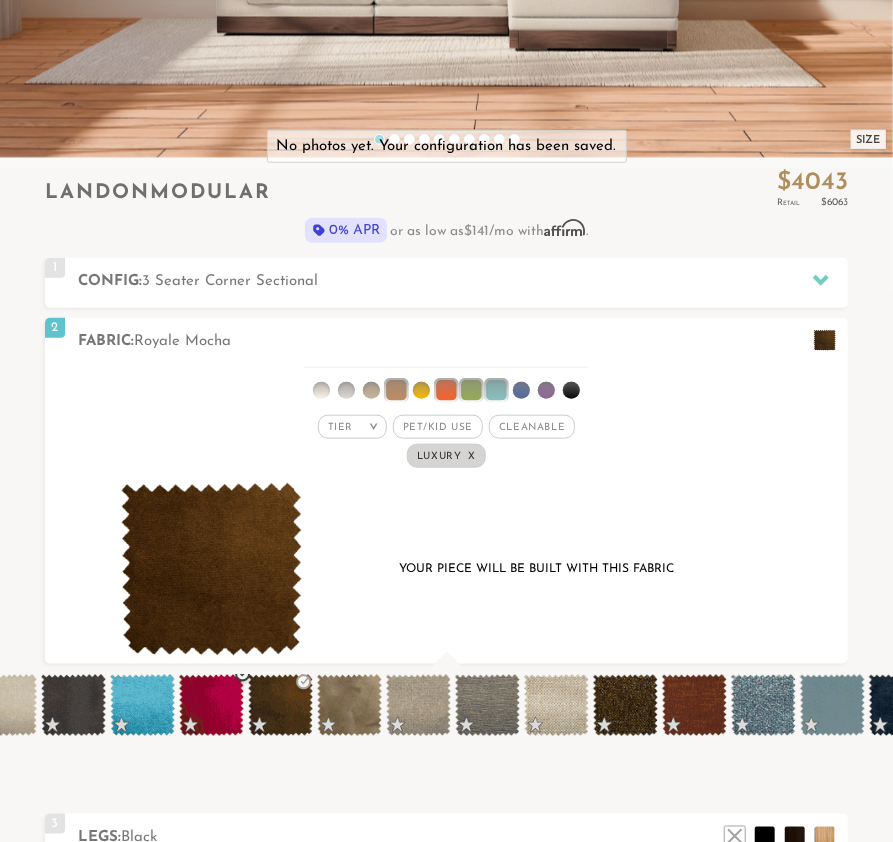scroll, scrollTop: 0, scrollLeft: 2637, axis: horizontal 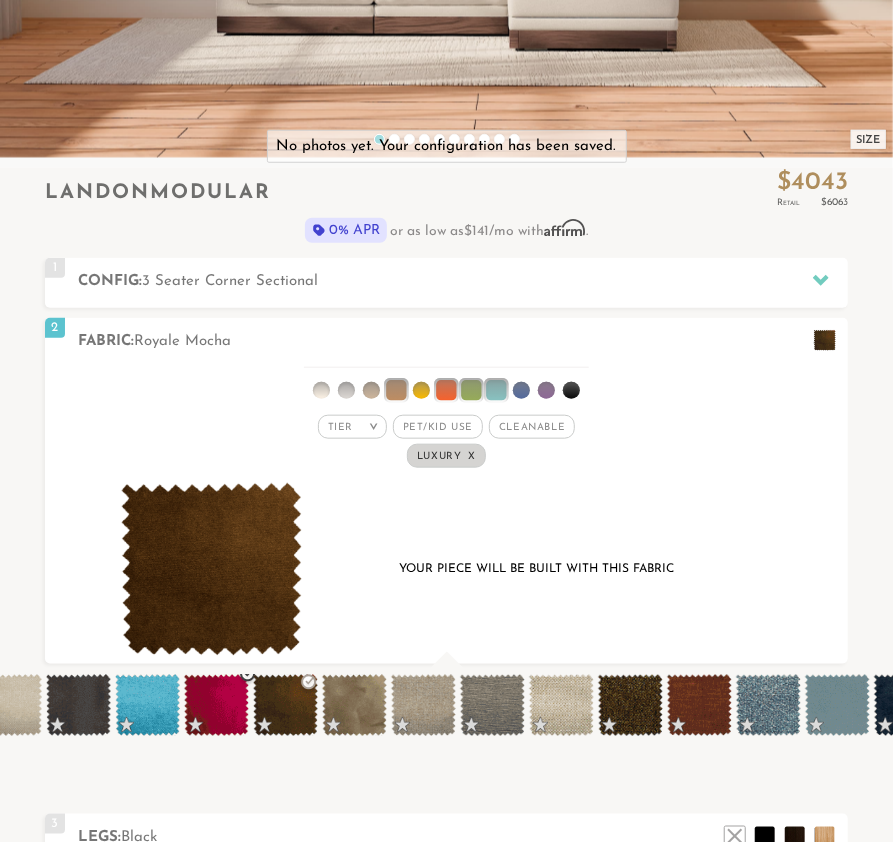 click at bounding box center [78, 705] 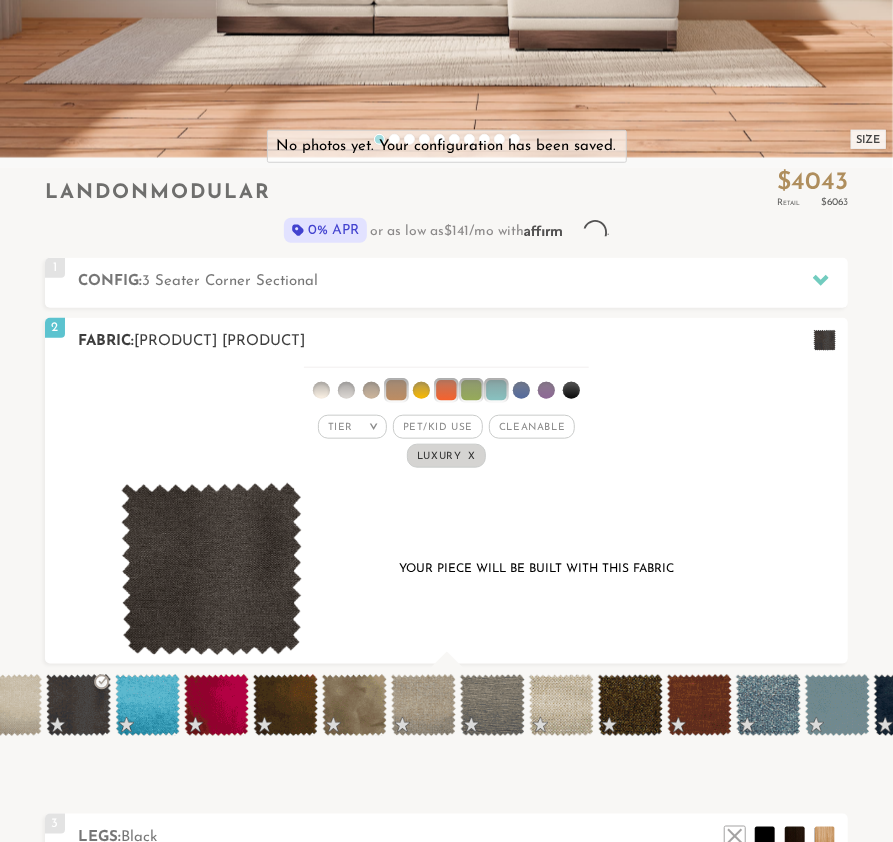 click at bounding box center (211, 569) 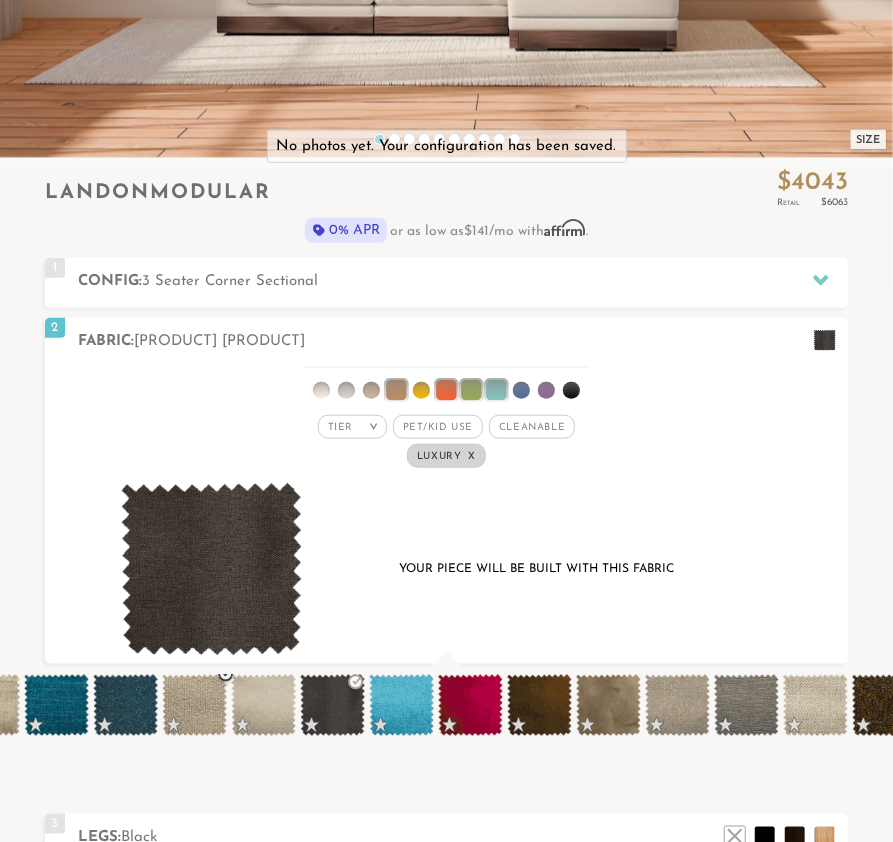 click at bounding box center [194, 705] 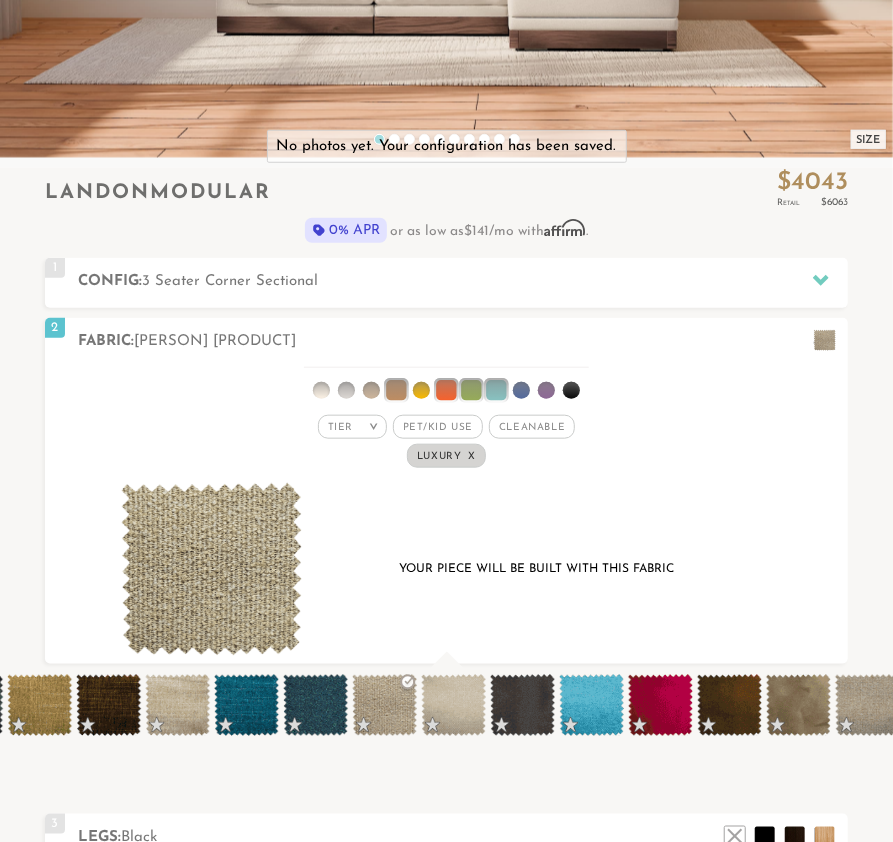 click at bounding box center (108, 705) 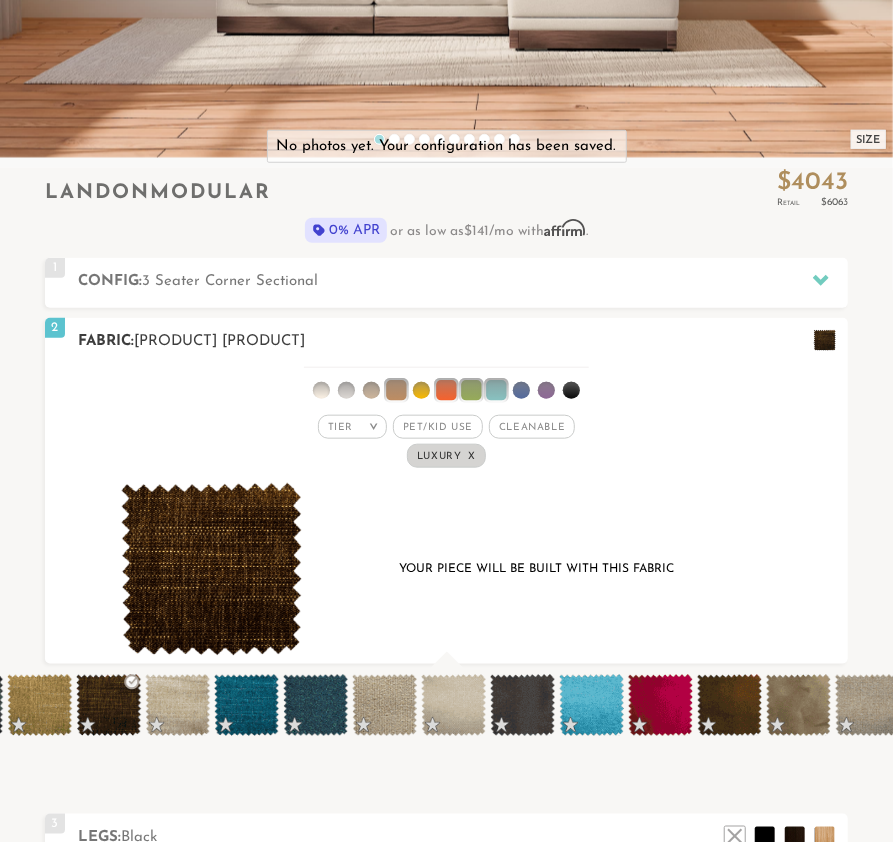 click at bounding box center (211, 569) 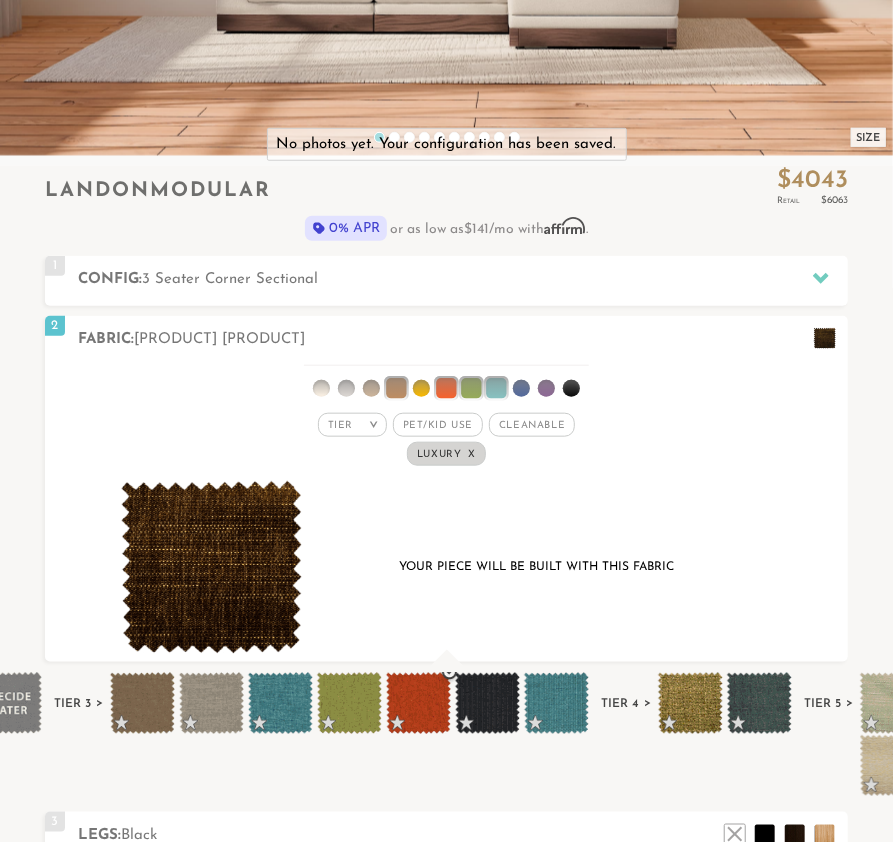 click at bounding box center (142, 703) 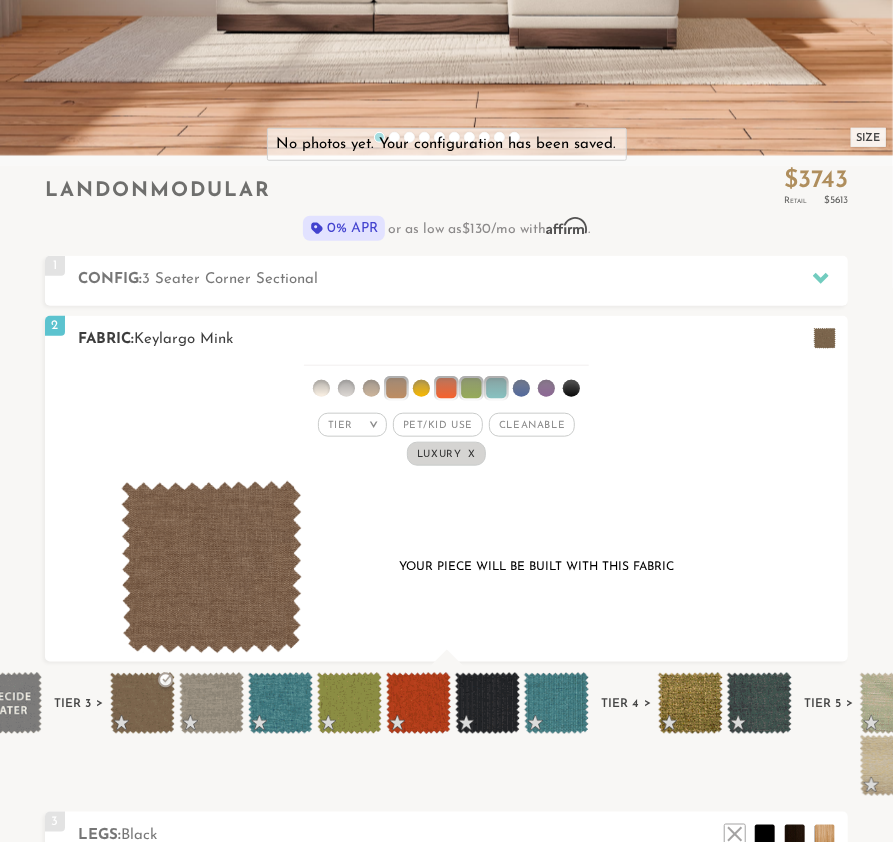 click at bounding box center [211, 567] 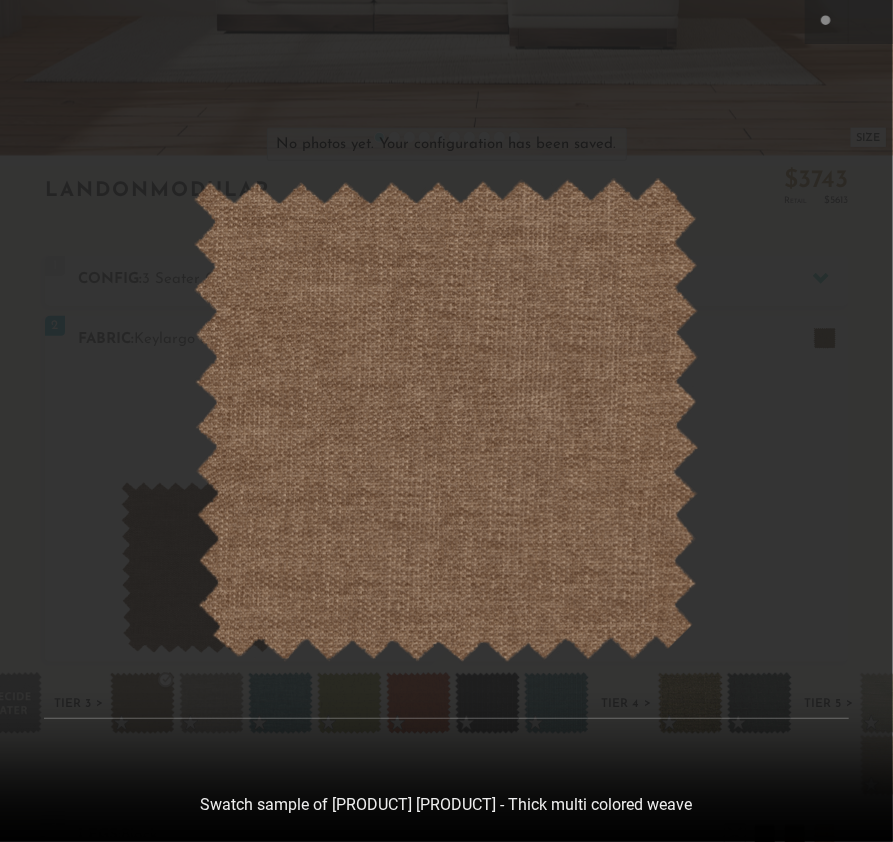 click at bounding box center [446, 421] 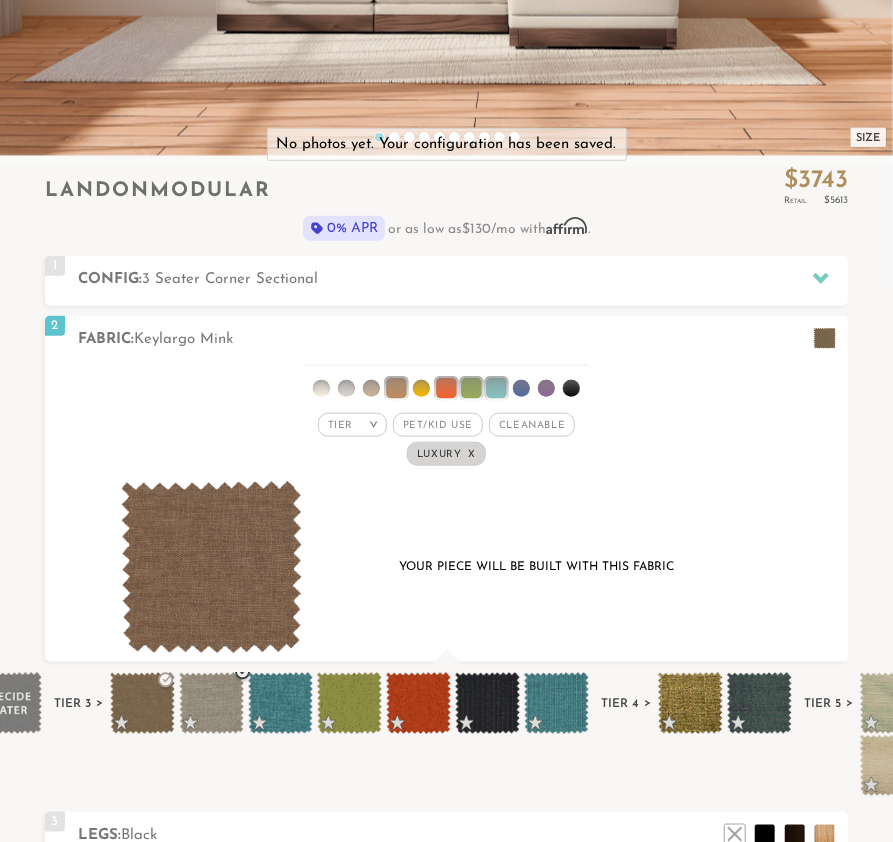 click at bounding box center [211, 703] 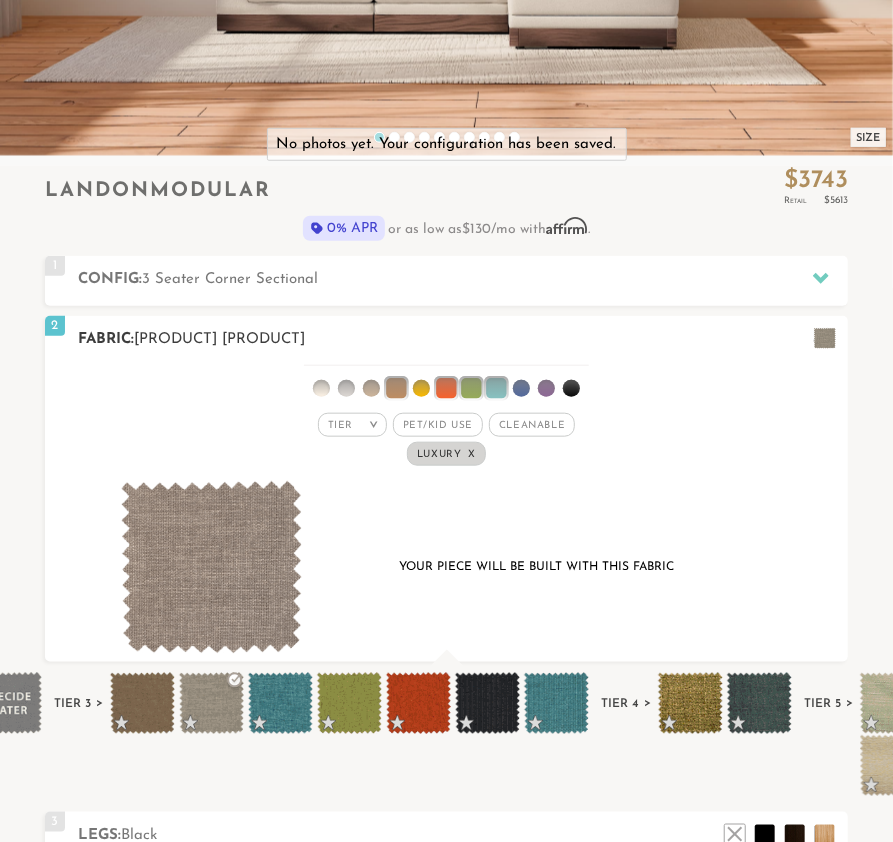 click at bounding box center (211, 567) 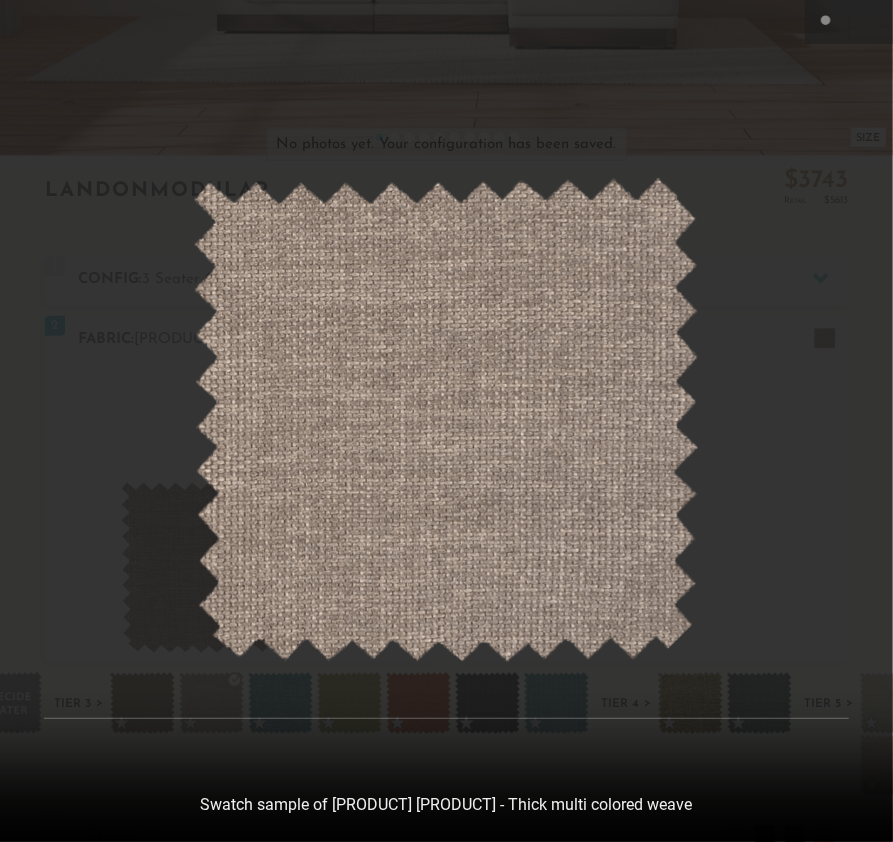 click at bounding box center (446, 421) 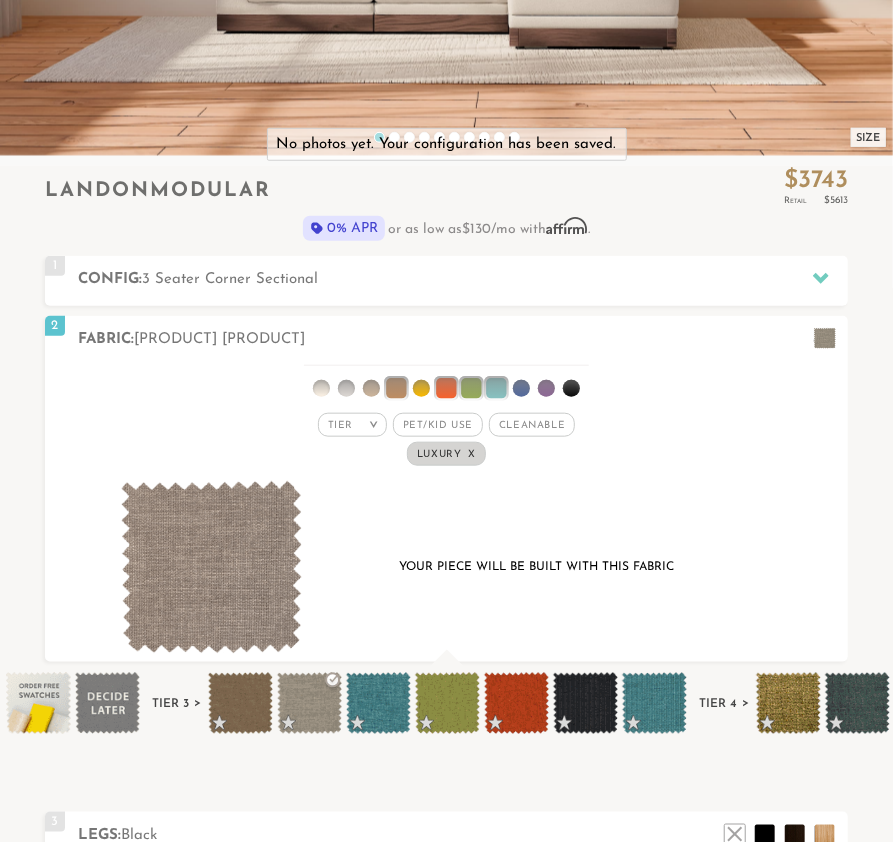 click on "Tier 3" at bounding box center (176, 704) 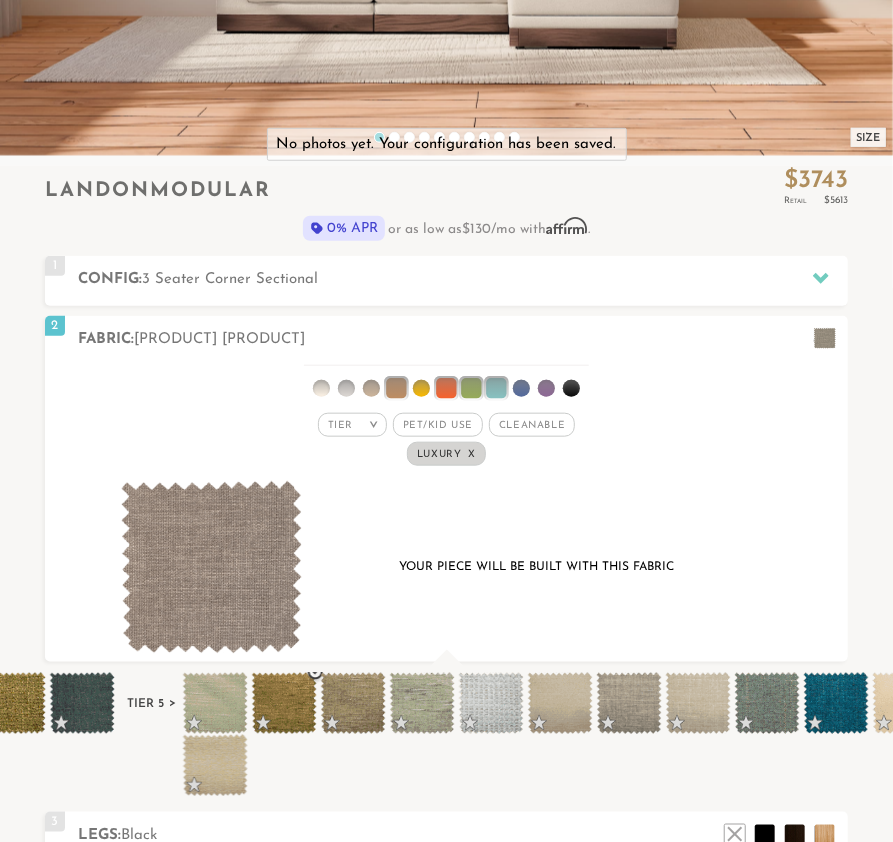 click at bounding box center [284, 703] 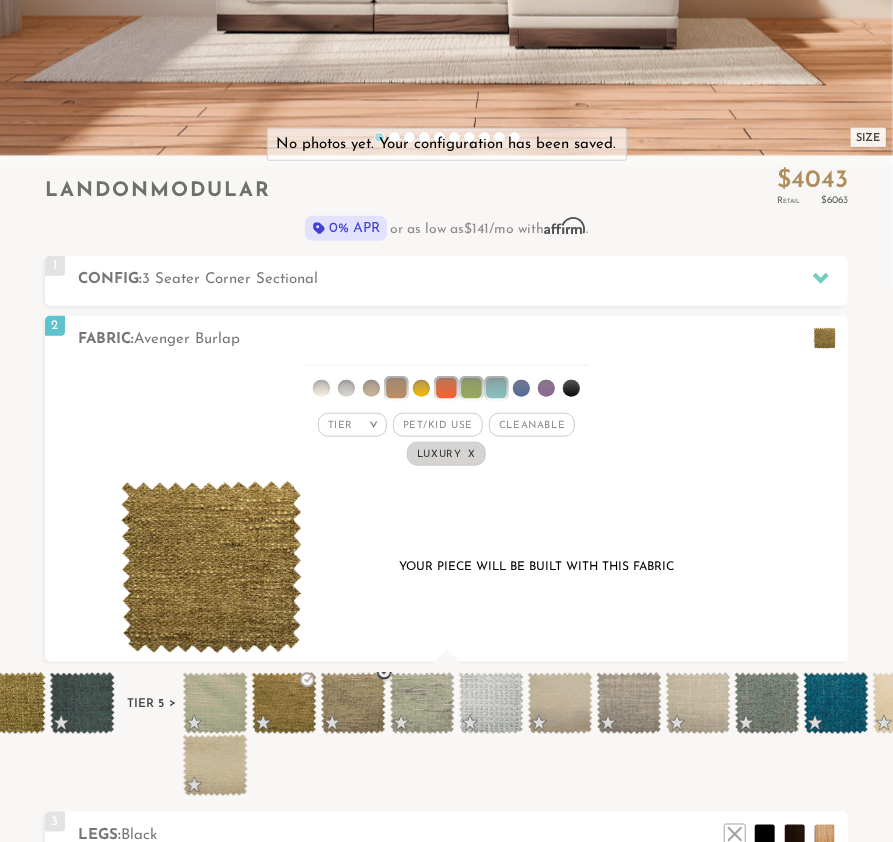 click at bounding box center (353, 703) 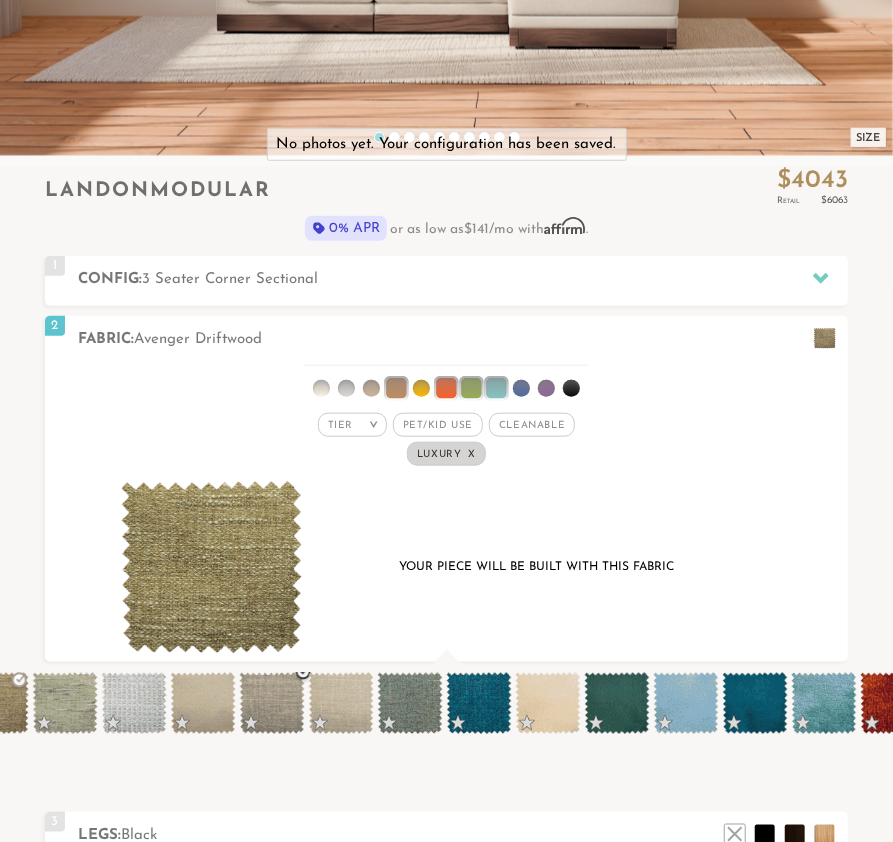 click at bounding box center [272, 703] 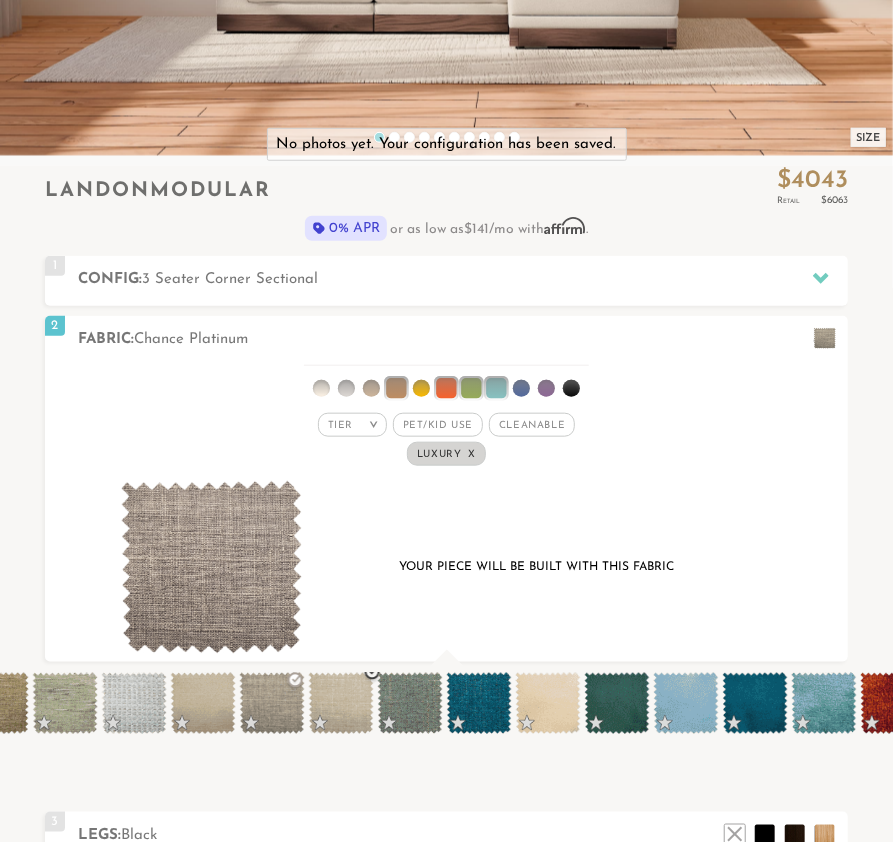 click at bounding box center (341, 703) 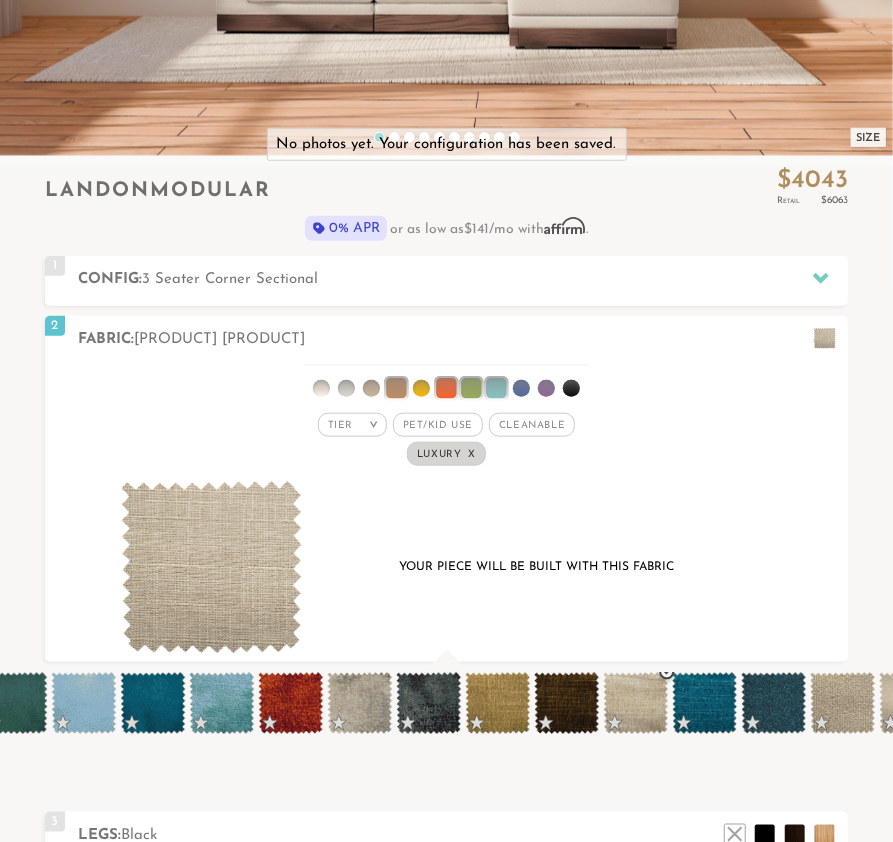 click at bounding box center (635, 703) 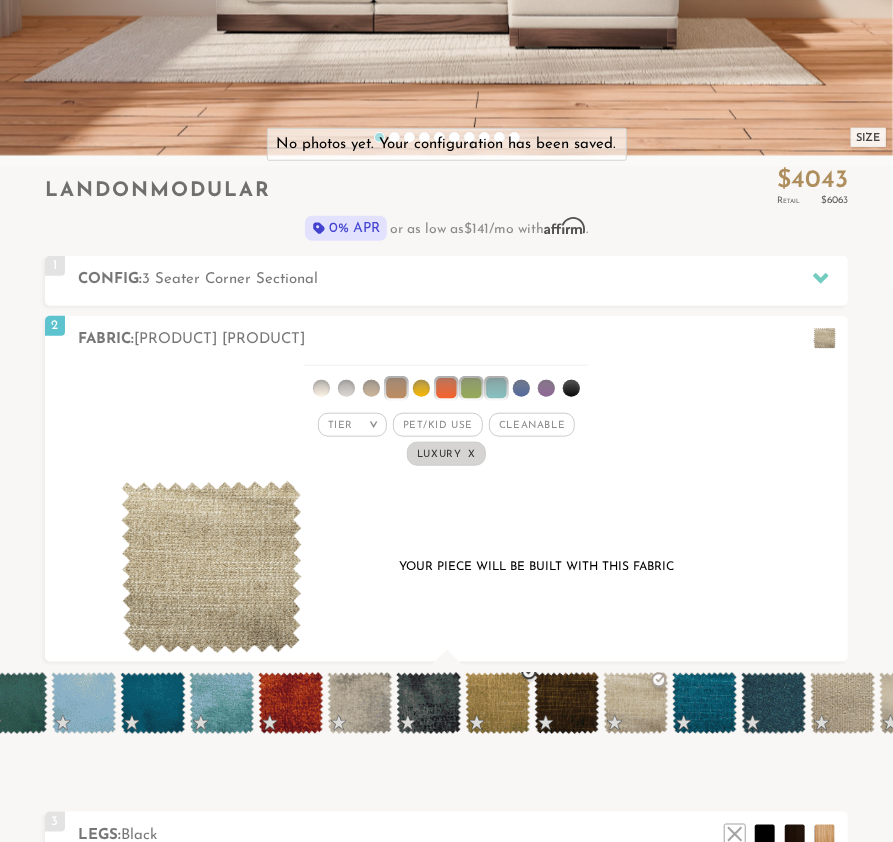 click at bounding box center (497, 703) 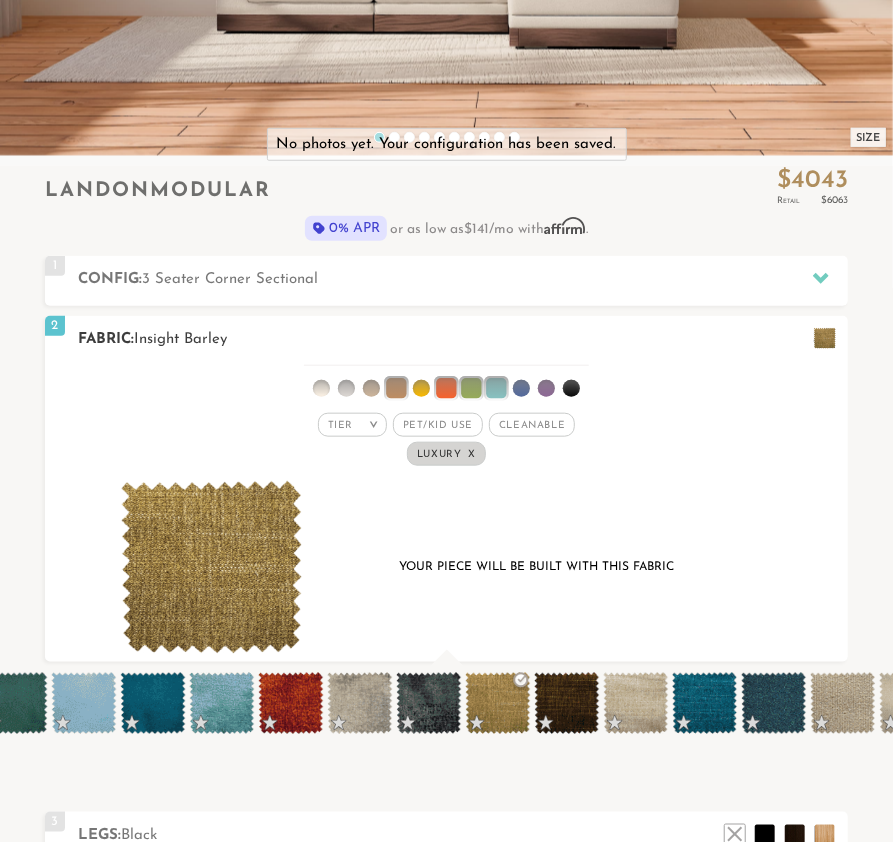 click at bounding box center [211, 567] 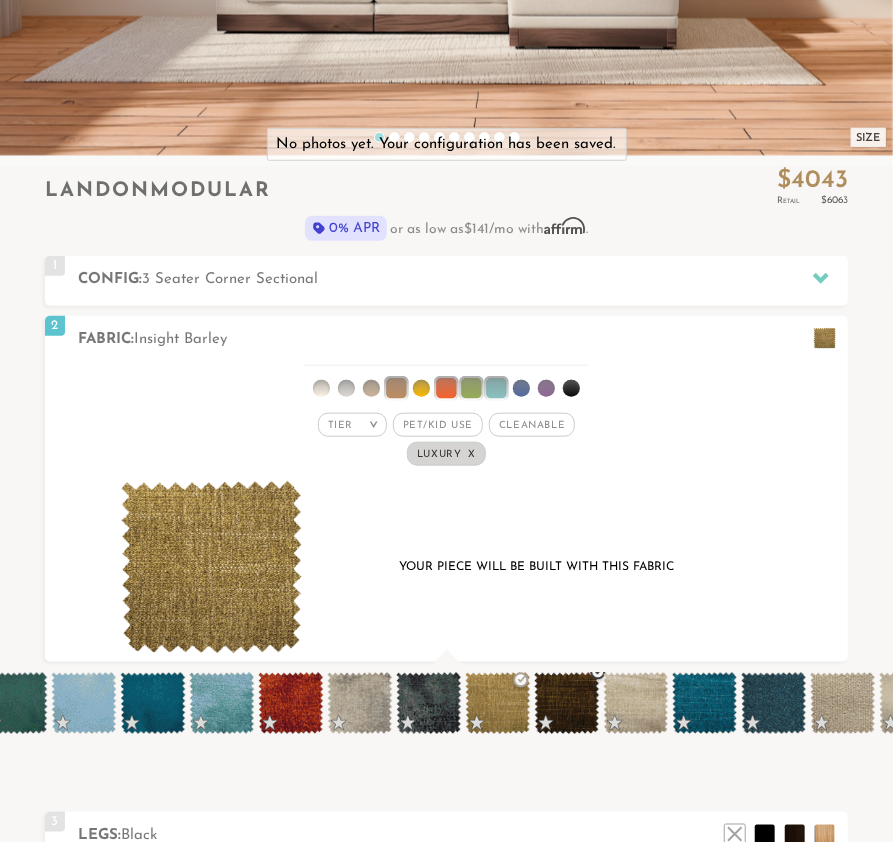 click at bounding box center (566, 703) 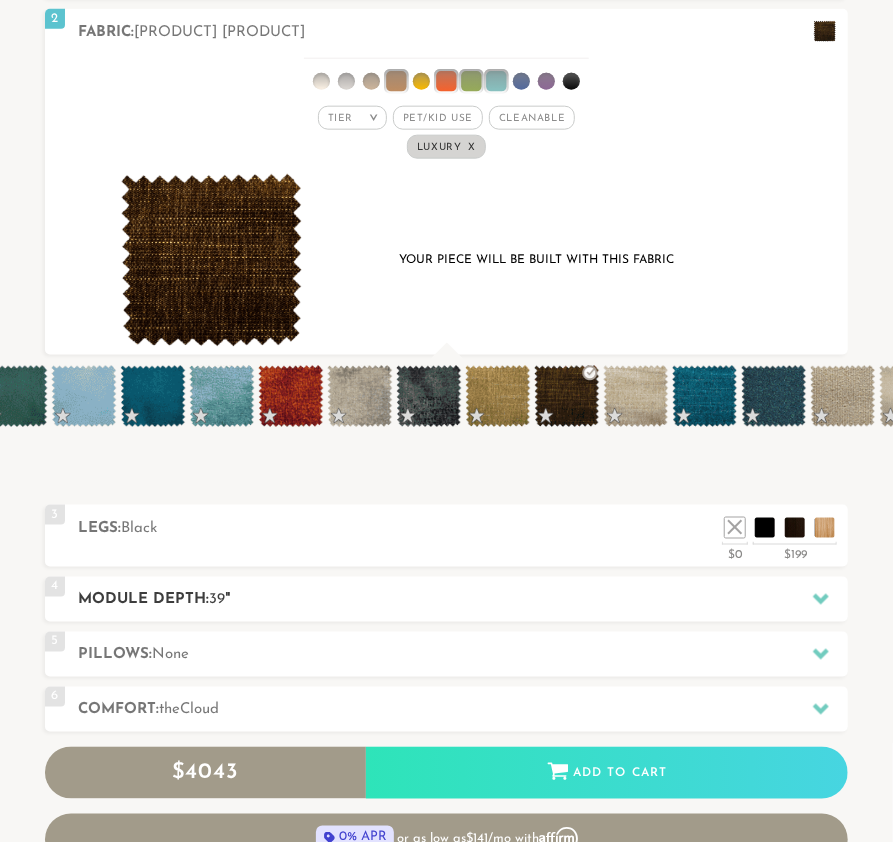 click on "4
Module Depth:  39 "" at bounding box center [447, 599] 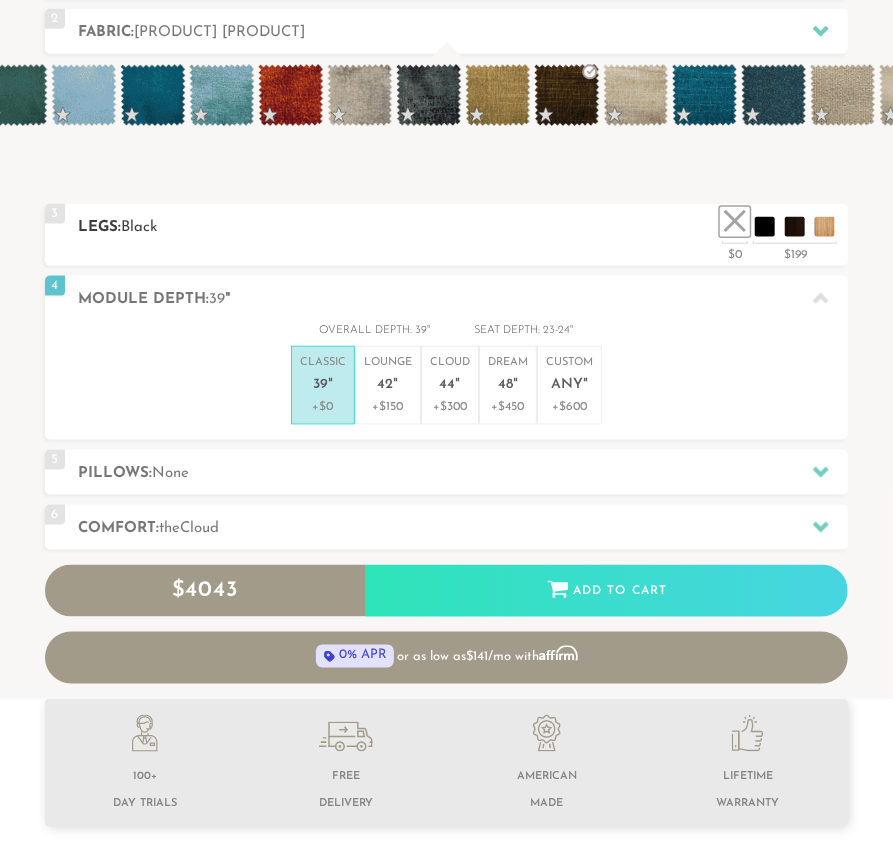 click at bounding box center (735, 222) 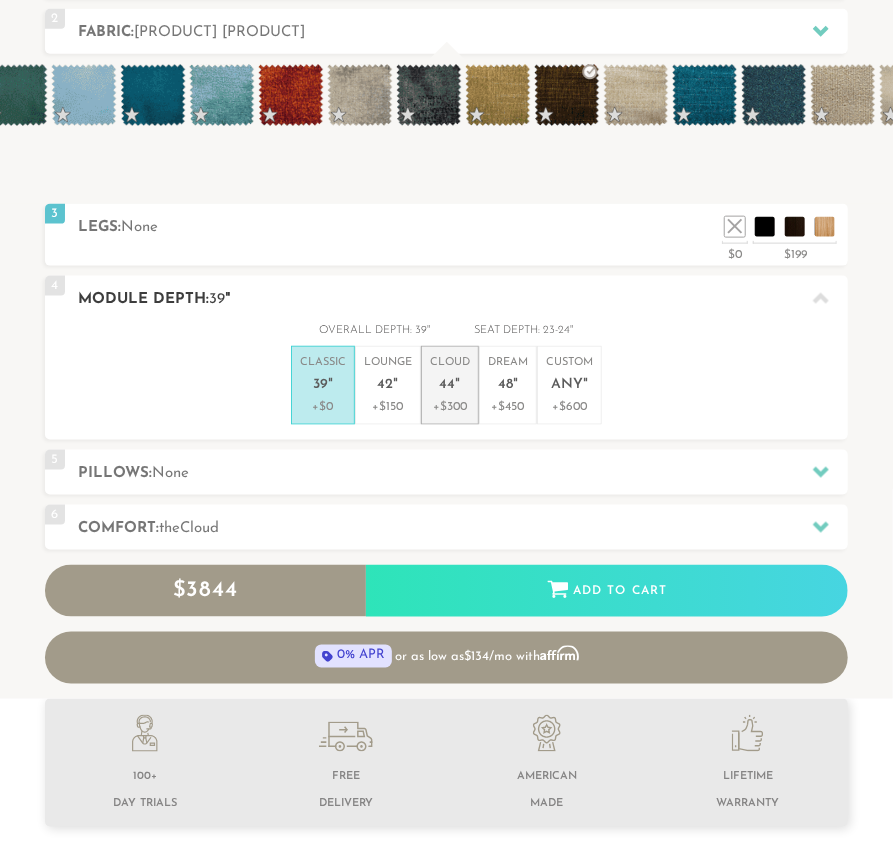 click on "44" at bounding box center (448, 385) 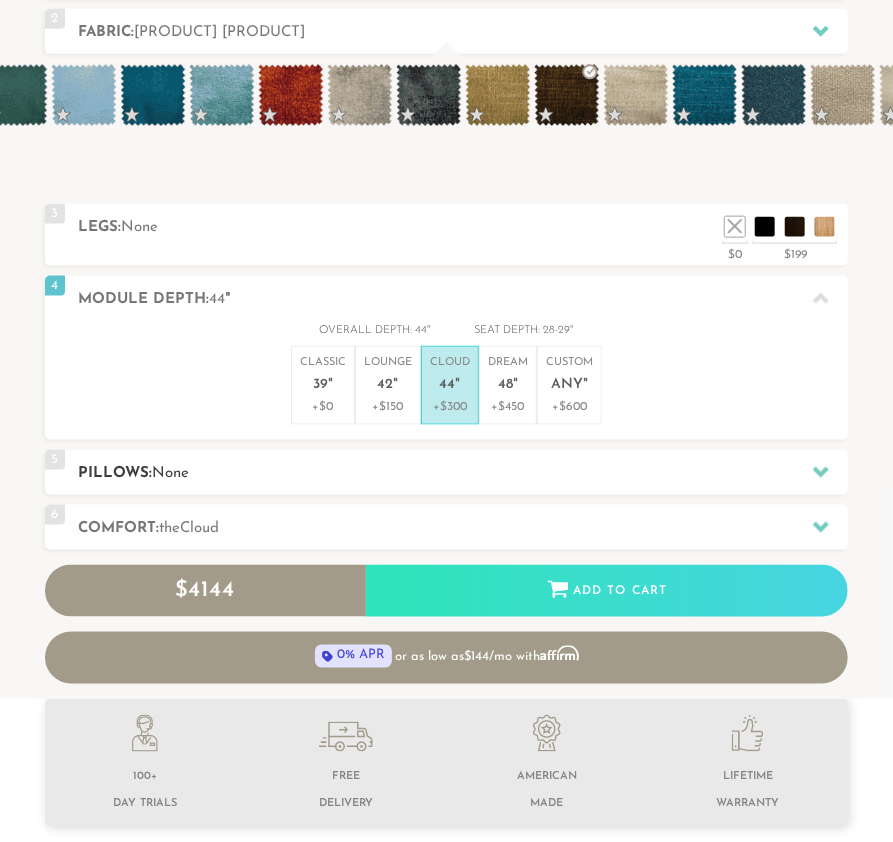 click on "Pillows:  None" at bounding box center (463, 473) 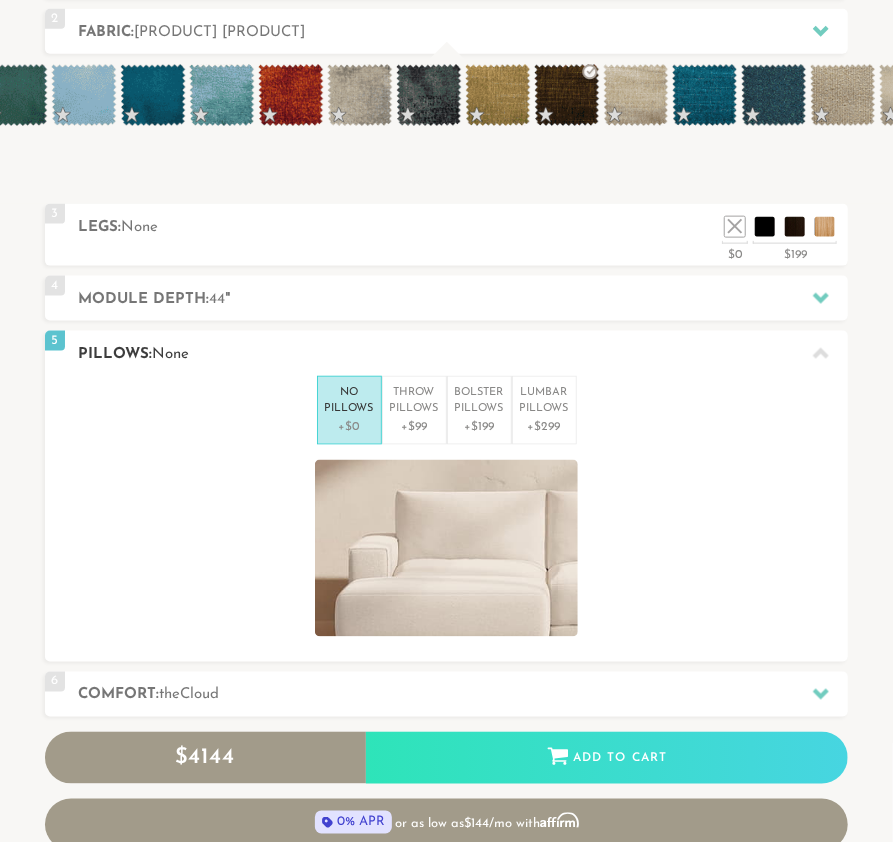click on "+$0" at bounding box center (349, 427) 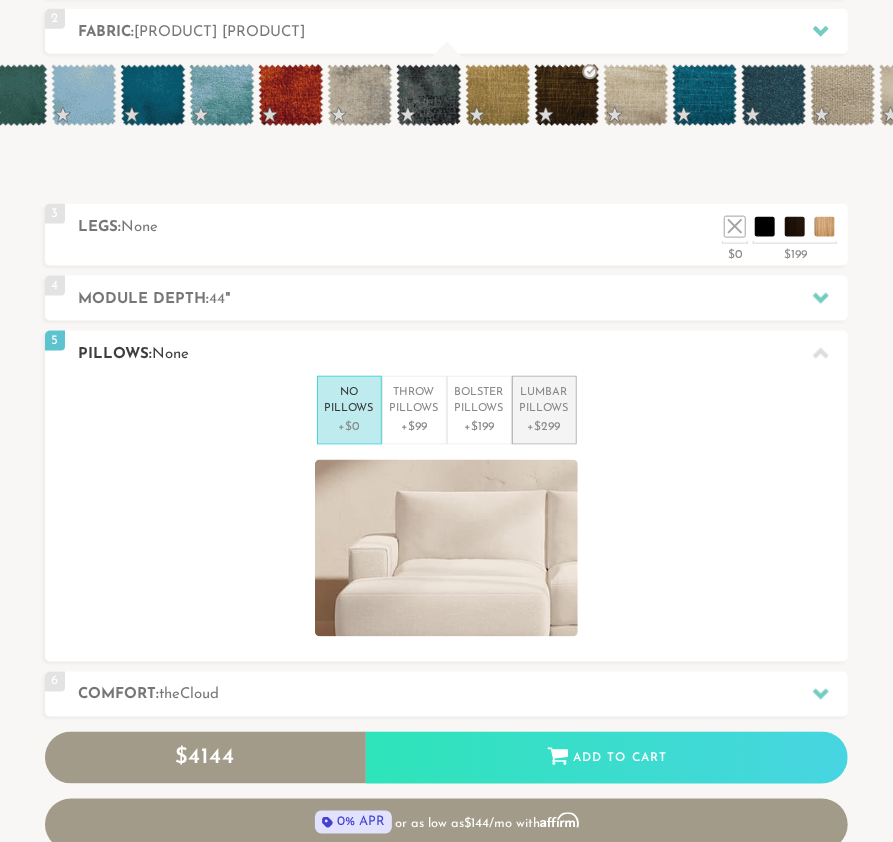 click on "Lumbar Pillows" at bounding box center (544, 401) 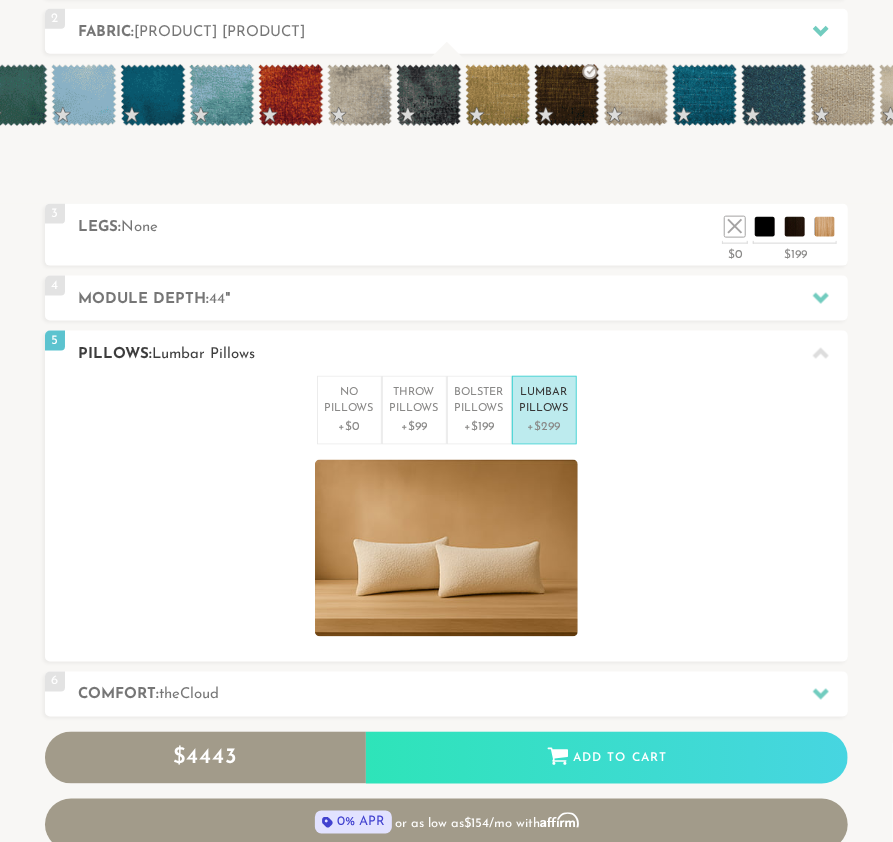 click on "Lumbar Pillows" at bounding box center (544, 401) 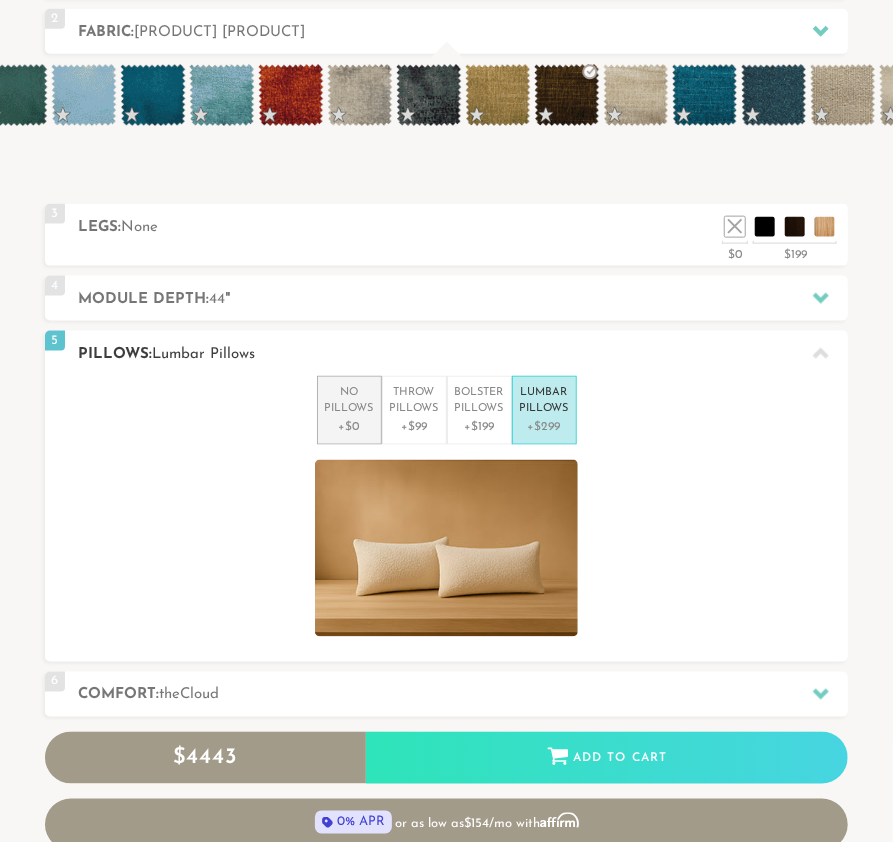 click on "No Pillows" at bounding box center (349, 401) 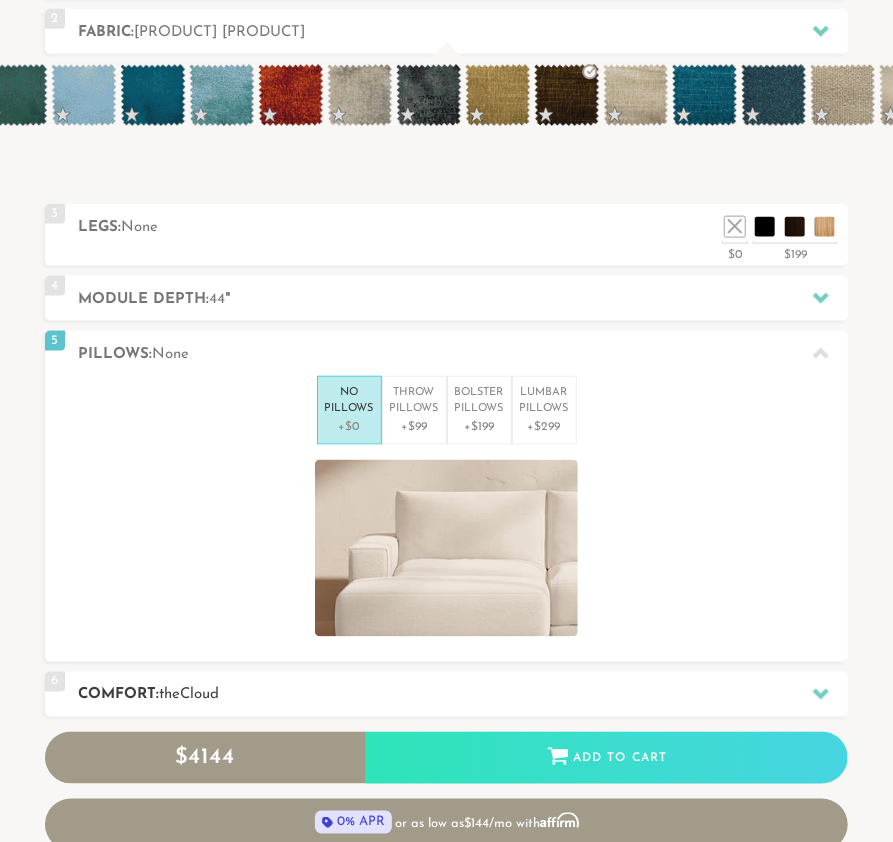 click on "Comfort:  the  Cloud" at bounding box center (463, 695) 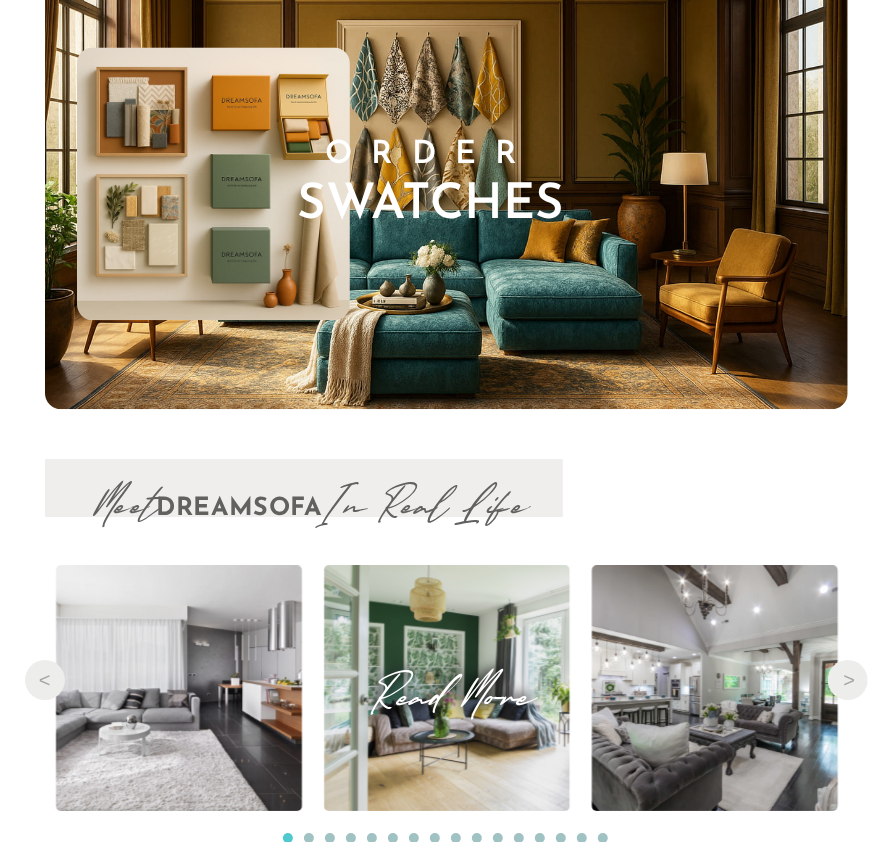 click on "Read More" at bounding box center [447, 688] 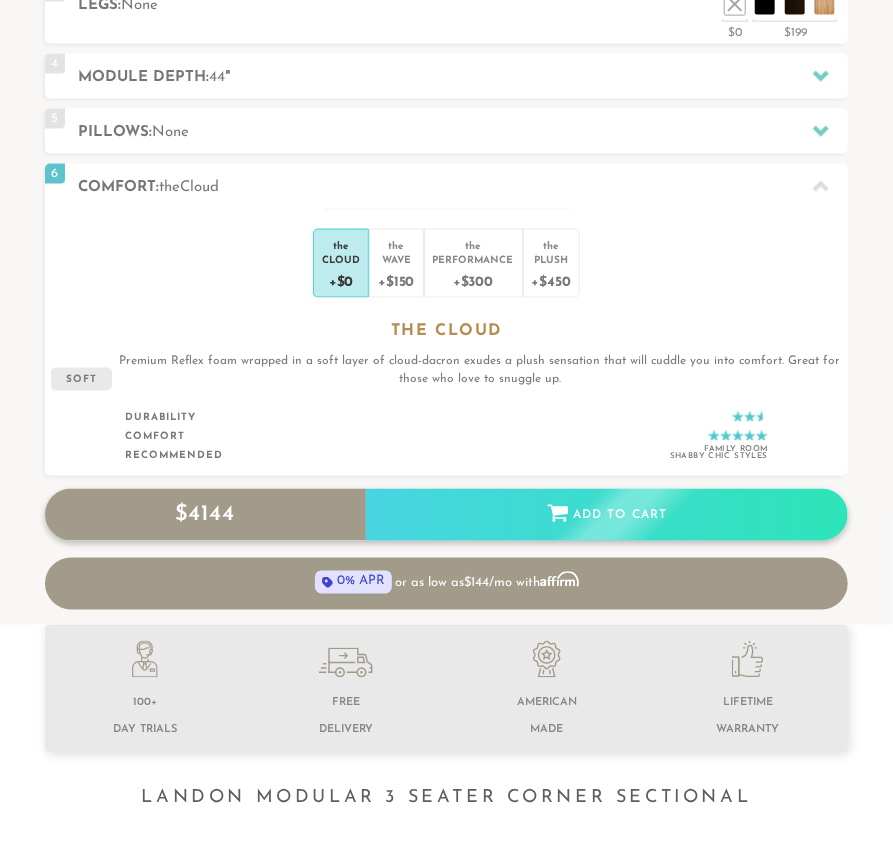 click on "Add to Cart" at bounding box center (607, 516) 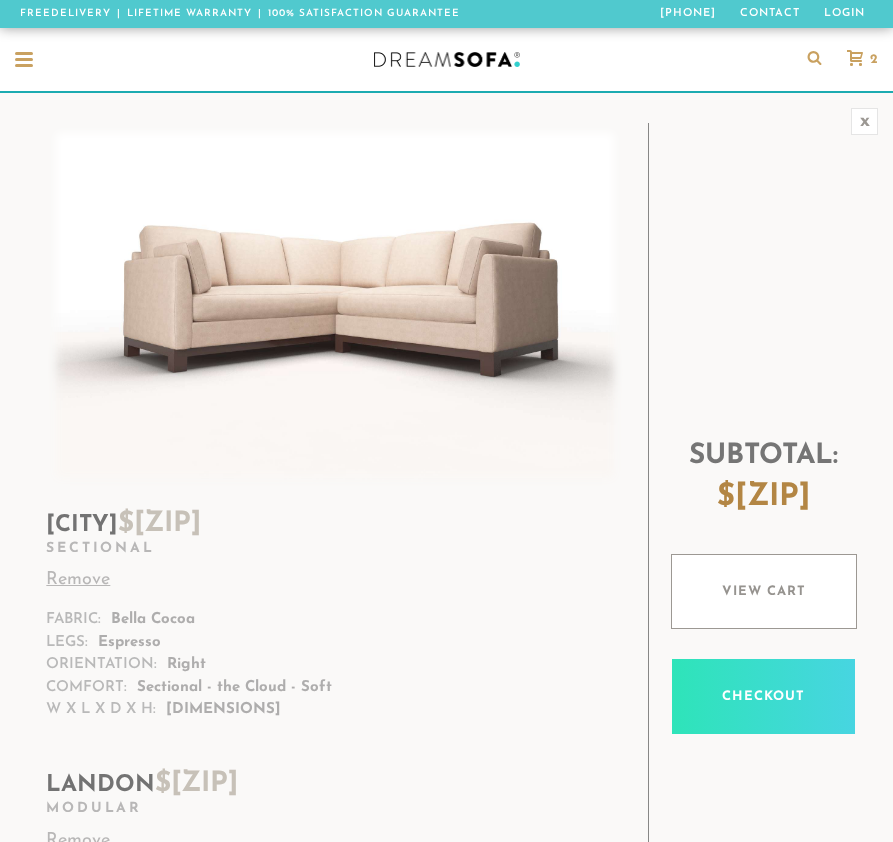 scroll, scrollTop: 70, scrollLeft: 0, axis: vertical 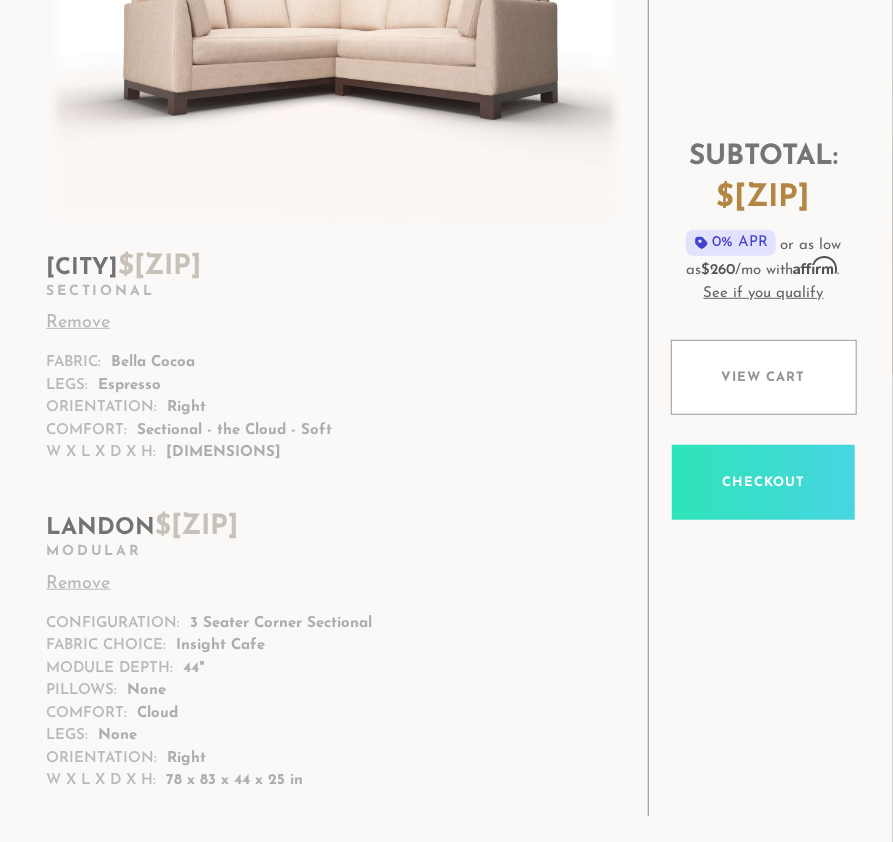 click on "Remove" at bounding box center (325, 323) 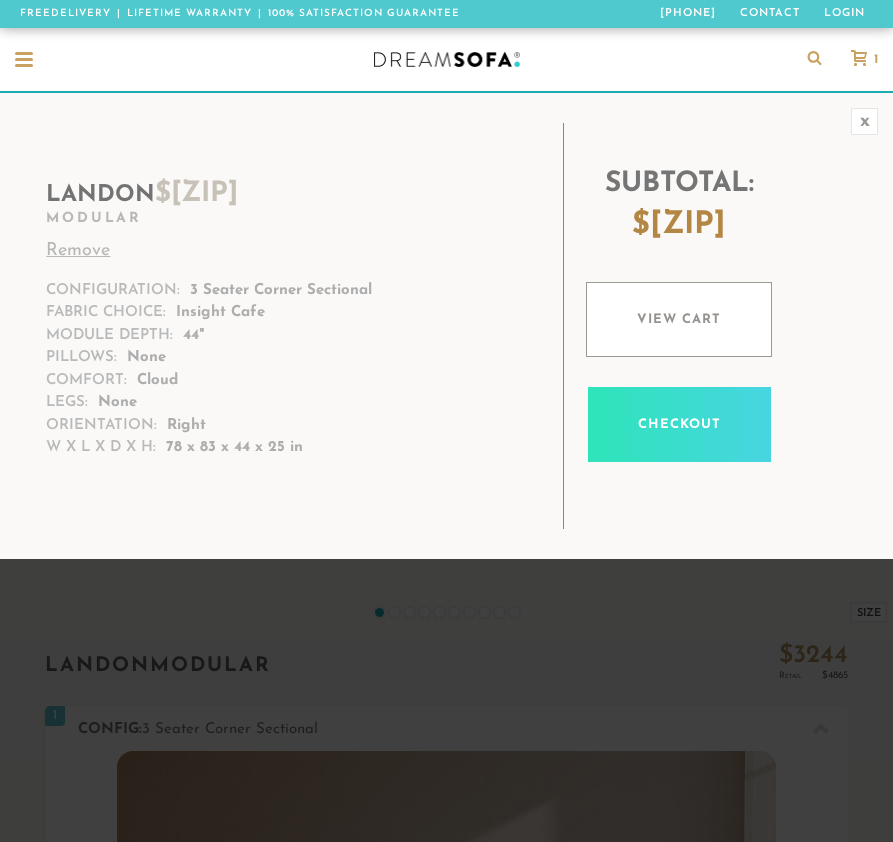 scroll, scrollTop: 0, scrollLeft: 0, axis: both 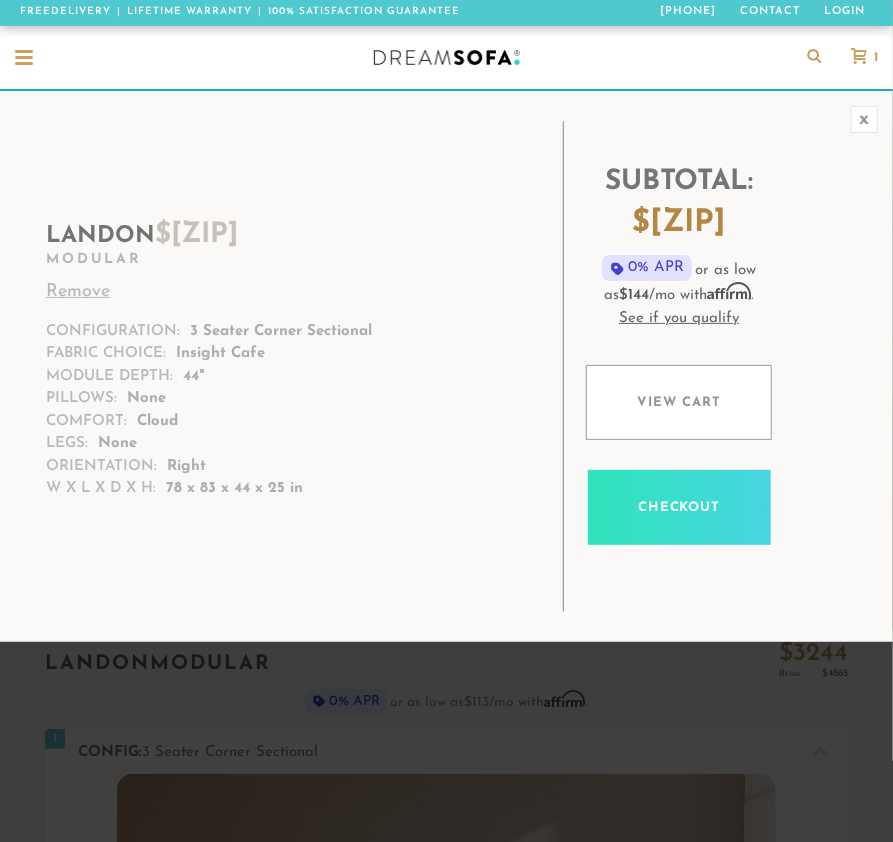 click at bounding box center [24, 59] 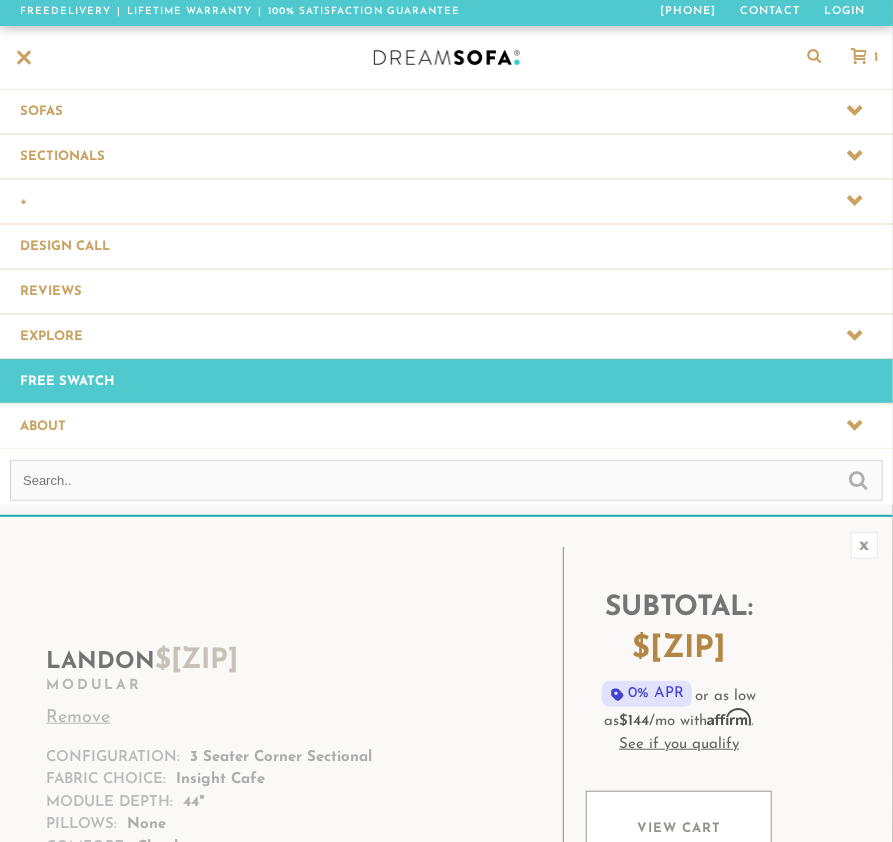 click at bounding box center [446, 111] 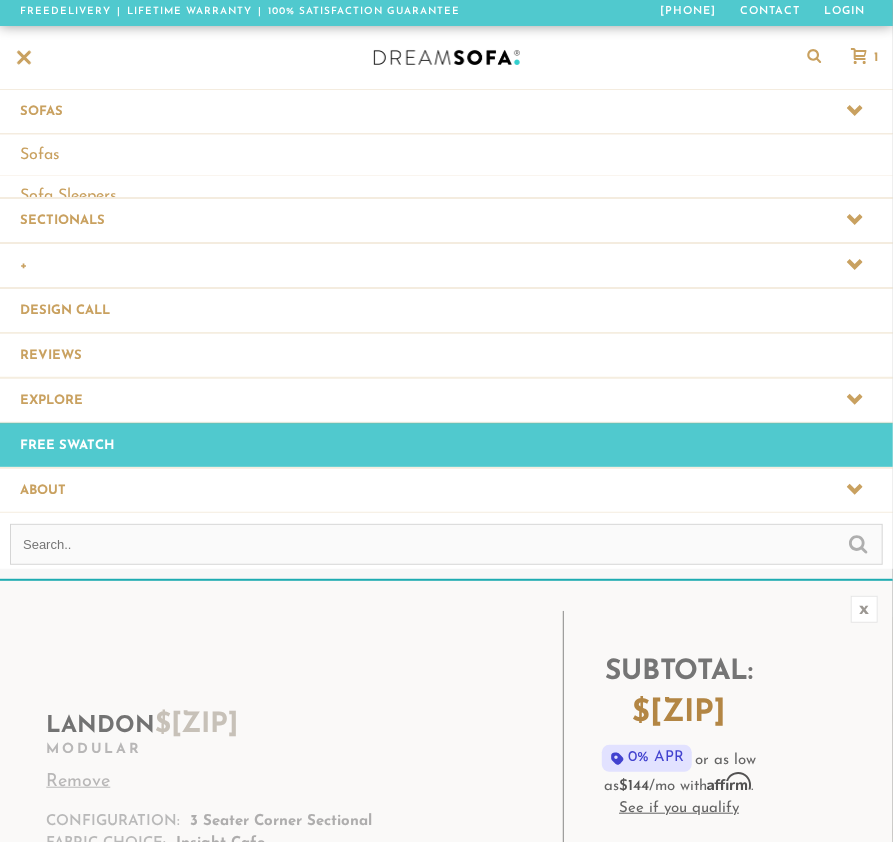 scroll, scrollTop: 0, scrollLeft: 0, axis: both 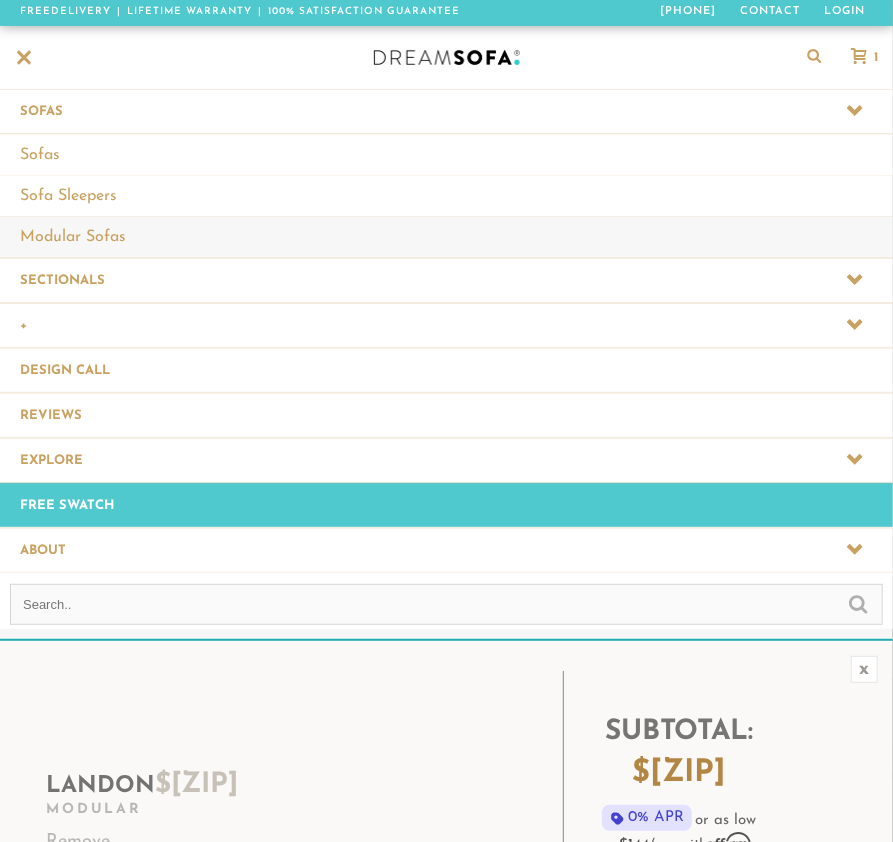 click on "Modular Sofas" at bounding box center [446, 236] 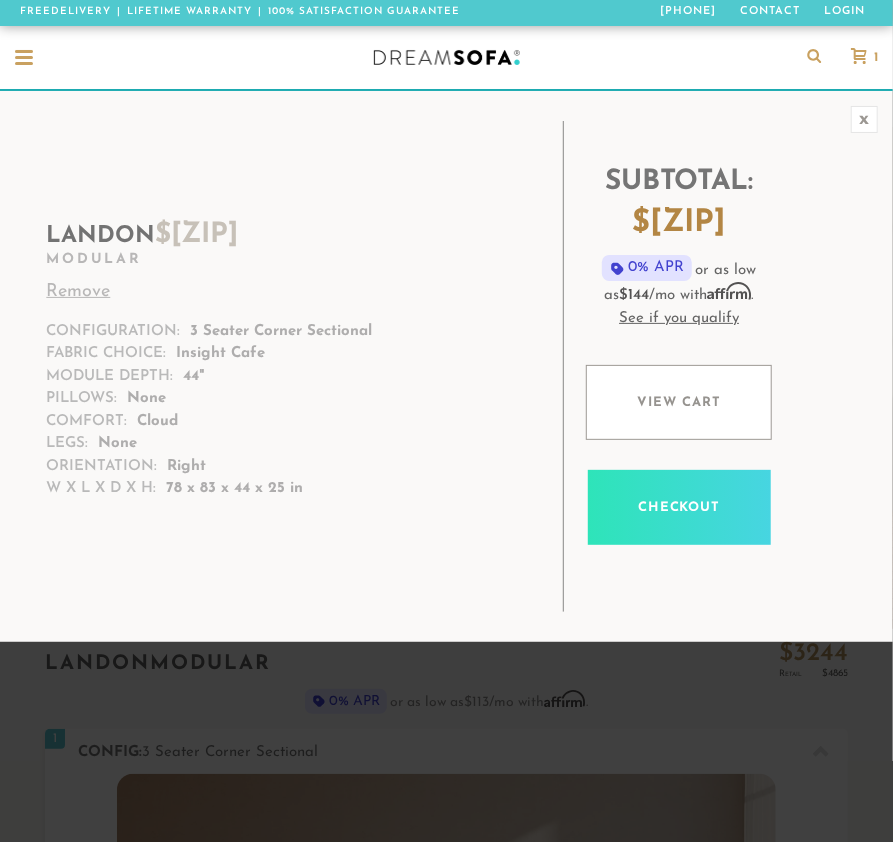 scroll, scrollTop: 20215, scrollLeft: 893, axis: both 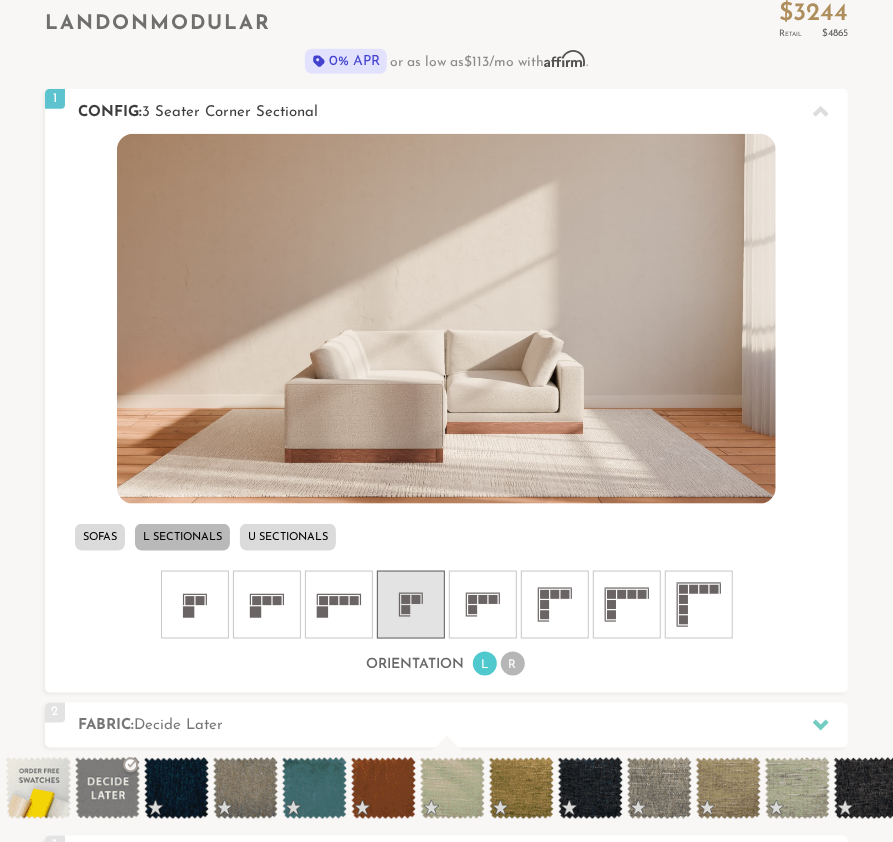 click 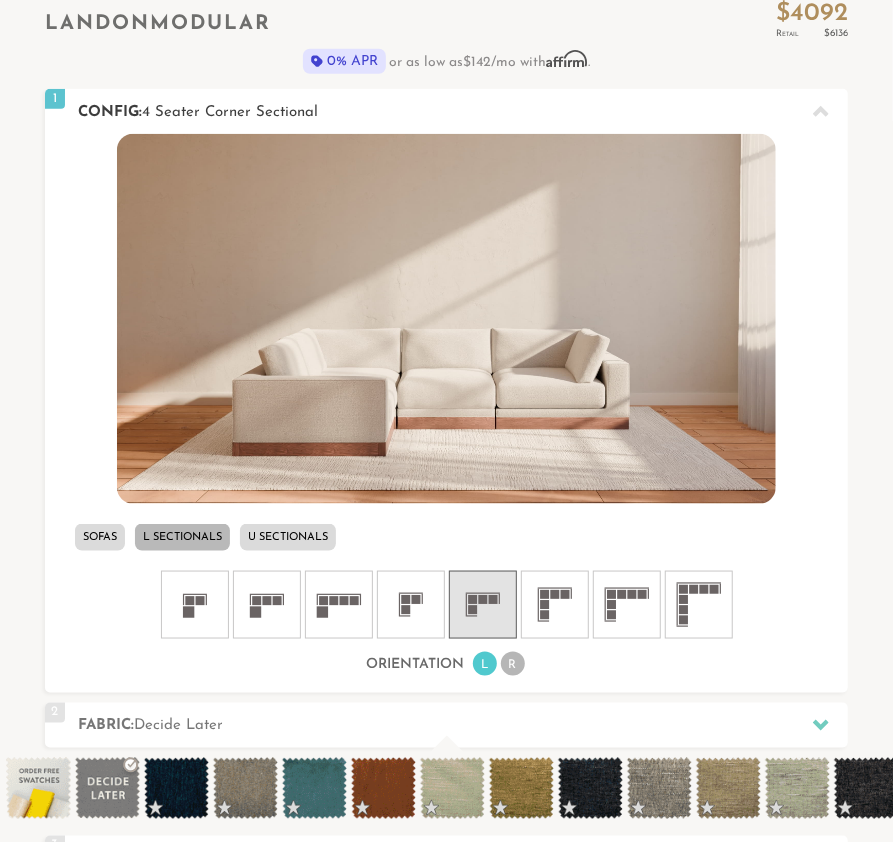 click 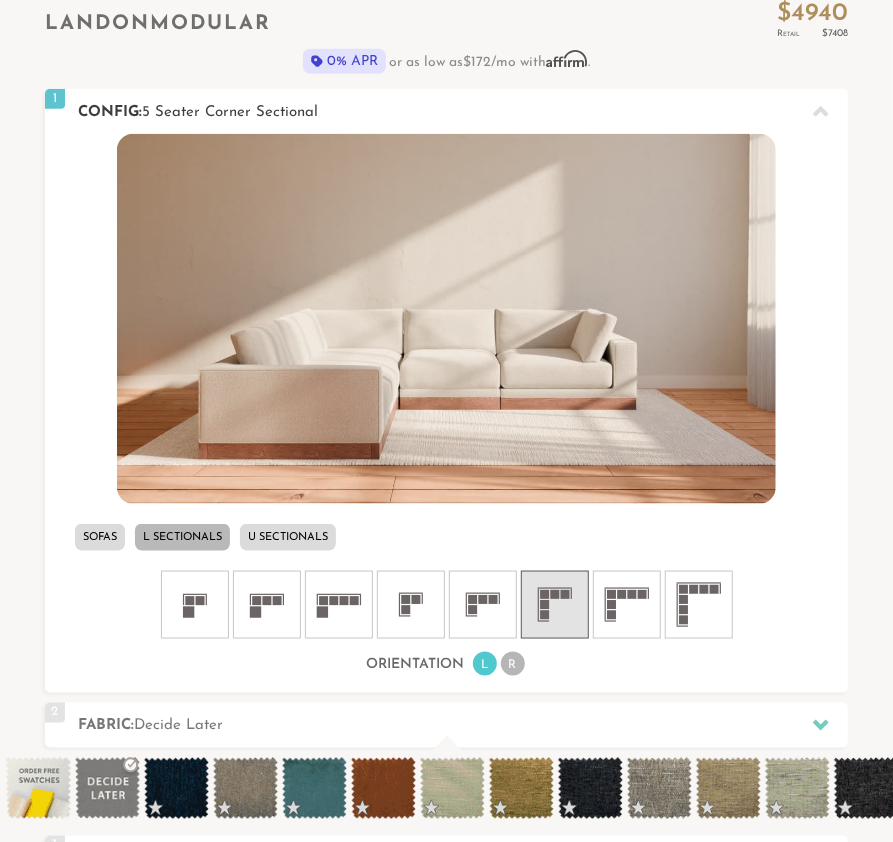 click 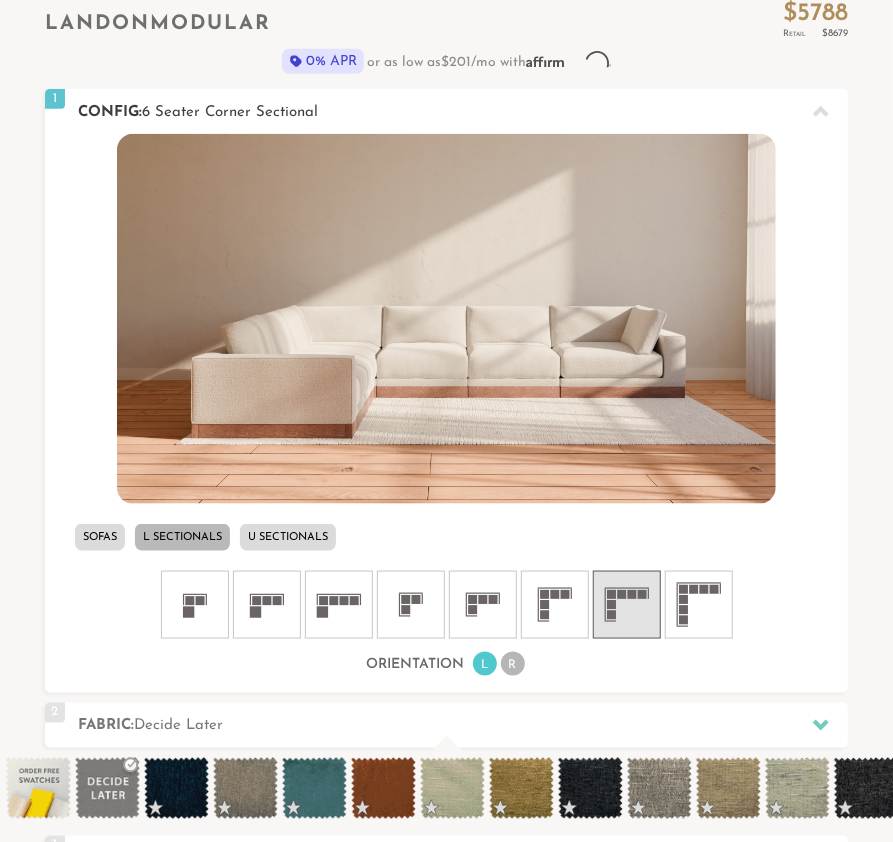click 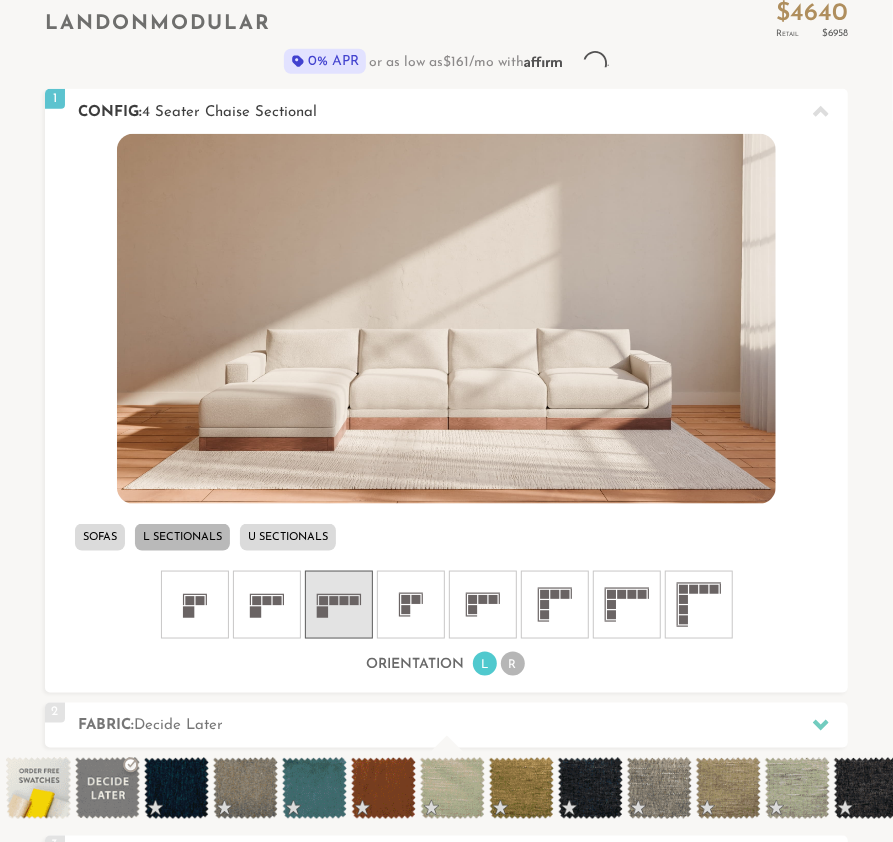 click 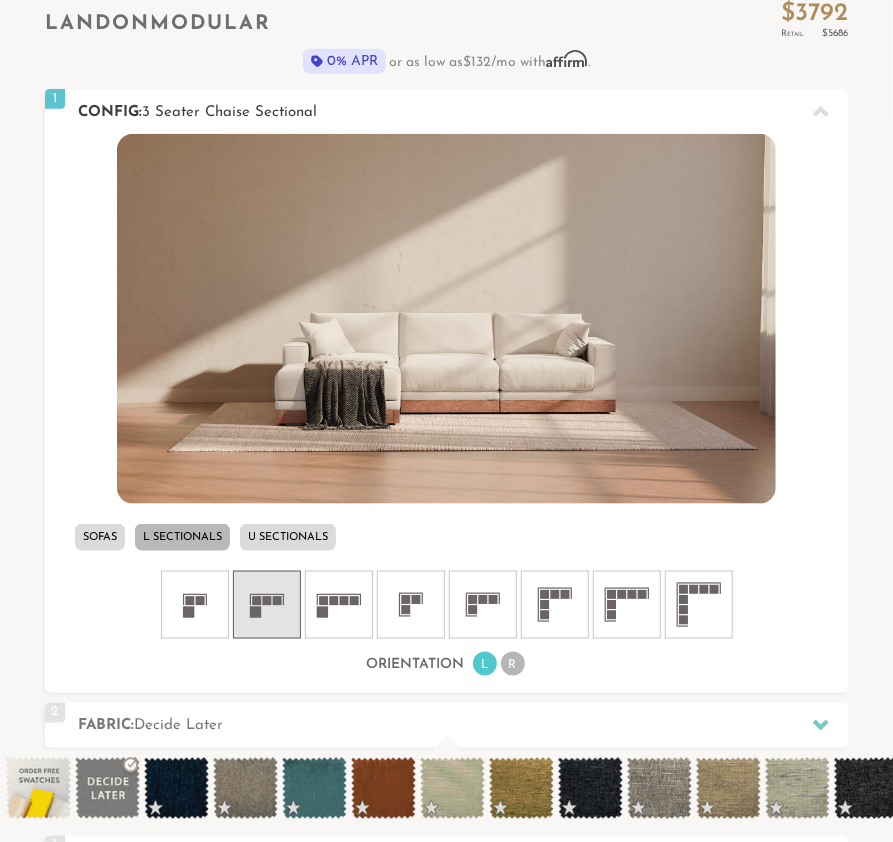 click 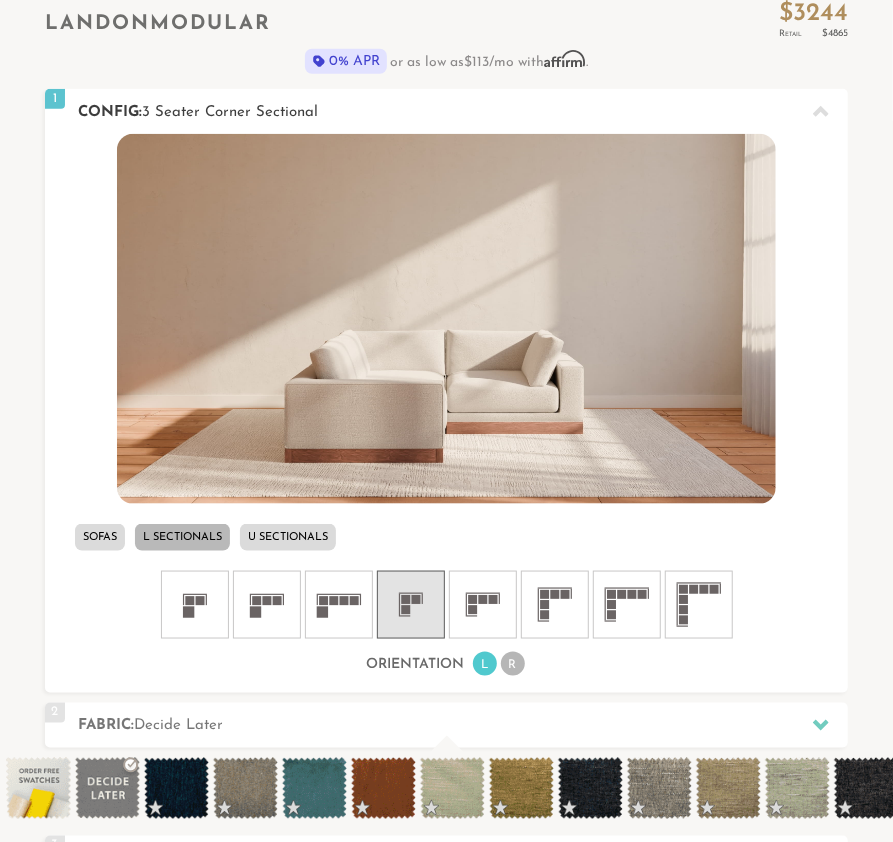click on "R" at bounding box center [513, 664] 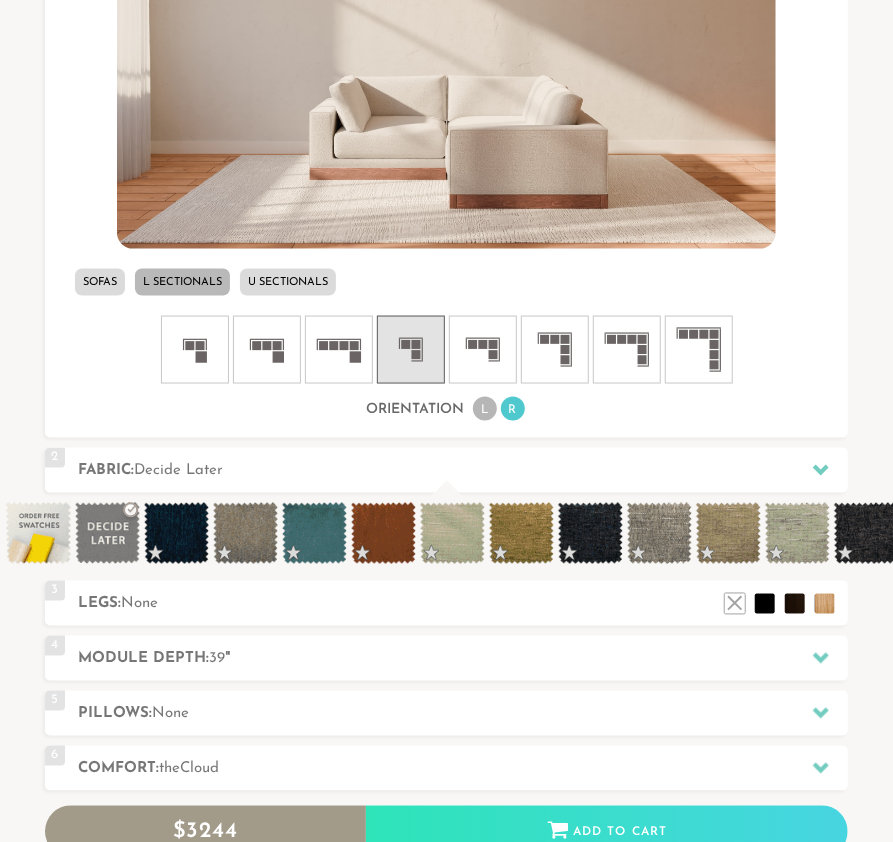 scroll, scrollTop: 913, scrollLeft: 0, axis: vertical 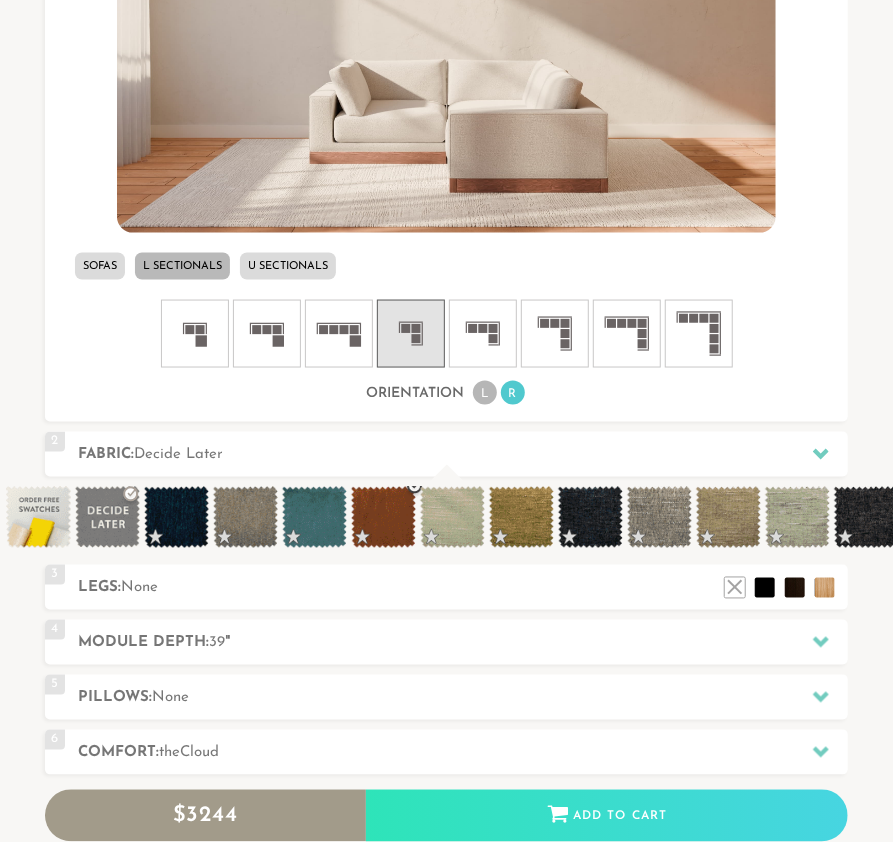 click at bounding box center [383, 518] 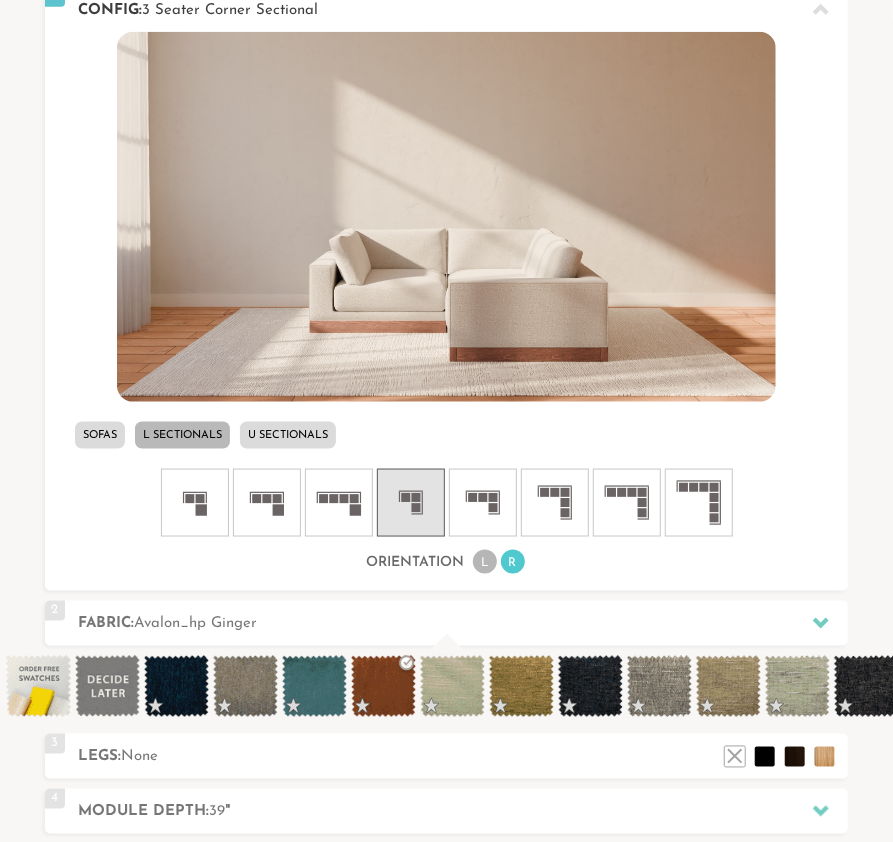 scroll, scrollTop: 544, scrollLeft: 0, axis: vertical 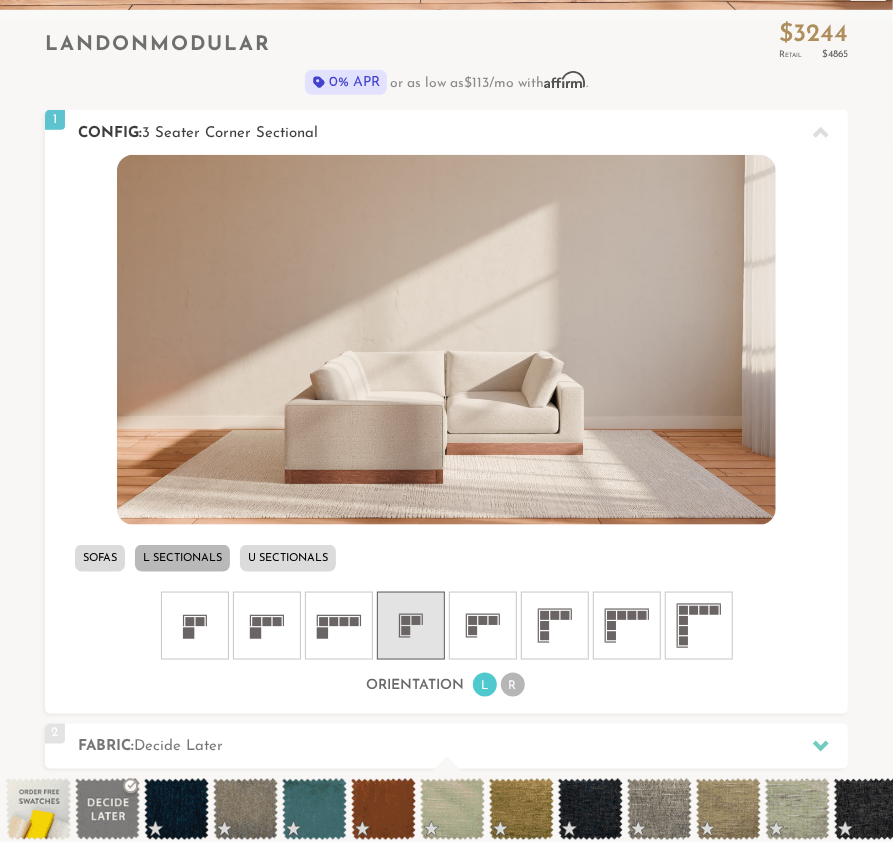 click on "R" at bounding box center [513, 685] 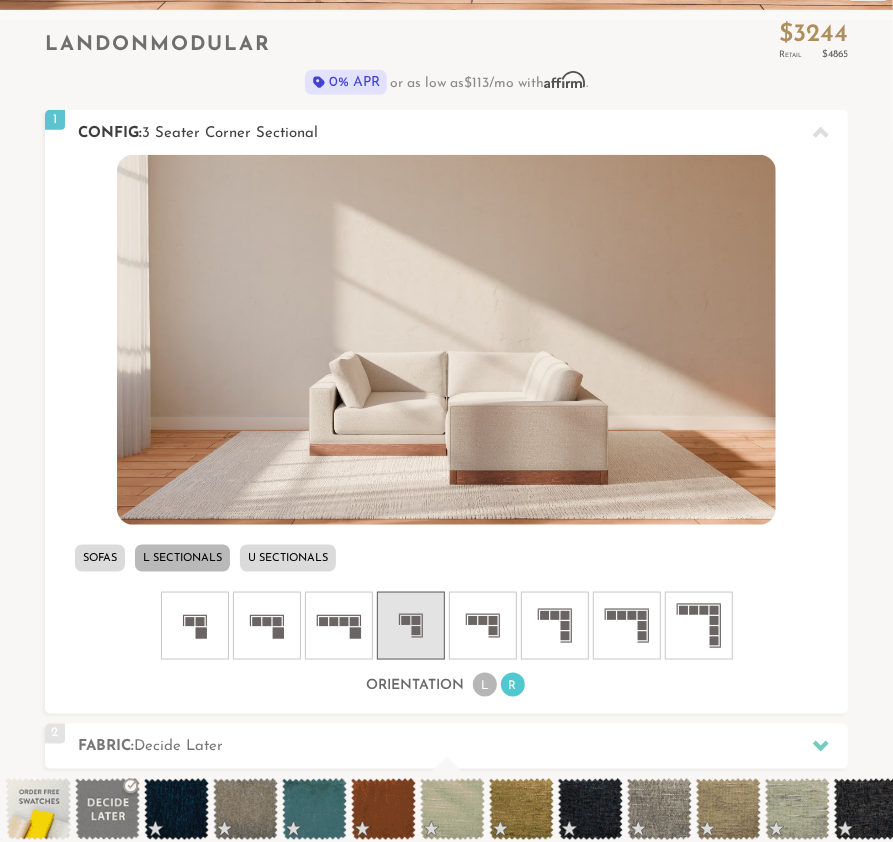 click on "Sofas L Sectionals U Sectionals" at bounding box center (447, 427) 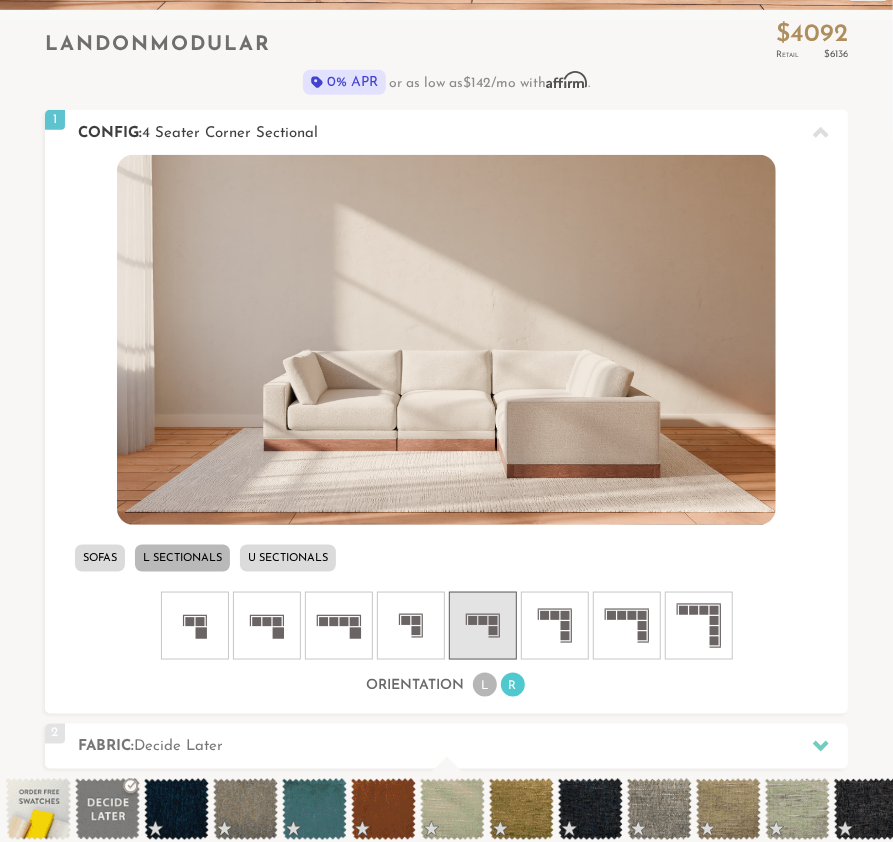 click 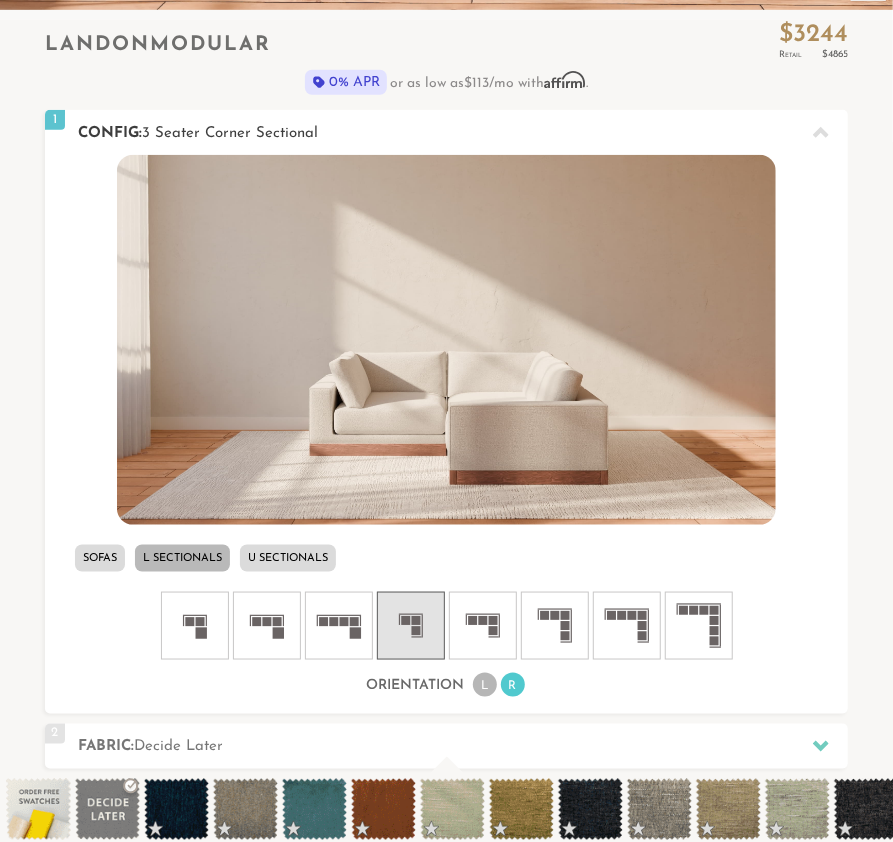 click 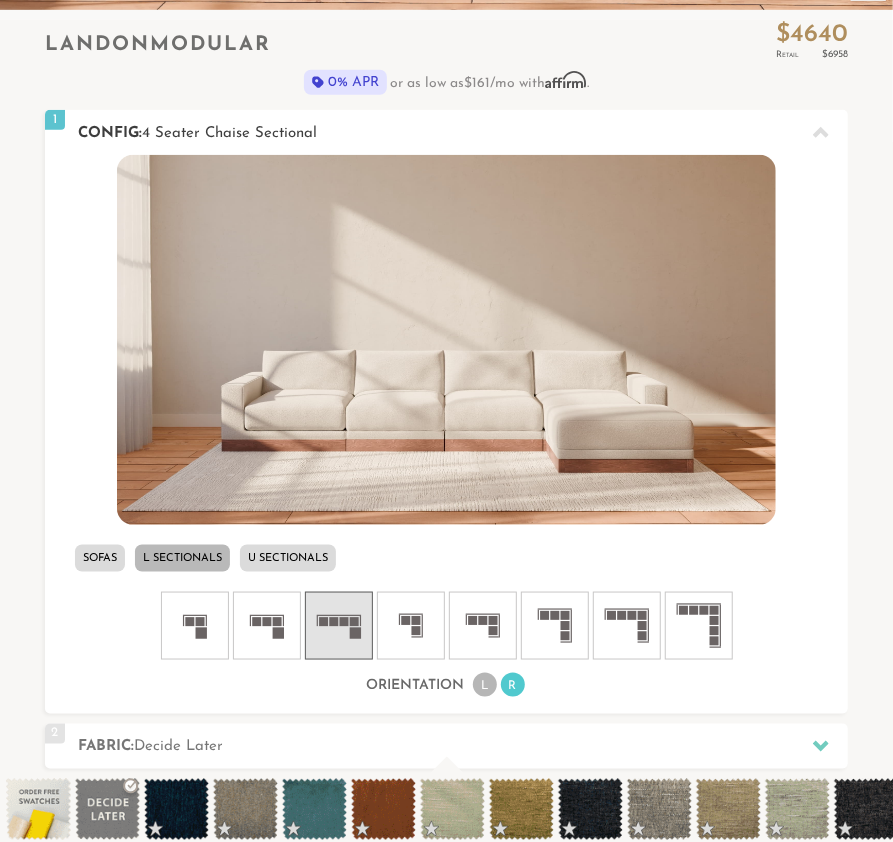 click 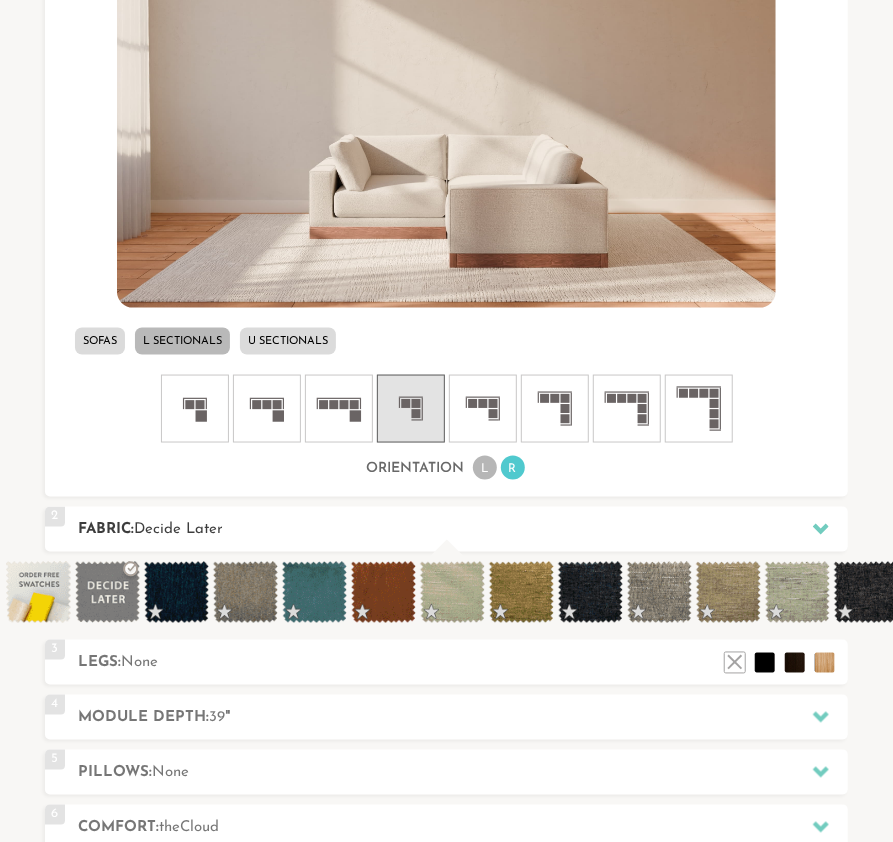 scroll, scrollTop: 840, scrollLeft: 0, axis: vertical 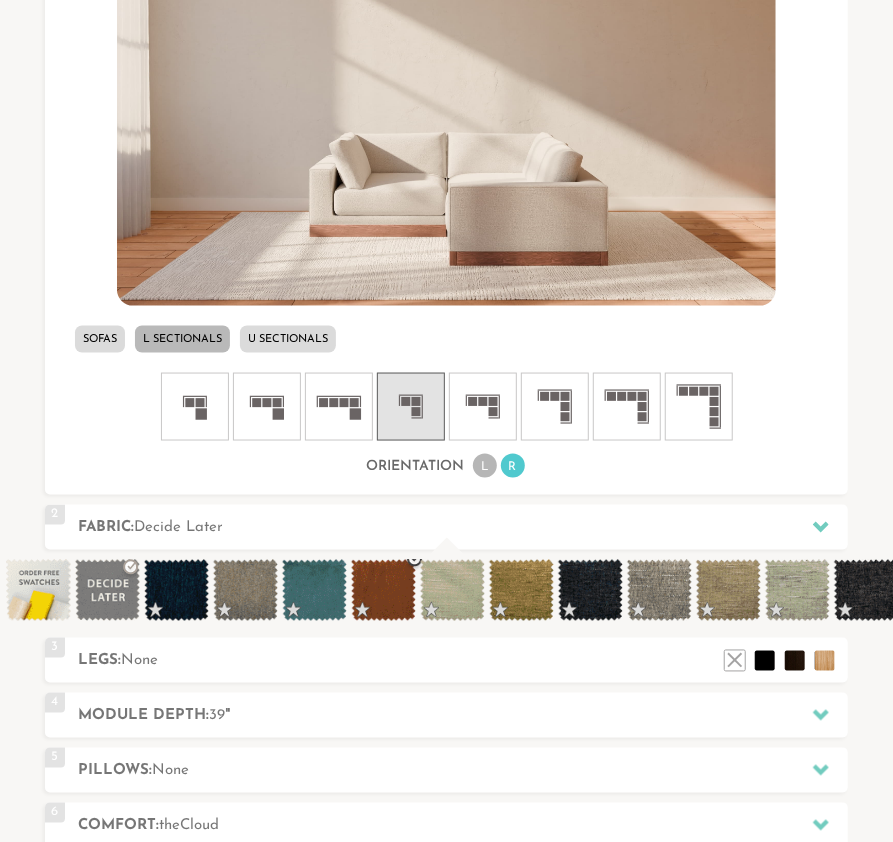 click at bounding box center (383, 591) 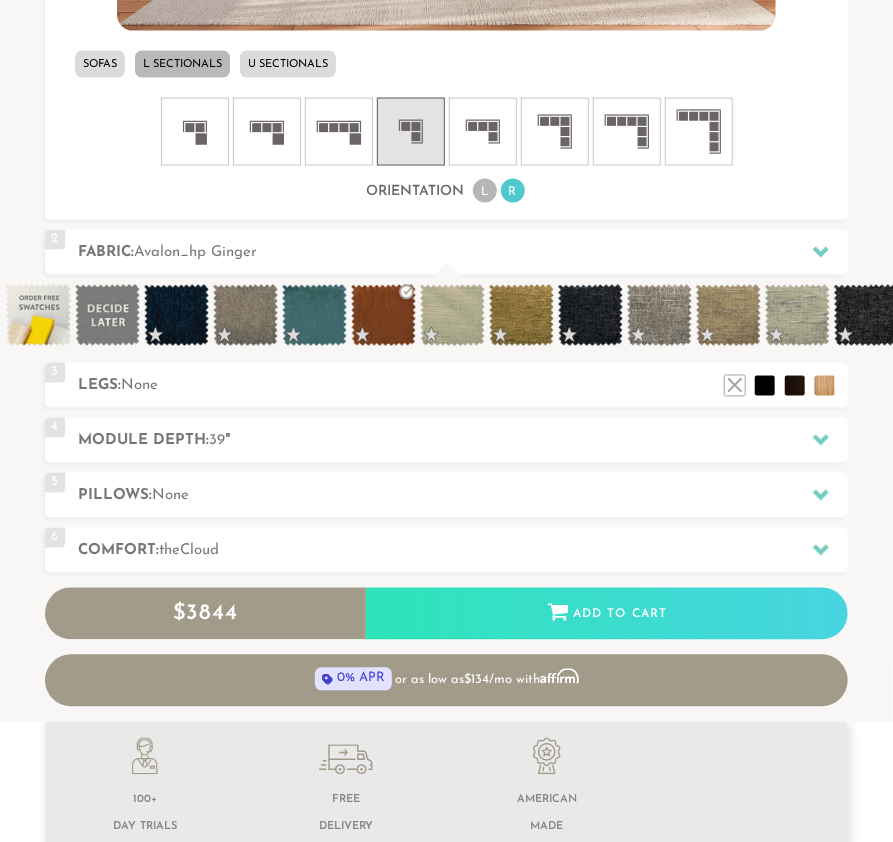 scroll, scrollTop: 1104, scrollLeft: 0, axis: vertical 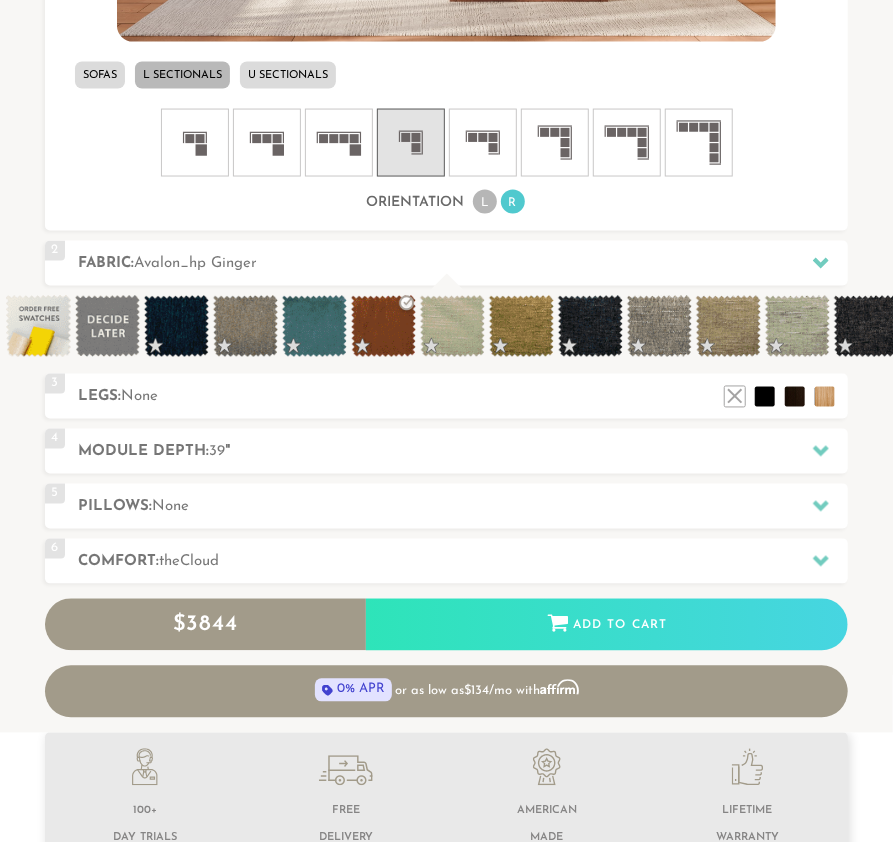 click at bounding box center [383, 327] 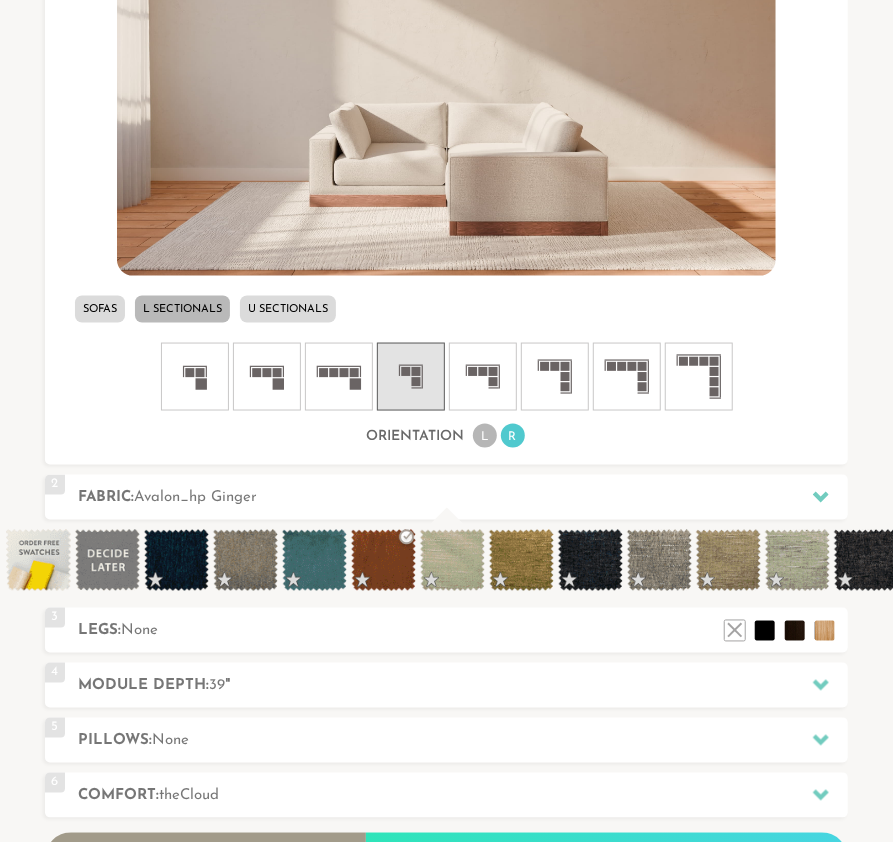 scroll, scrollTop: 854, scrollLeft: 0, axis: vertical 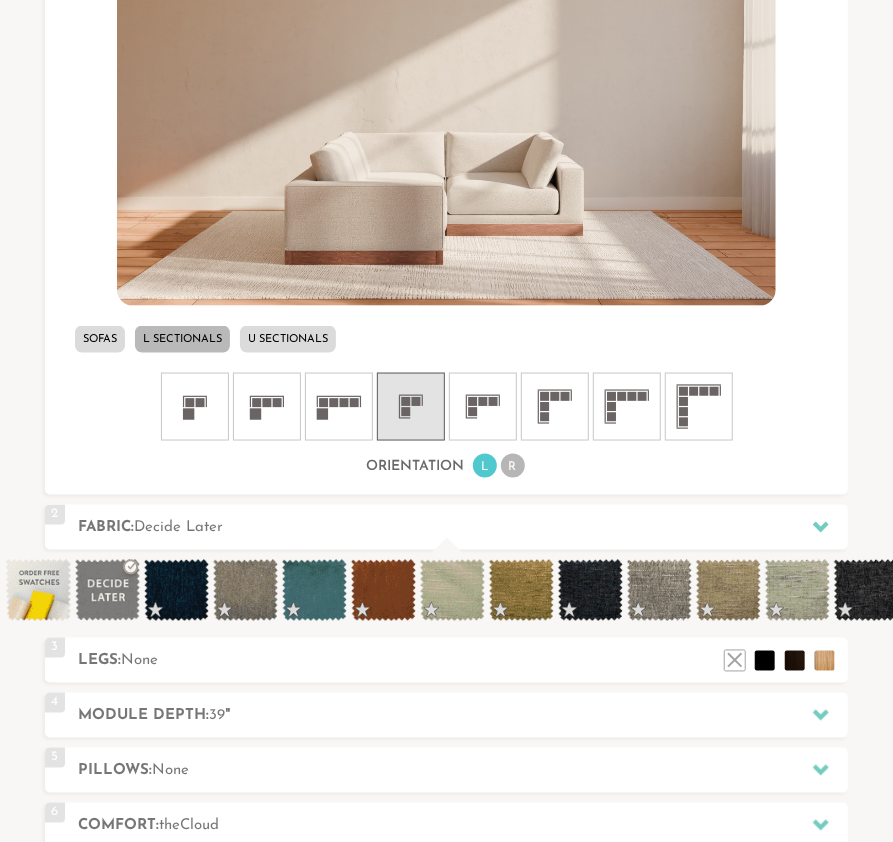 click on "R" at bounding box center (513, 466) 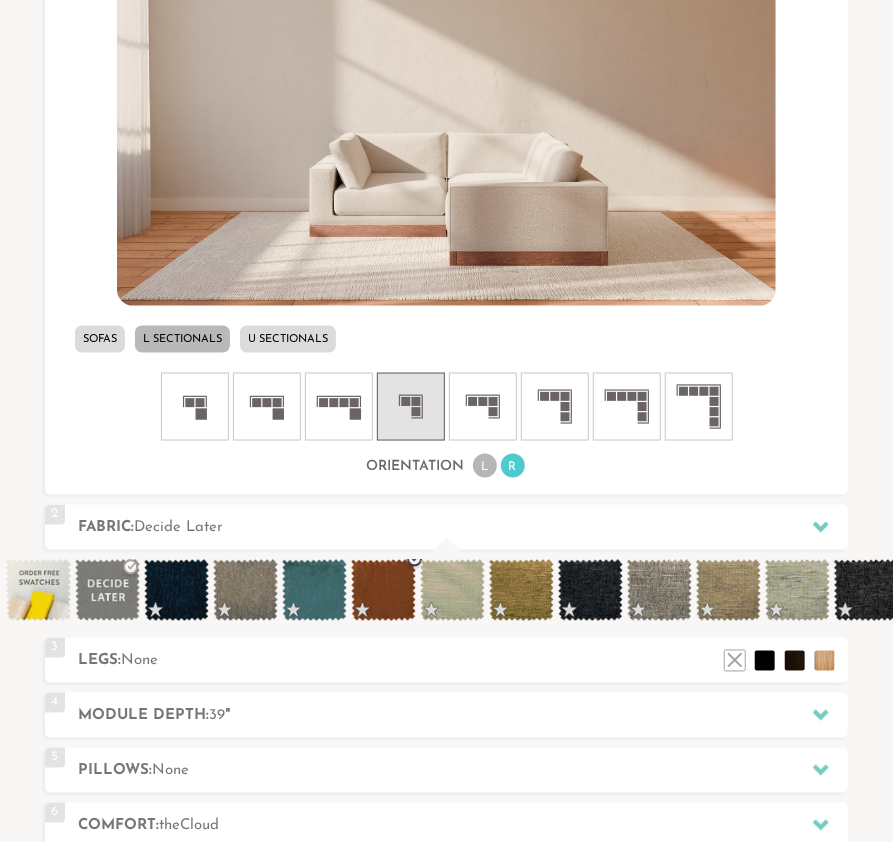 click at bounding box center (383, 591) 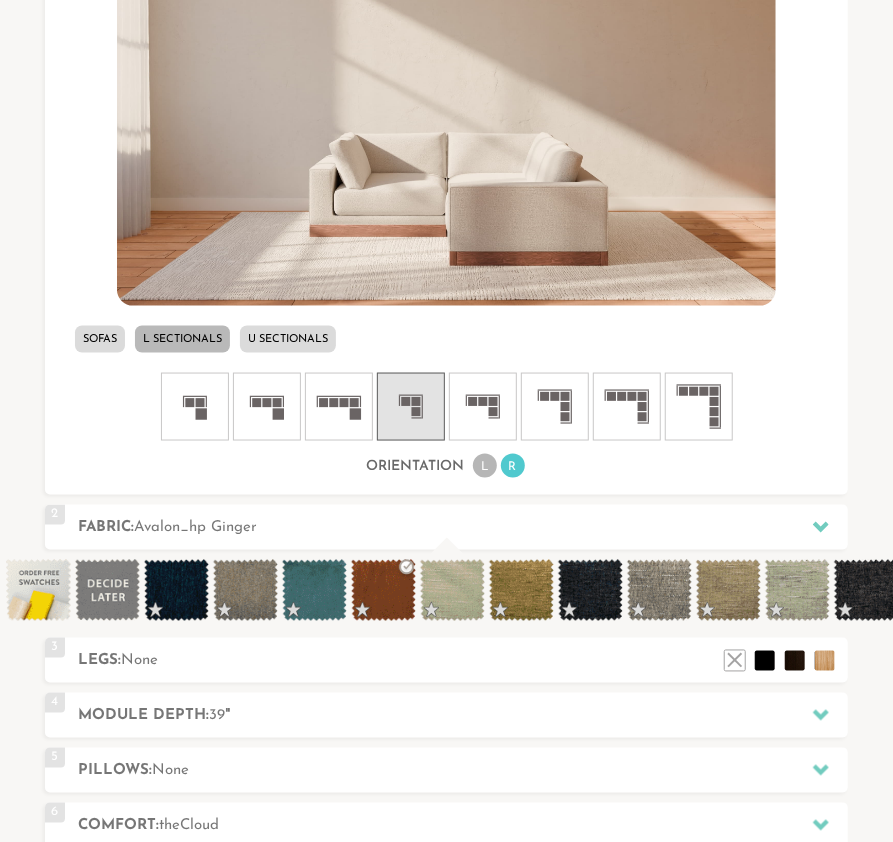click on "1
Config:   3 Seater Corner Sectional
R
Sofas L Sectionals U Sectionals" at bounding box center [447, 193] 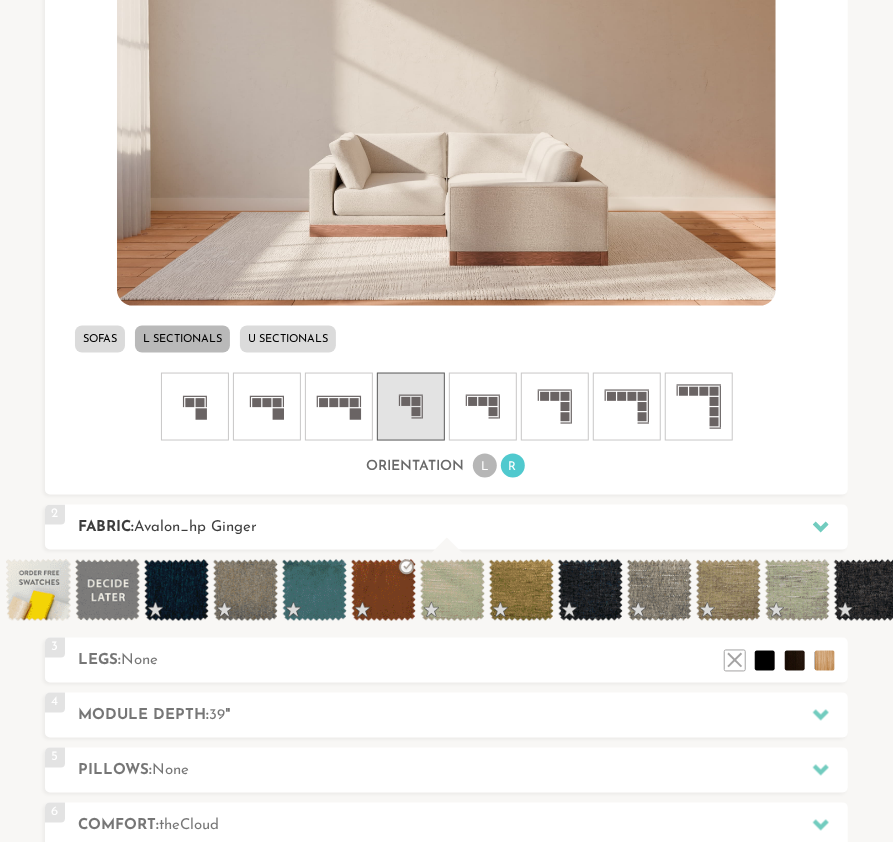 click on "Fabric:  Avalon_hp Ginger" at bounding box center [463, 528] 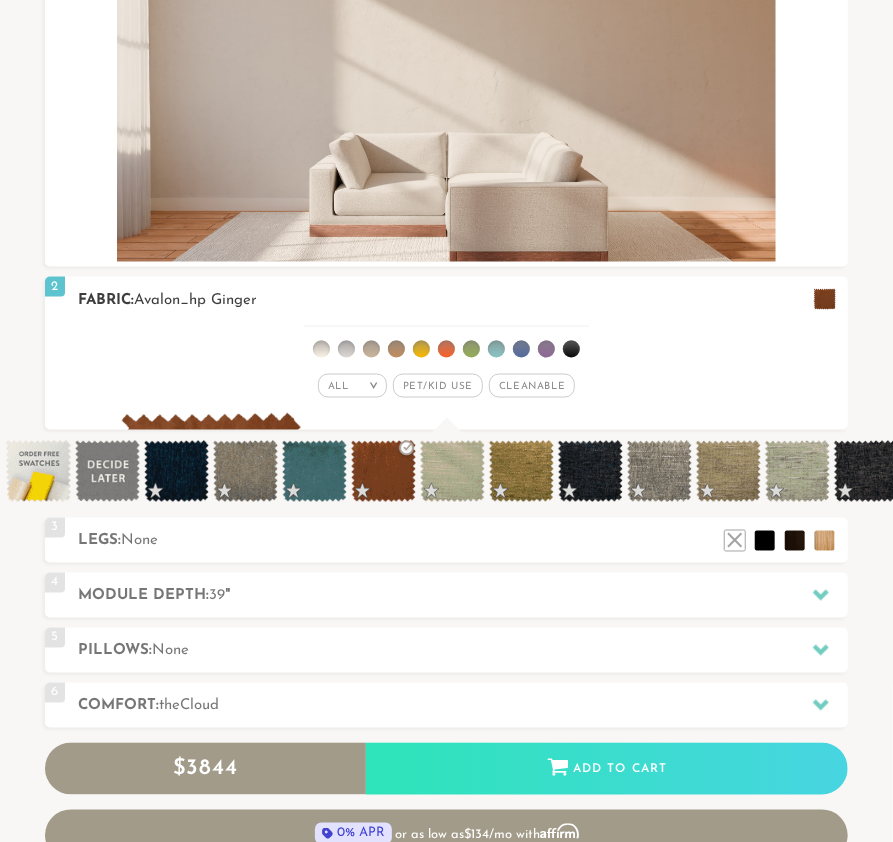 scroll, scrollTop: 20058, scrollLeft: 893, axis: both 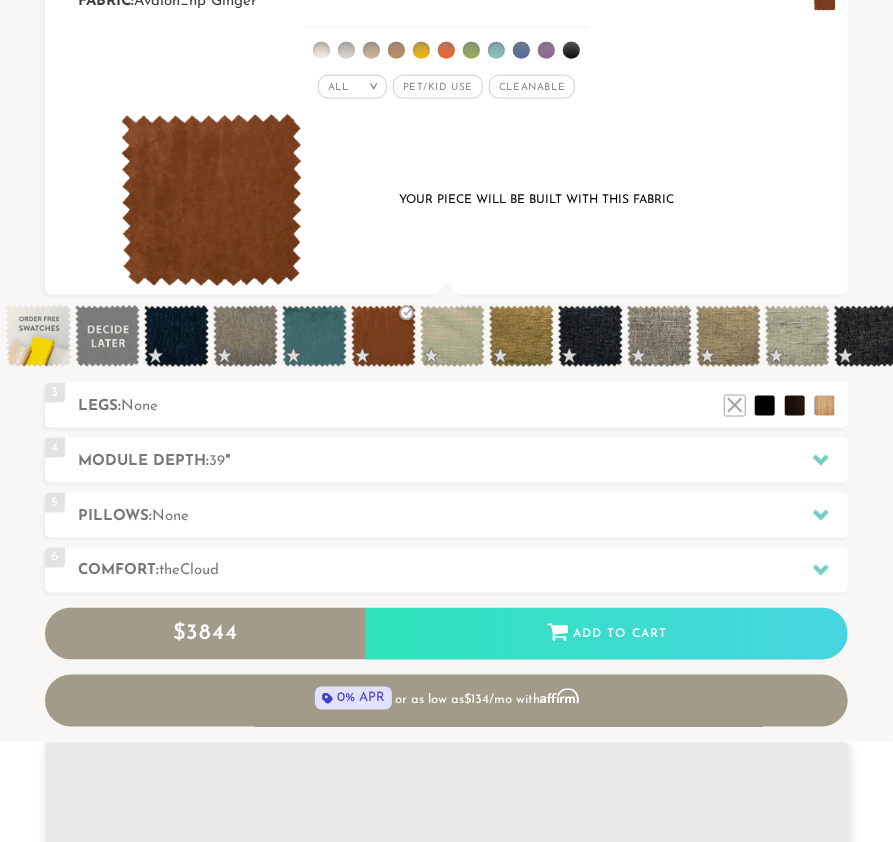 click at bounding box center [211, 200] 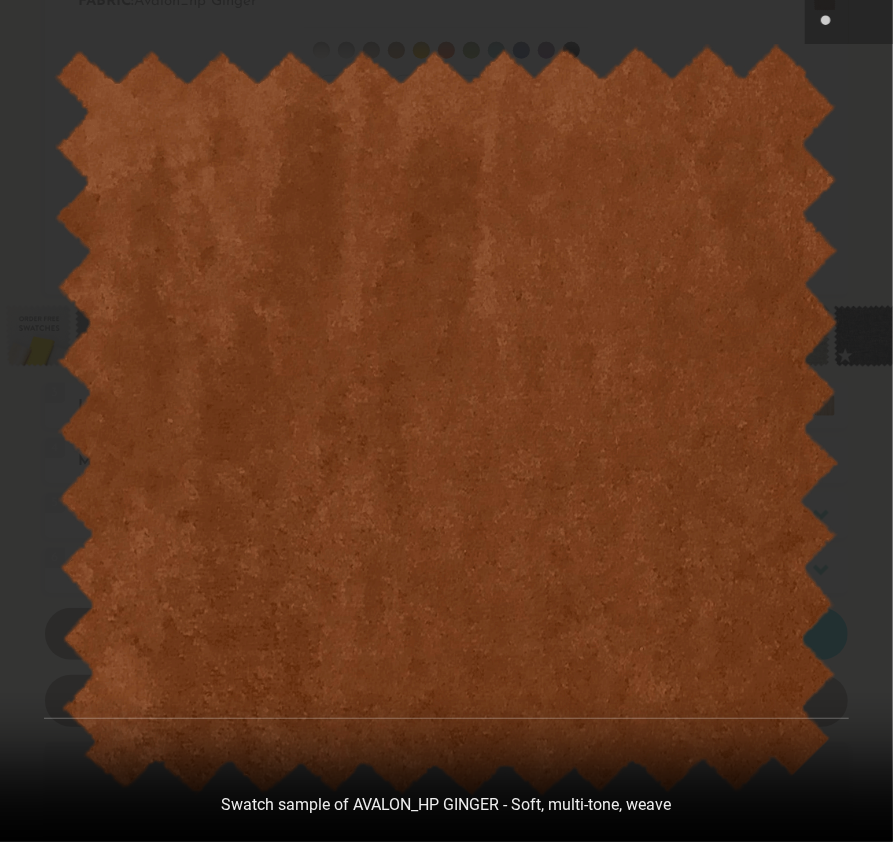 click at bounding box center [446, 421] 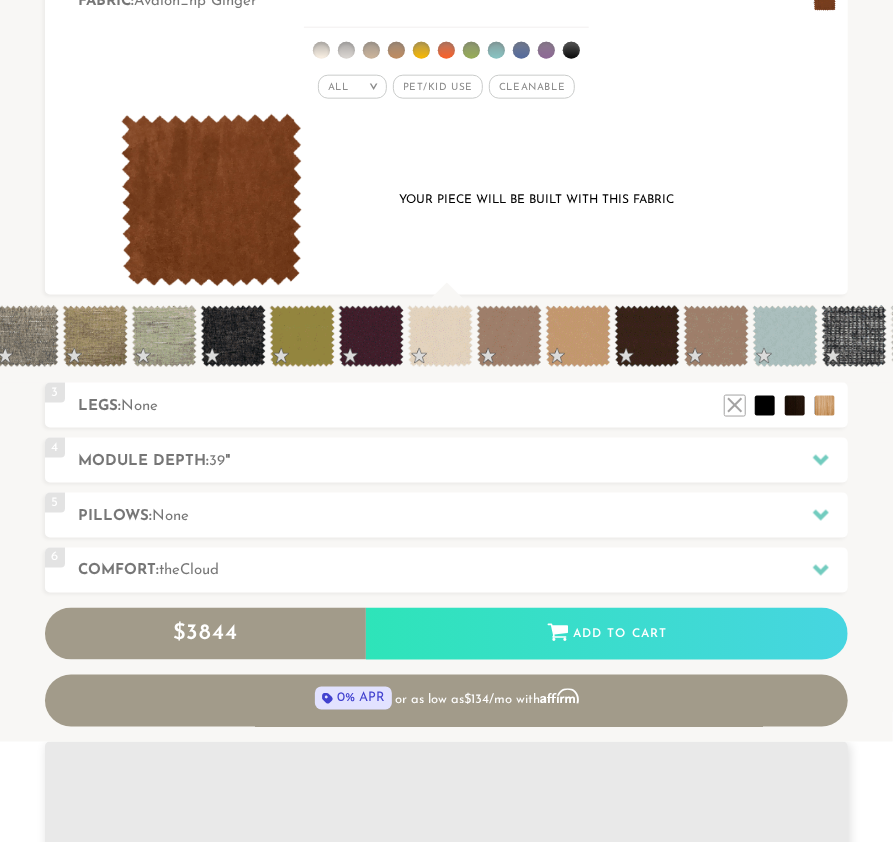 scroll, scrollTop: 0, scrollLeft: 811, axis: horizontal 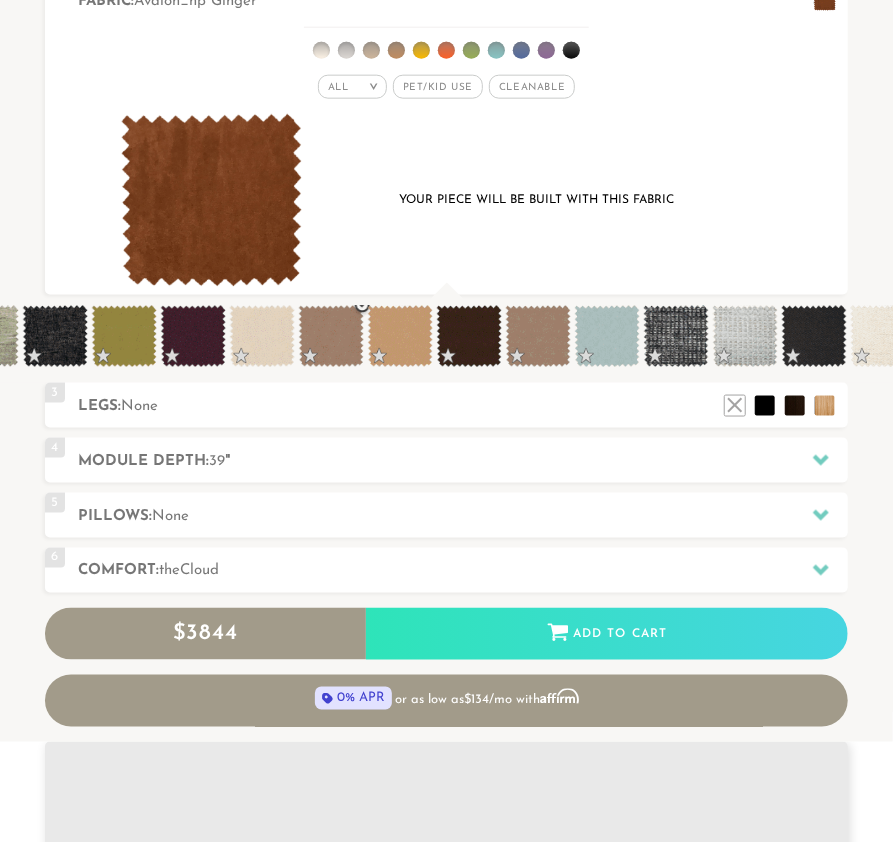click at bounding box center (331, 336) 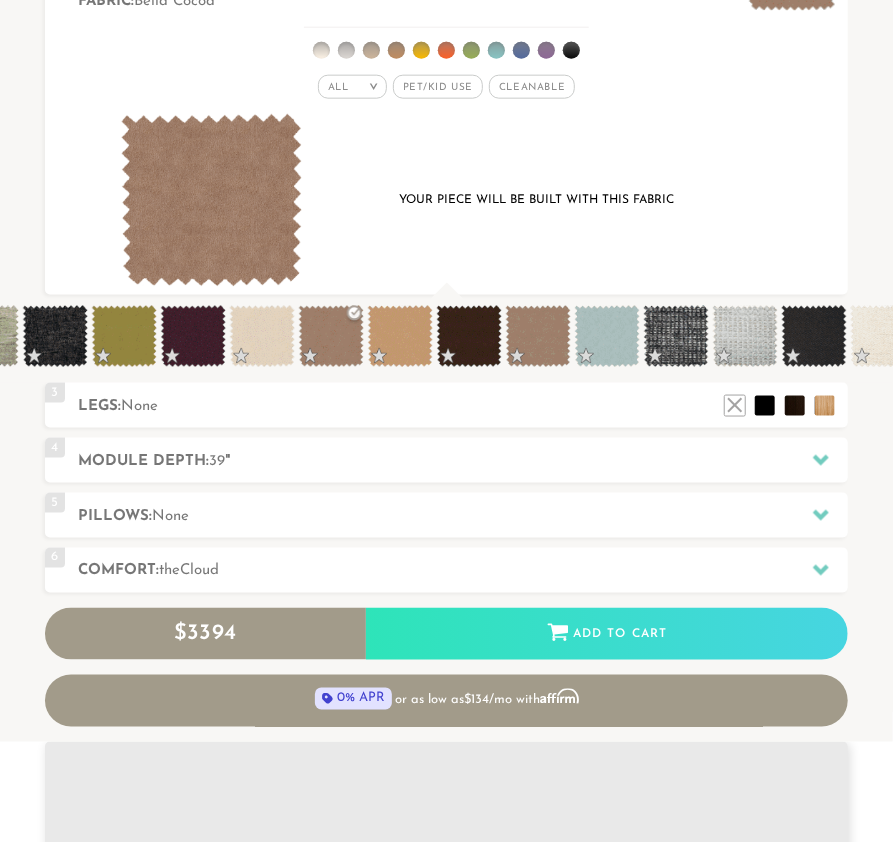 scroll, scrollTop: 19931, scrollLeft: 893, axis: both 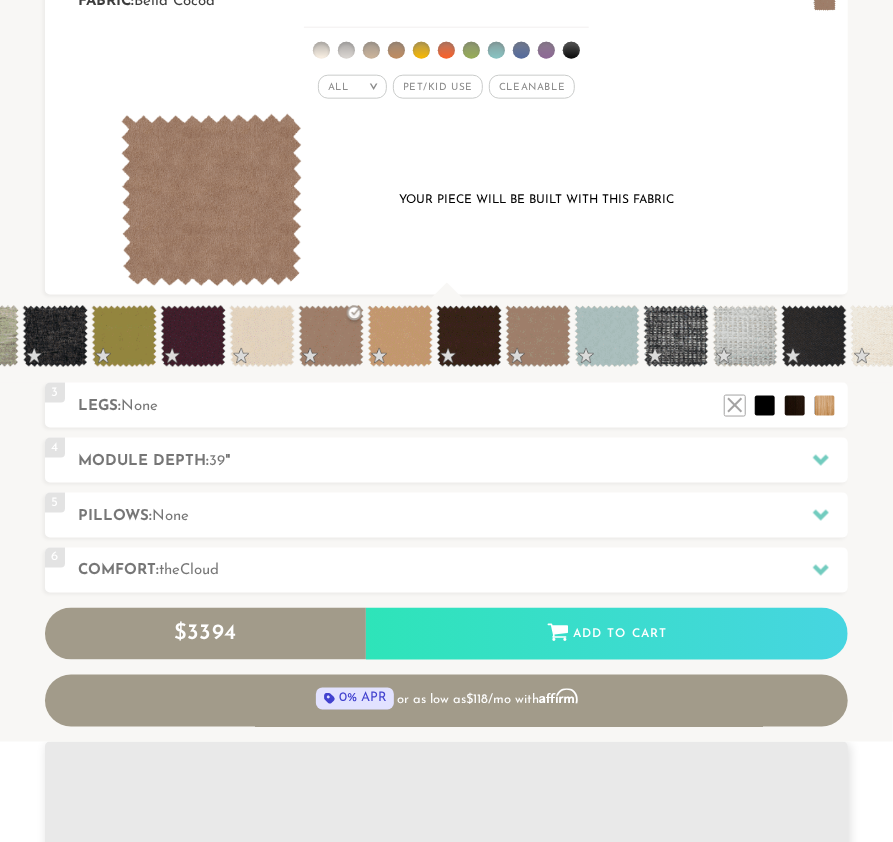 click at bounding box center (211, 200) 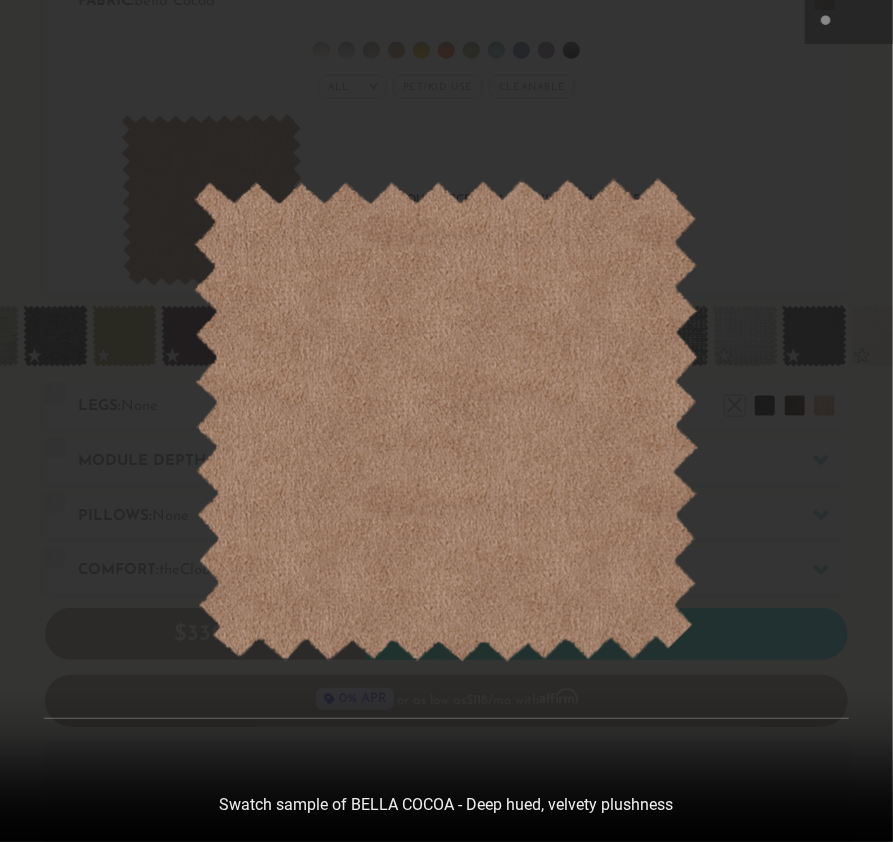 click at bounding box center [446, 421] 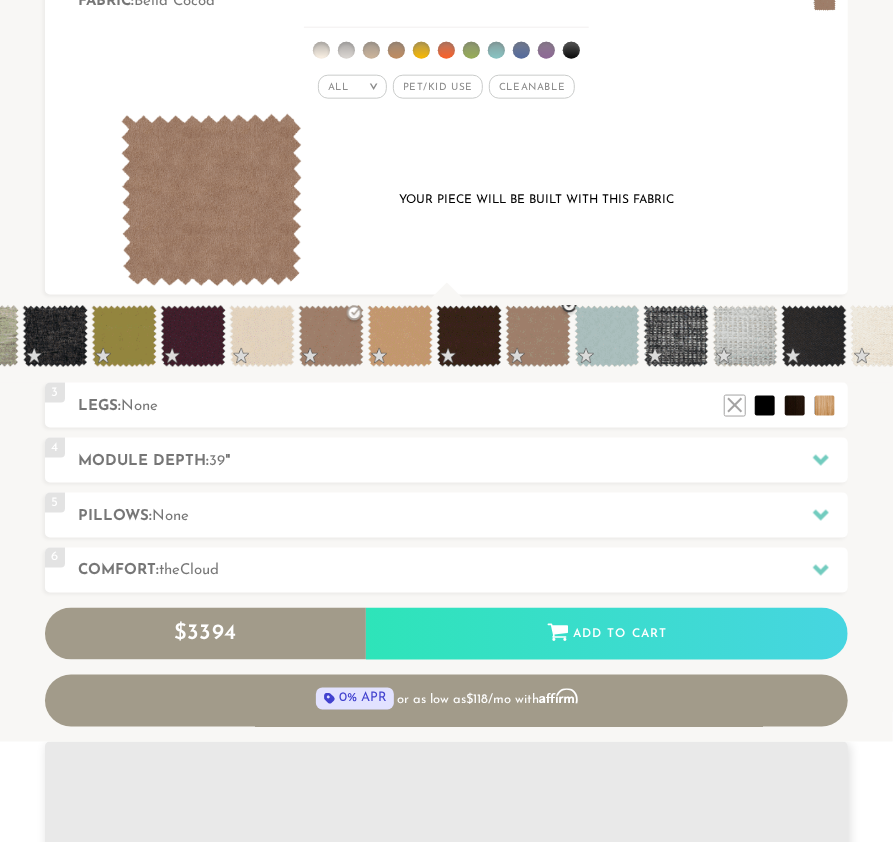 click at bounding box center (538, 336) 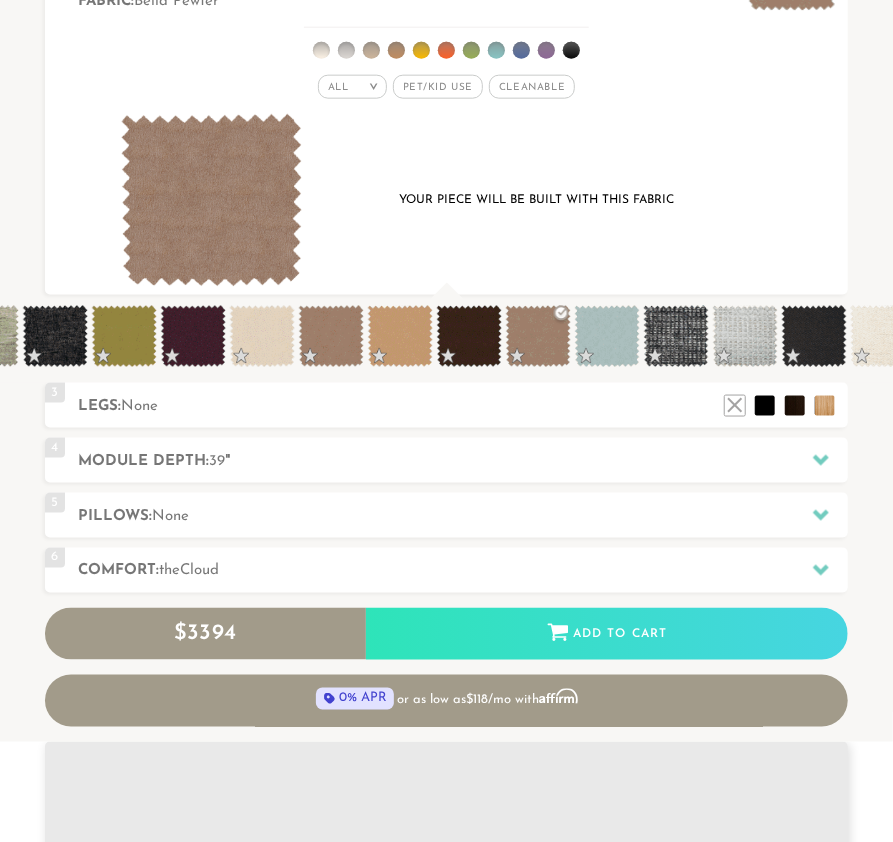 scroll, scrollTop: 19931, scrollLeft: 893, axis: both 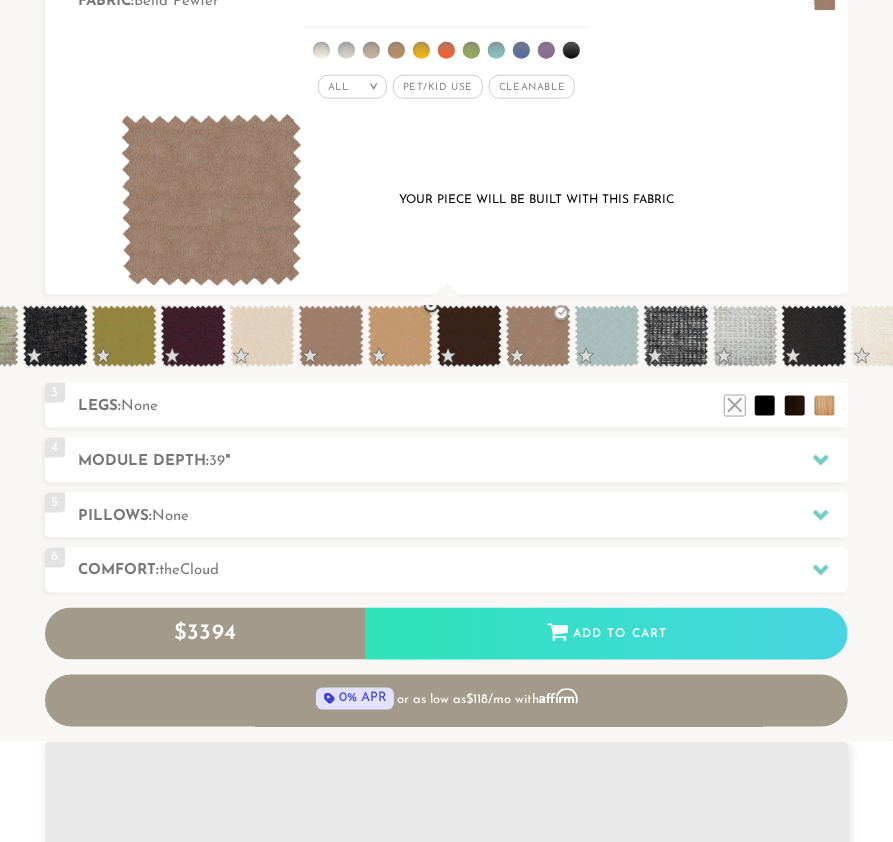 click at bounding box center [400, 336] 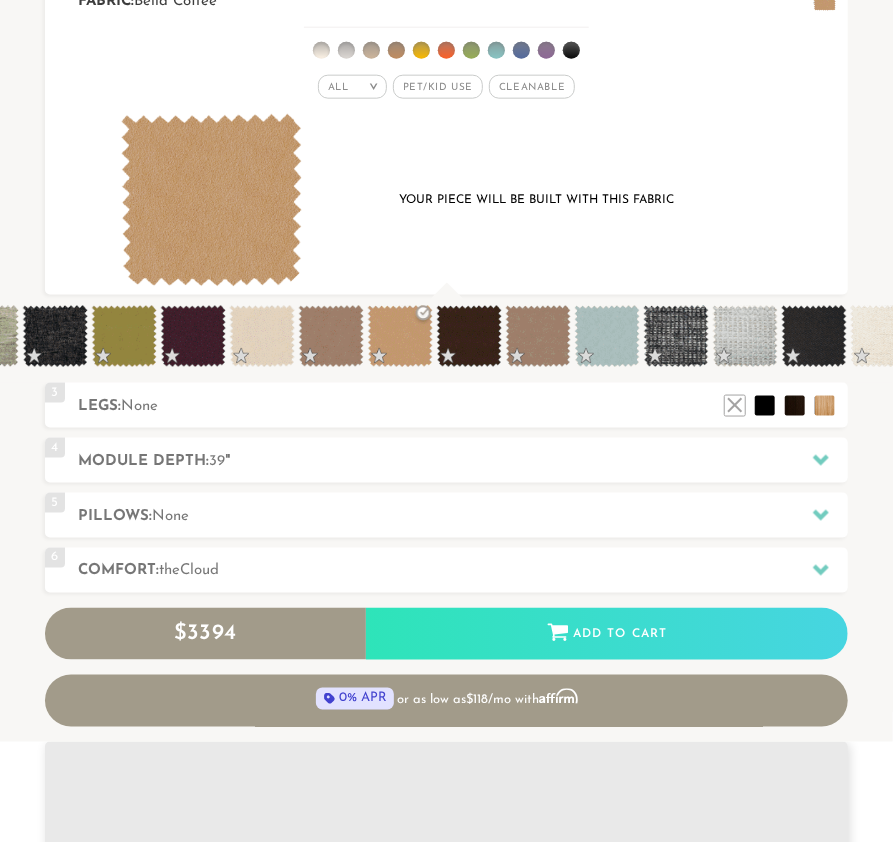 scroll, scrollTop: 1, scrollLeft: 0, axis: vertical 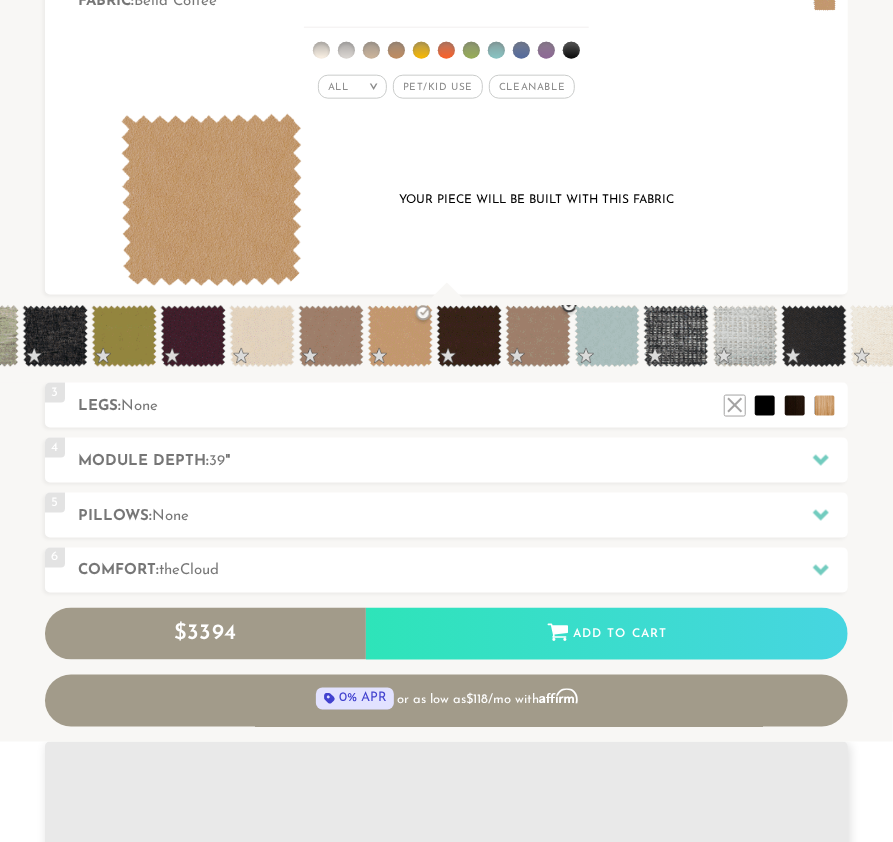 click at bounding box center [538, 336] 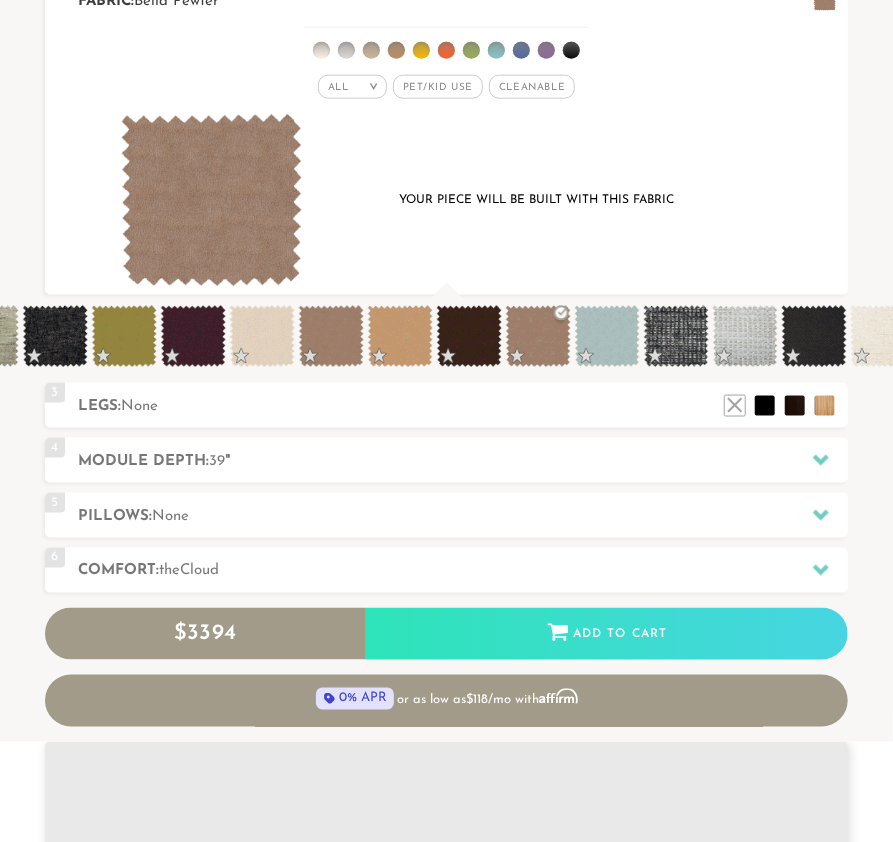 click on "Your piece will be built with this fabric" at bounding box center [446, 200] 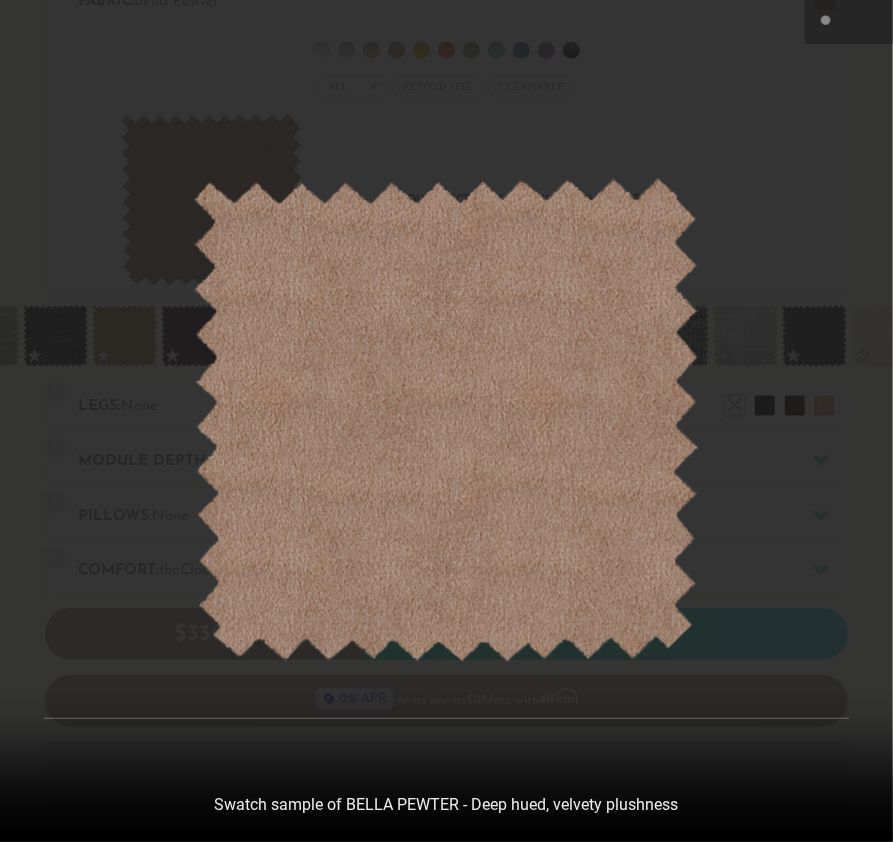click at bounding box center (446, 421) 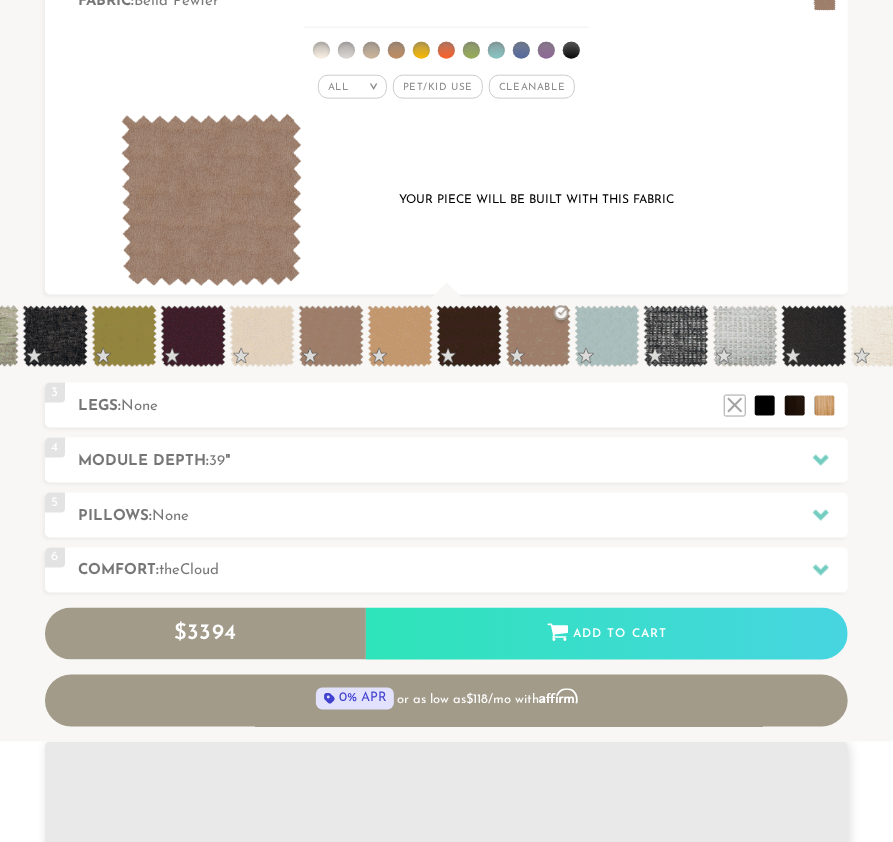 click on "Introducing
Landon  Modular
$ 3394
Retail  $ 5090
$ 3394
Retail
$ 5090
0% APR  or as low as  $118 /mo with  Affirm .  See if you qualify
Orders Typically Delivered in 6 Weeks
1 Config:  R" at bounding box center (446, 277) 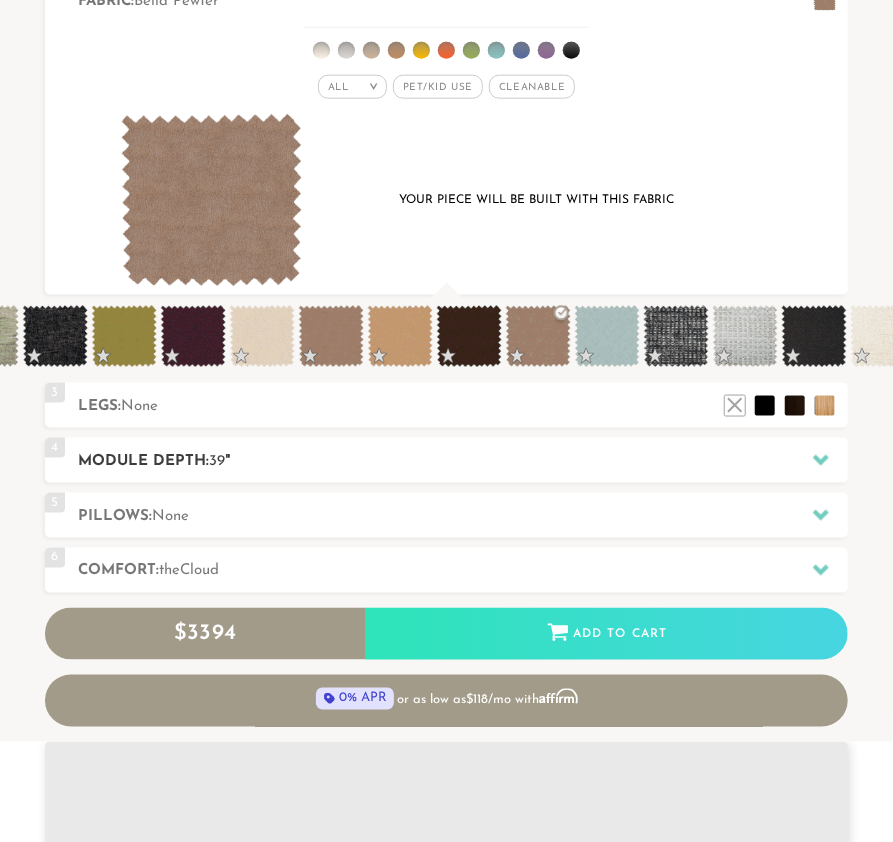 click on "Module Depth:  39 "" at bounding box center (463, 461) 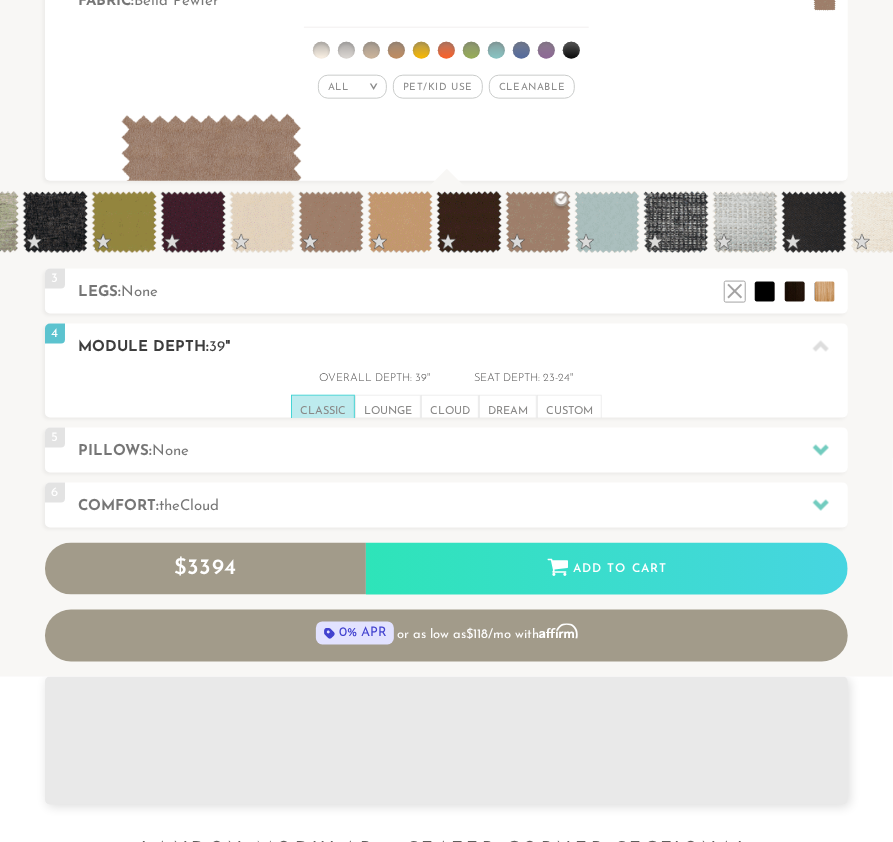 scroll, scrollTop: 19847, scrollLeft: 893, axis: both 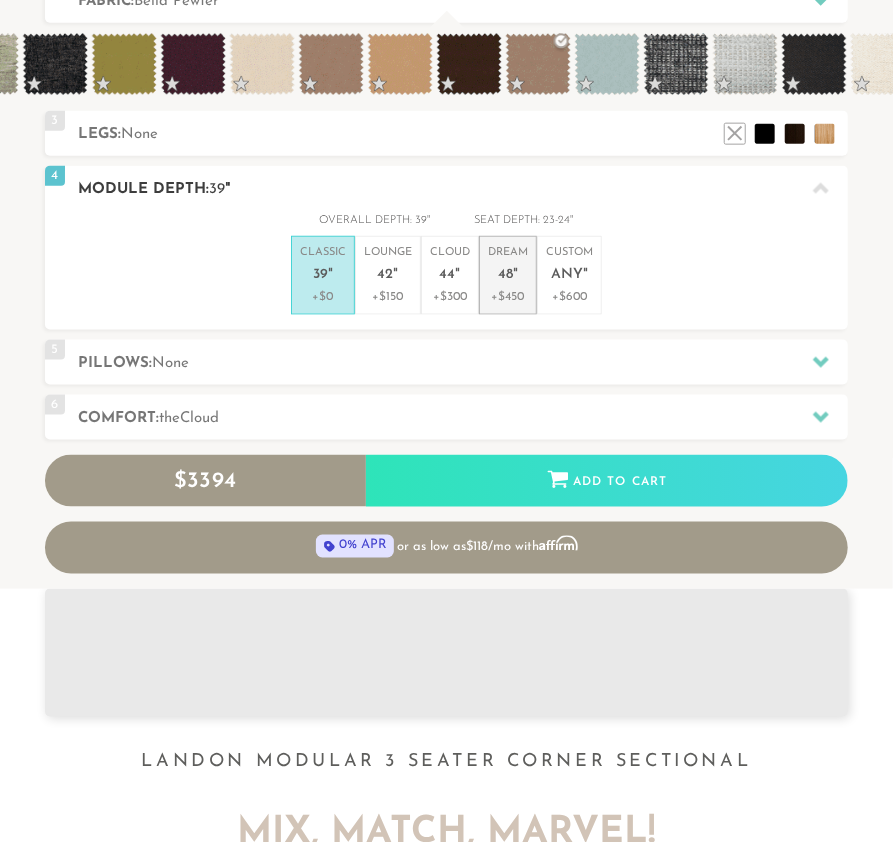 click on "+$450" at bounding box center (508, 297) 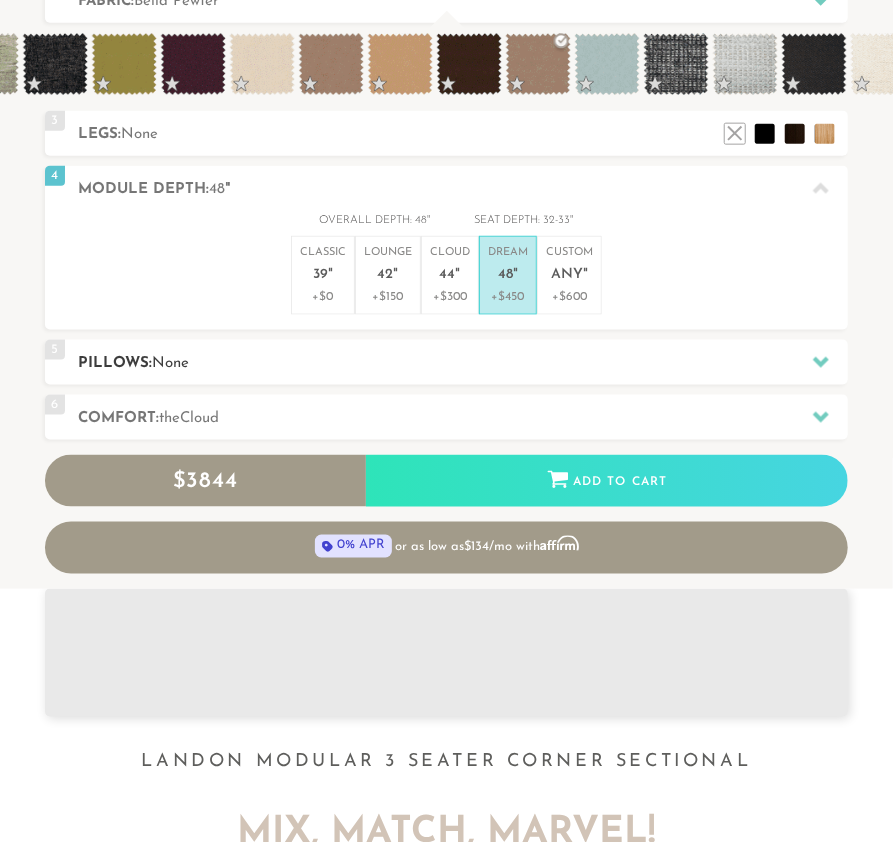click on "Pillows:  None" at bounding box center [463, 363] 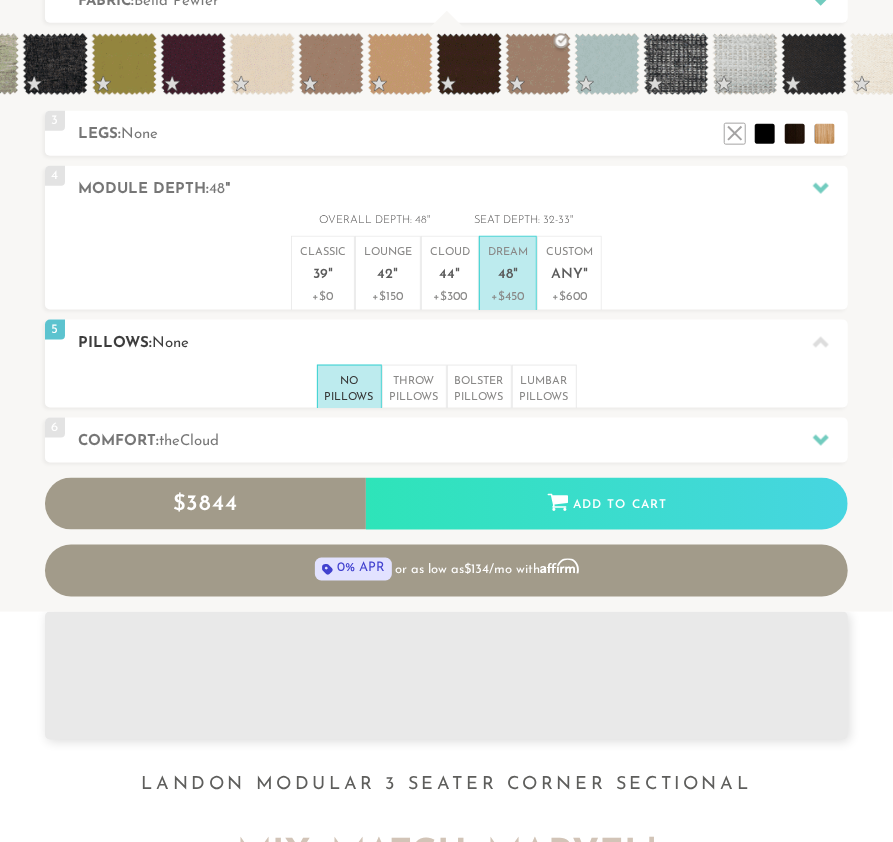 scroll, scrollTop: 0, scrollLeft: 0, axis: both 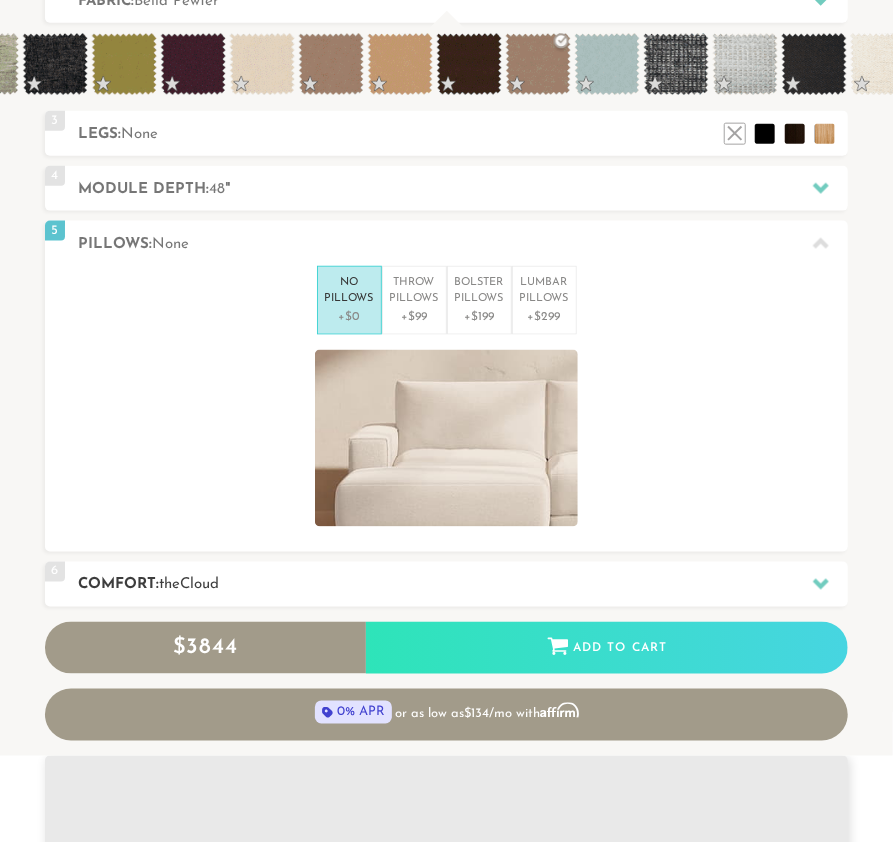 click on "the" at bounding box center [169, 585] 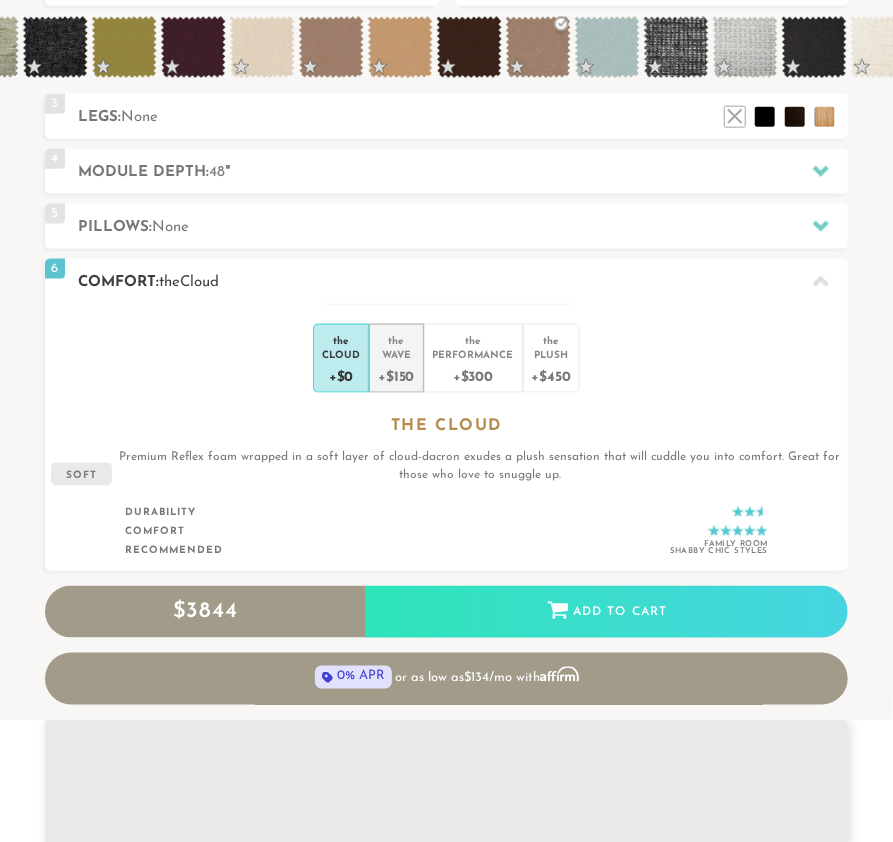 click on "Wave" at bounding box center [396, 354] 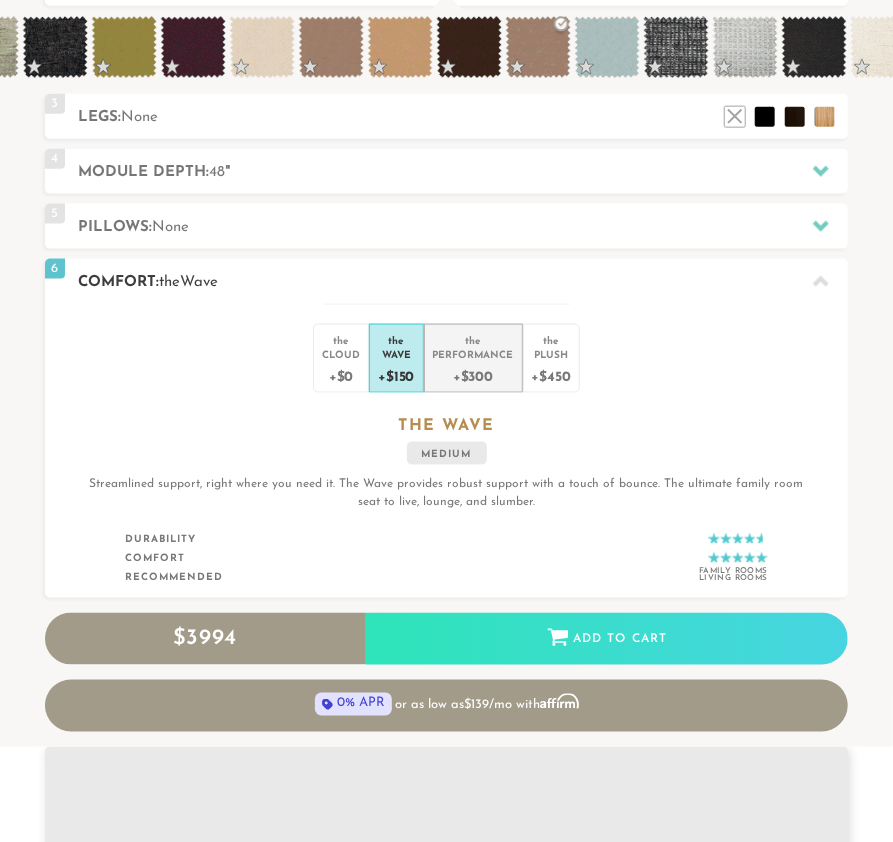 click on "+$300" at bounding box center (473, 375) 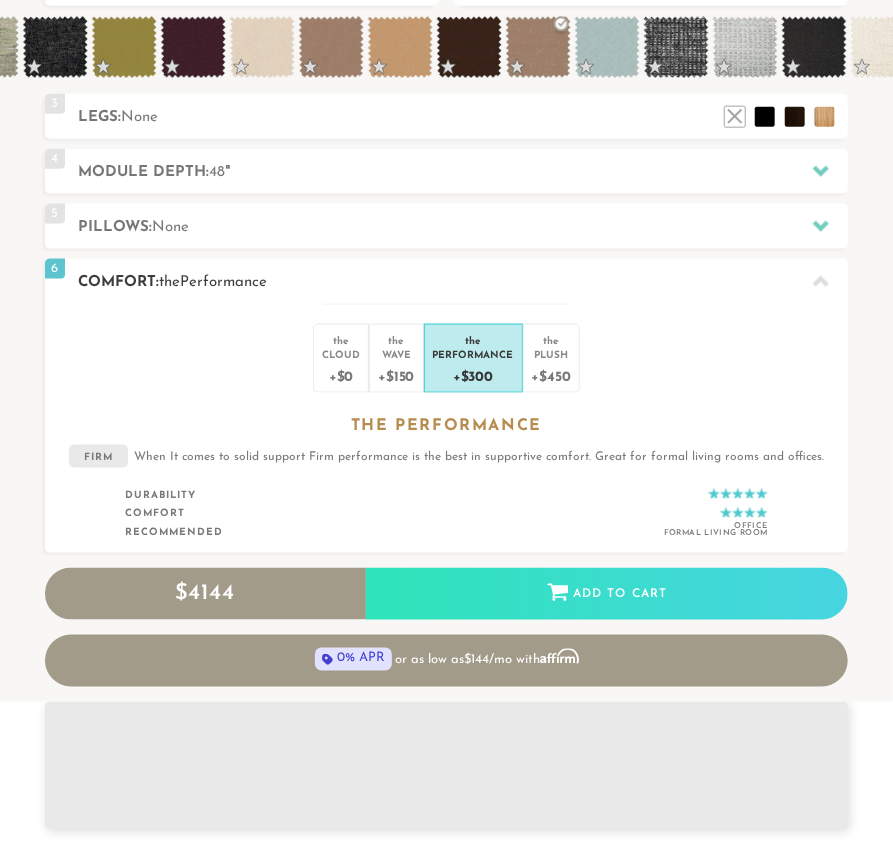 click on "+$300" at bounding box center (473, 375) 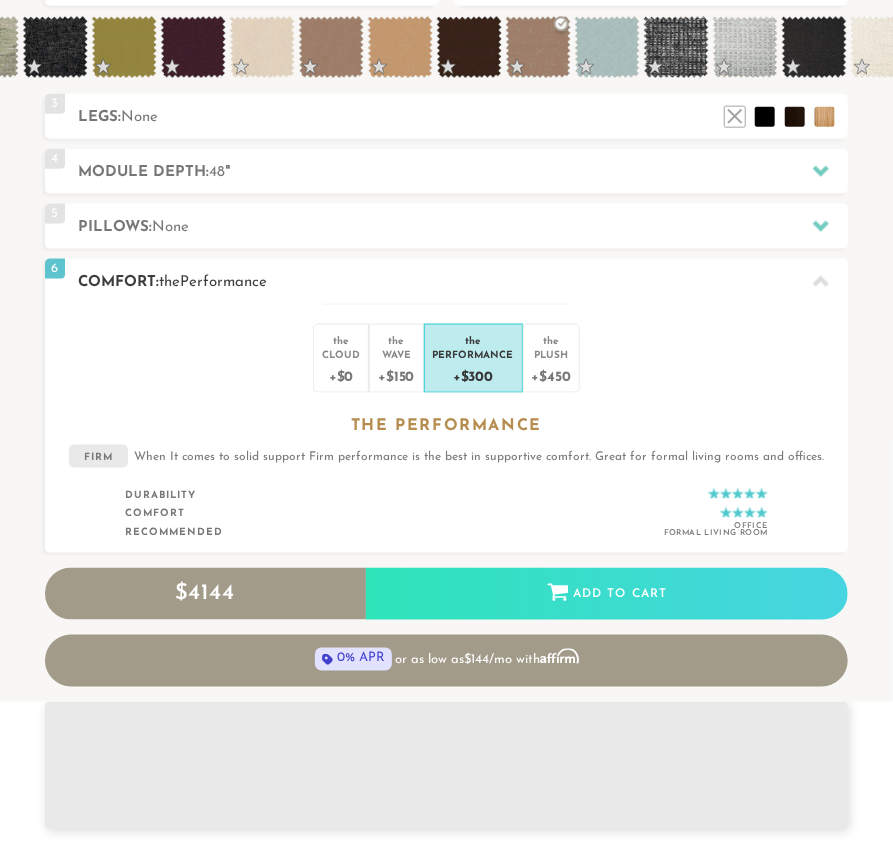 click on "the Cloud +$0 the Wave +$150 the Performance +$300 the Plush +$450
the PERFORMANCE
firm
When It comes to solid support Firm performance is the best in supportive comfort. Great for formal living rooms and offices.
Durability
Comfort
Recommended Office Formal Living Room" at bounding box center (447, 429) 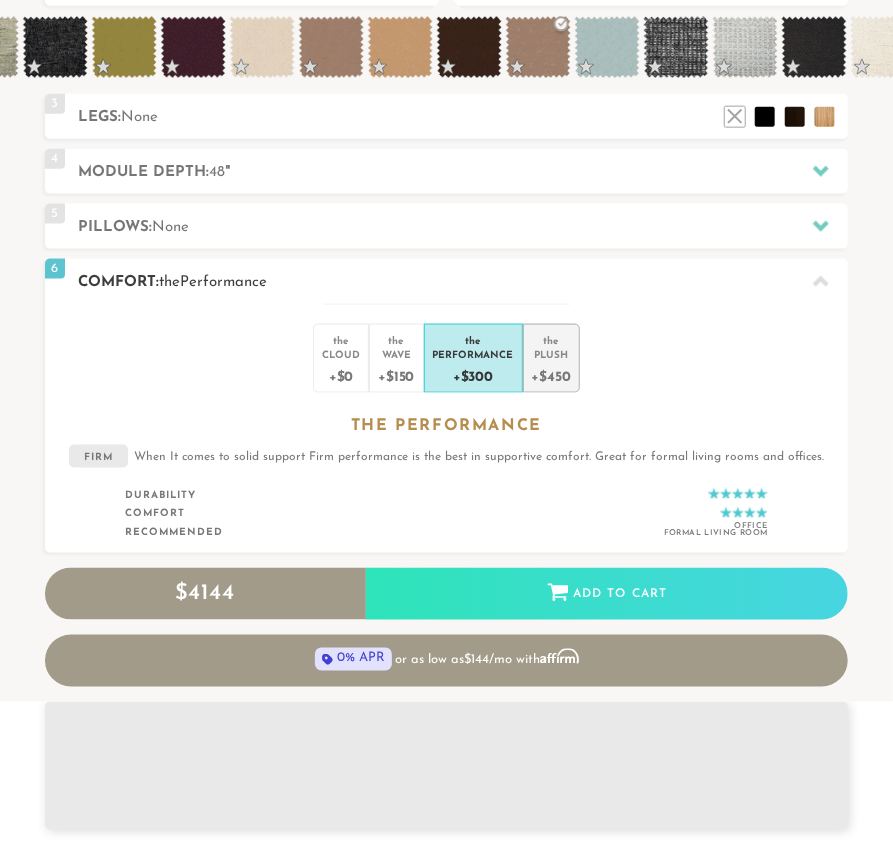 click on "+$450" at bounding box center [551, 375] 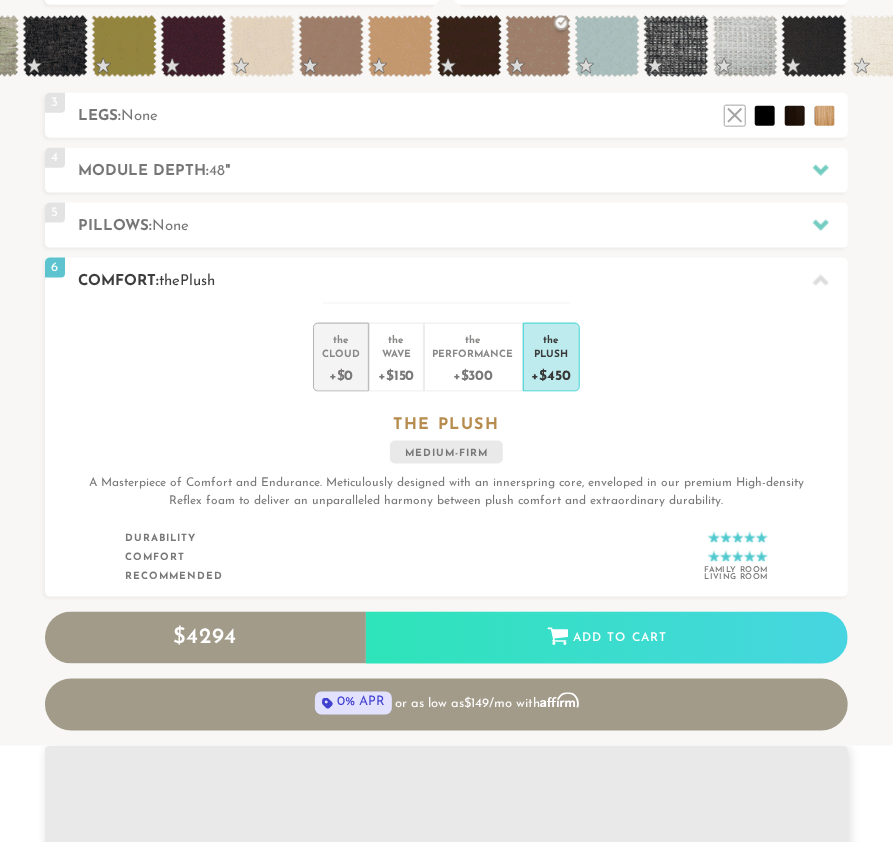 click on "Cloud" at bounding box center (341, 353) 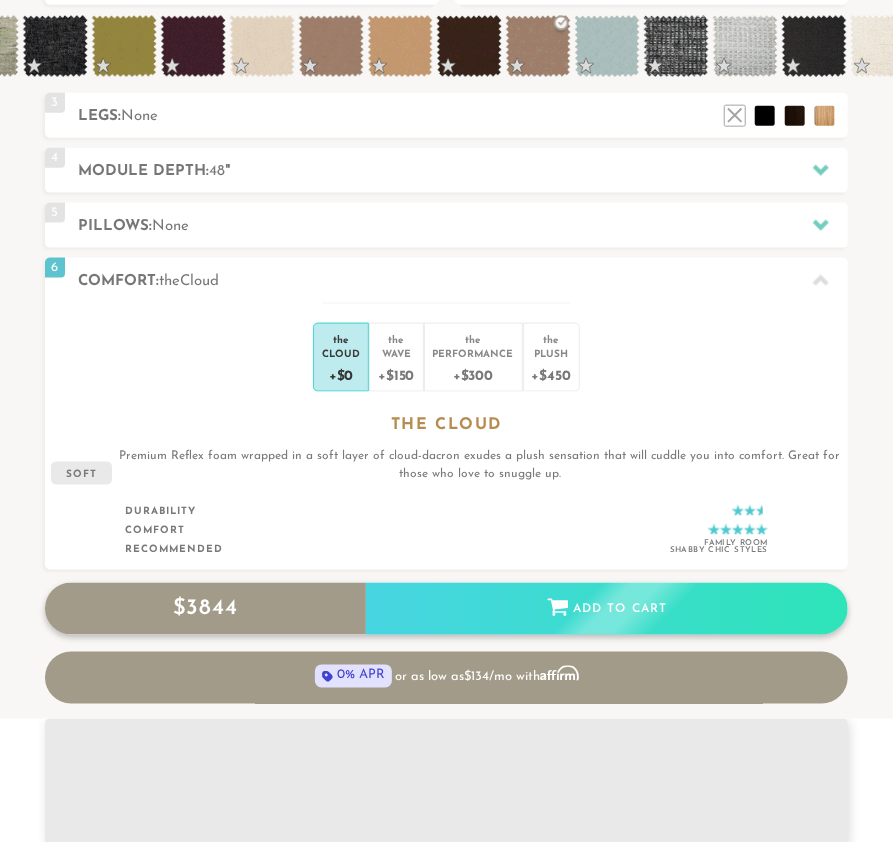 click on "Add to Cart" at bounding box center [607, 610] 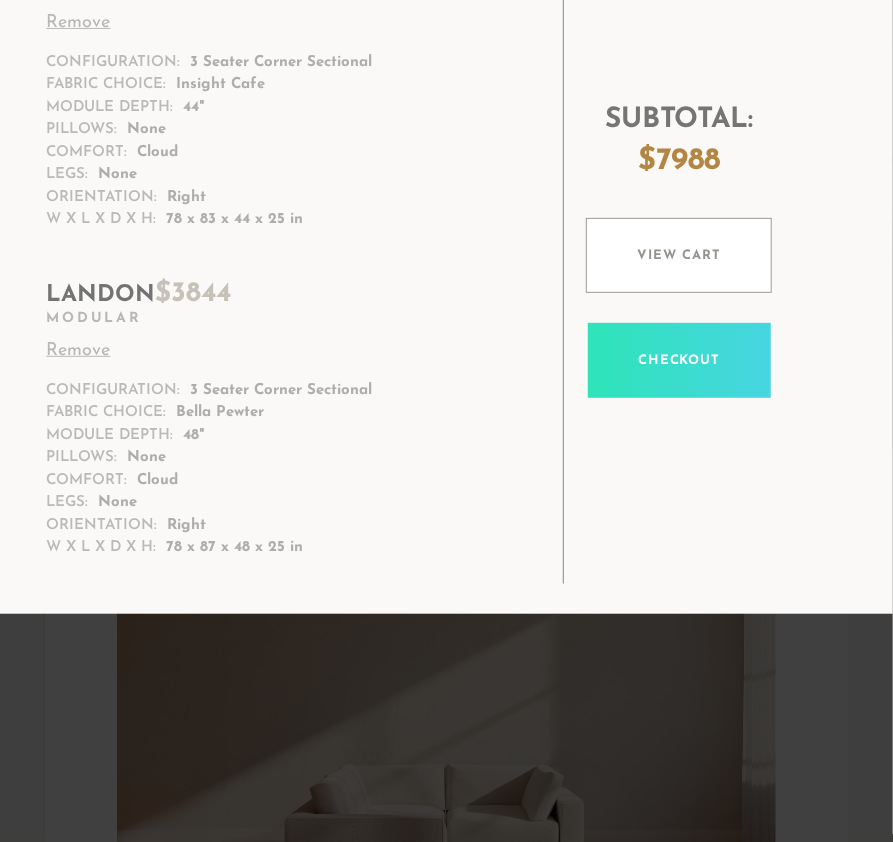 scroll, scrollTop: 509, scrollLeft: 0, axis: vertical 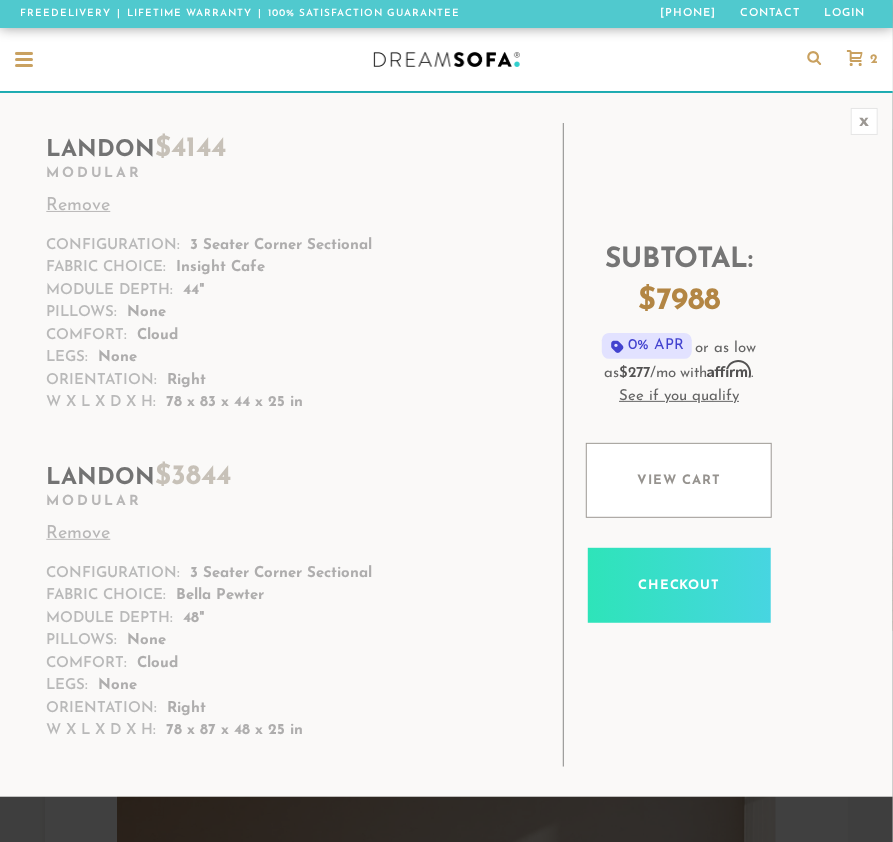 click on "Fabric Choice:" at bounding box center (106, 268) 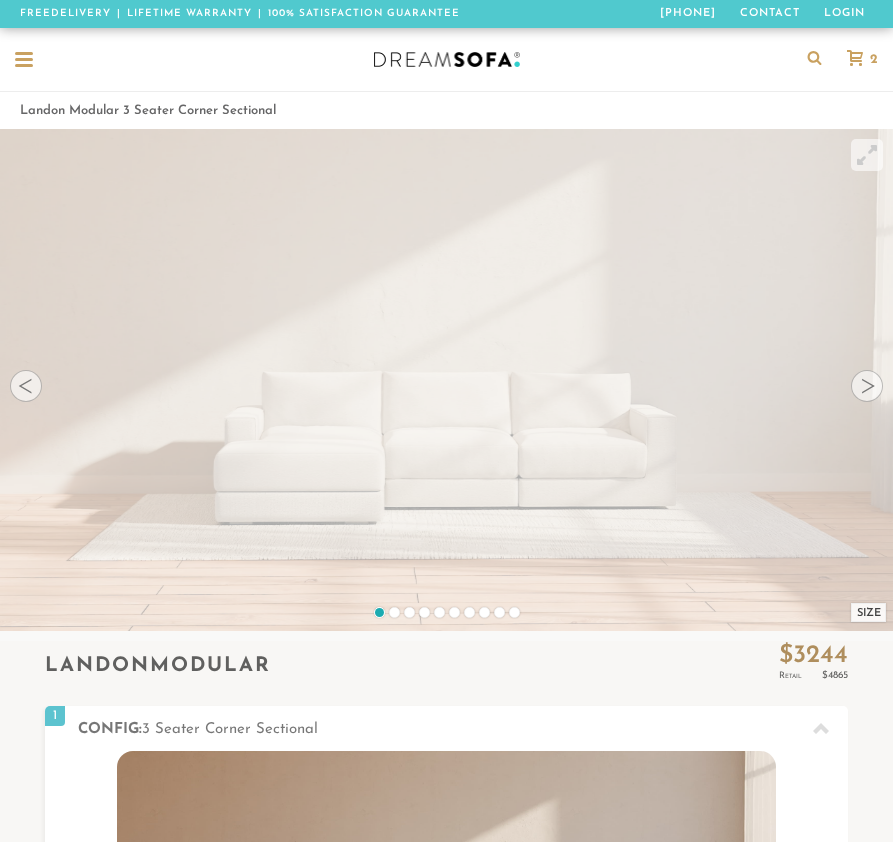 scroll, scrollTop: 0, scrollLeft: 0, axis: both 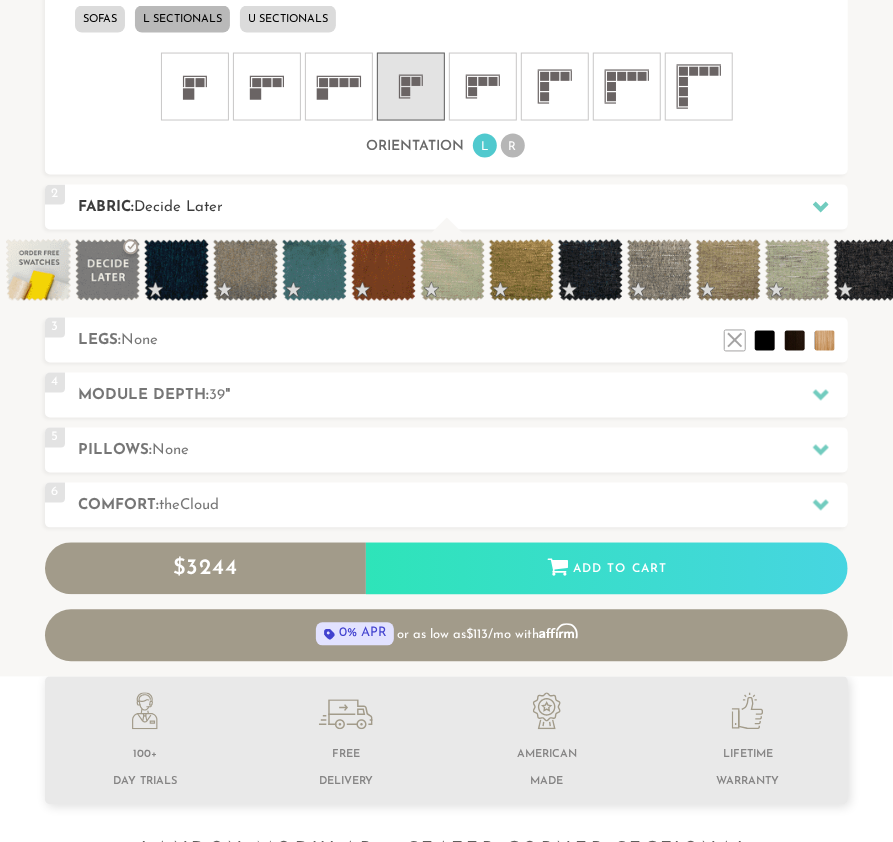 click on "Fabric:  Decide Later" at bounding box center [463, 208] 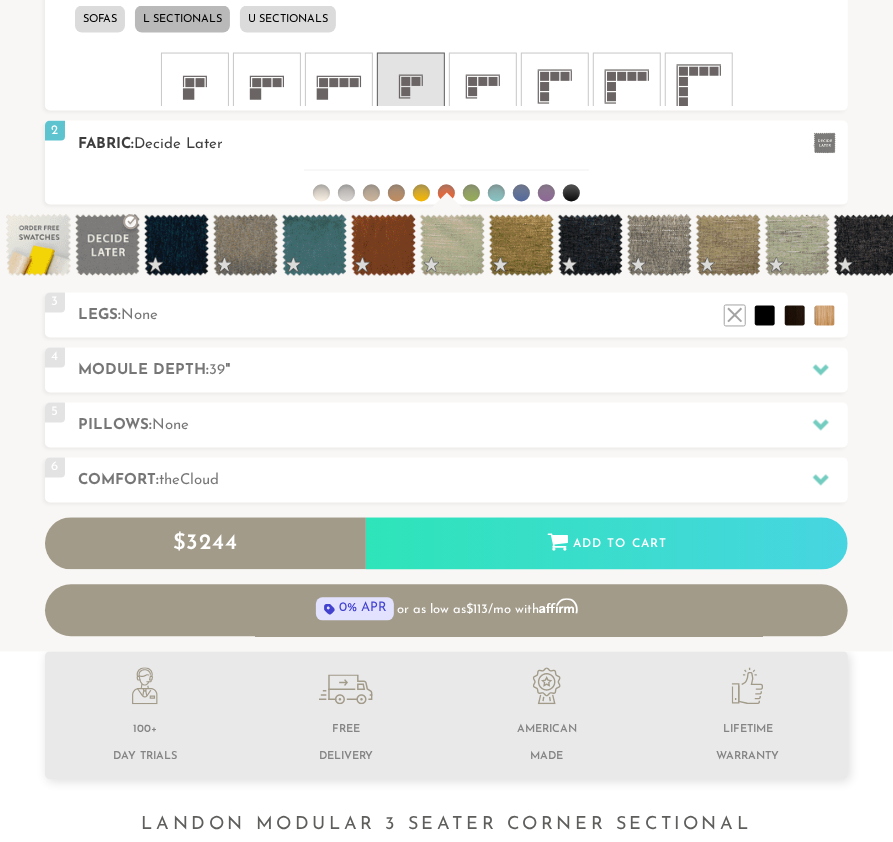 scroll, scrollTop: 1, scrollLeft: 0, axis: vertical 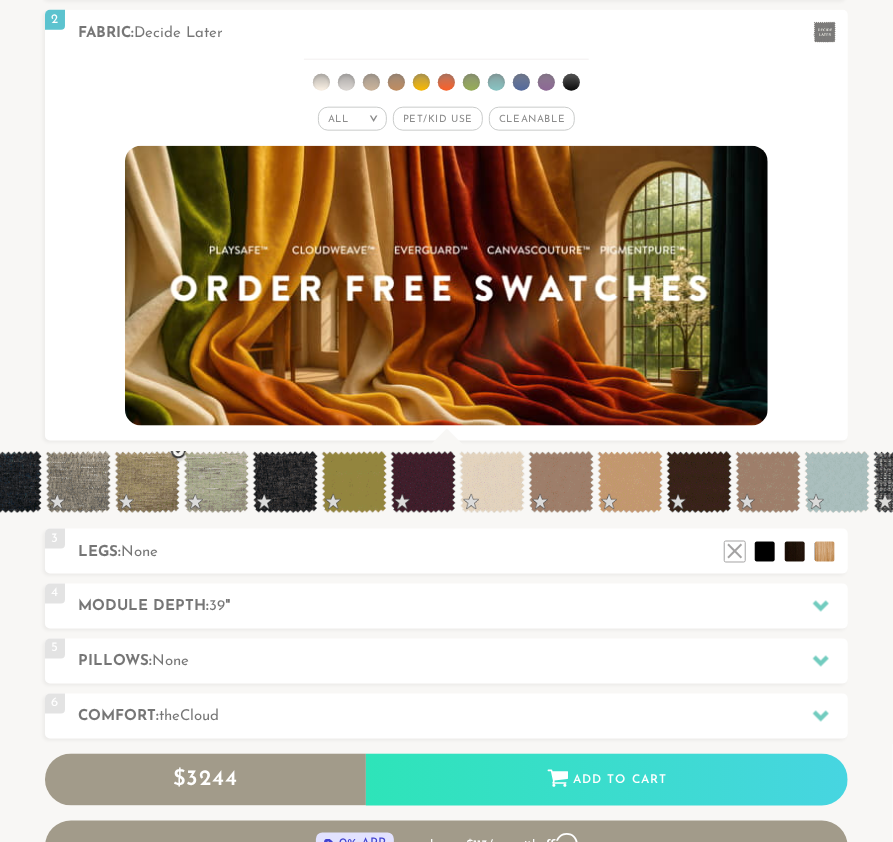 click at bounding box center [699, 482] 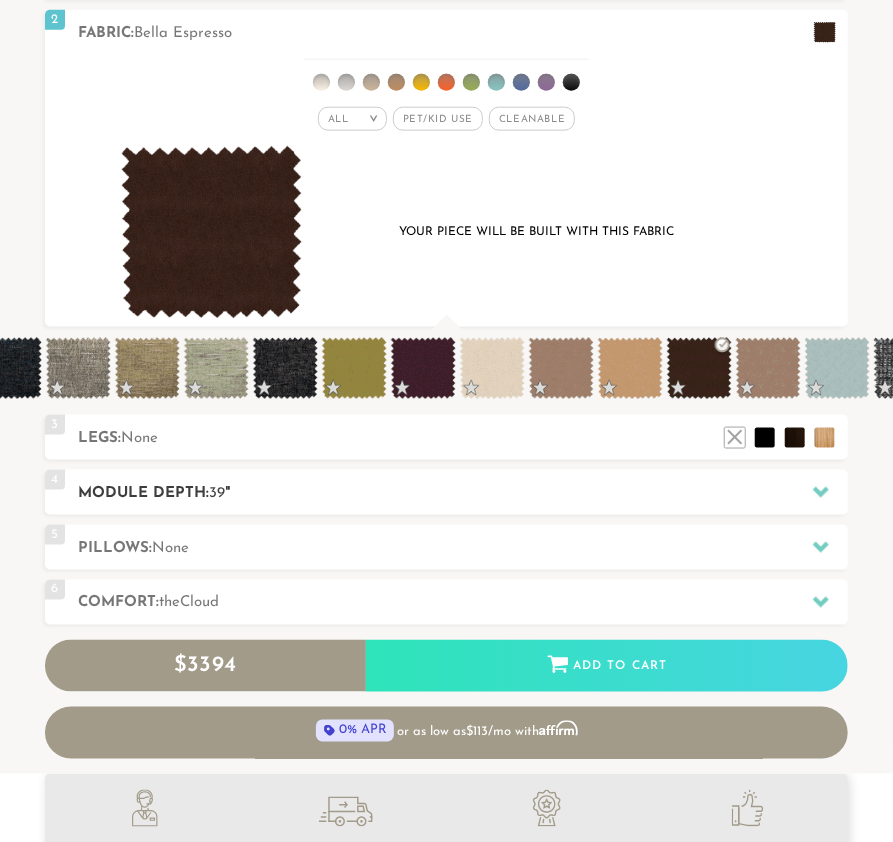 scroll, scrollTop: 19931, scrollLeft: 893, axis: both 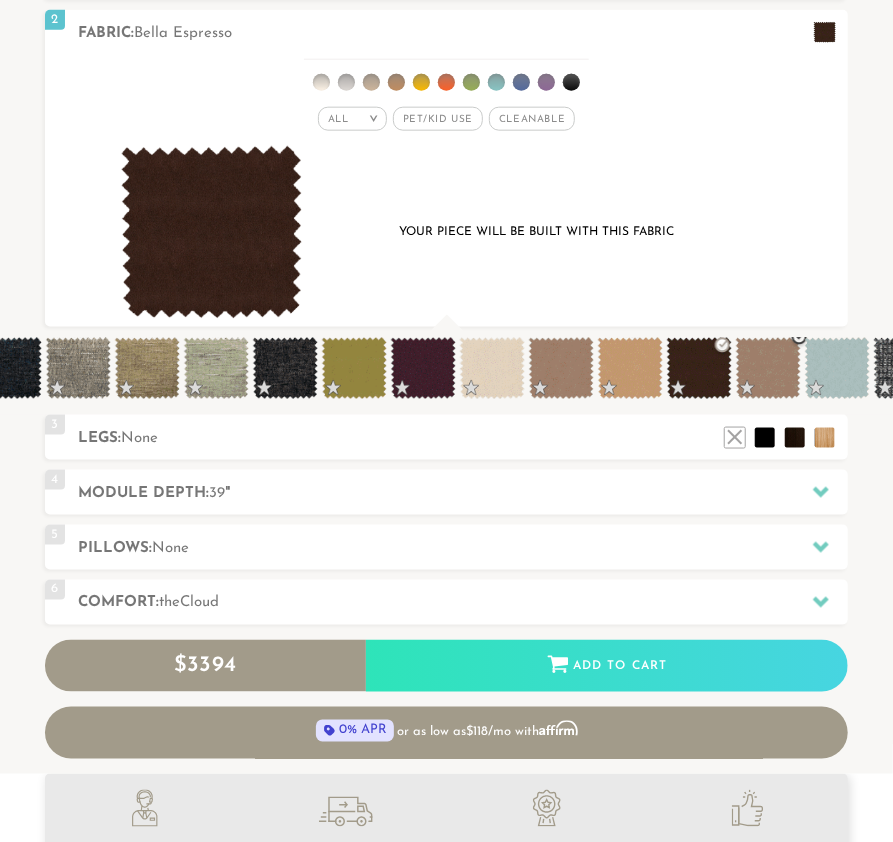 click at bounding box center [768, 368] 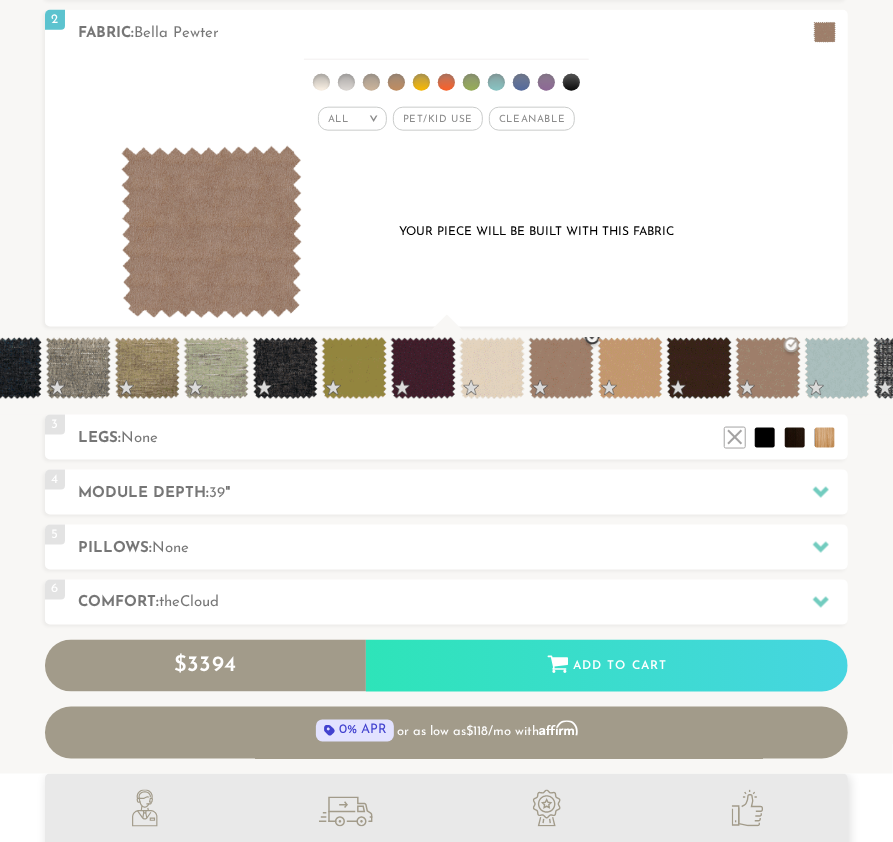 click at bounding box center [561, 368] 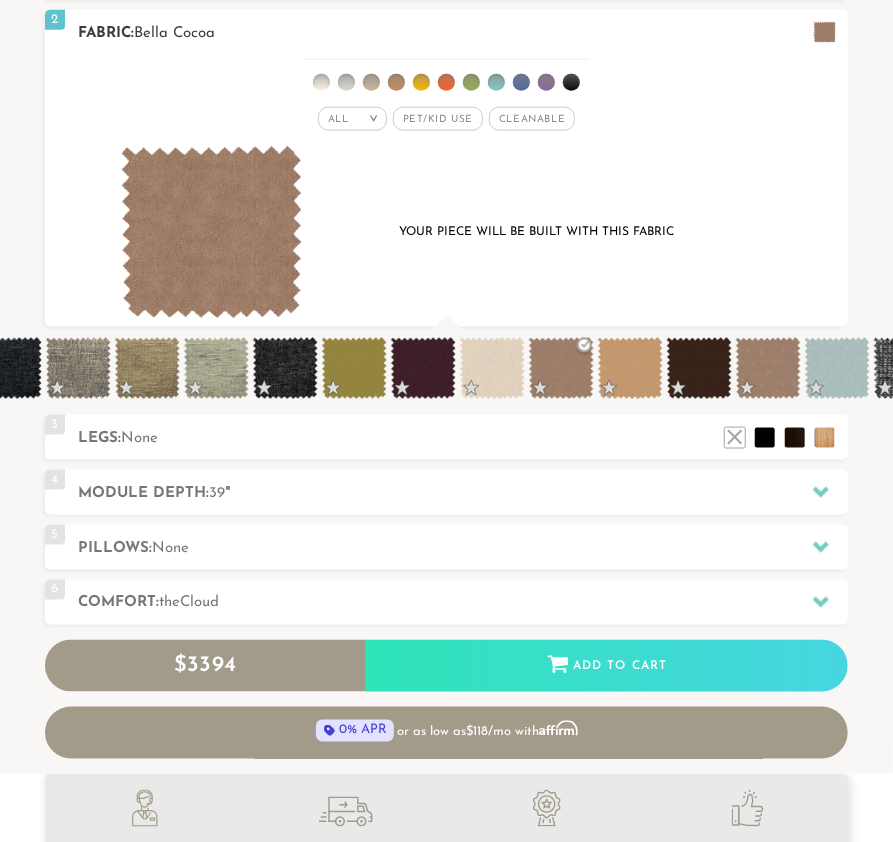 click at bounding box center (211, 232) 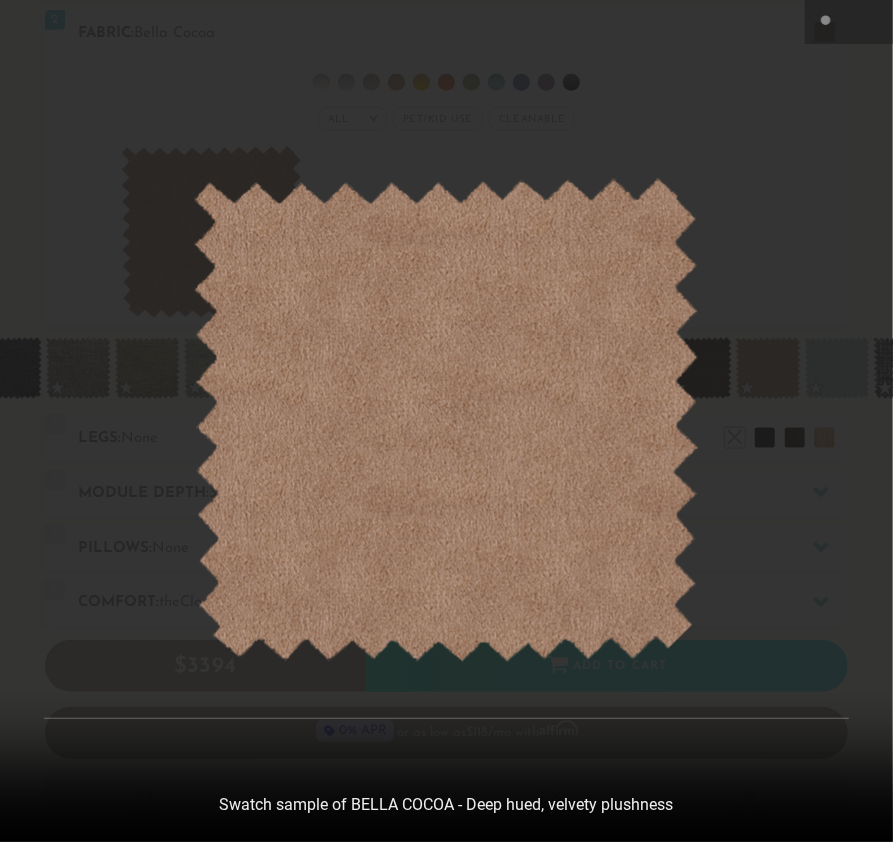 click at bounding box center (446, 421) 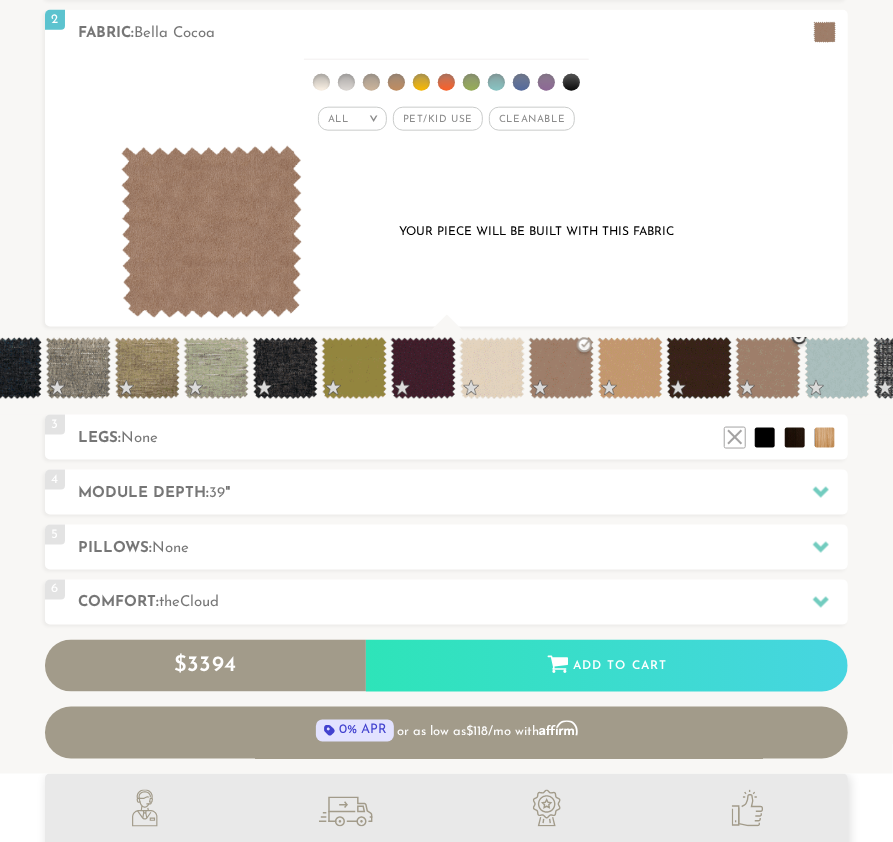 click at bounding box center (768, 368) 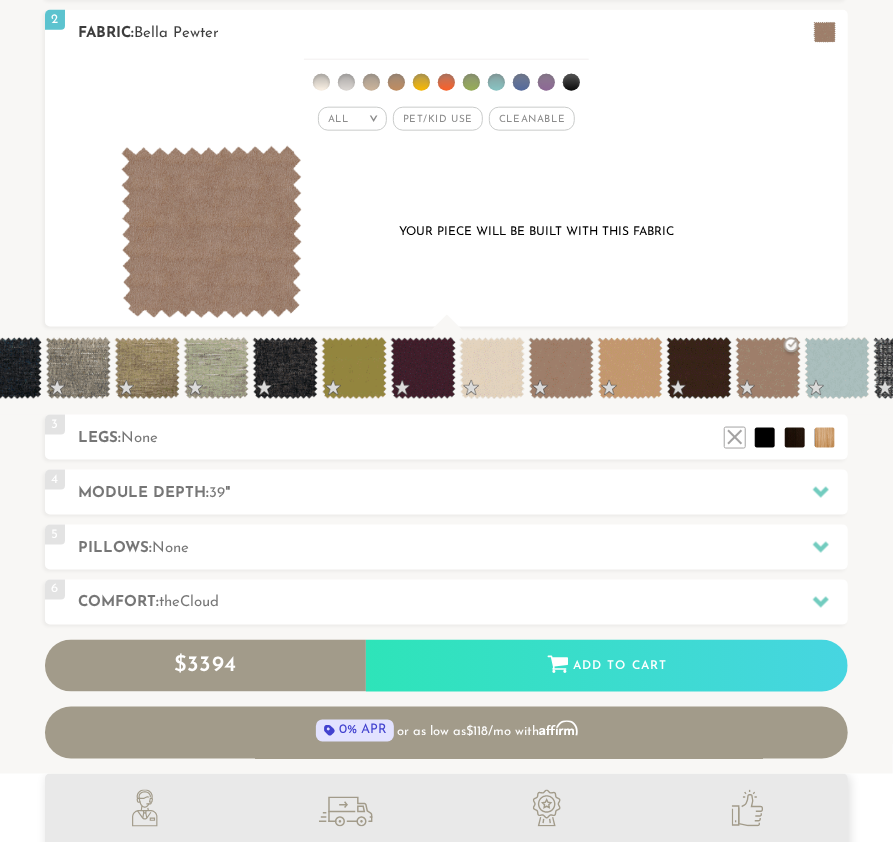 click at bounding box center (211, 232) 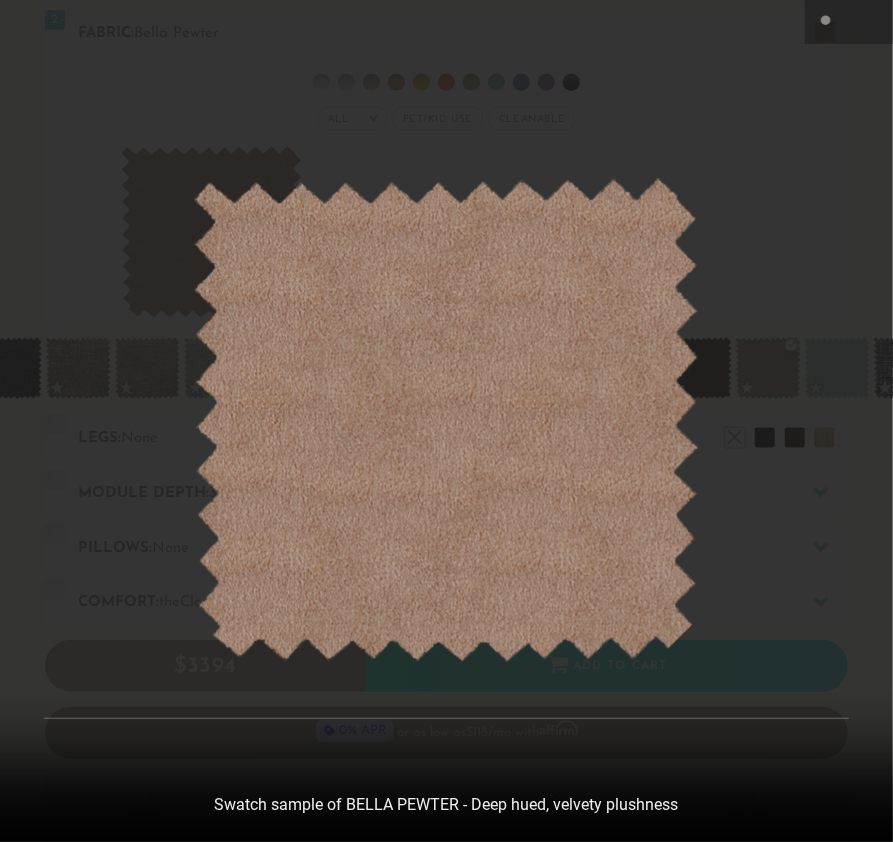 click at bounding box center (446, 421) 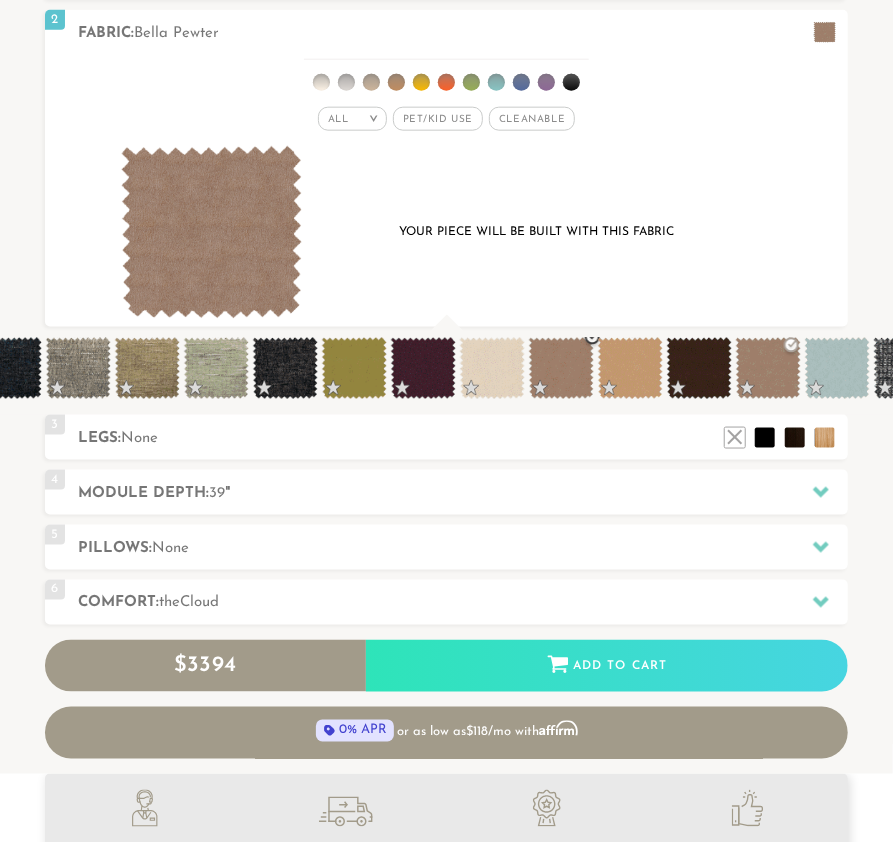 click at bounding box center (561, 368) 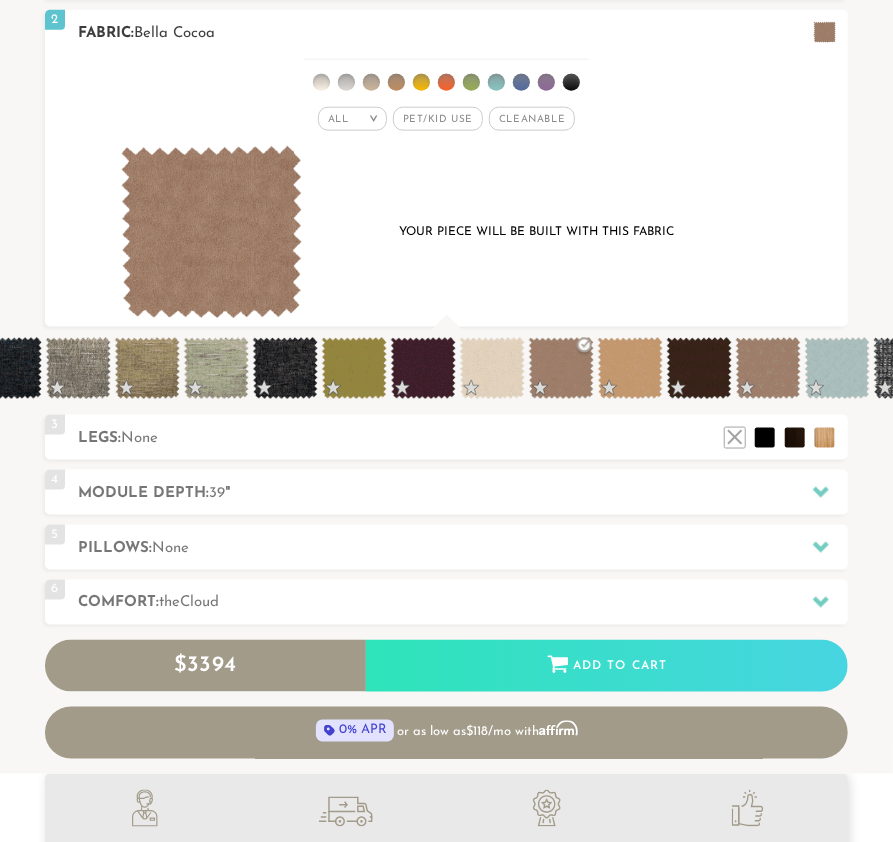 click at bounding box center (211, 232) 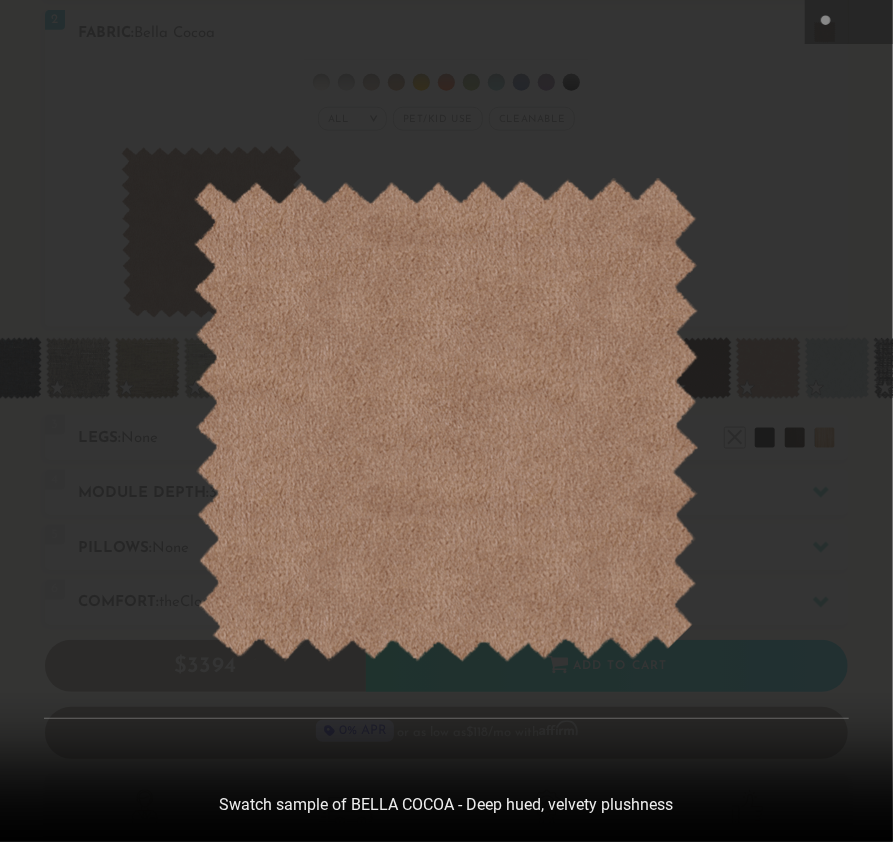 click at bounding box center [446, 421] 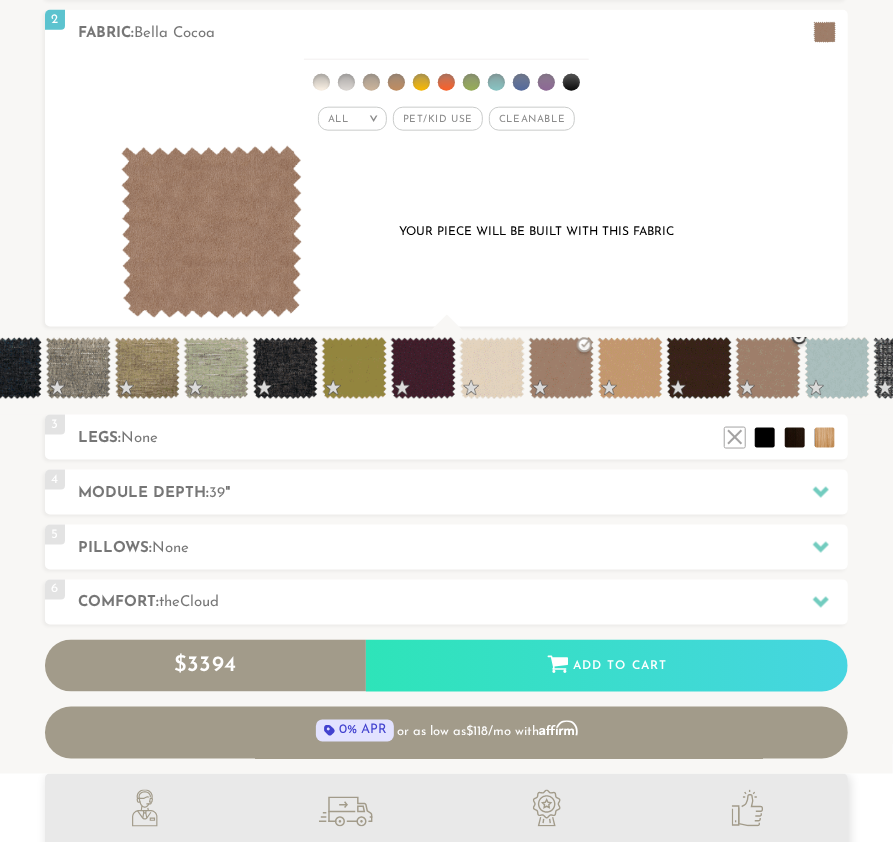 click at bounding box center [768, 368] 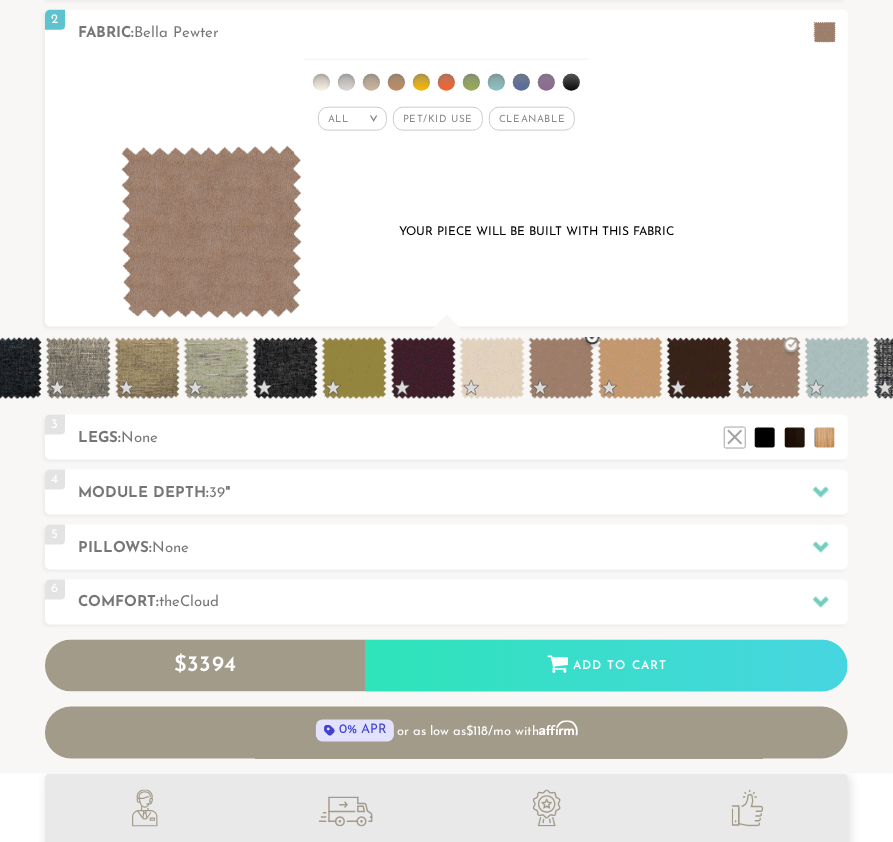 click at bounding box center (561, 368) 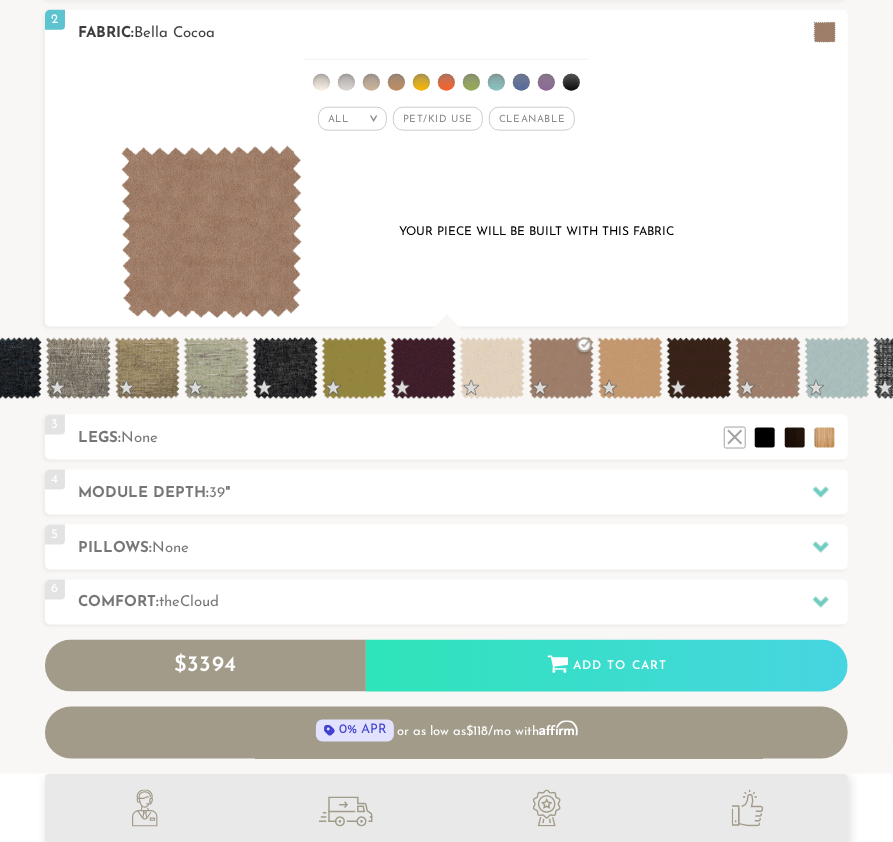 click at bounding box center [211, 232] 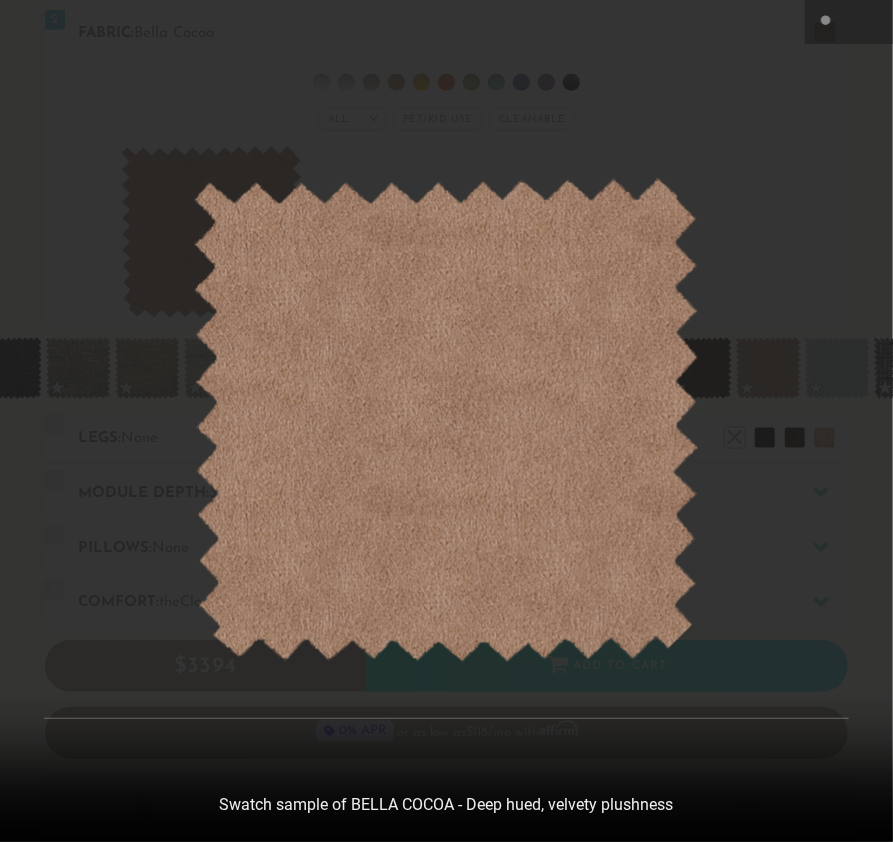 click at bounding box center [446, 421] 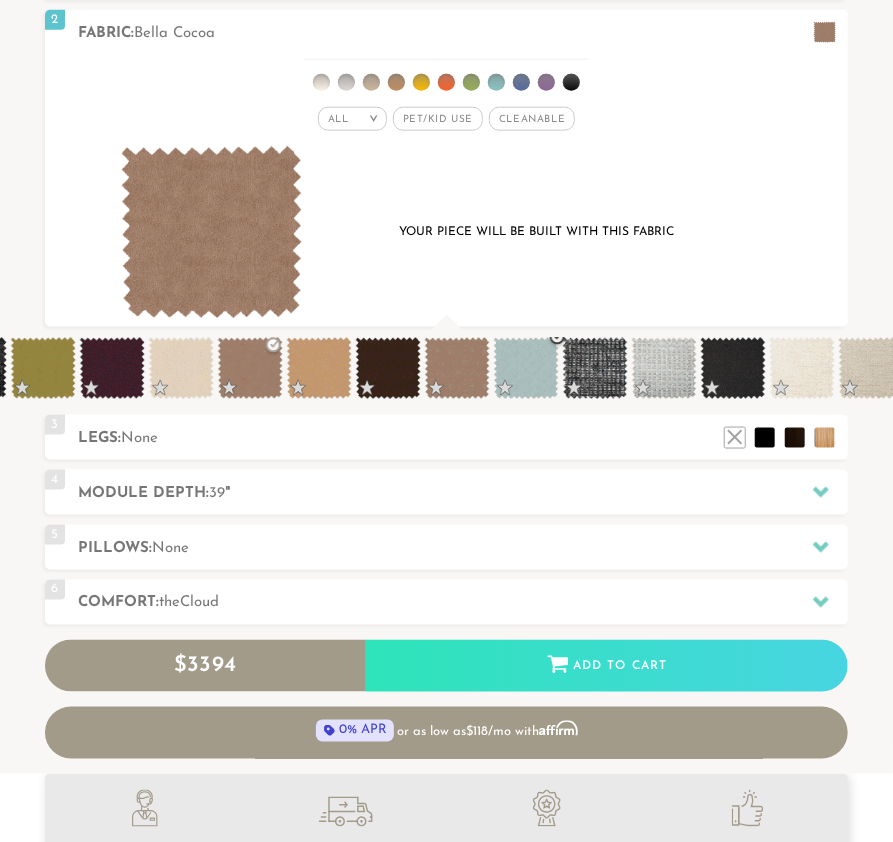 scroll, scrollTop: 0, scrollLeft: 932, axis: horizontal 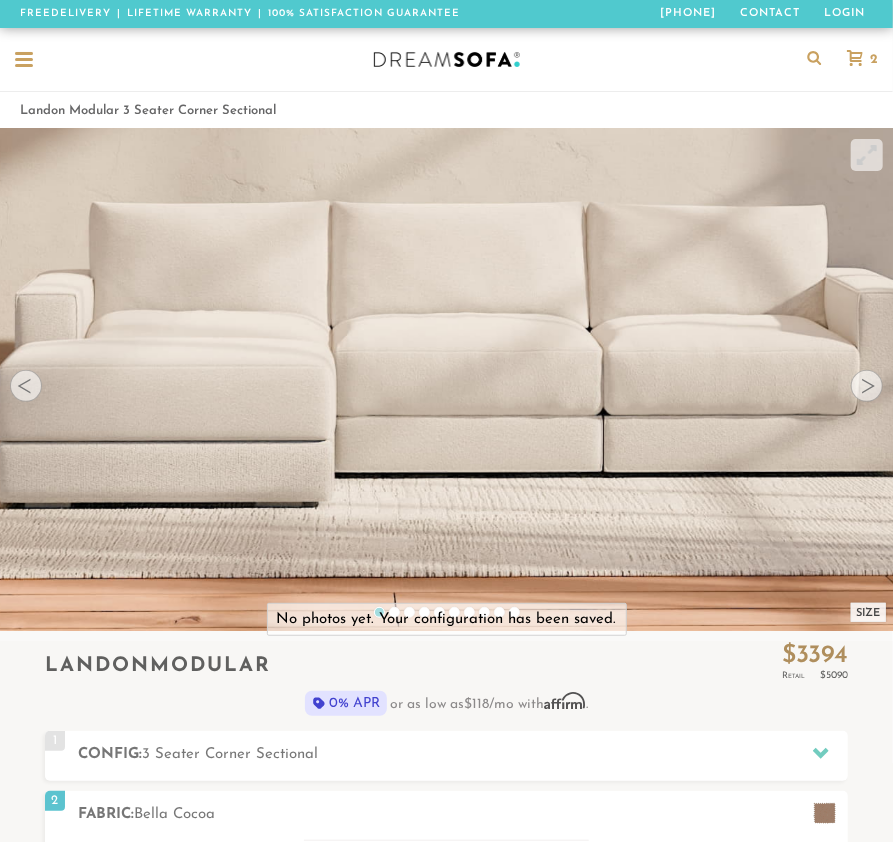click 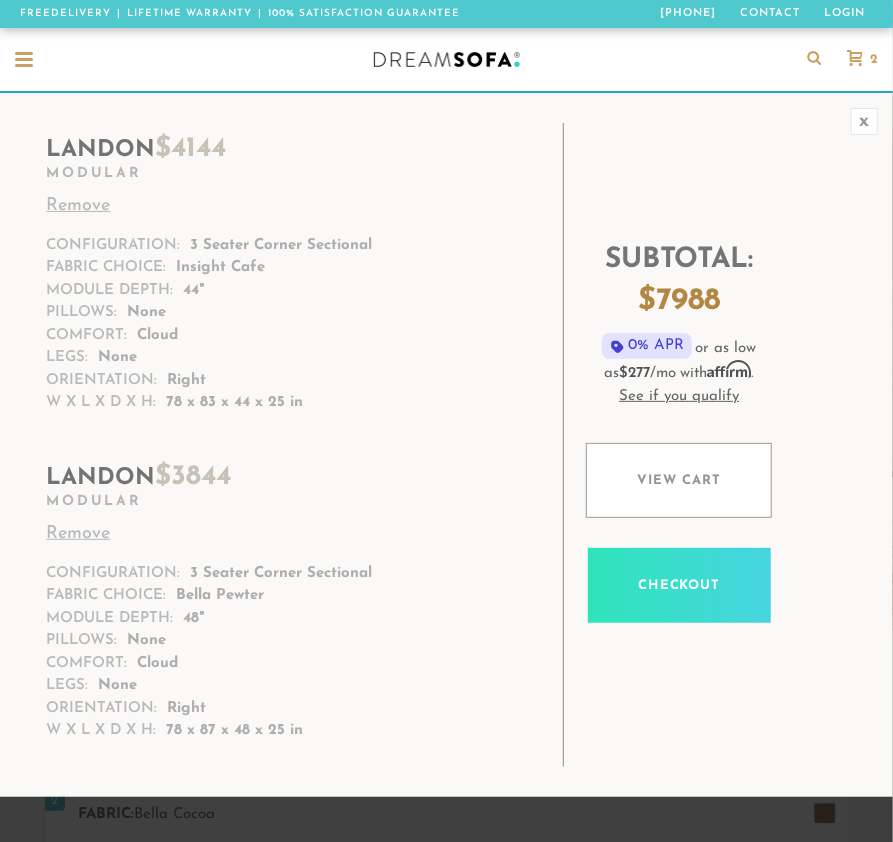 click on "Bella Pewter" at bounding box center (220, 596) 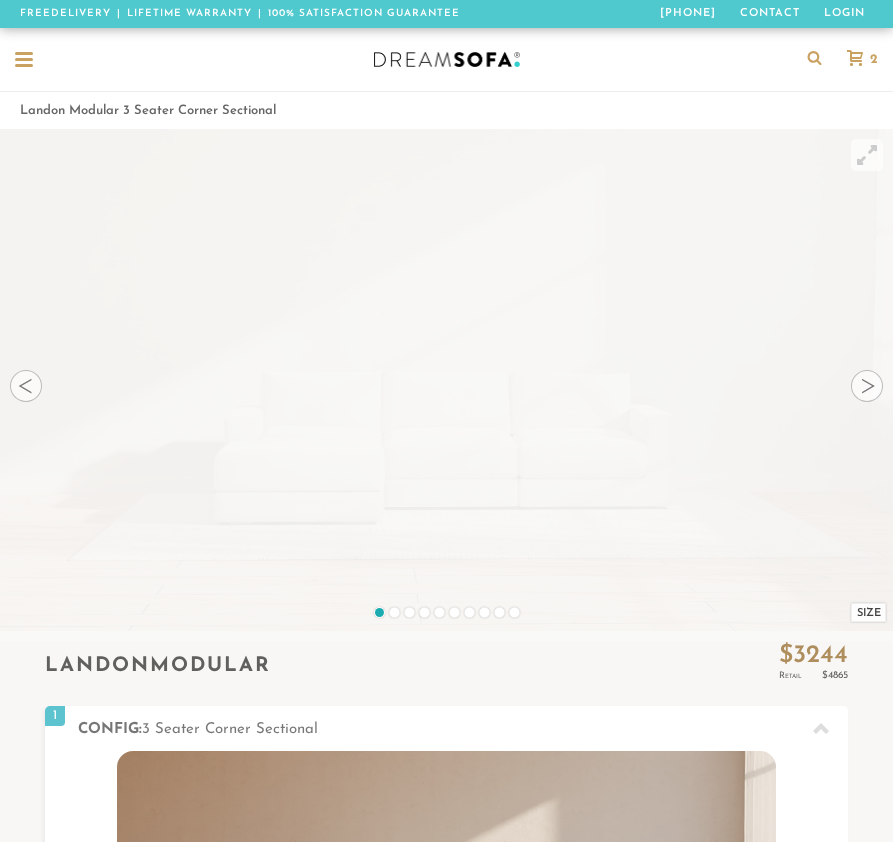 scroll, scrollTop: 186, scrollLeft: 0, axis: vertical 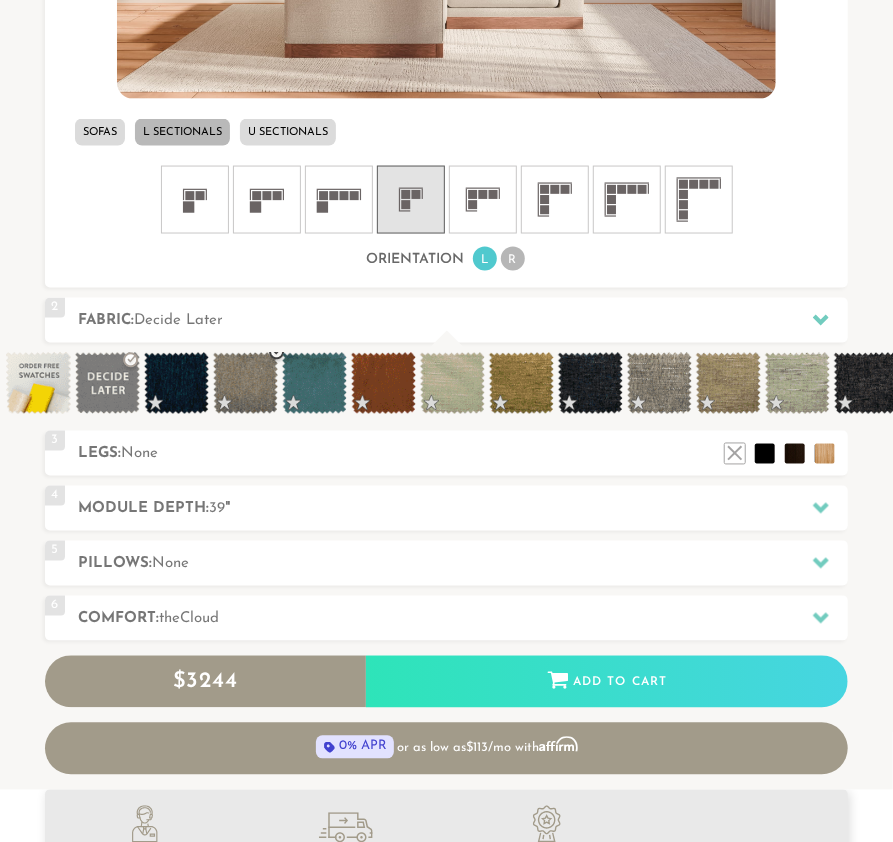 click at bounding box center [245, 384] 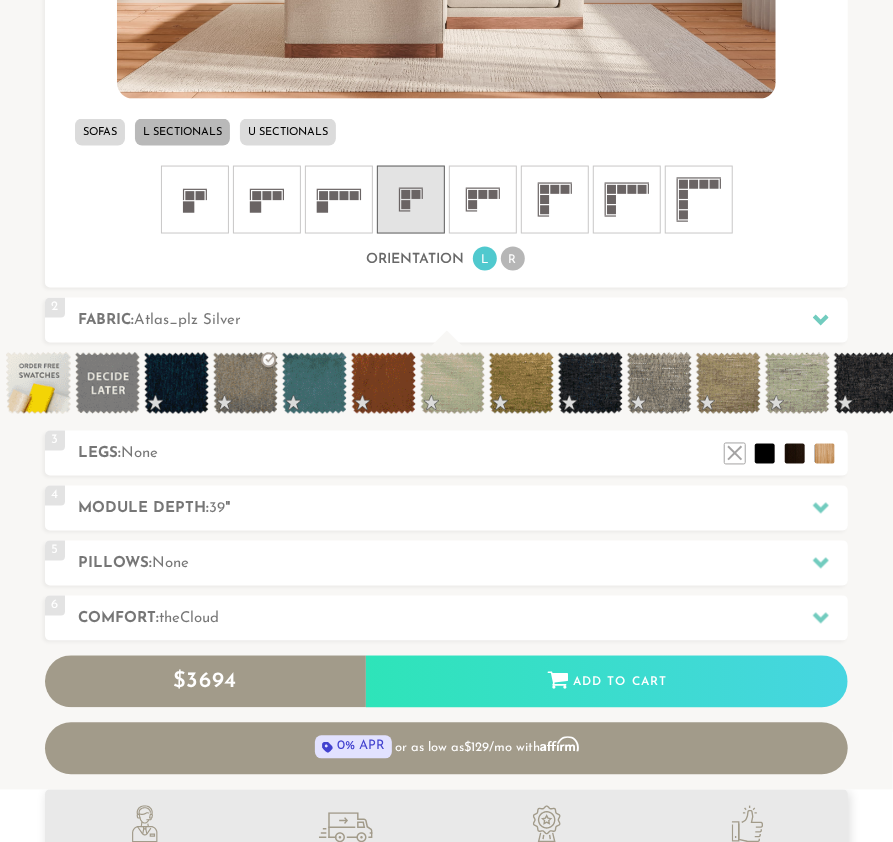 click at bounding box center [446, 389] 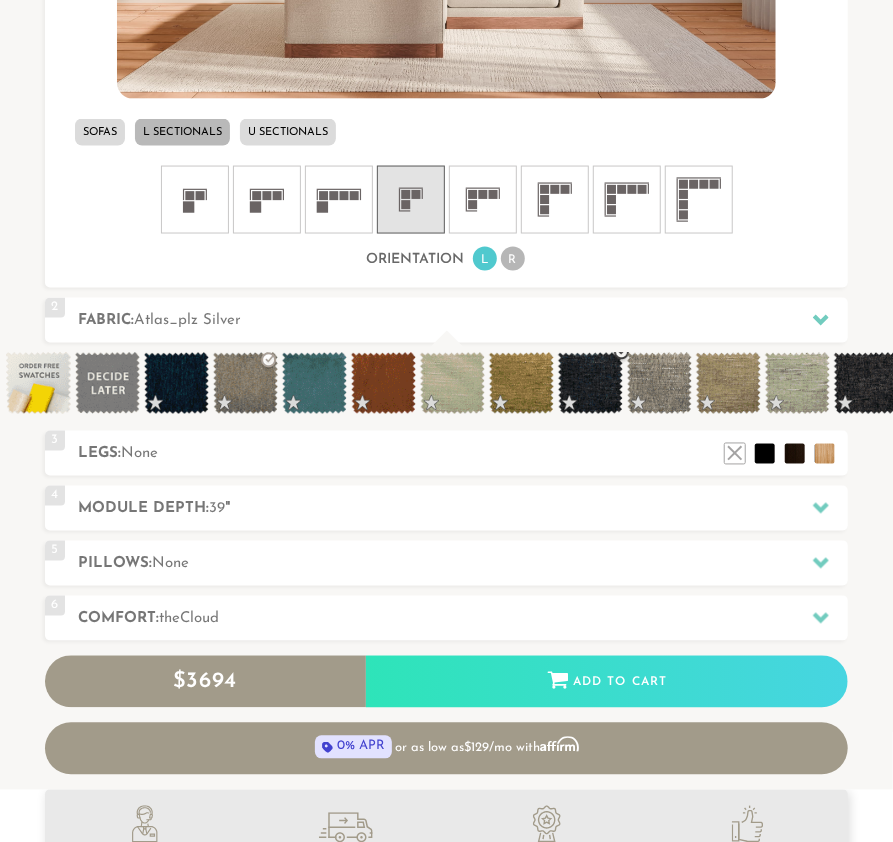click at bounding box center [590, 384] 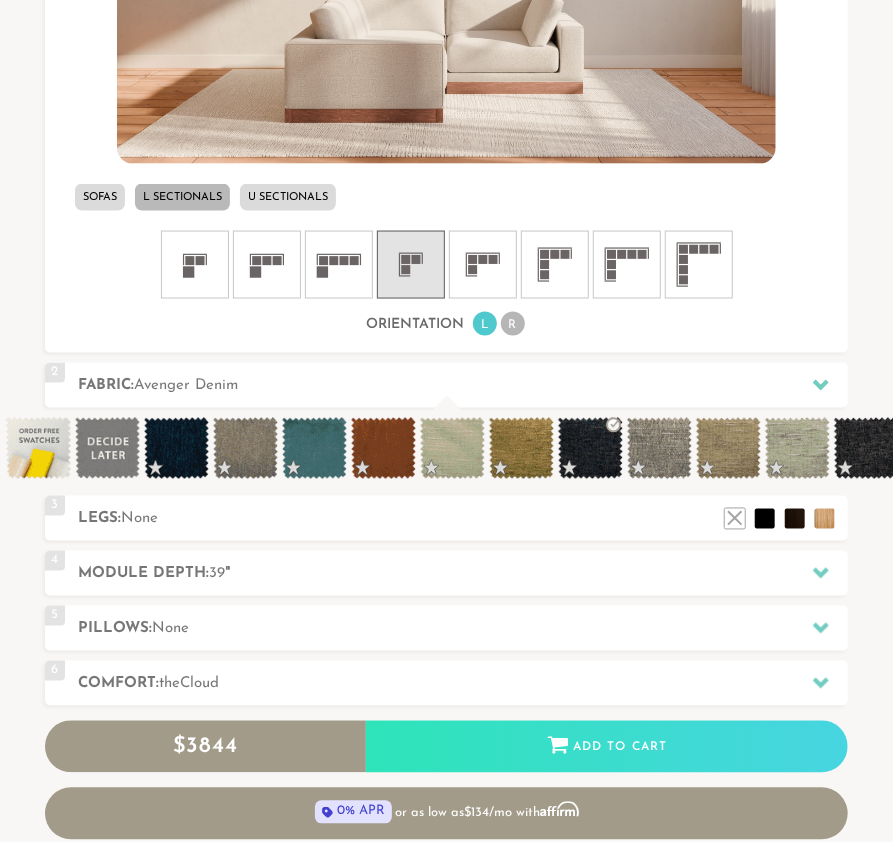 scroll, scrollTop: 984, scrollLeft: 0, axis: vertical 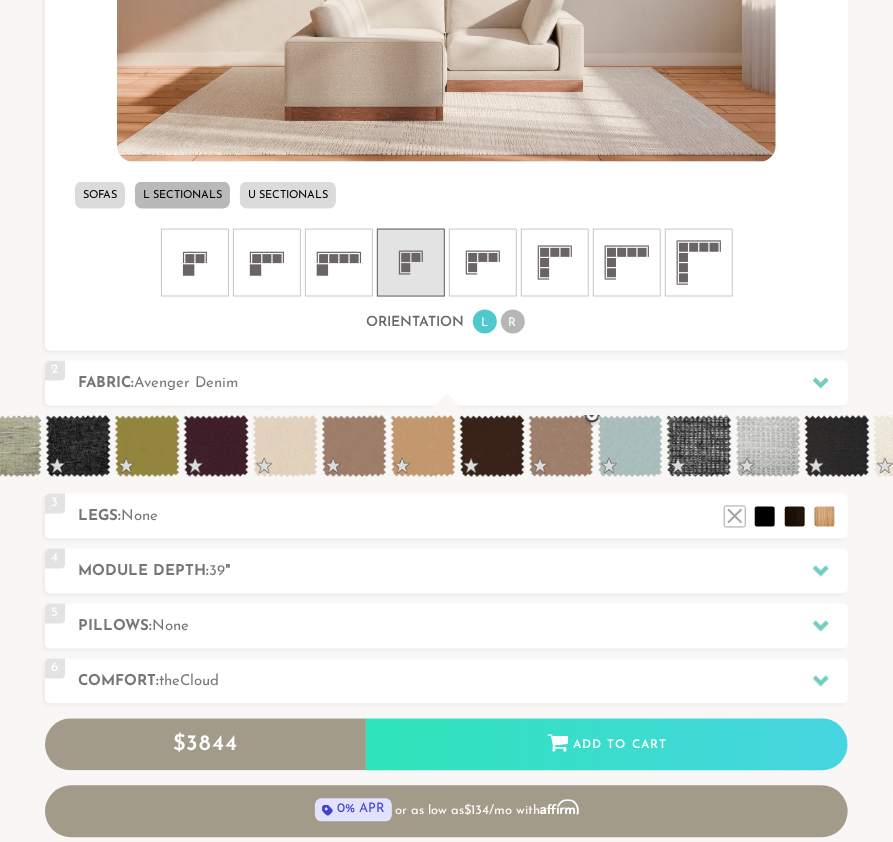 click at bounding box center (561, 447) 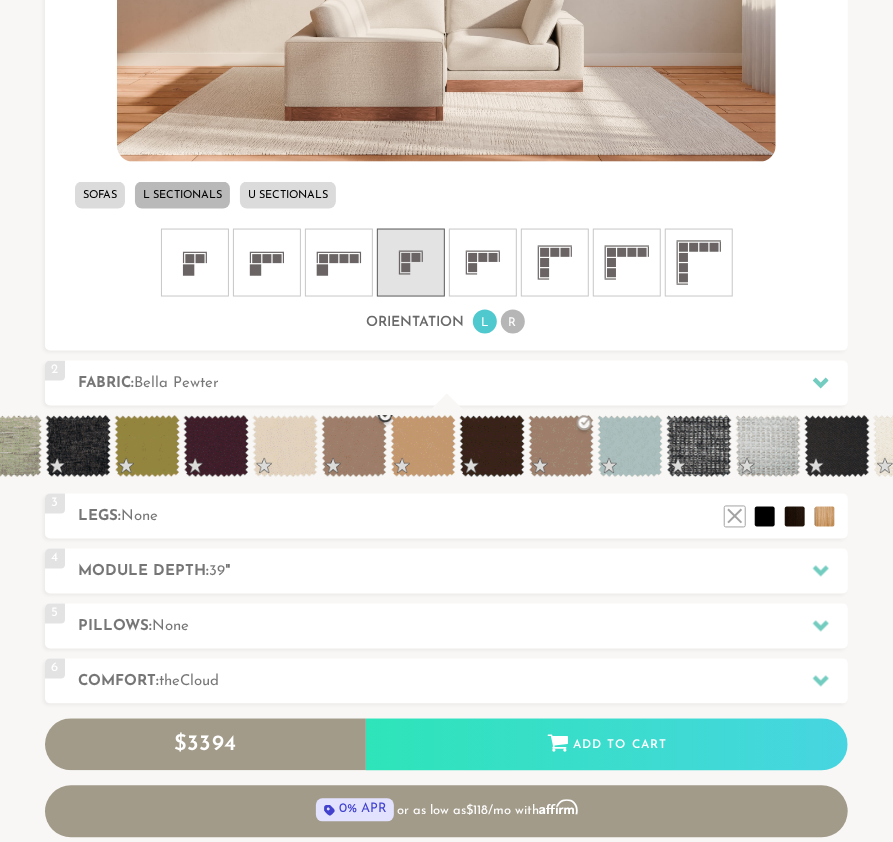 click at bounding box center [354, 447] 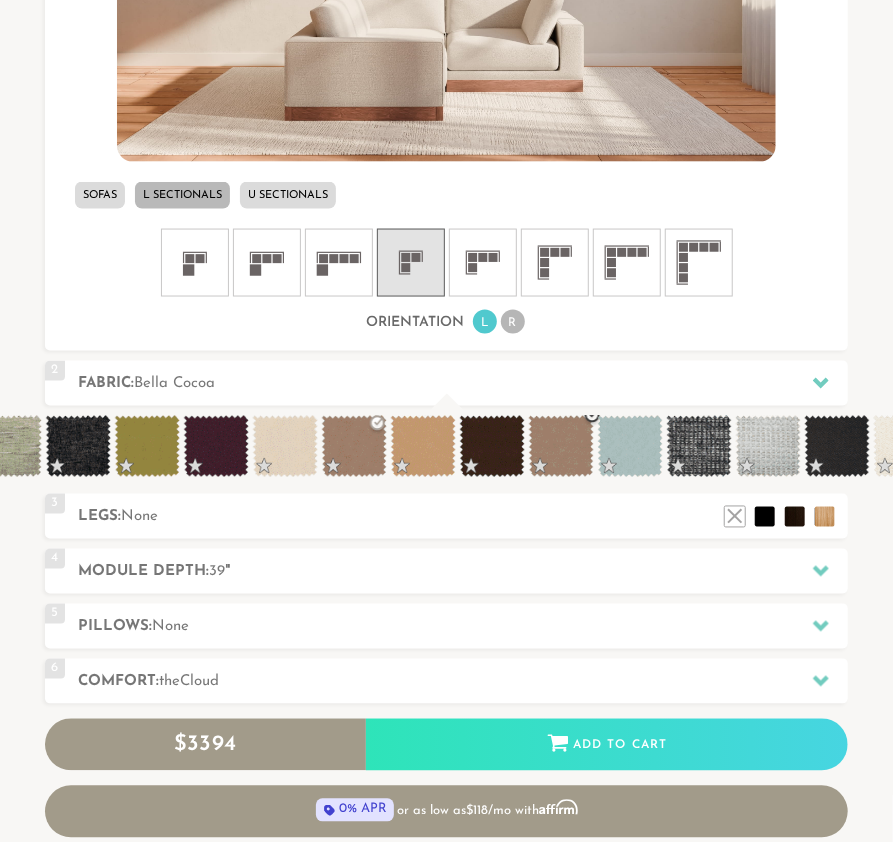 click at bounding box center (561, 447) 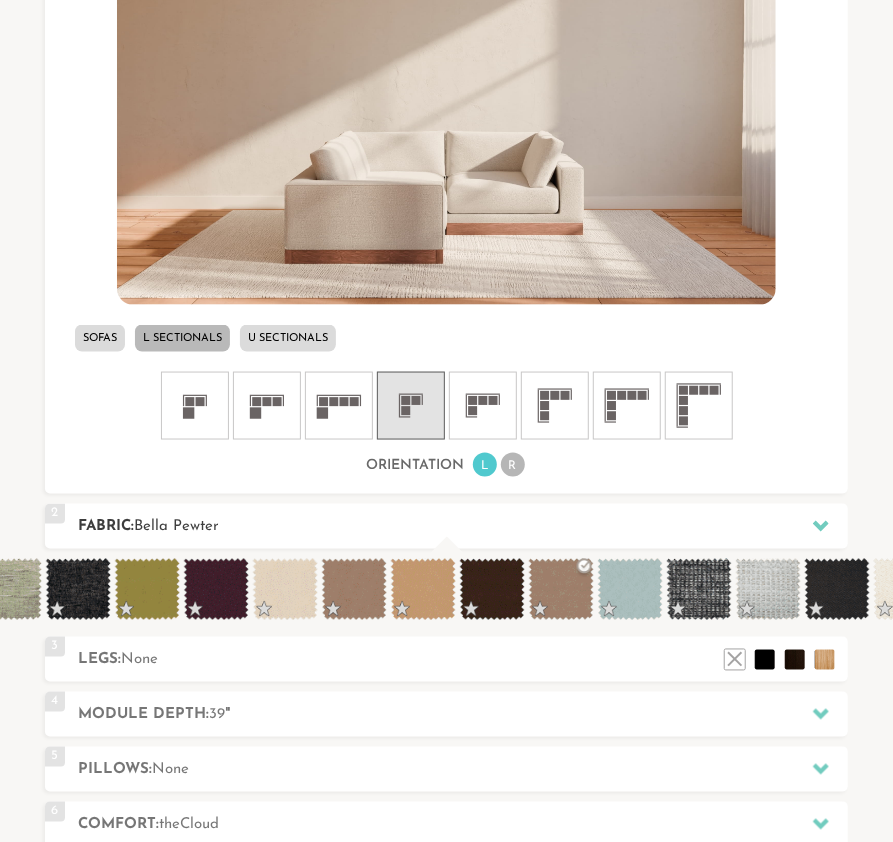 scroll, scrollTop: 845, scrollLeft: 0, axis: vertical 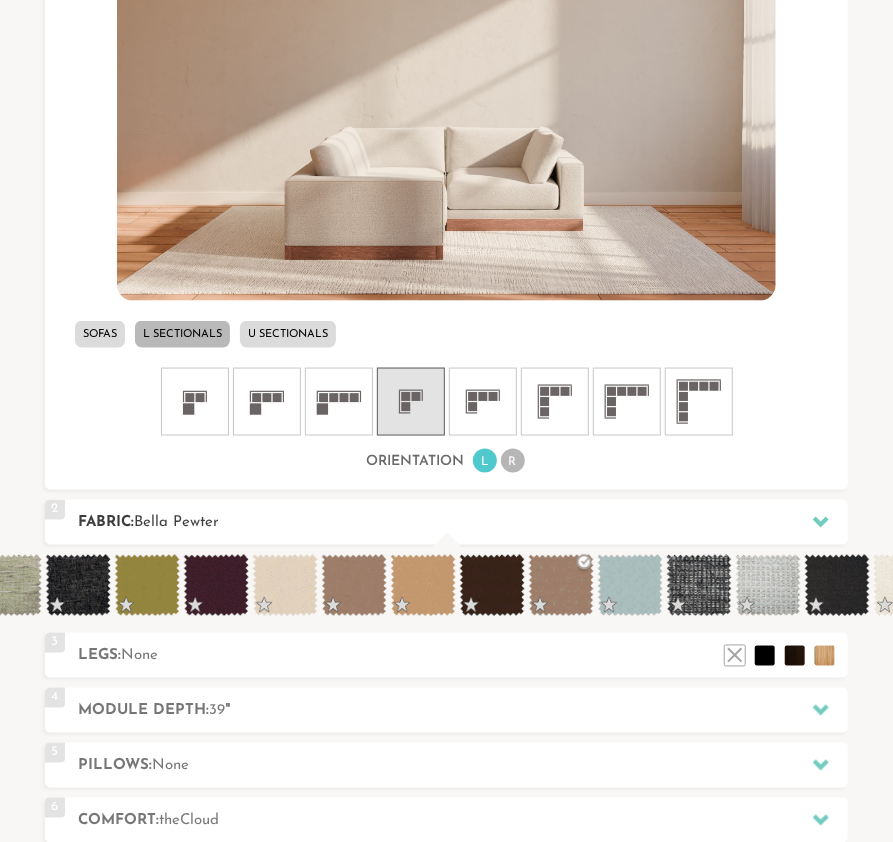 click on "Fabric:  Bella Pewter" at bounding box center [463, 523] 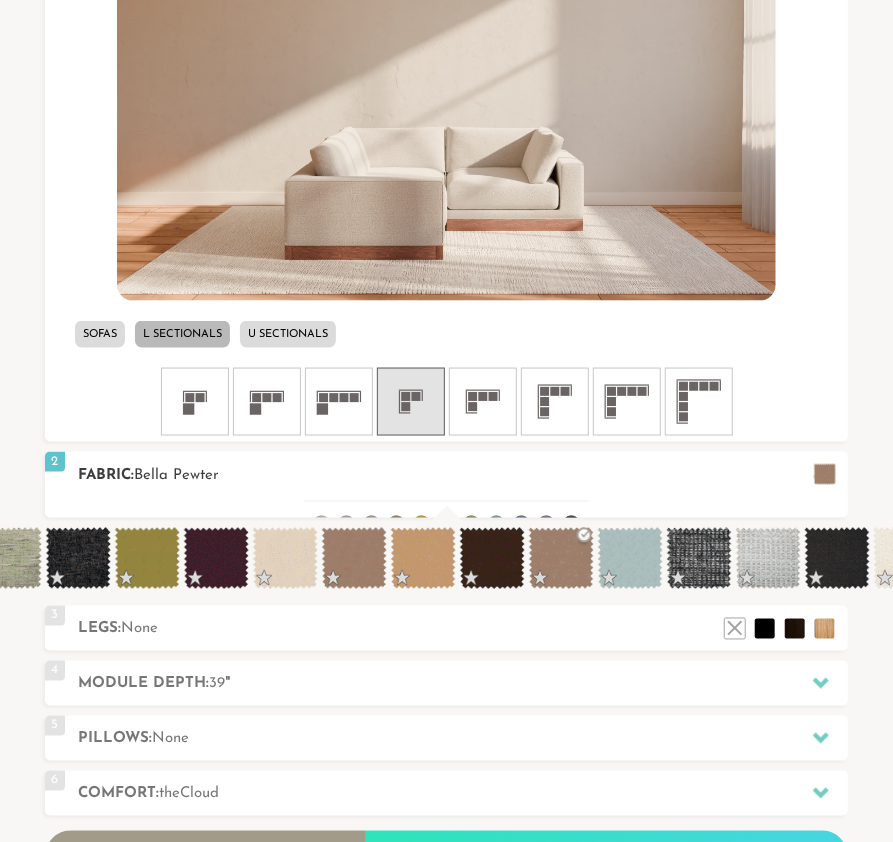 scroll, scrollTop: 1, scrollLeft: 0, axis: vertical 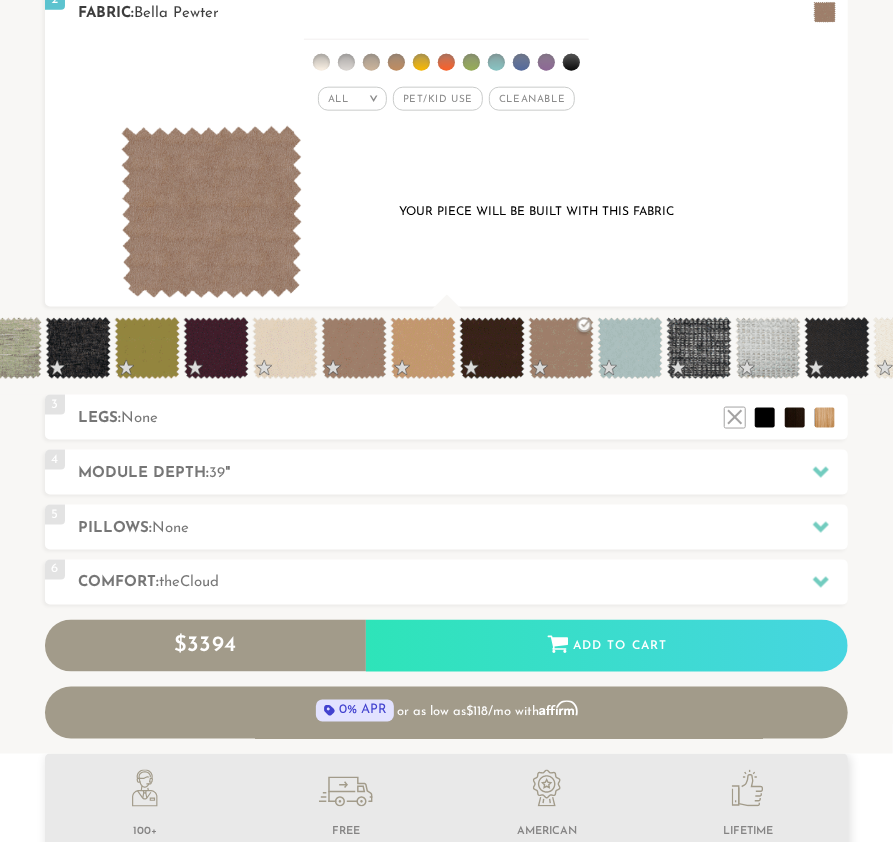 click at bounding box center [211, 212] 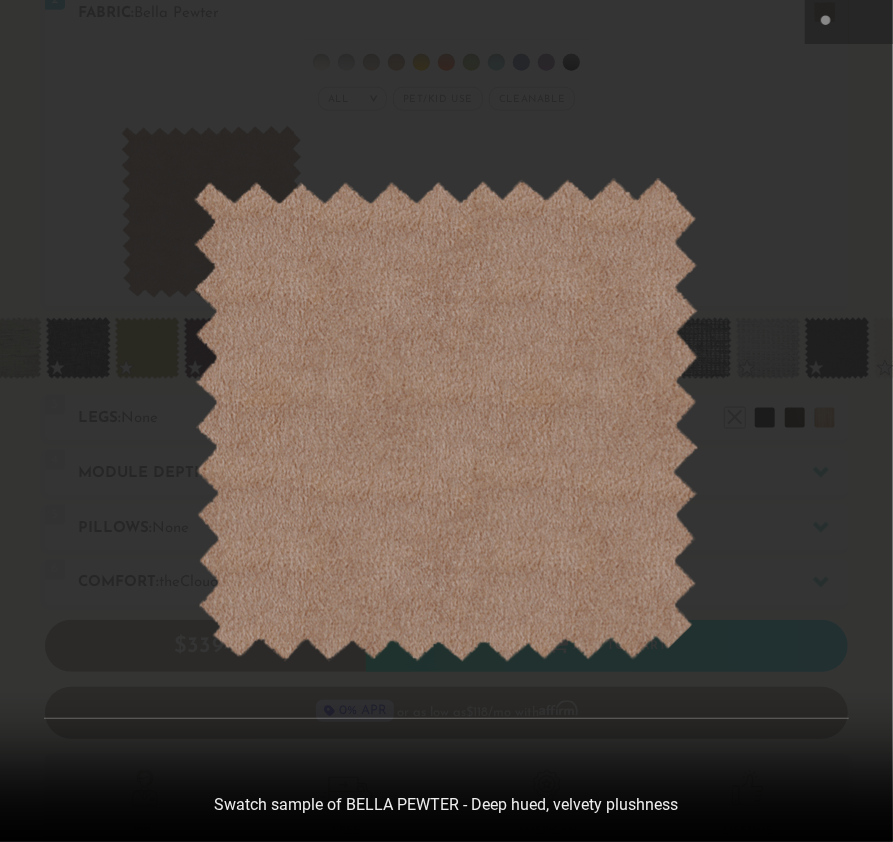 click at bounding box center [446, 421] 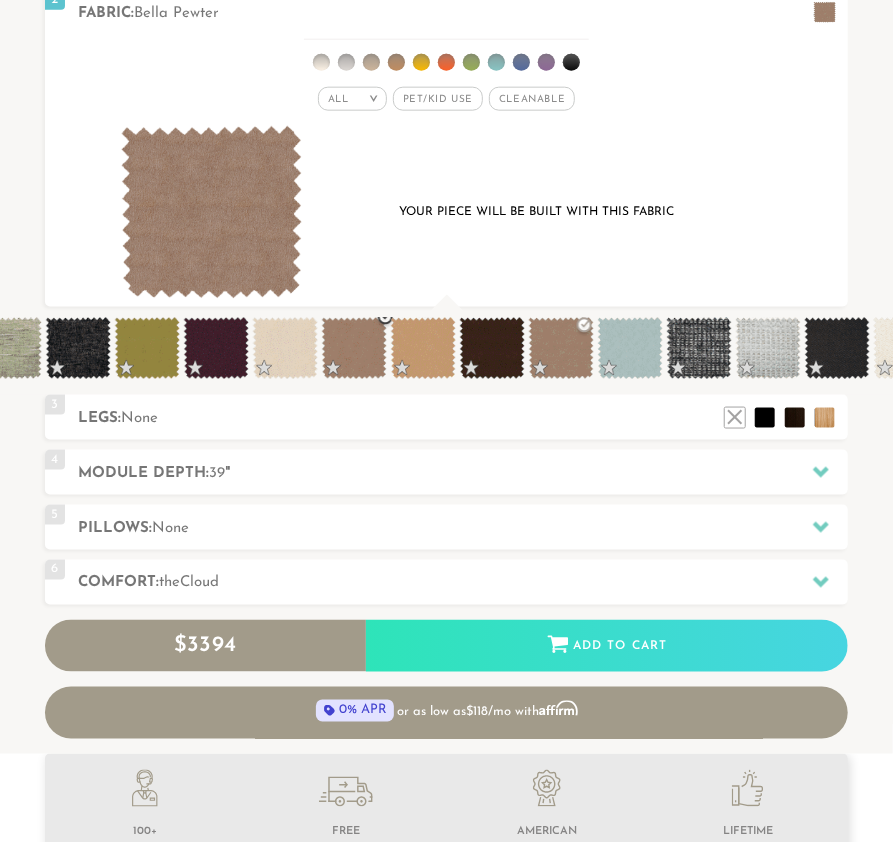 click at bounding box center (354, 348) 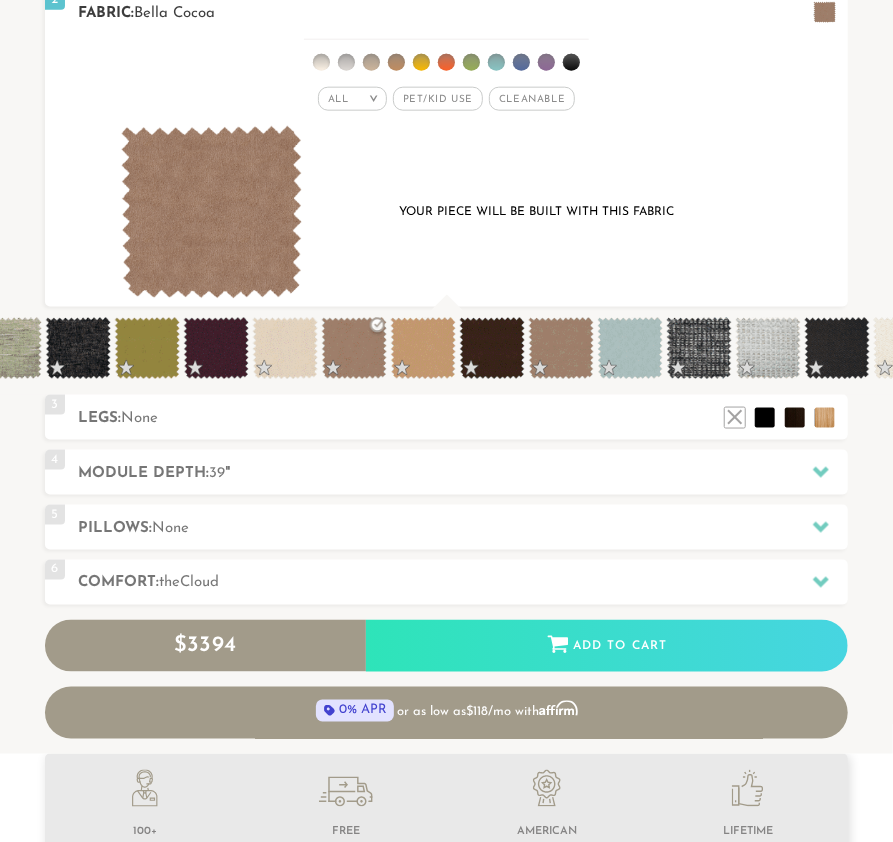 click at bounding box center [211, 212] 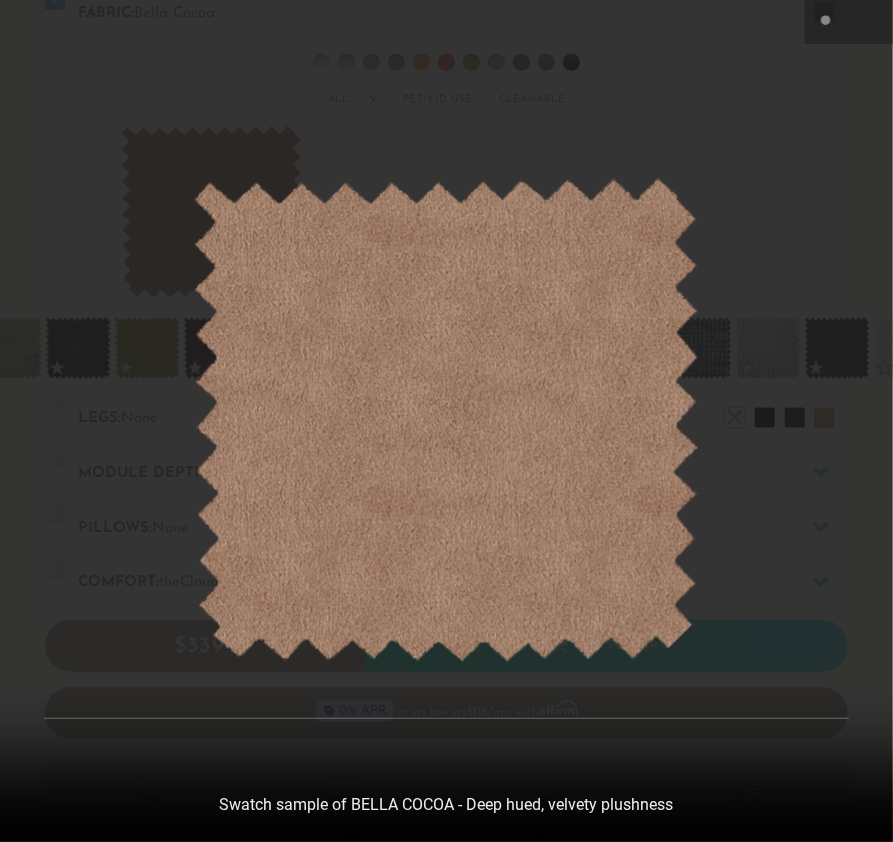 click at bounding box center (446, 421) 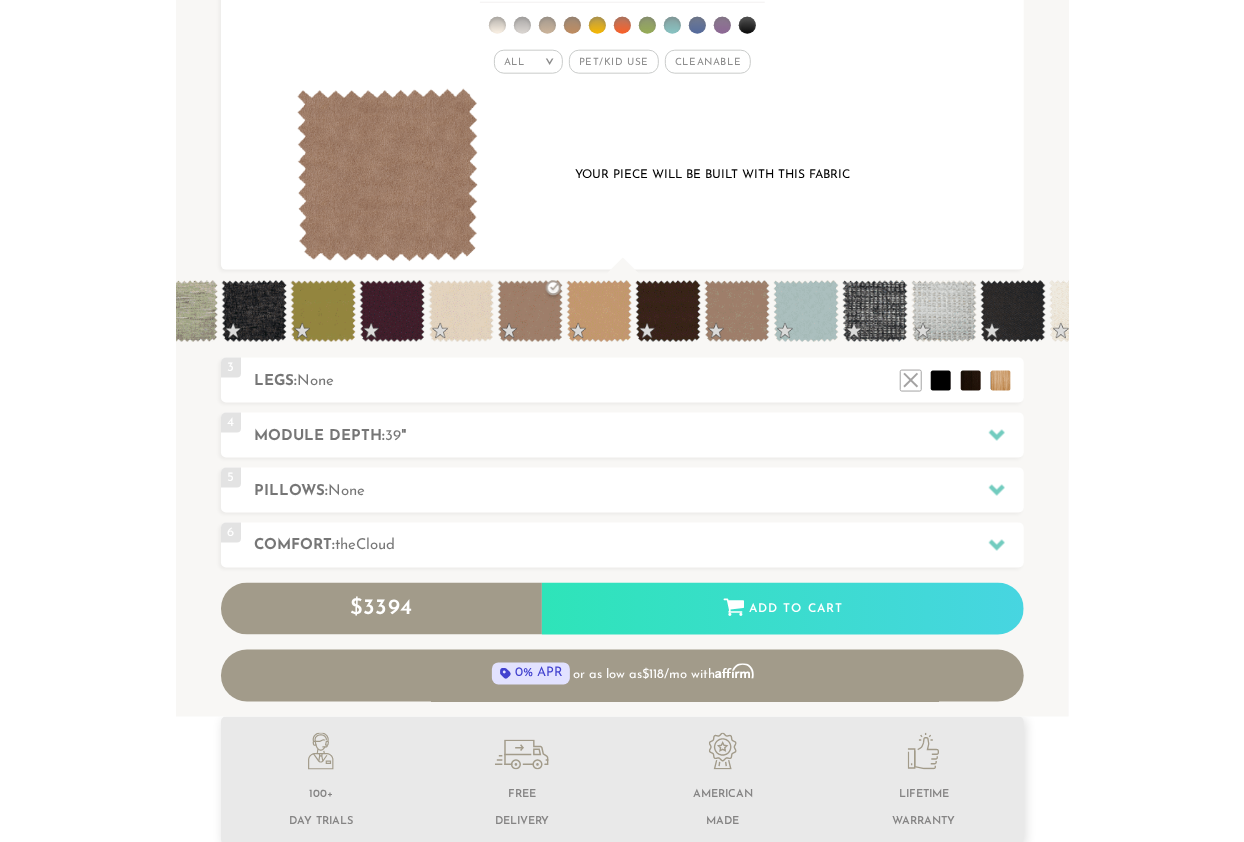 scroll, scrollTop: 771, scrollLeft: 0, axis: vertical 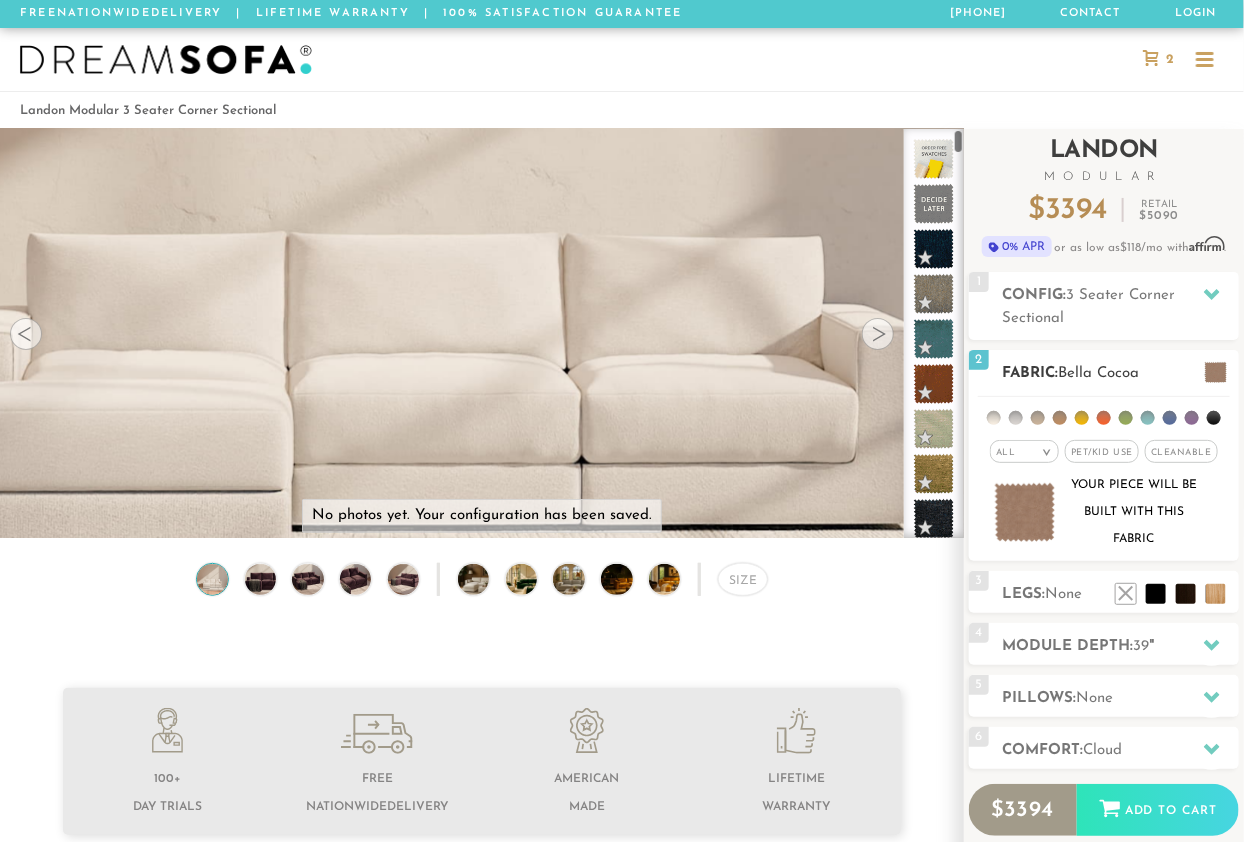 click at bounding box center (1025, 512) 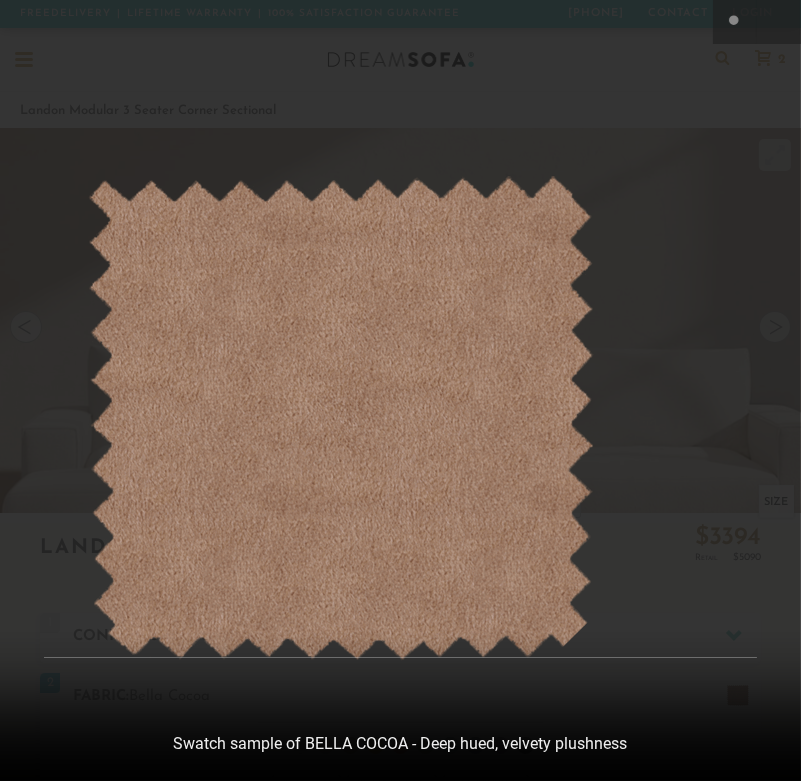 scroll, scrollTop: 16763, scrollLeft: 655, axis: both 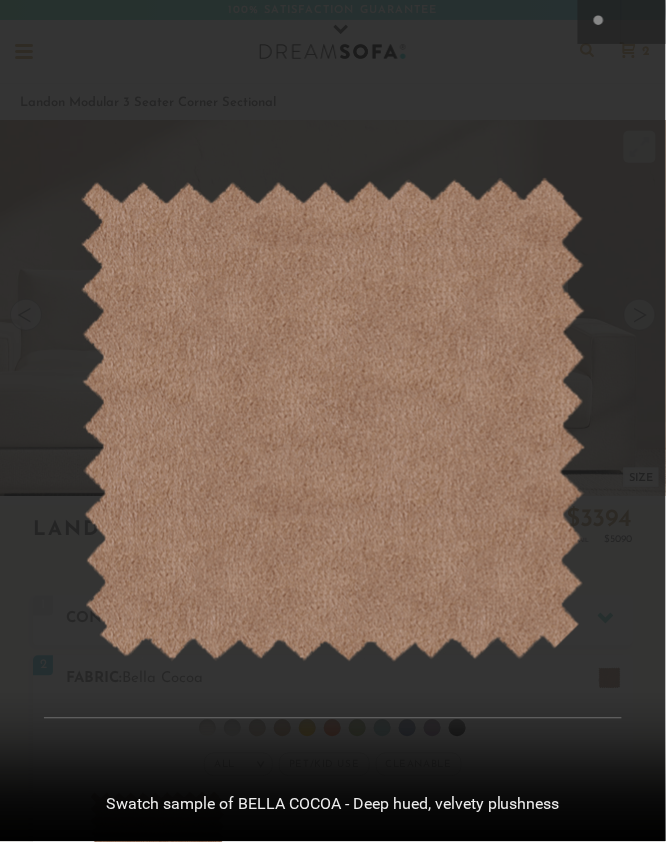 click at bounding box center (333, 421) 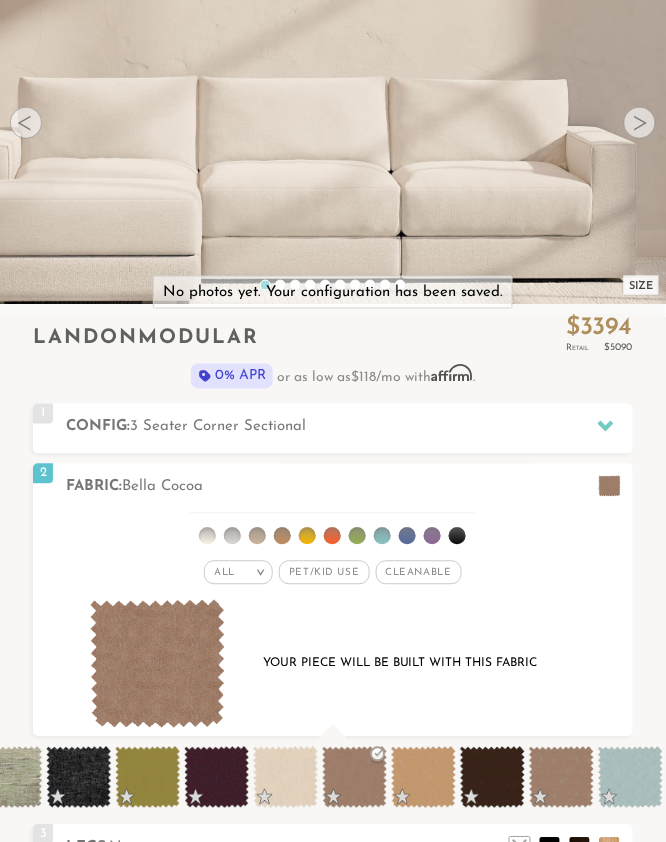 scroll, scrollTop: 196, scrollLeft: 0, axis: vertical 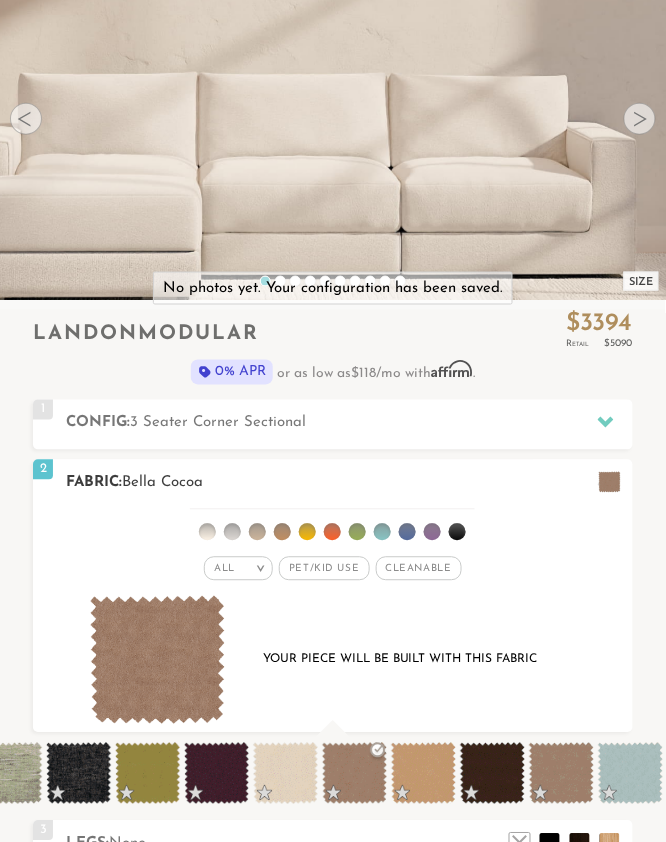 click at bounding box center [432, 532] 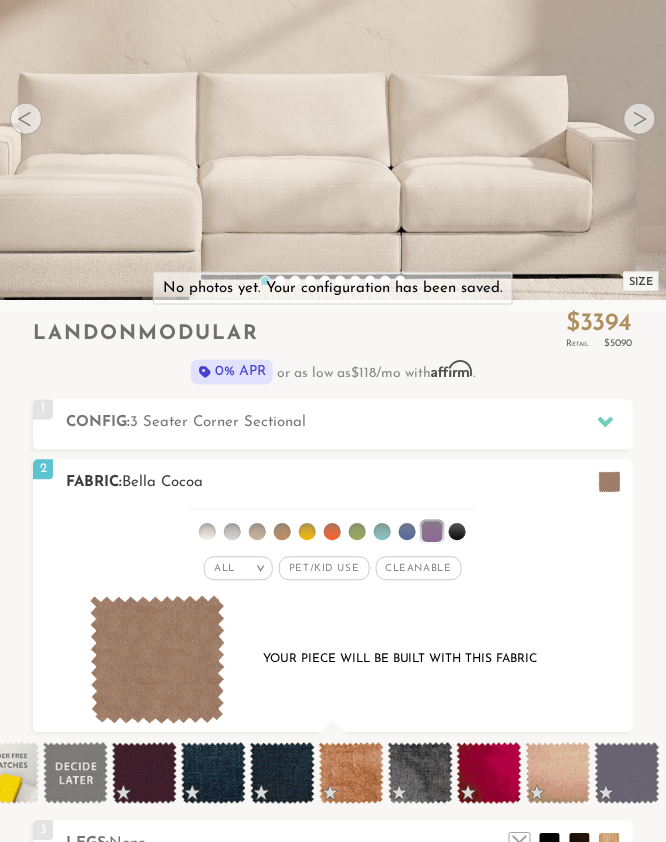 scroll, scrollTop: 0, scrollLeft: 31, axis: horizontal 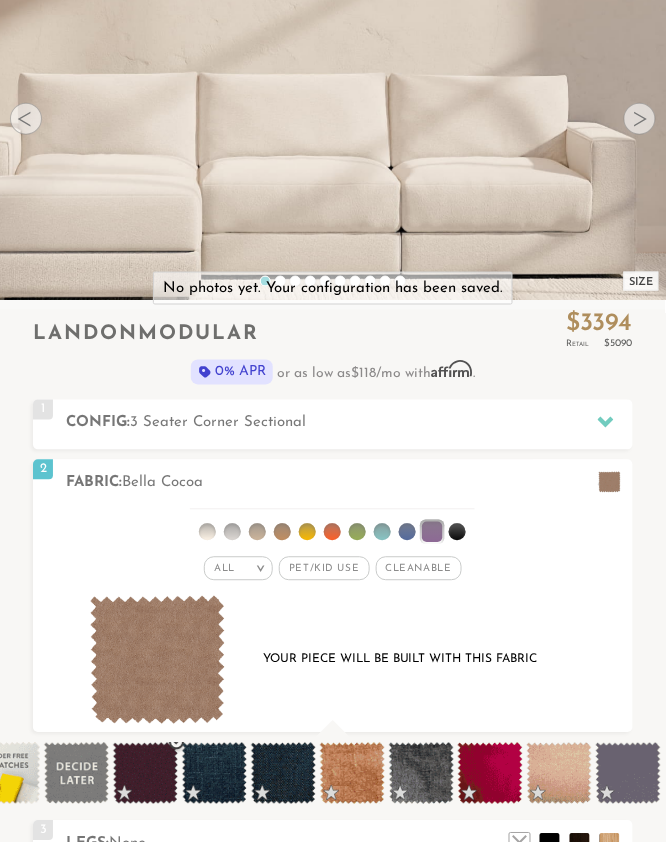 click at bounding box center [145, 774] 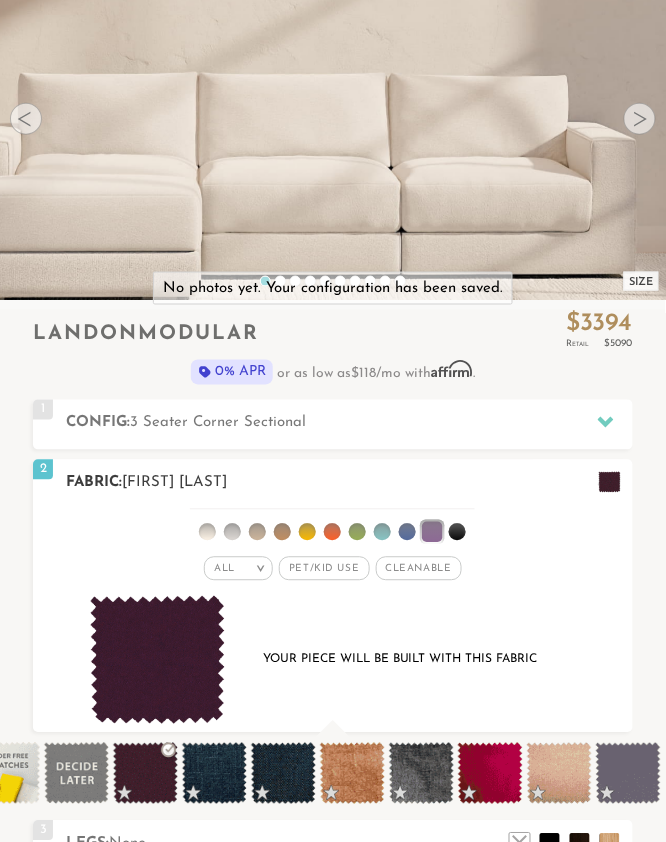 click at bounding box center [157, 660] 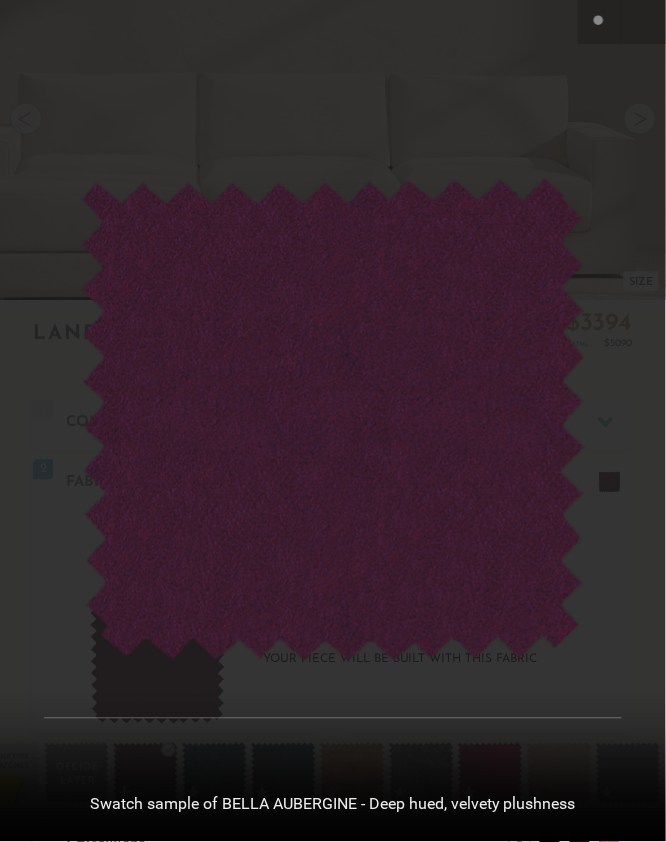 click at bounding box center [333, 421] 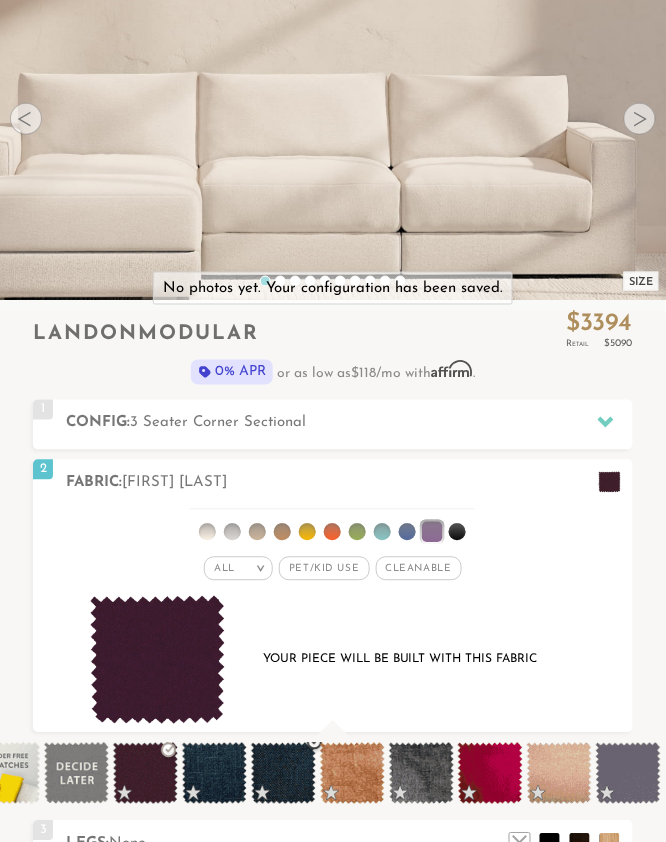 click at bounding box center [283, 774] 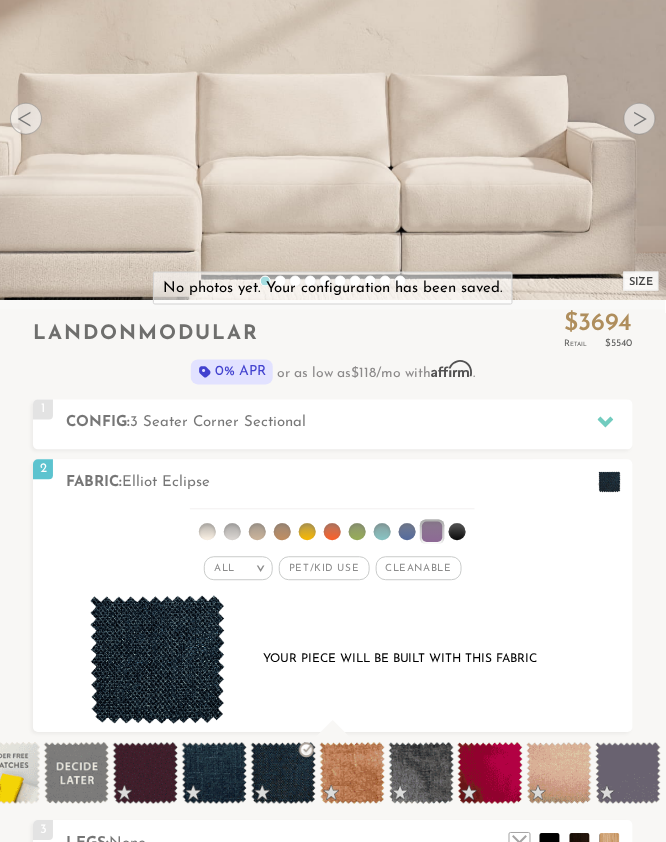 scroll, scrollTop: 16753, scrollLeft: 666, axis: both 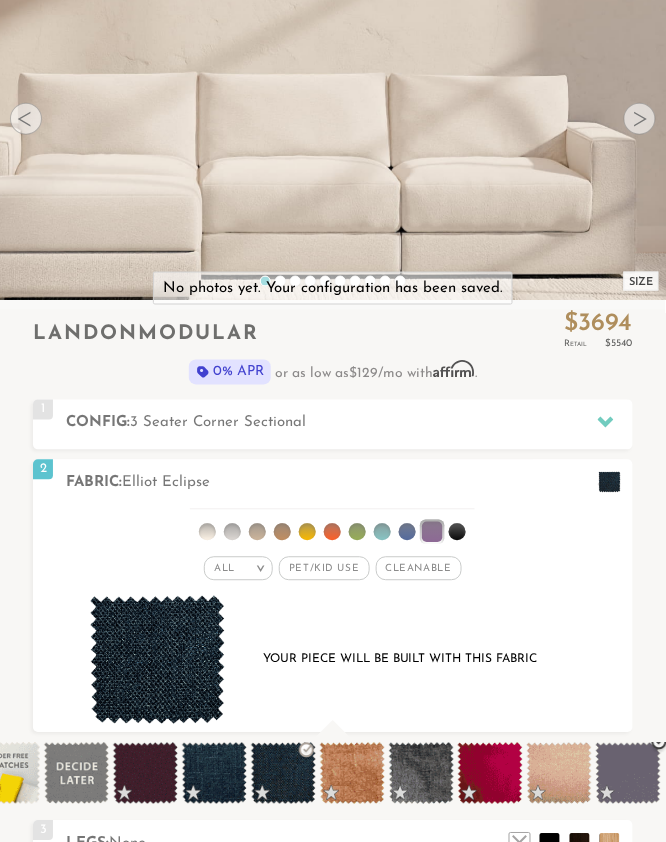click at bounding box center [628, 774] 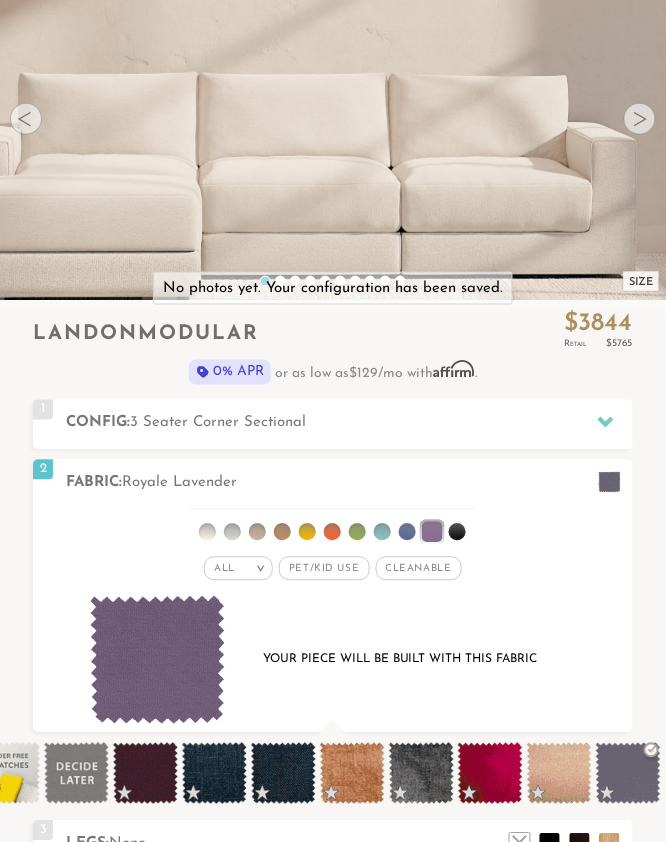scroll, scrollTop: 16753, scrollLeft: 666, axis: both 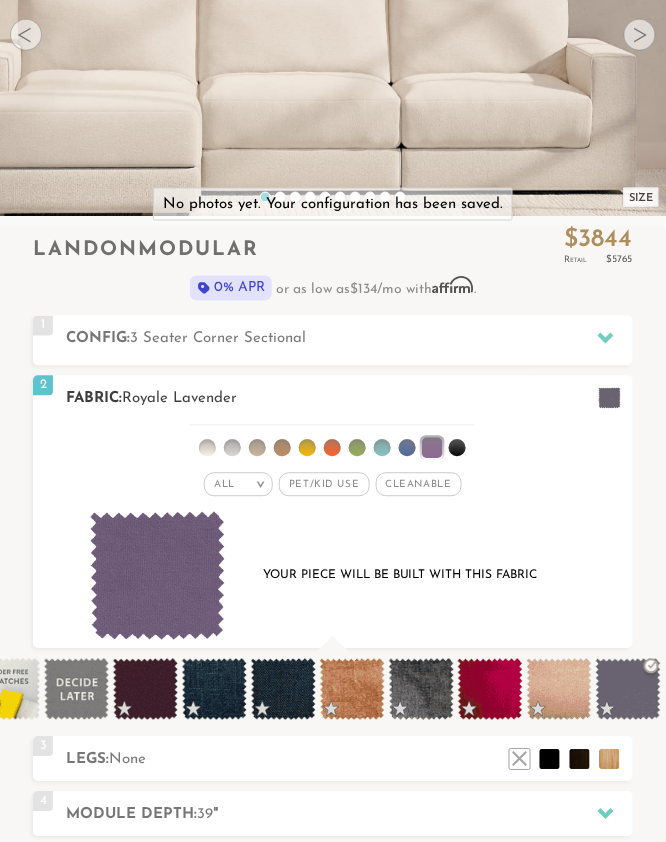 click at bounding box center (382, 448) 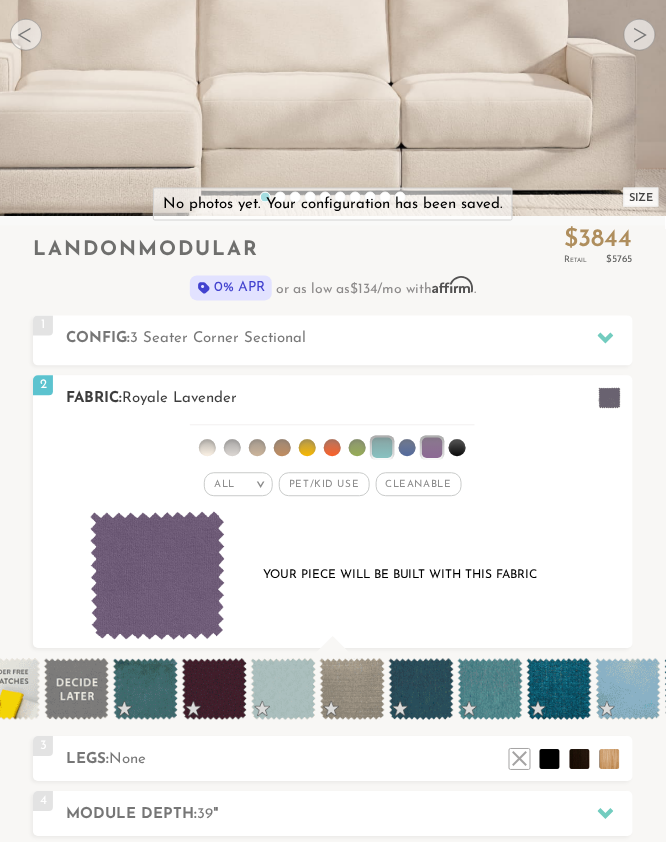 click at bounding box center [433, 448] 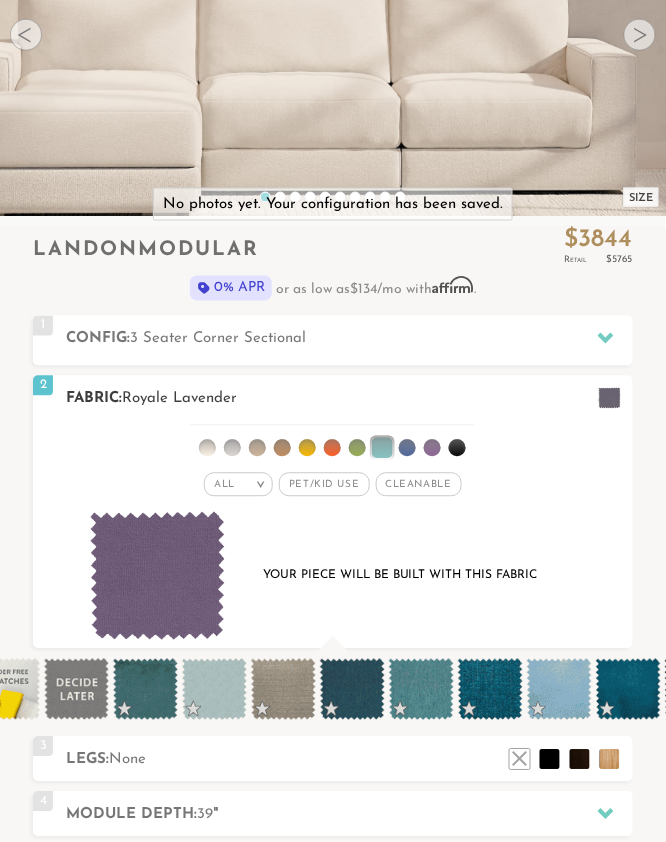 click at bounding box center (407, 448) 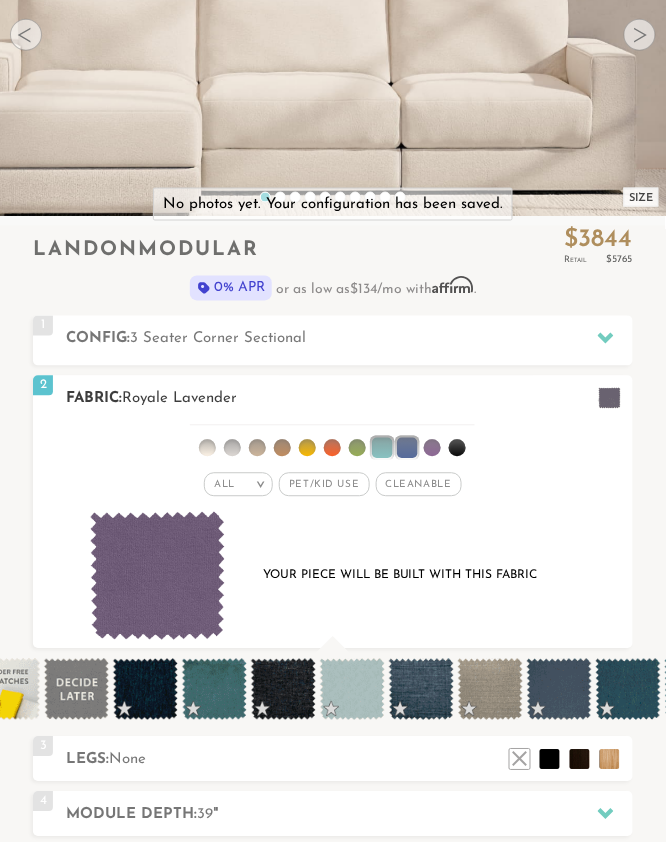 click at bounding box center (282, 448) 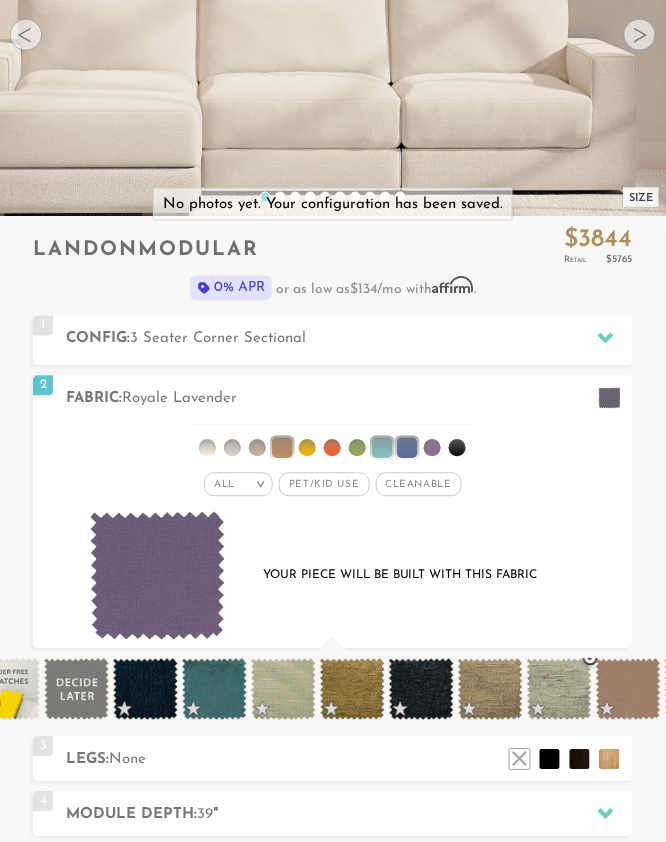 scroll, scrollTop: 0, scrollLeft: 397, axis: horizontal 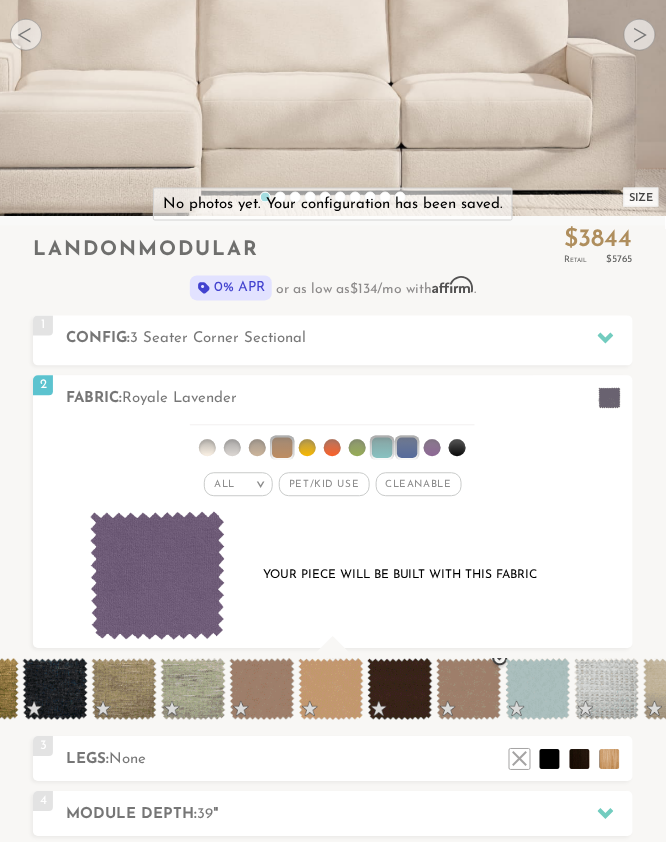 click at bounding box center [469, 690] 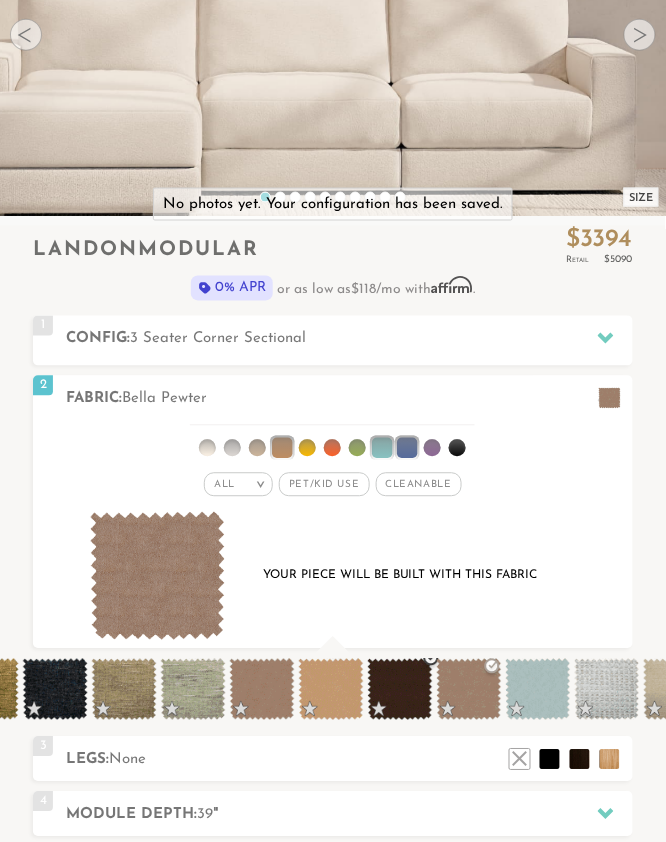 click at bounding box center (400, 690) 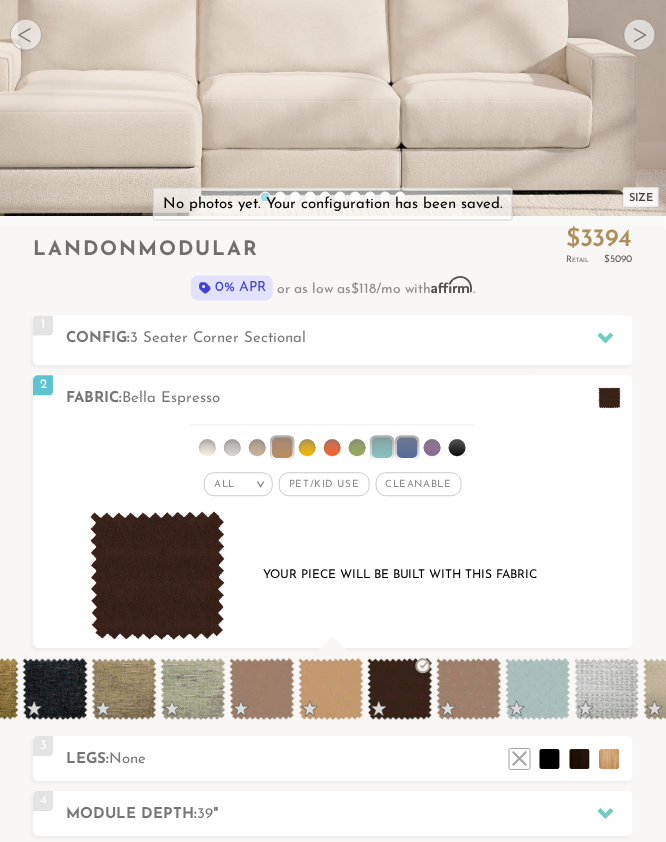 scroll, scrollTop: 16855, scrollLeft: 666, axis: both 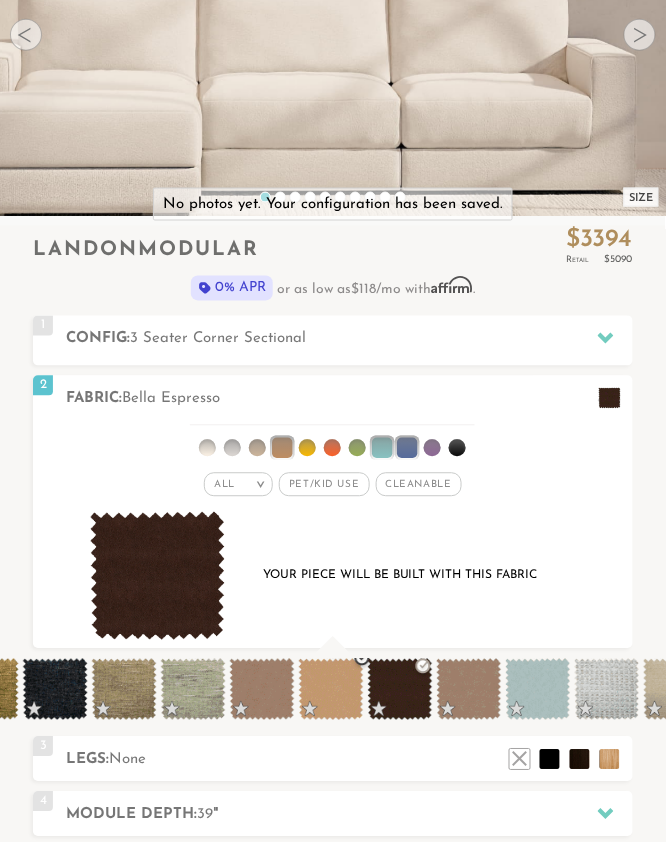 click at bounding box center (331, 690) 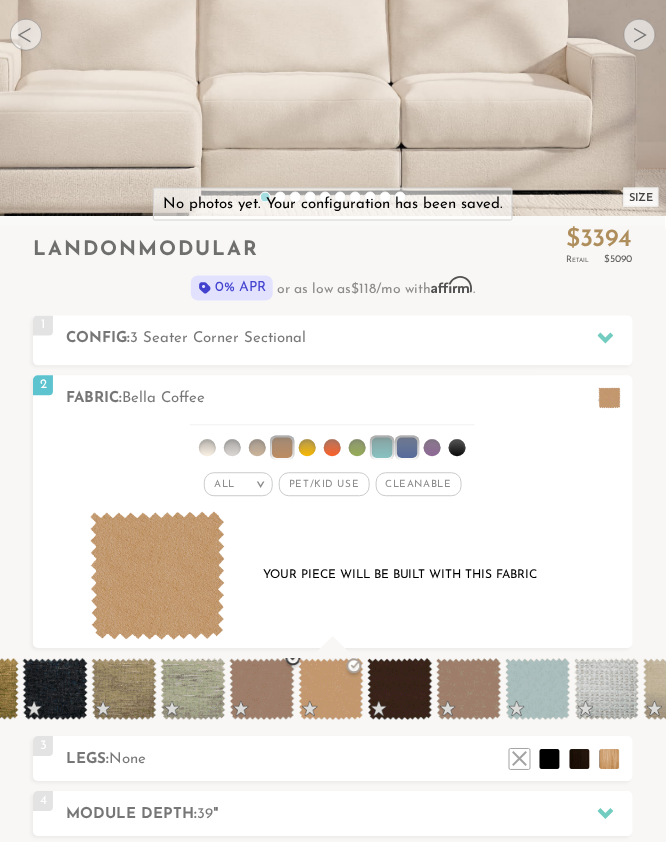 click at bounding box center (262, 690) 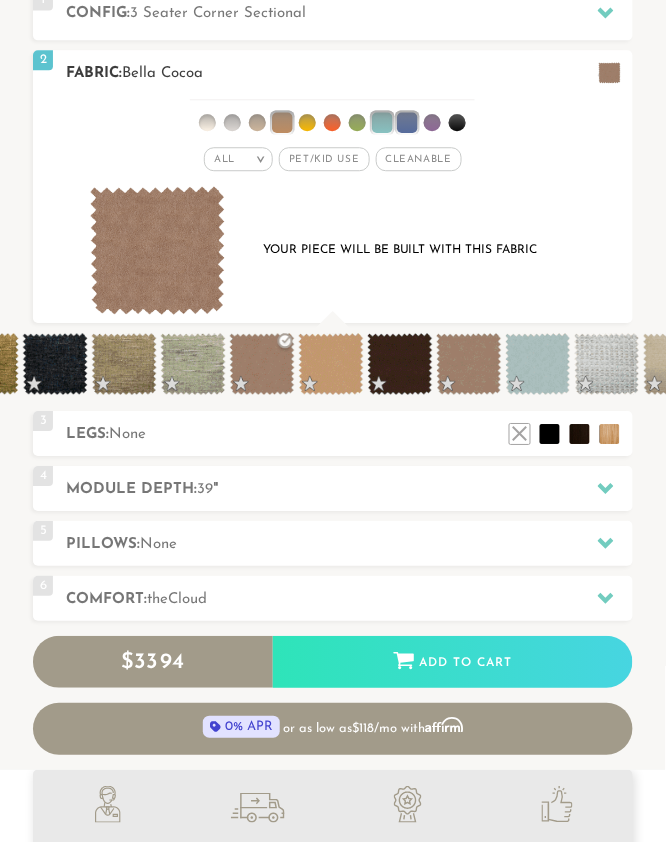 click at bounding box center (157, 250) 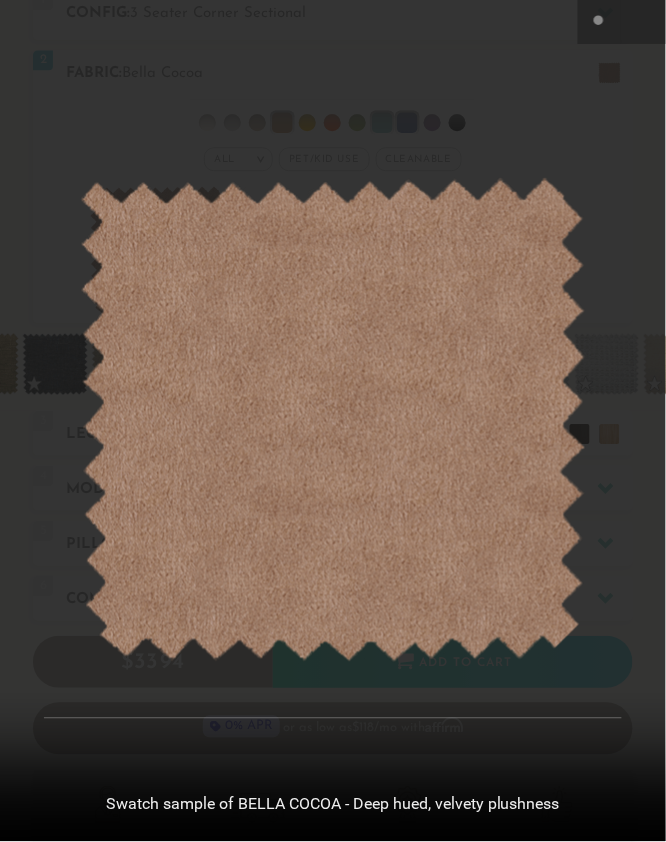 click at bounding box center [333, 421] 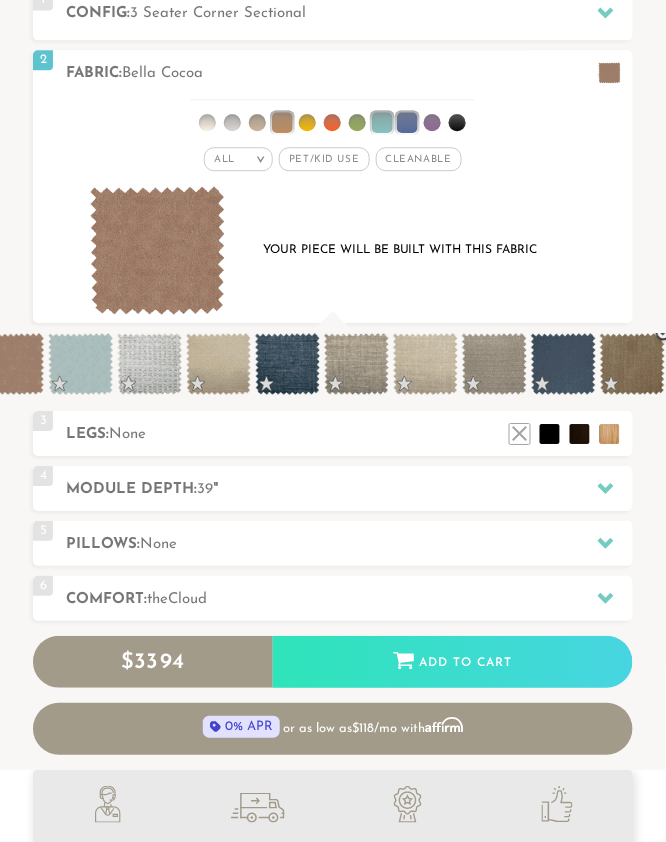 click at bounding box center [632, 364] 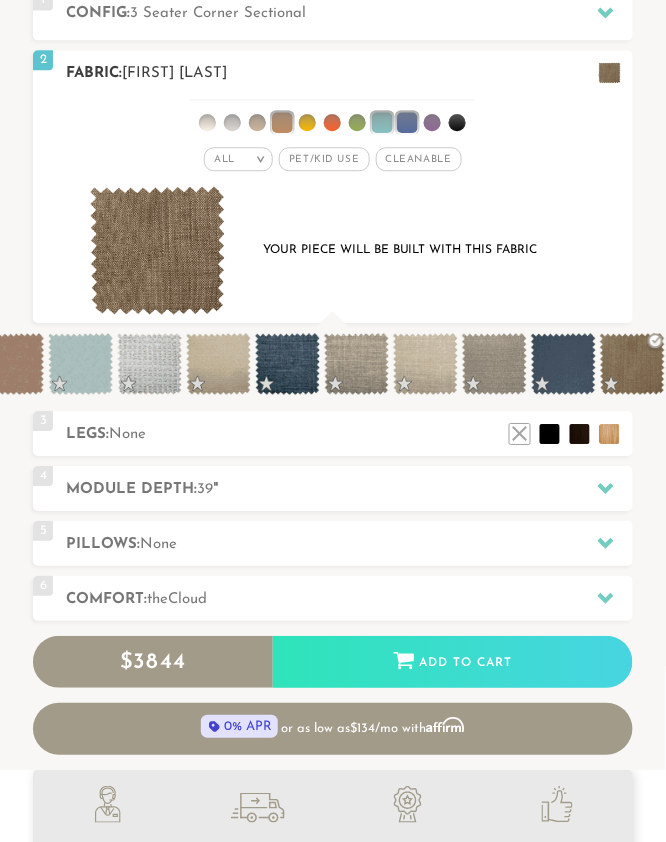 click at bounding box center (157, 250) 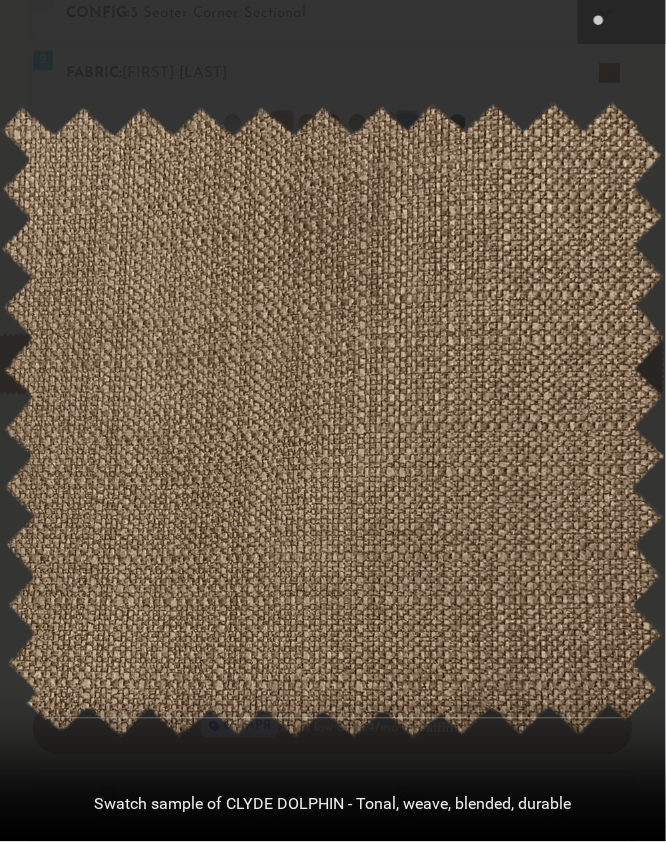 click at bounding box center (333, 421) 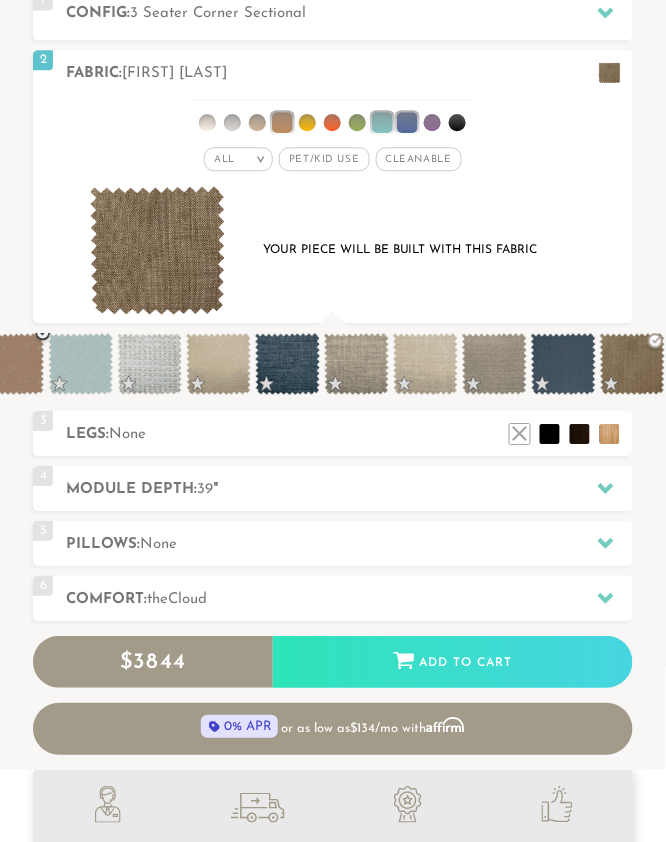 click at bounding box center [11, 364] 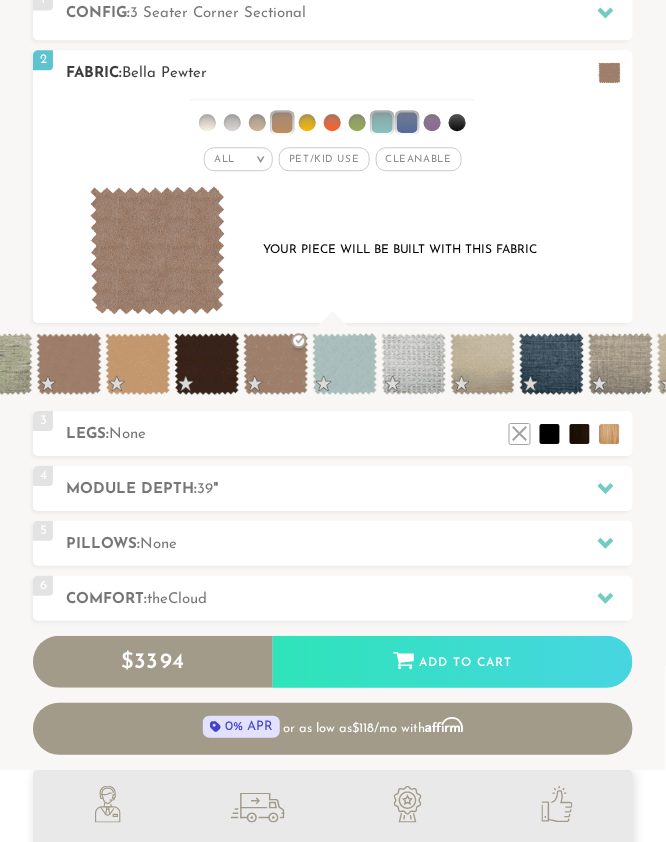 click at bounding box center [157, 250] 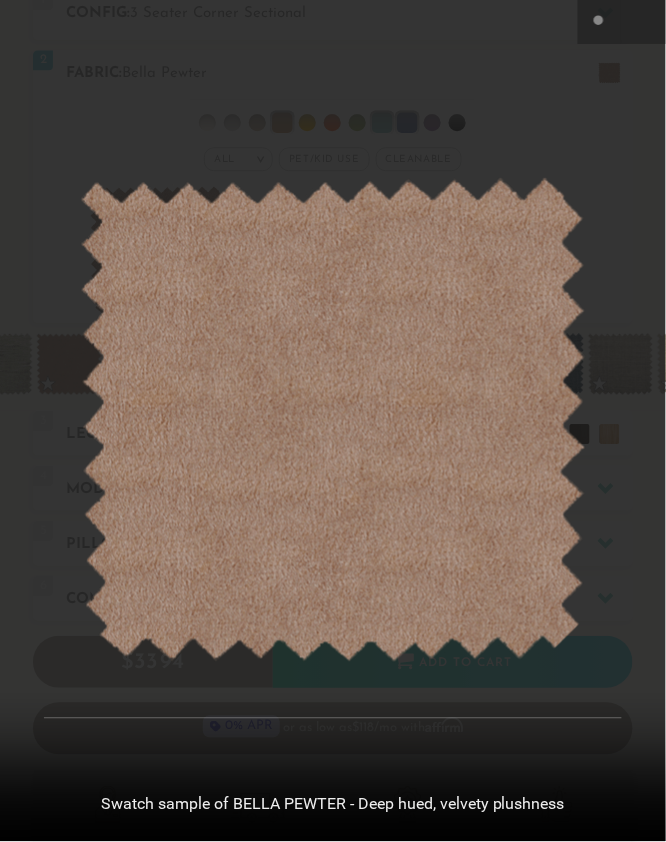 click at bounding box center [333, 421] 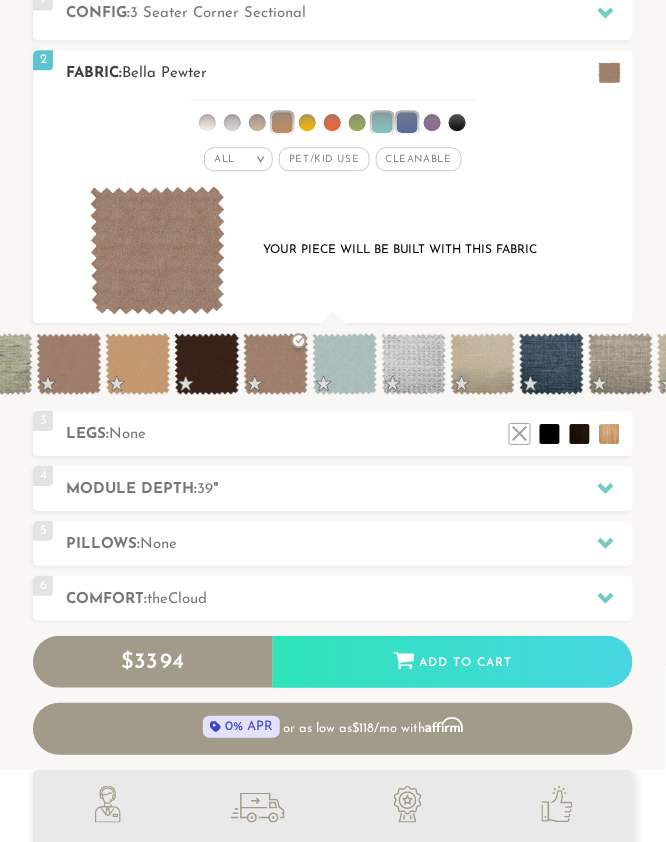 scroll, scrollTop: 615, scrollLeft: 0, axis: vertical 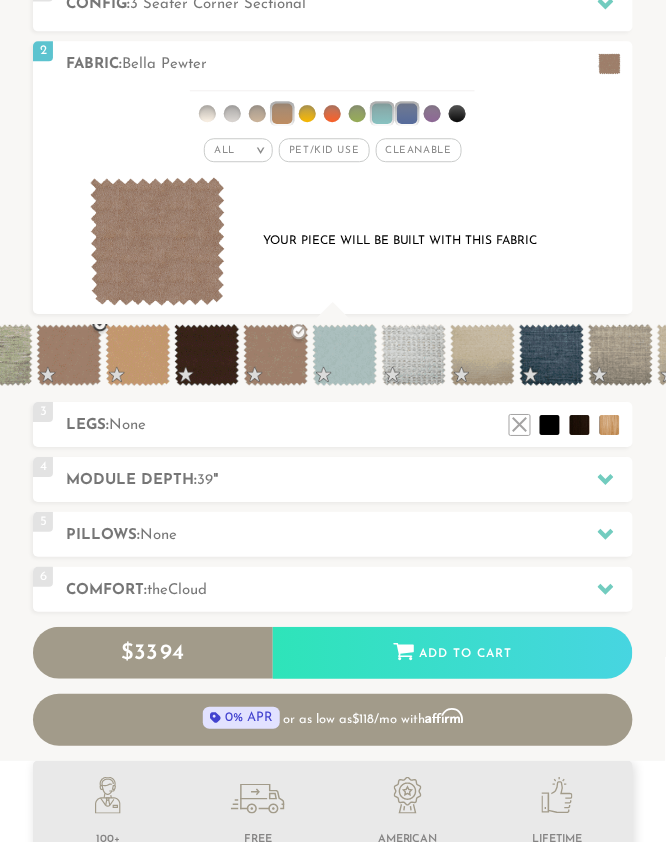 click at bounding box center [68, 355] 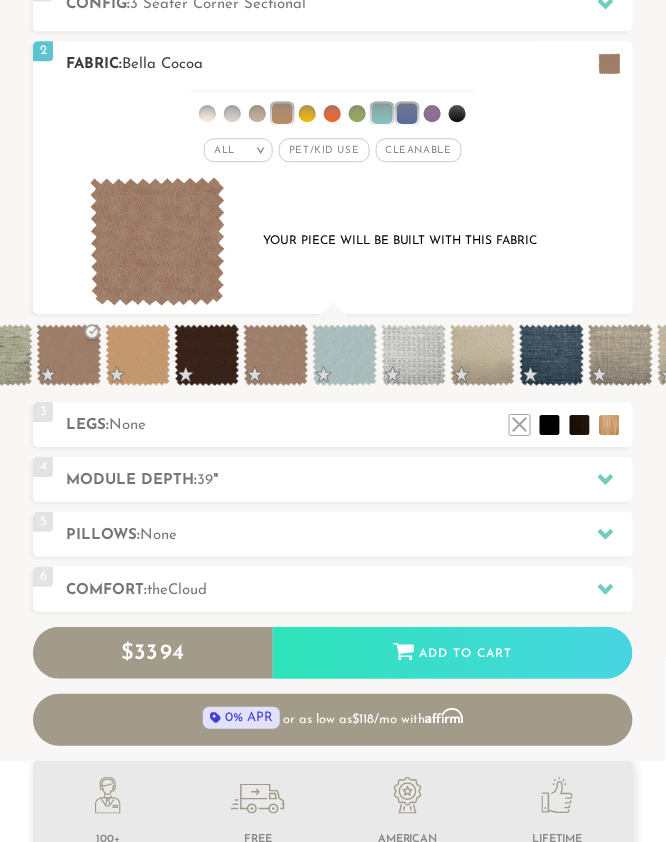 click at bounding box center [157, 241] 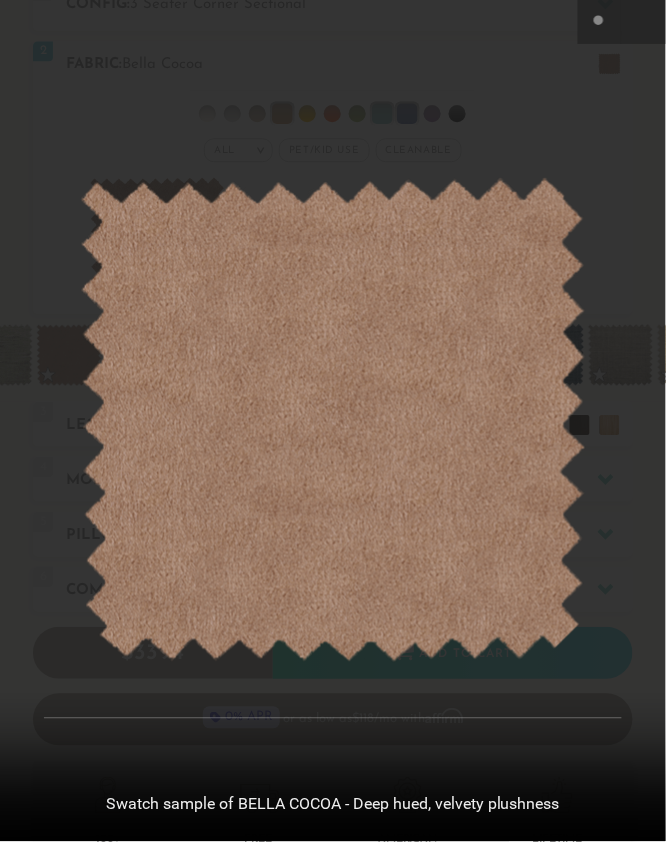 click at bounding box center (333, 421) 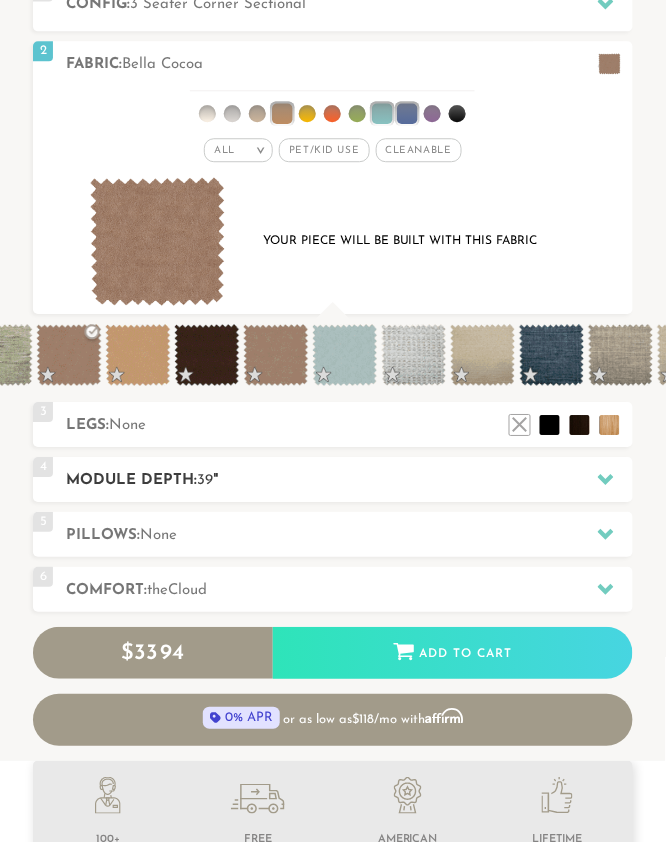 click on "Module Depth:  39 "" at bounding box center (349, 480) 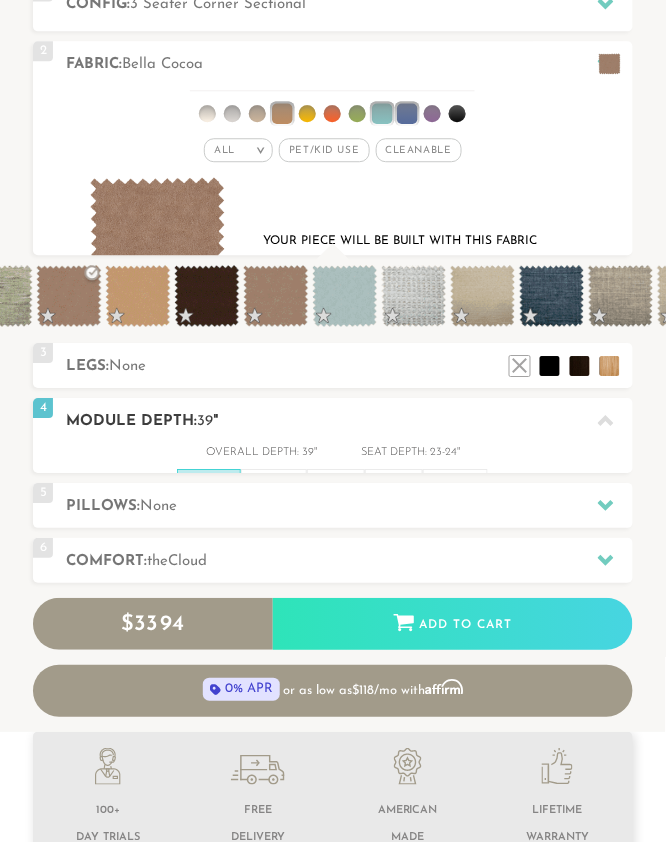 scroll, scrollTop: 1, scrollLeft: 1, axis: both 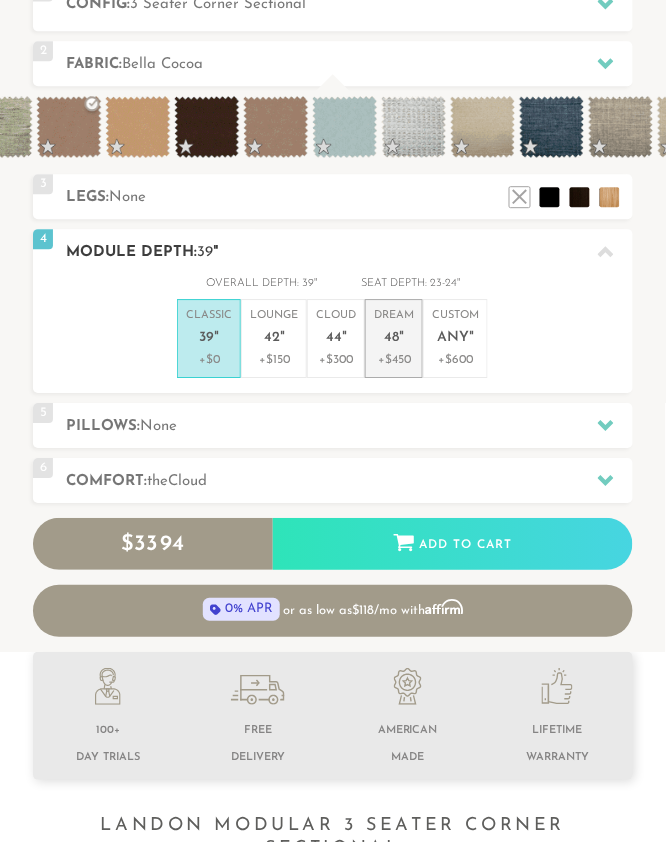 click on "48" at bounding box center (391, 338) 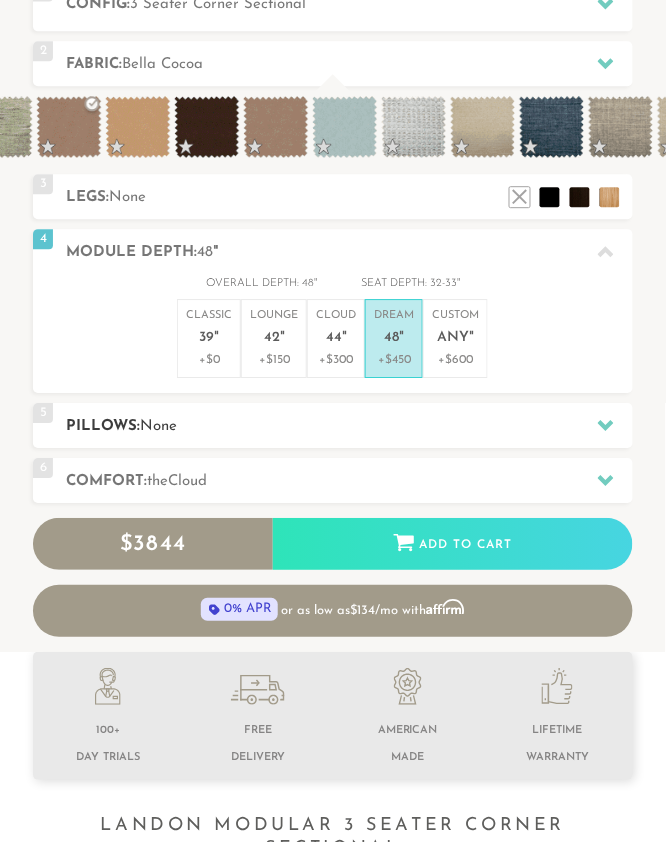 click on "5
Pillows:  None" at bounding box center (332, 425) 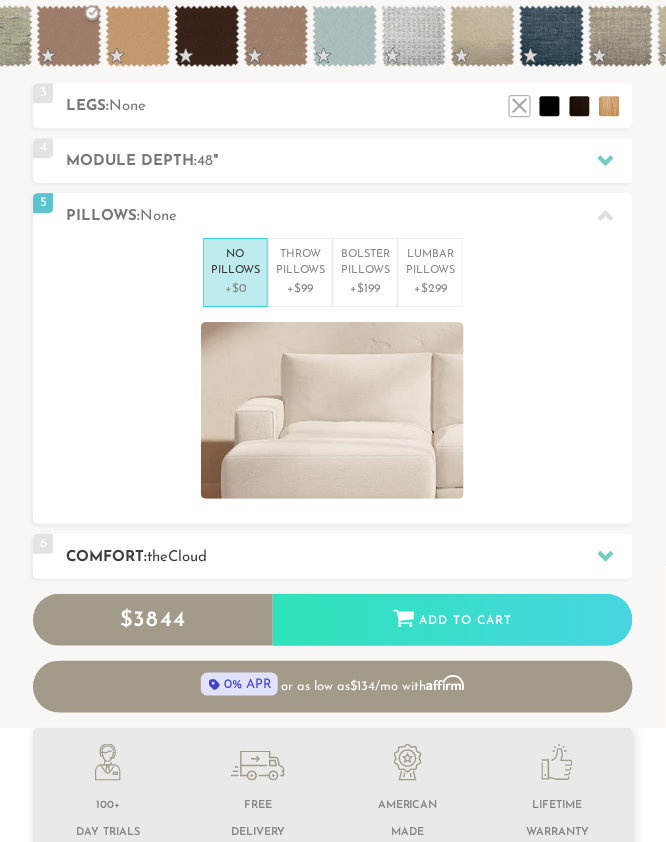 click on "6
Comfort:  the  Cloud
soft" at bounding box center (332, 556) 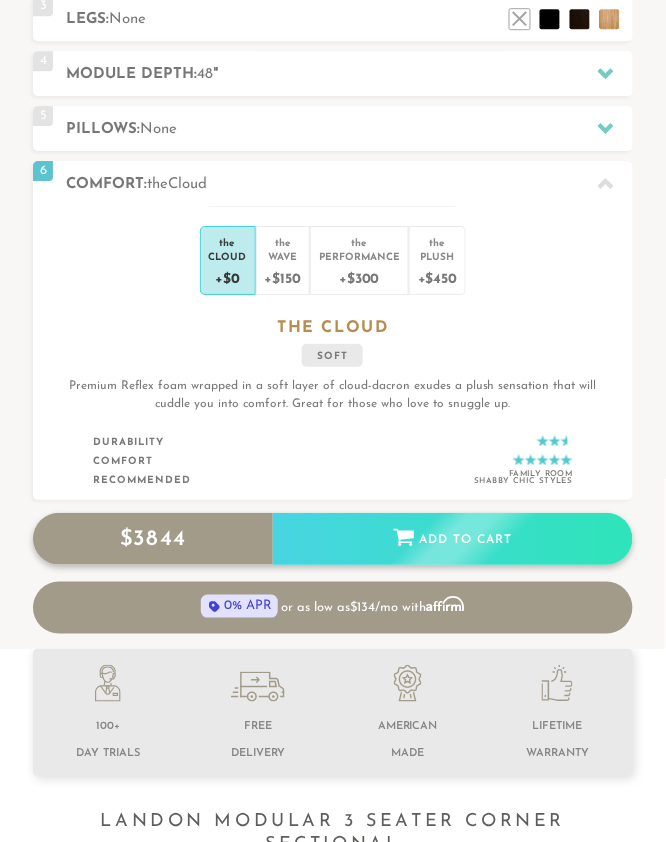 click on "Add to Cart" at bounding box center (453, 540) 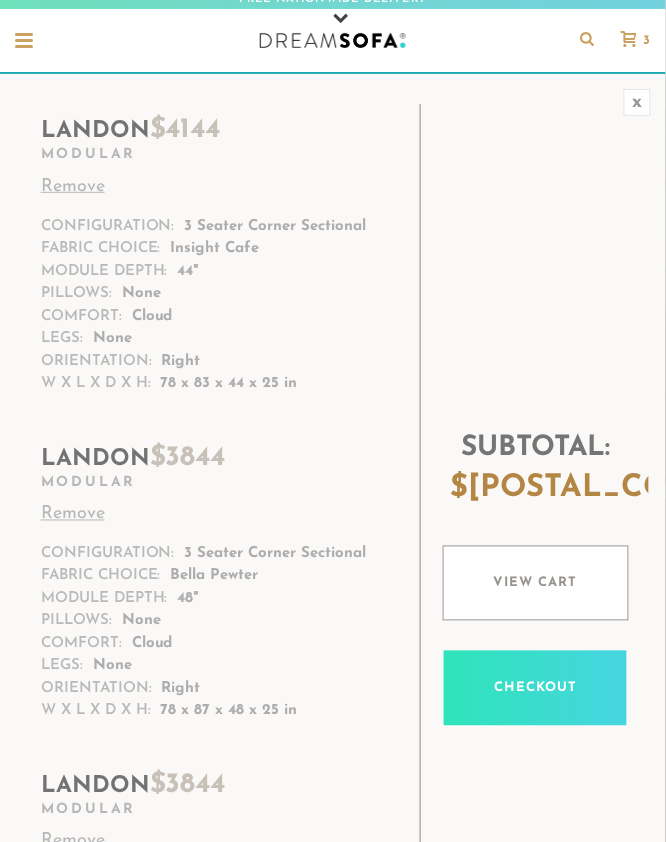 scroll, scrollTop: 226, scrollLeft: 0, axis: vertical 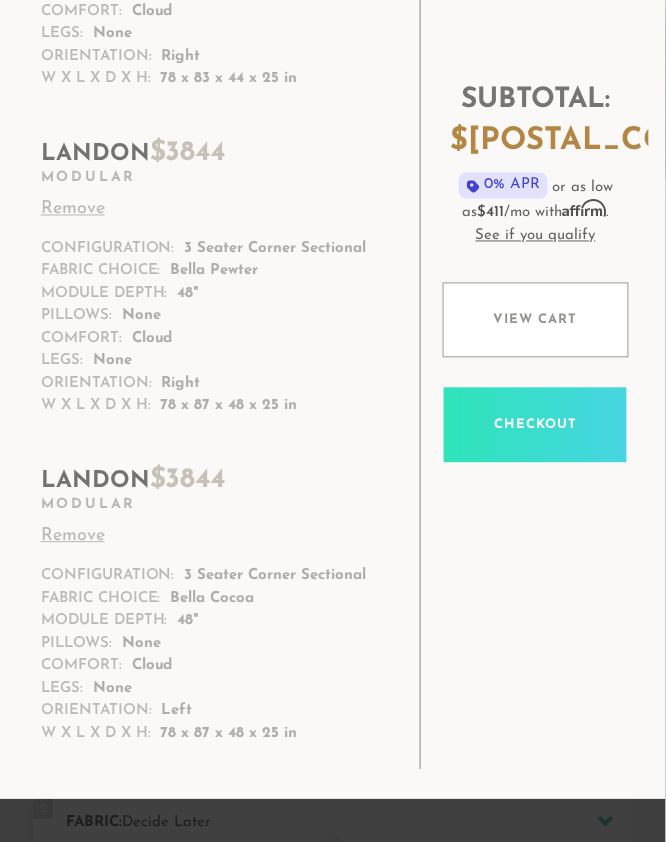 click on "Remove" at bounding box center [209, 210] 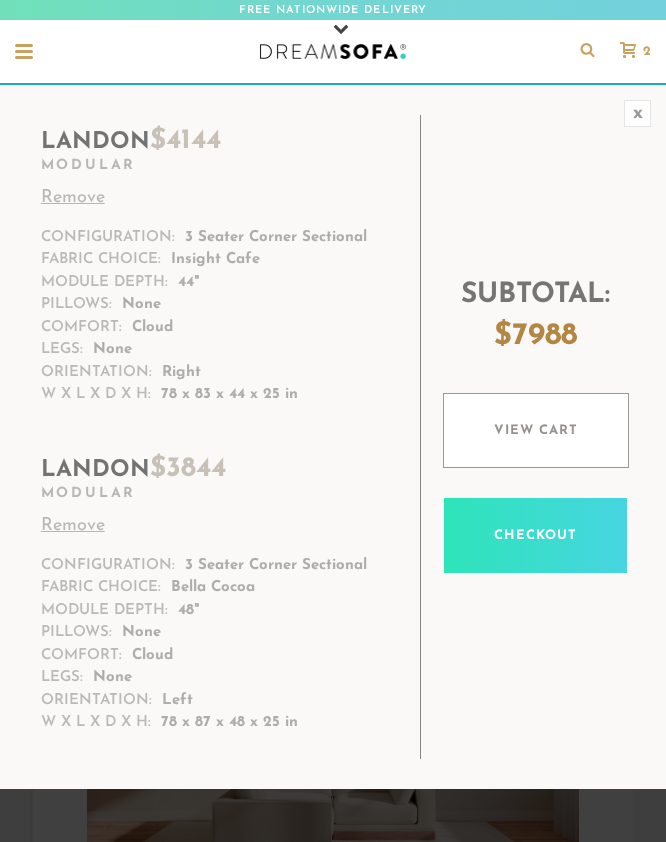 scroll, scrollTop: 74, scrollLeft: 0, axis: vertical 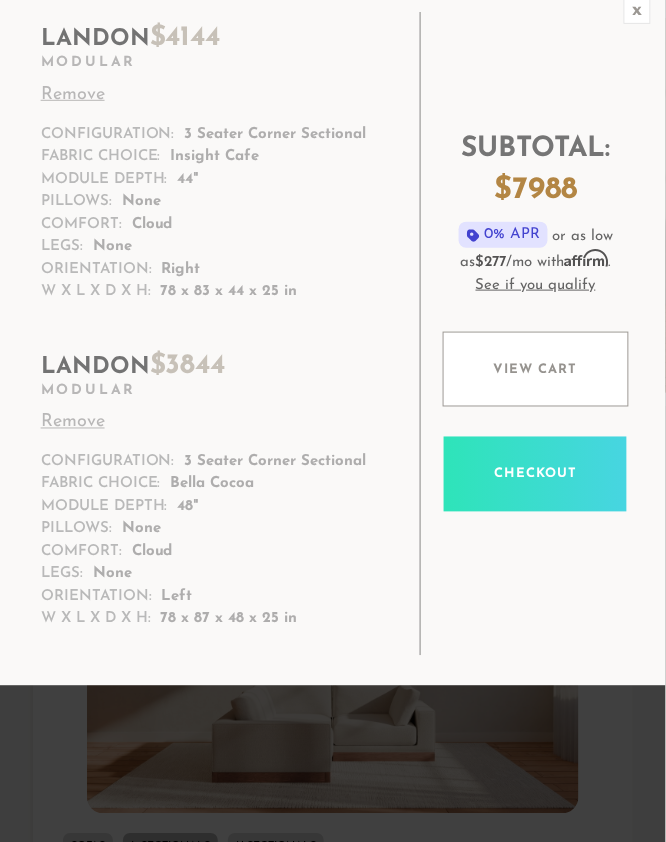 click on "Remove" at bounding box center [209, 95] 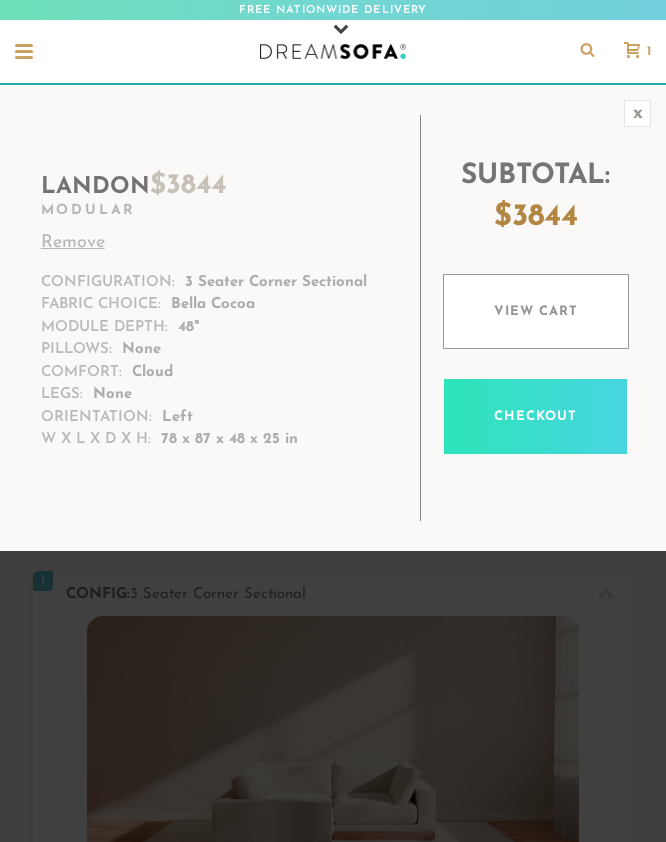 scroll, scrollTop: 0, scrollLeft: 0, axis: both 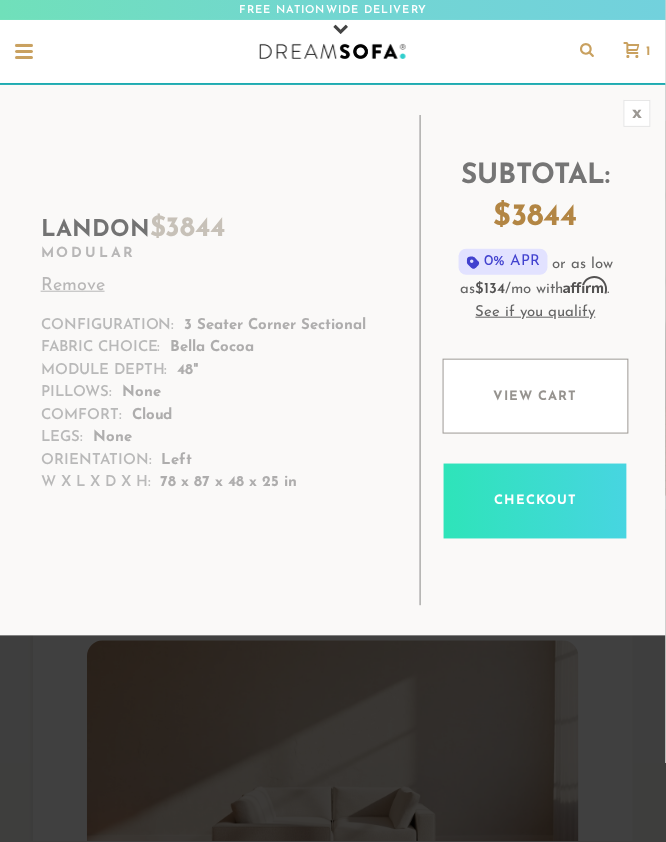 click on "$" at bounding box center (158, 229) 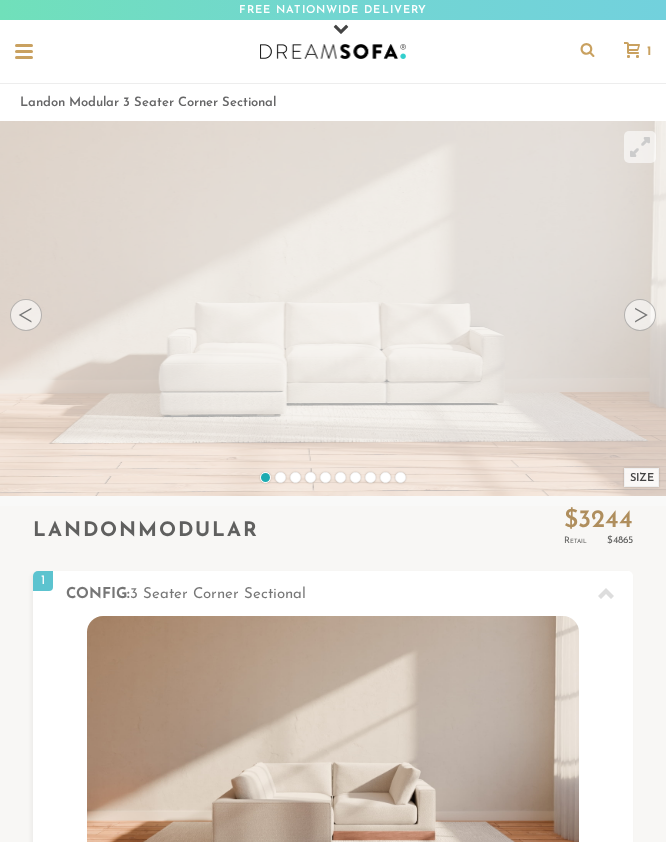 scroll, scrollTop: 0, scrollLeft: 0, axis: both 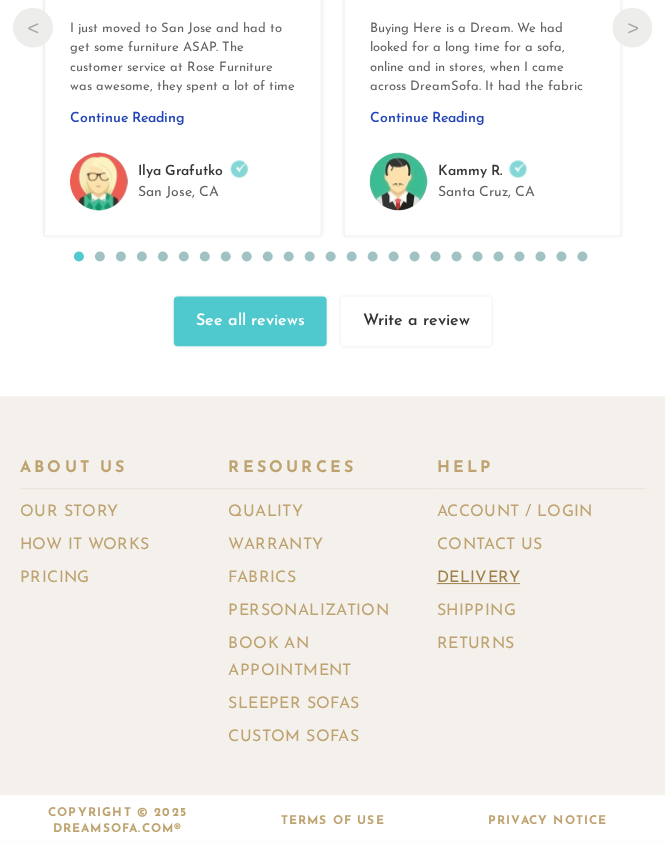 click on "Delivery" at bounding box center (486, 579) 